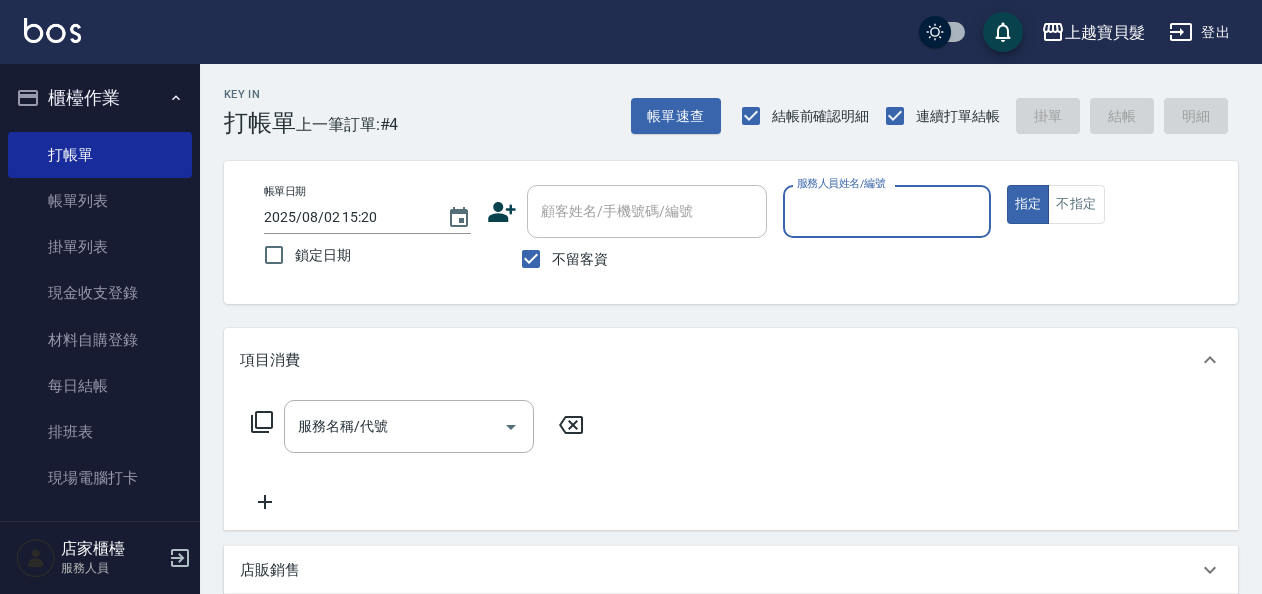 scroll, scrollTop: 0, scrollLeft: 0, axis: both 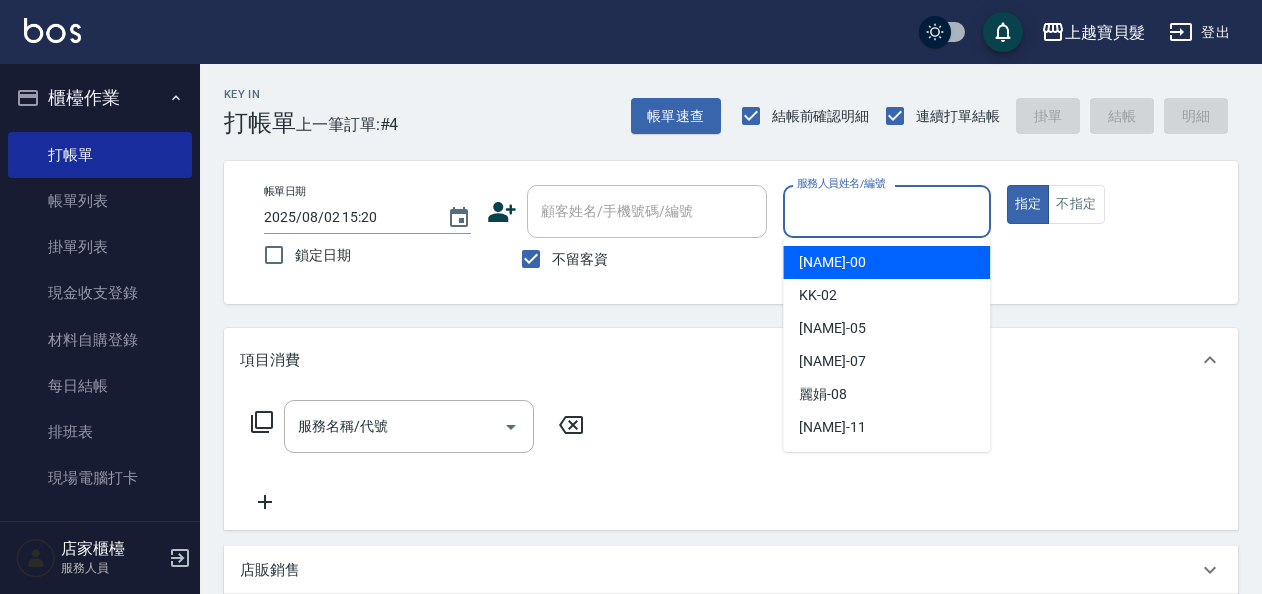 drag, startPoint x: 853, startPoint y: 266, endPoint x: 828, endPoint y: 266, distance: 25 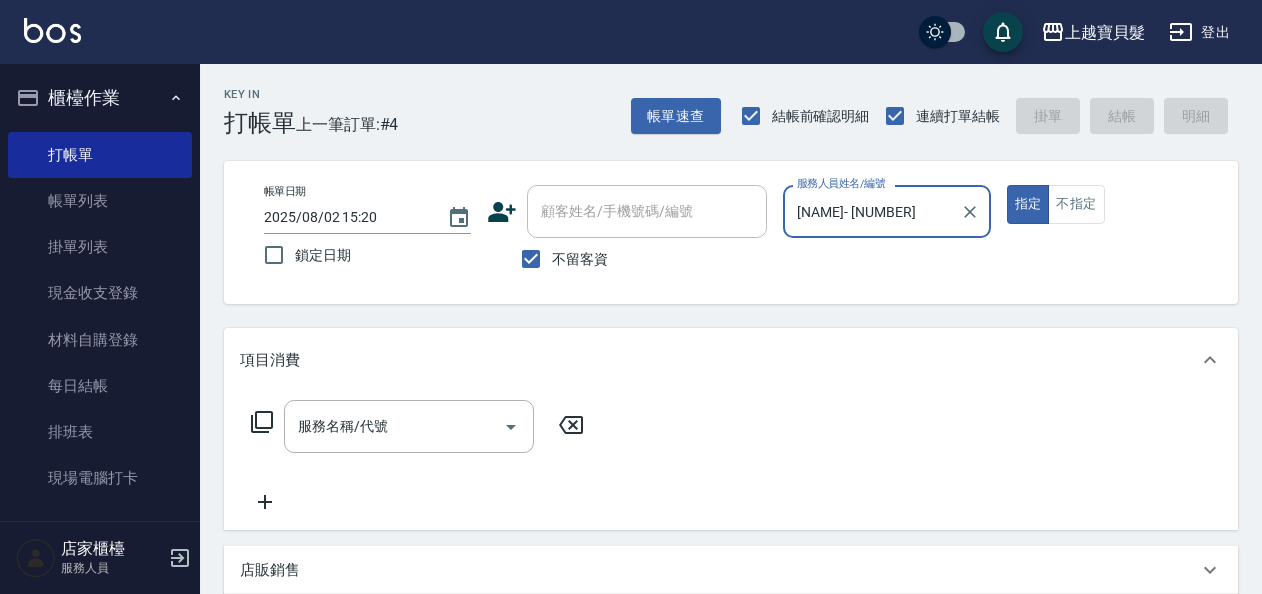 click 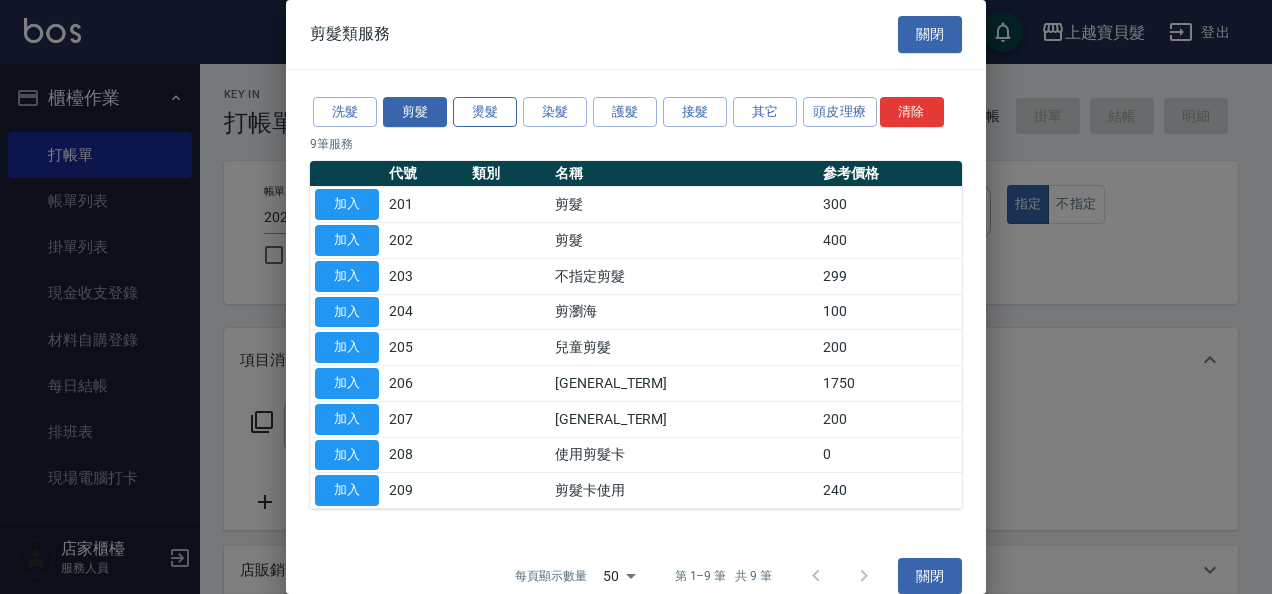 click on "燙髮" at bounding box center [485, 112] 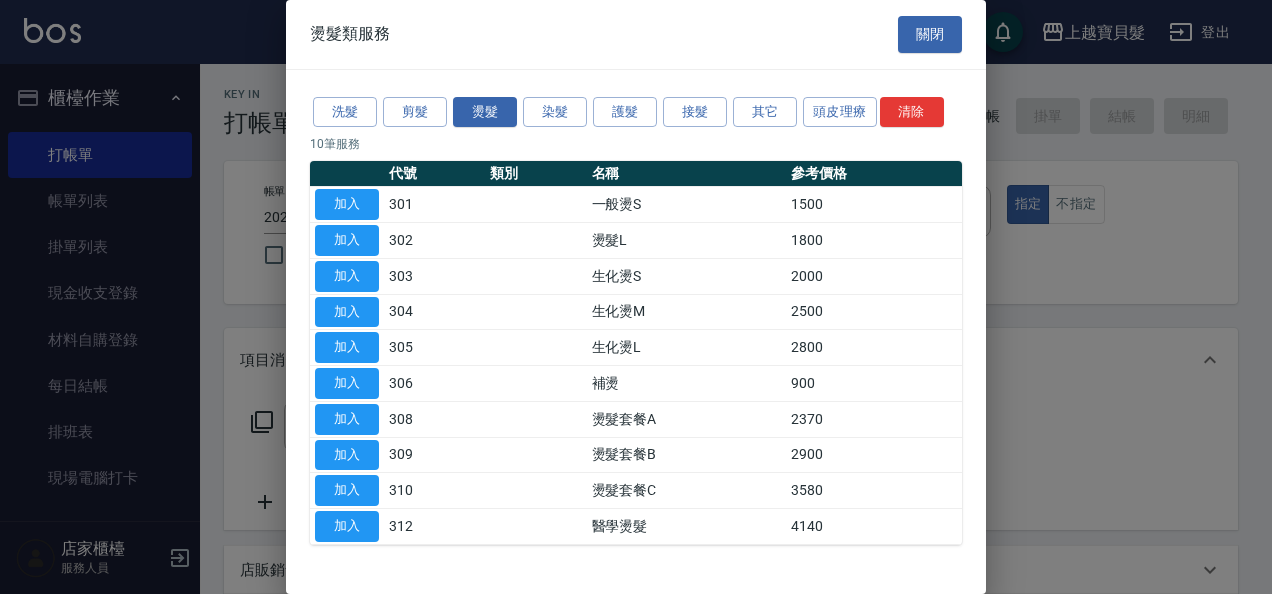 drag, startPoint x: 335, startPoint y: 338, endPoint x: 404, endPoint y: 345, distance: 69.354164 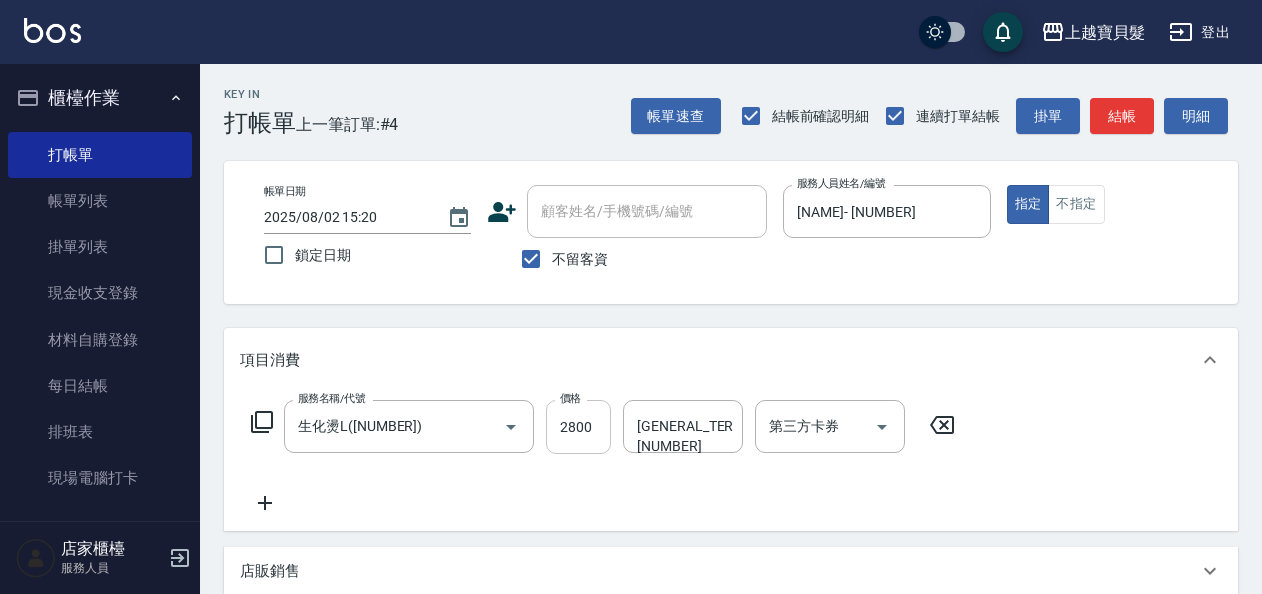 click on "2800" at bounding box center [578, 427] 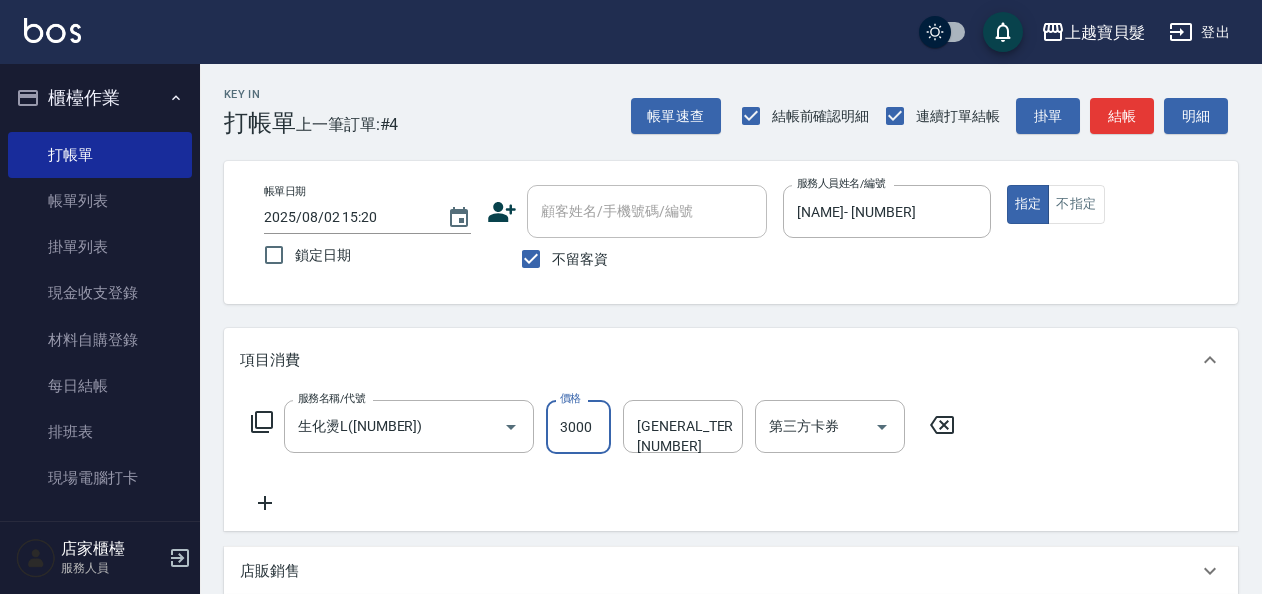 type on "3000" 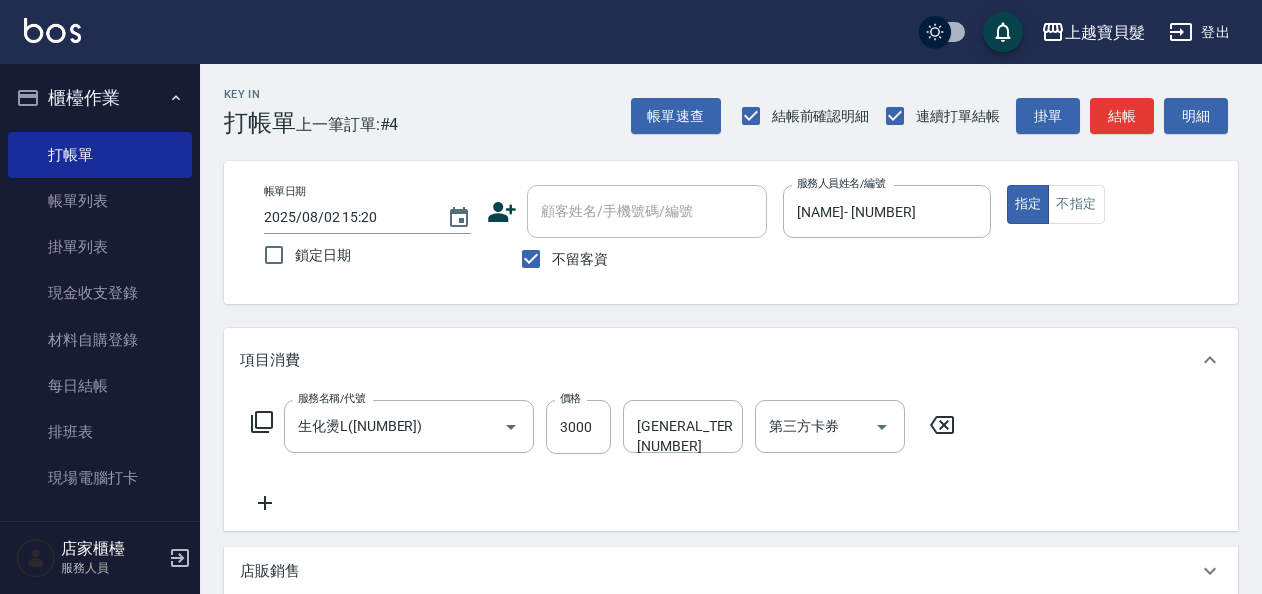 click 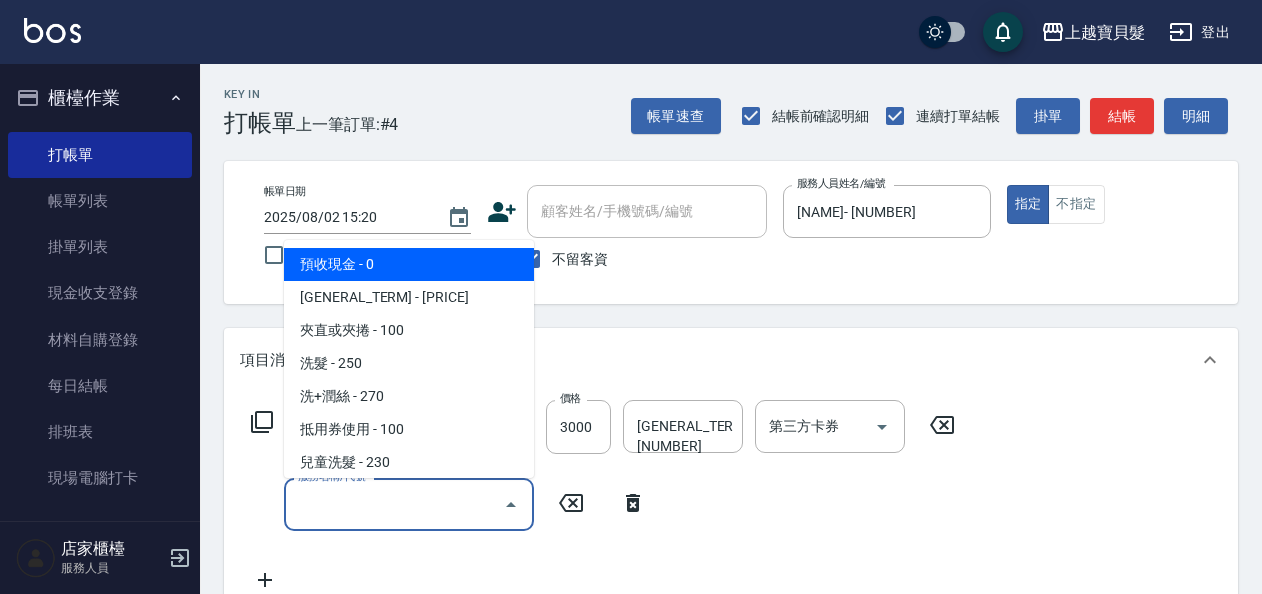 click on "服務名稱/代號" at bounding box center [394, 504] 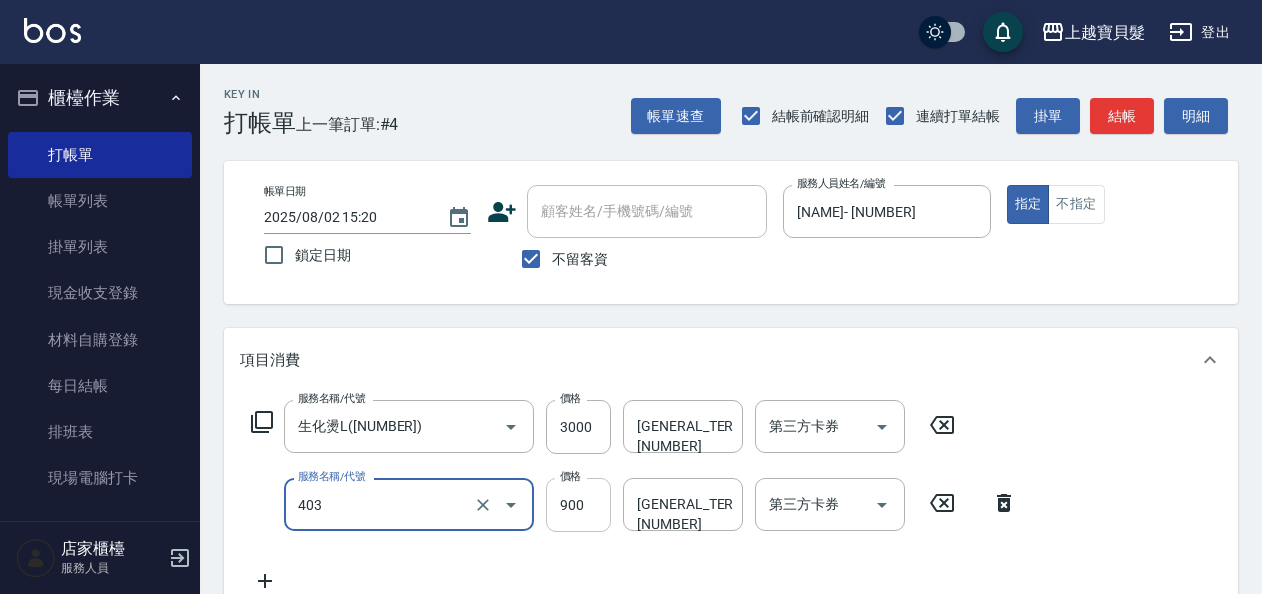 type on "[GENERAL_TERM]([NUMBER])" 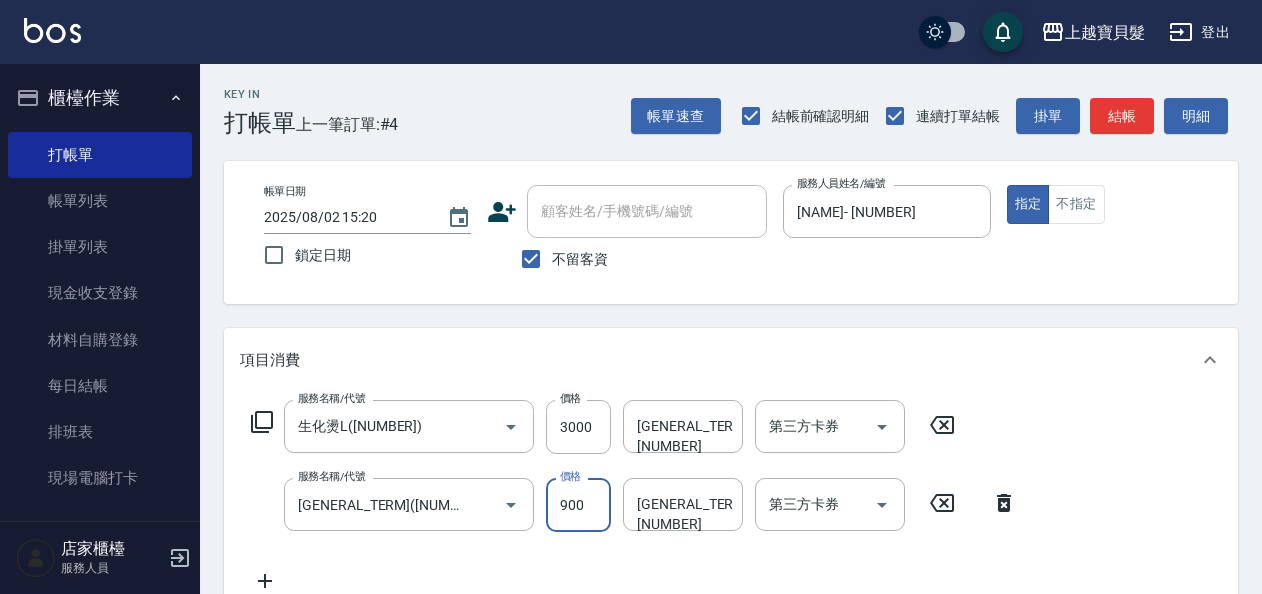 click on "900" at bounding box center (578, 505) 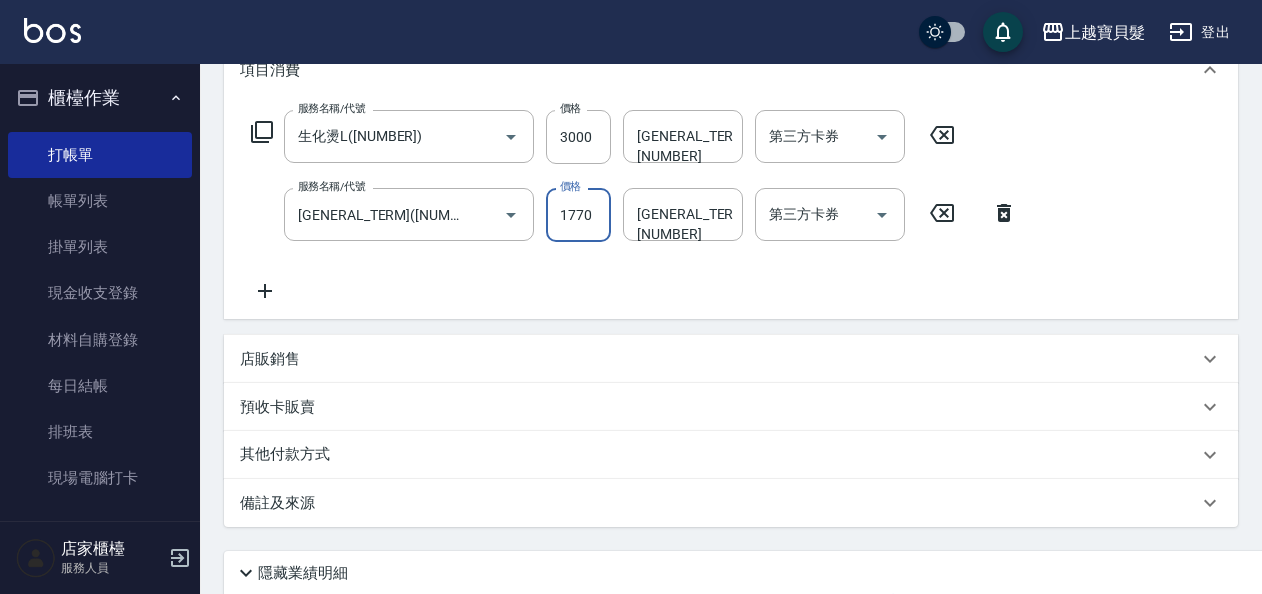 scroll, scrollTop: 300, scrollLeft: 0, axis: vertical 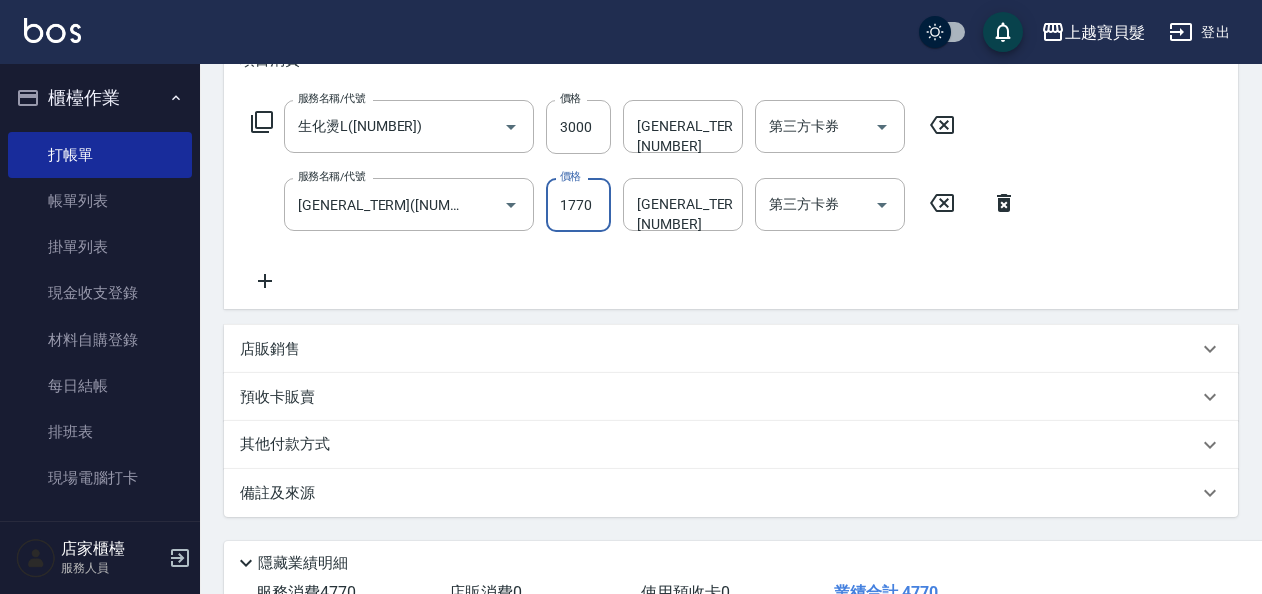 type on "1770" 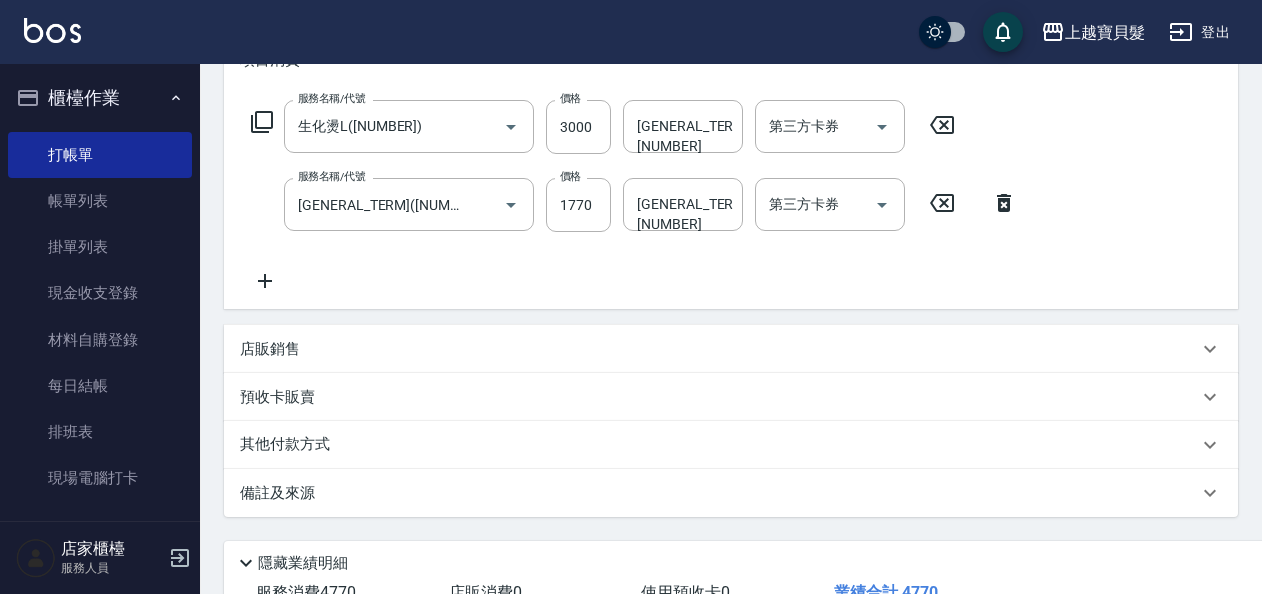 click on "其他付款方式" at bounding box center (290, 445) 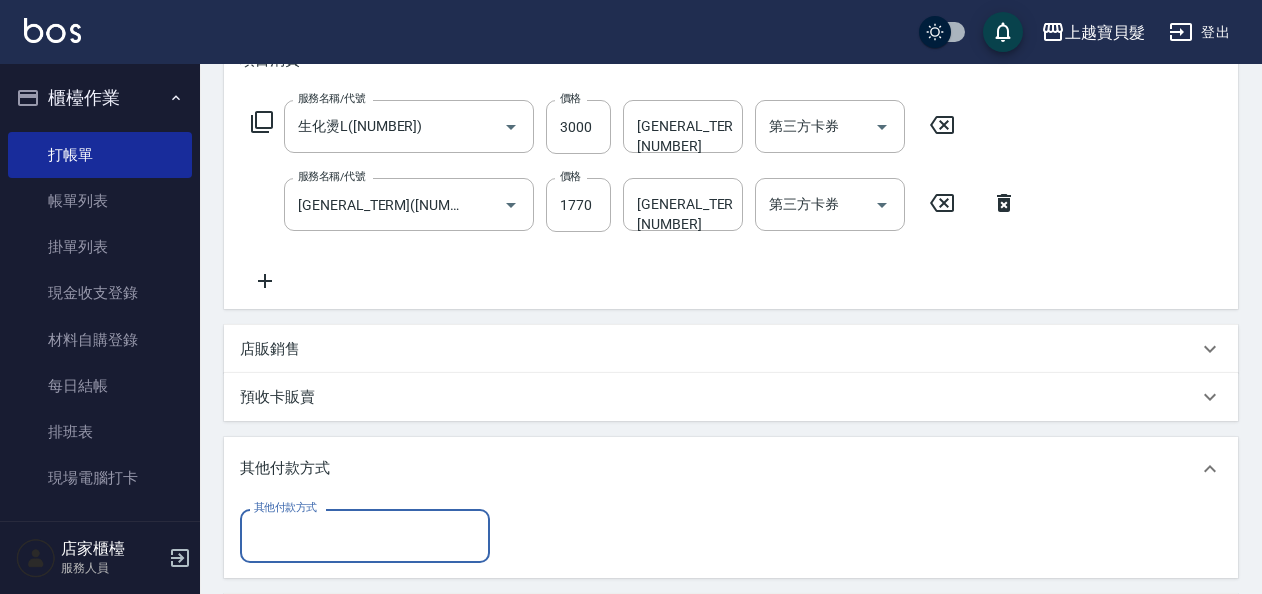 scroll, scrollTop: 0, scrollLeft: 0, axis: both 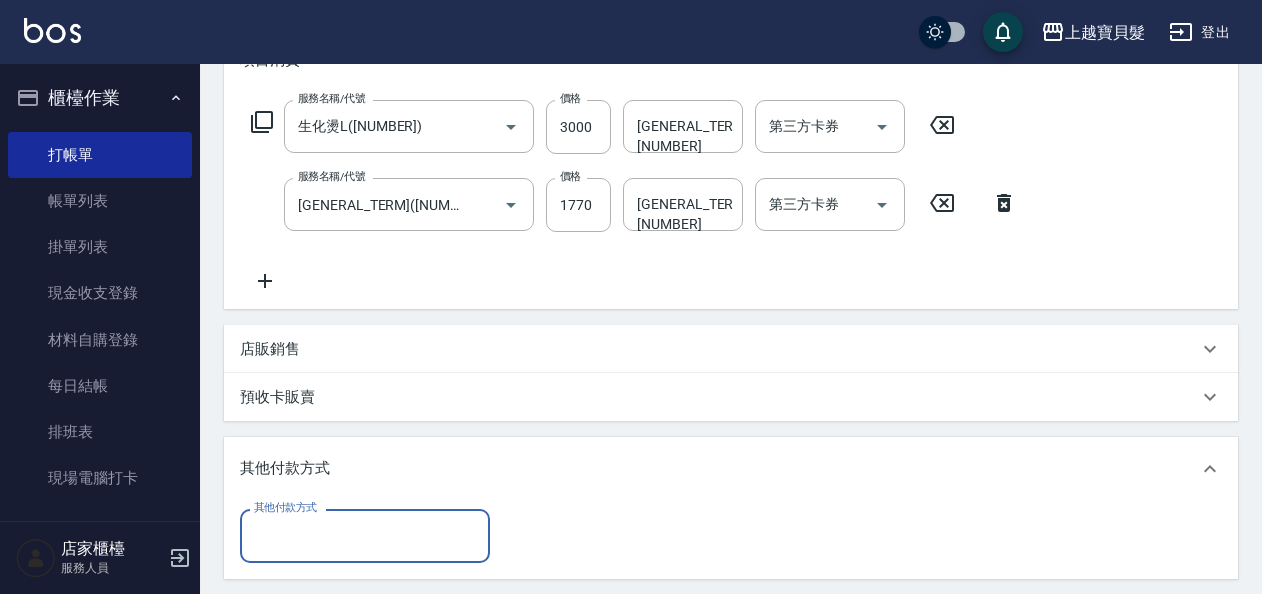 click on "其他付款方式" at bounding box center (365, 535) 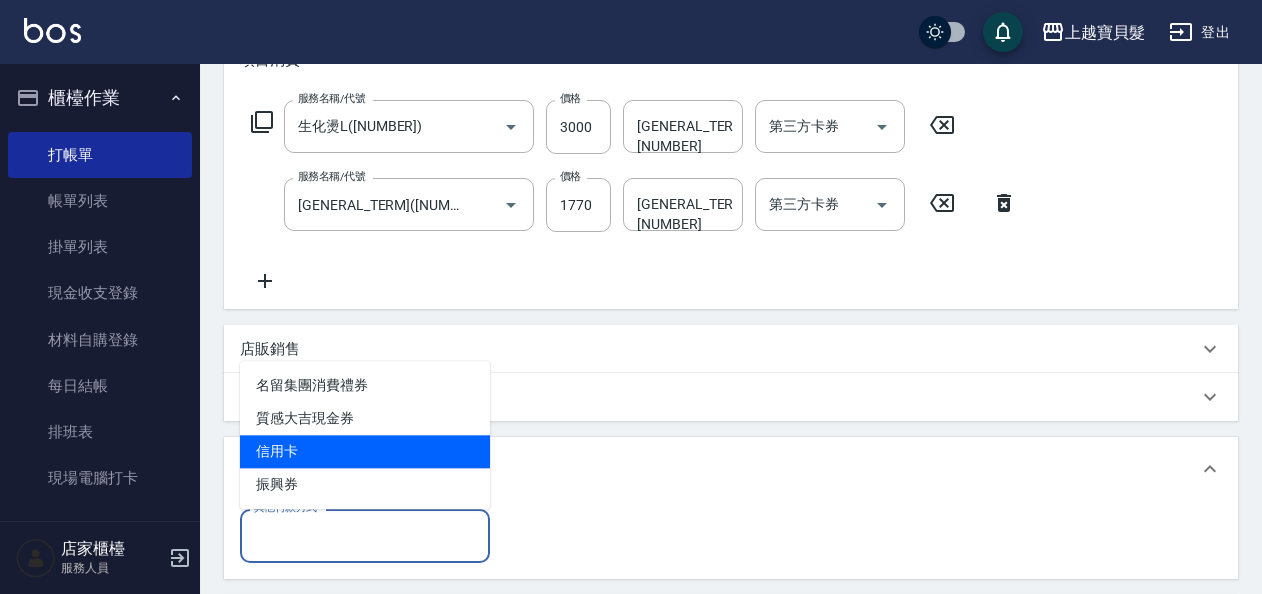 click on "信用卡" at bounding box center [365, 451] 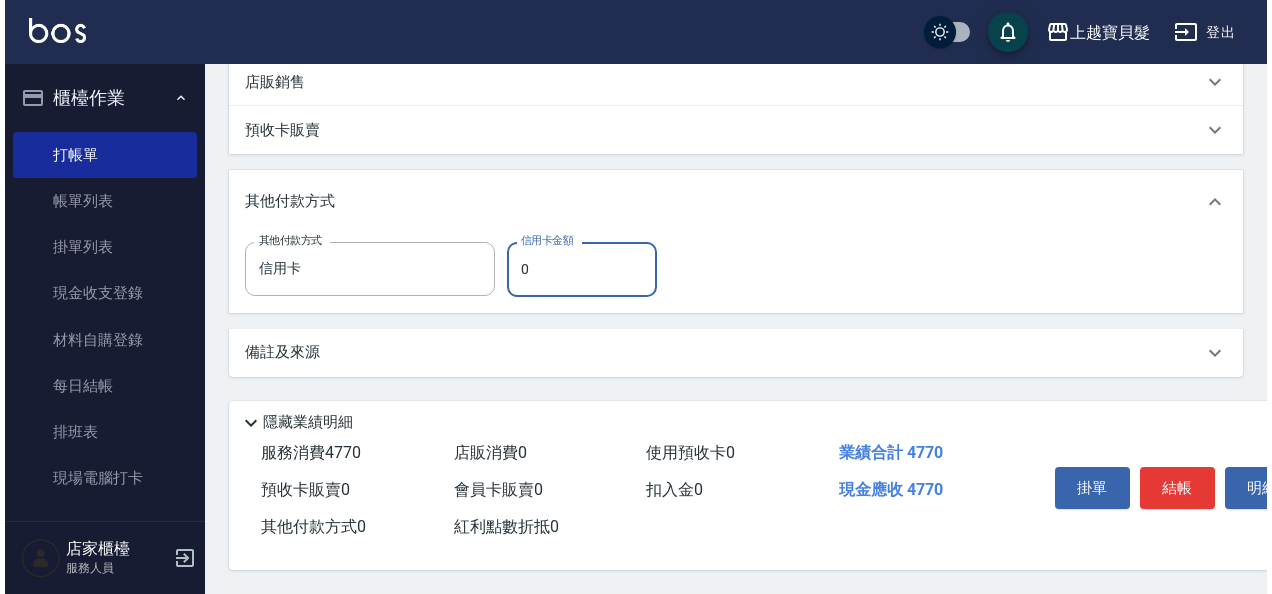 scroll, scrollTop: 573, scrollLeft: 0, axis: vertical 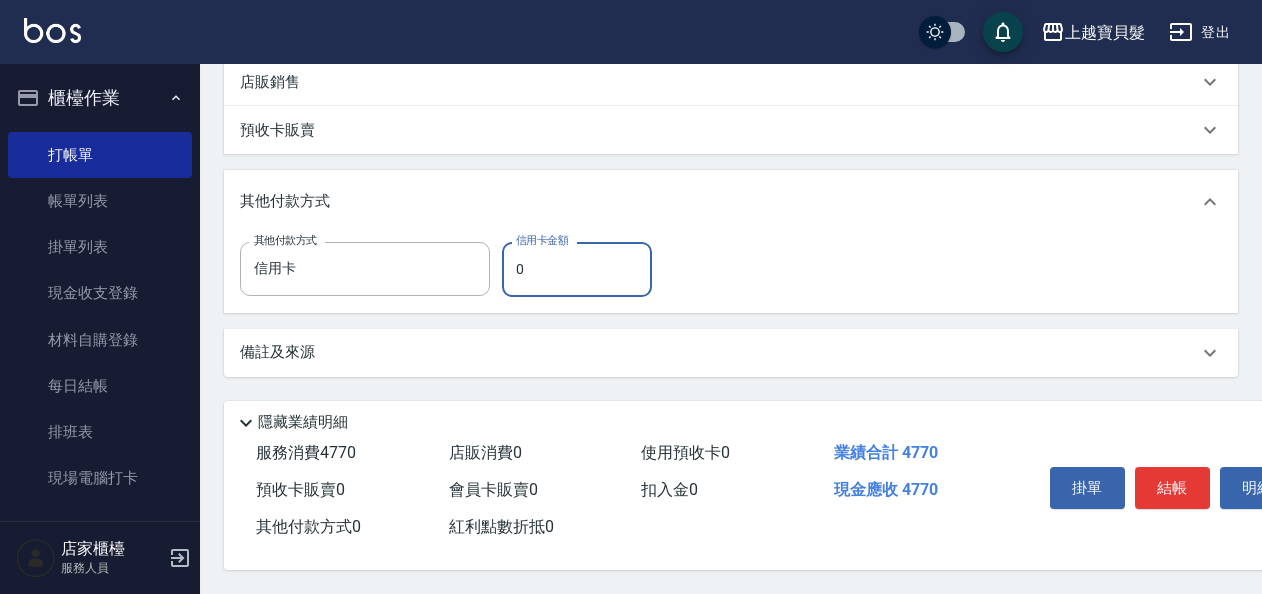 drag, startPoint x: 536, startPoint y: 264, endPoint x: 514, endPoint y: 265, distance: 22.022715 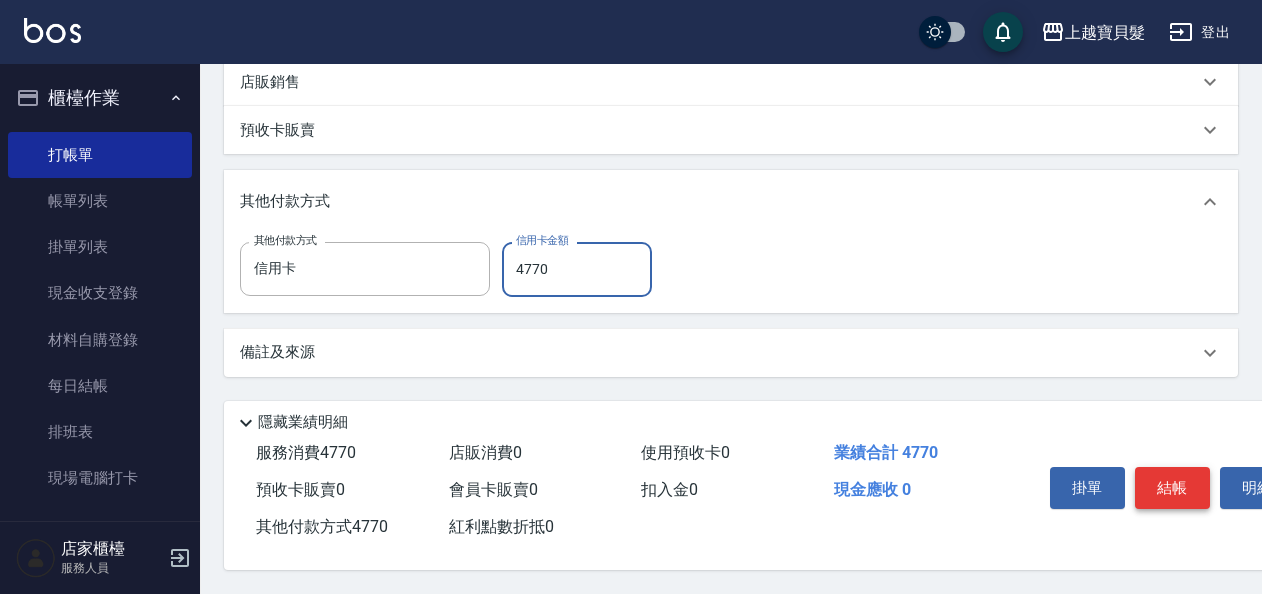 type on "4770" 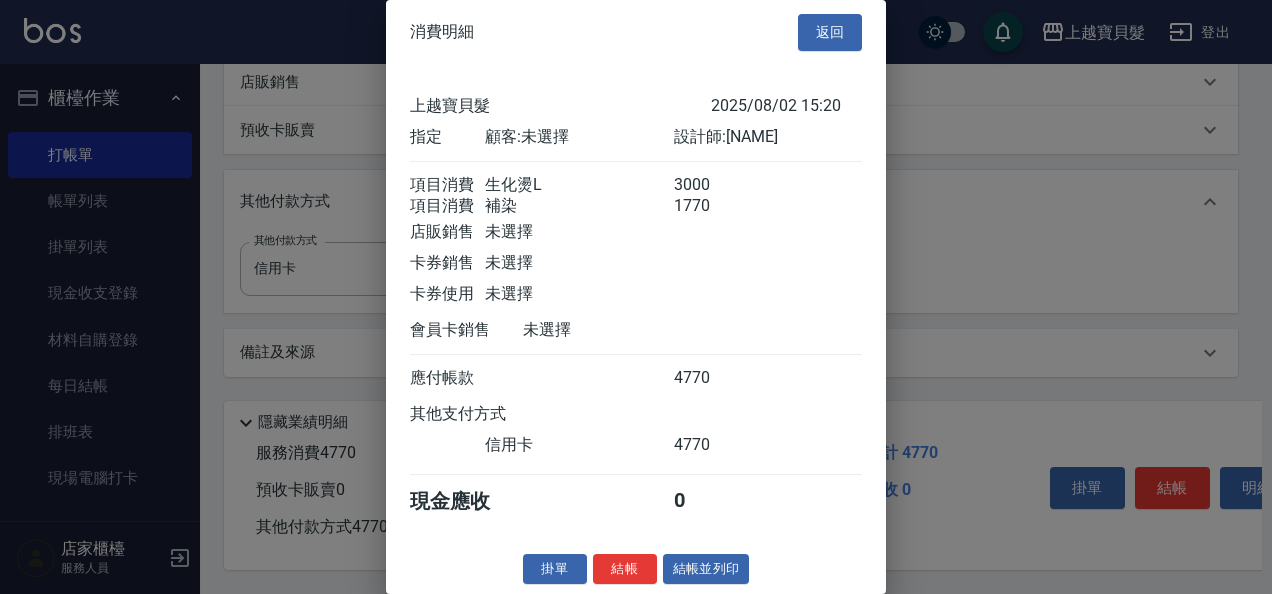 scroll, scrollTop: 28, scrollLeft: 0, axis: vertical 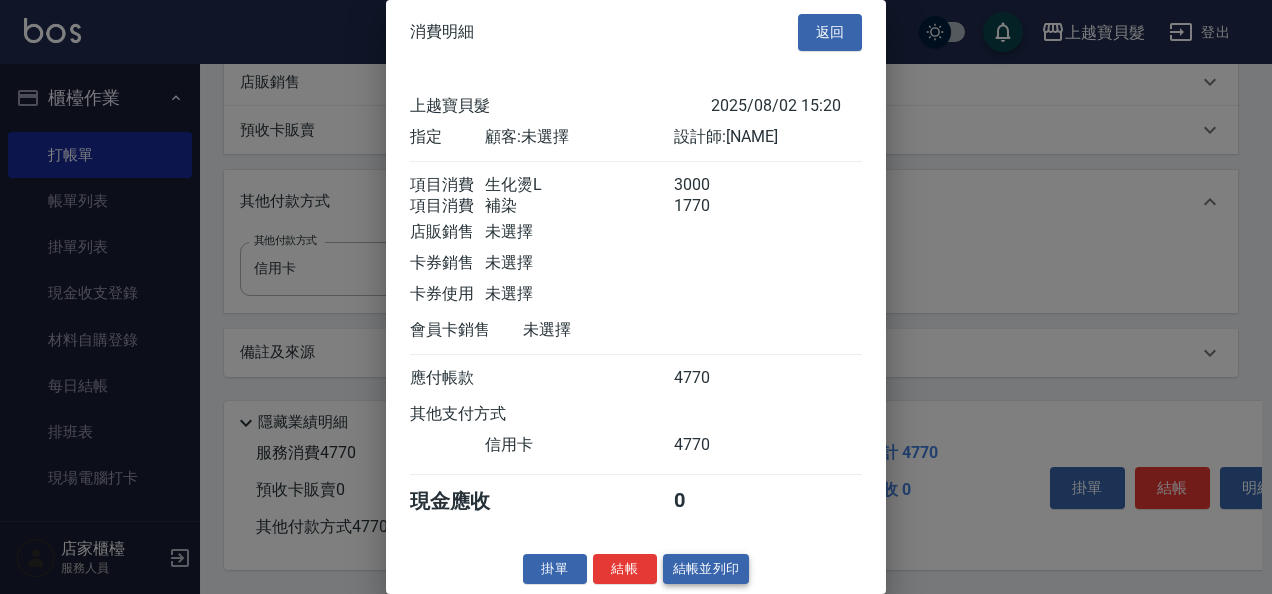 click on "結帳並列印" at bounding box center (706, 569) 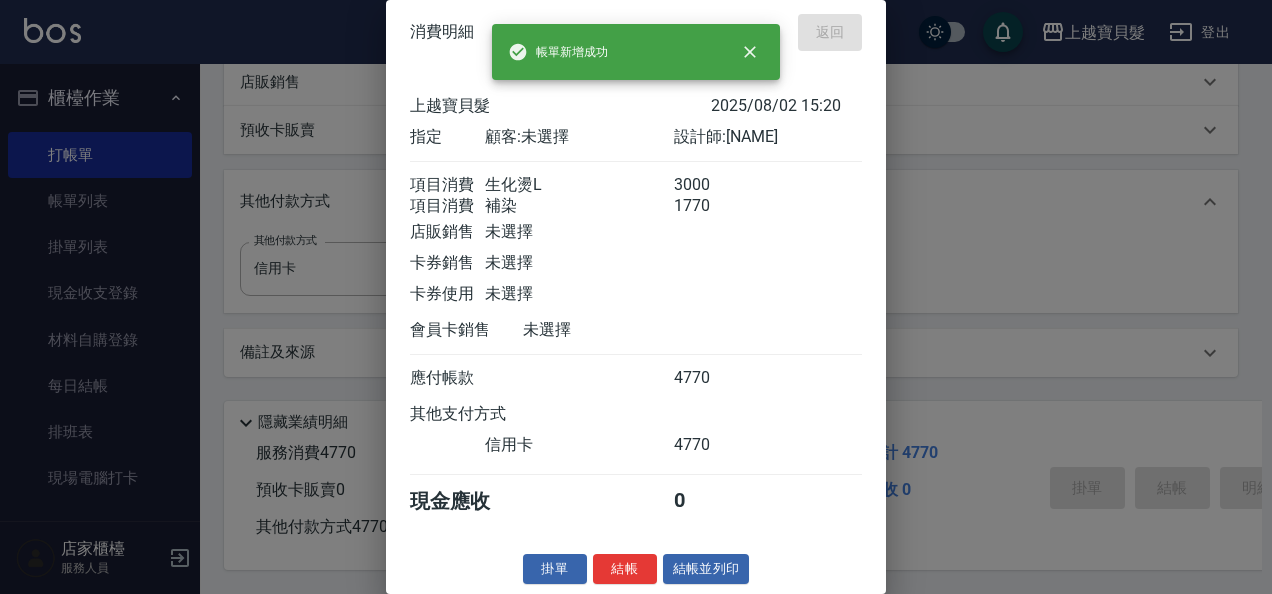 type on "[DATE] [TIME]" 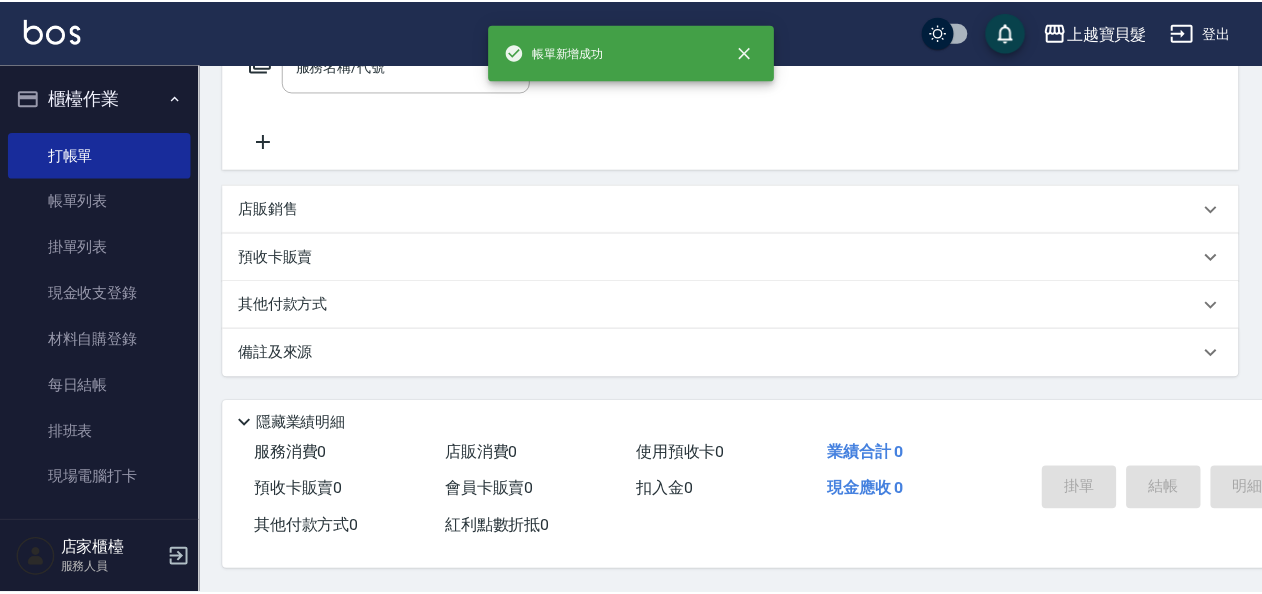scroll, scrollTop: 0, scrollLeft: 0, axis: both 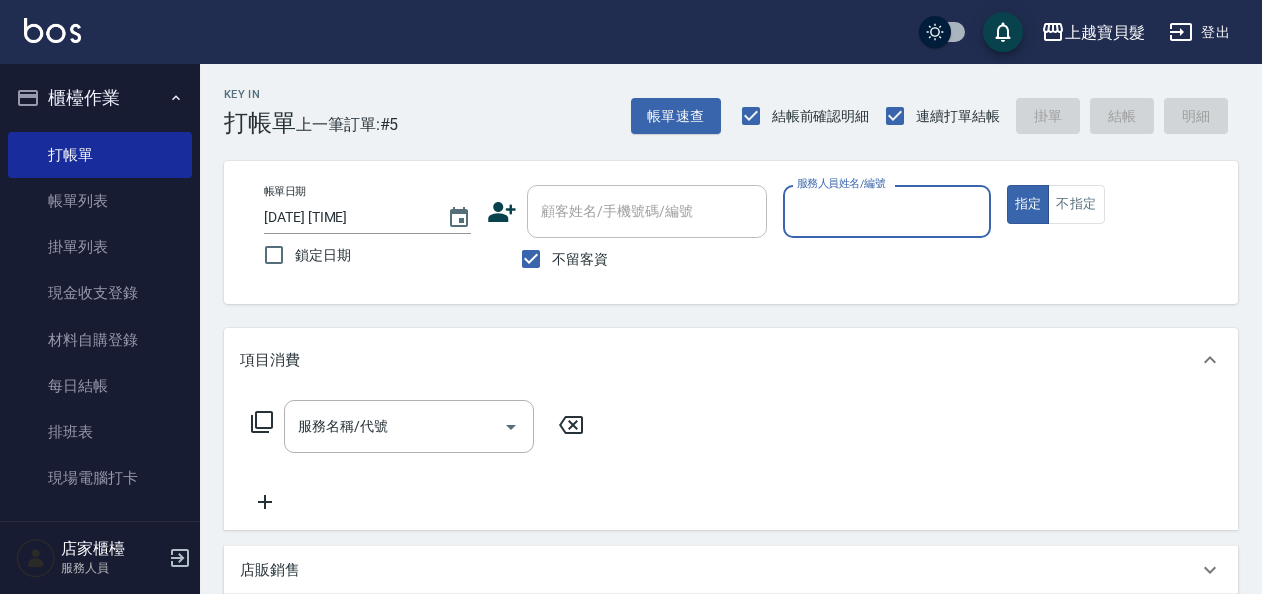 click on "服務人員姓名/編號" at bounding box center [886, 211] 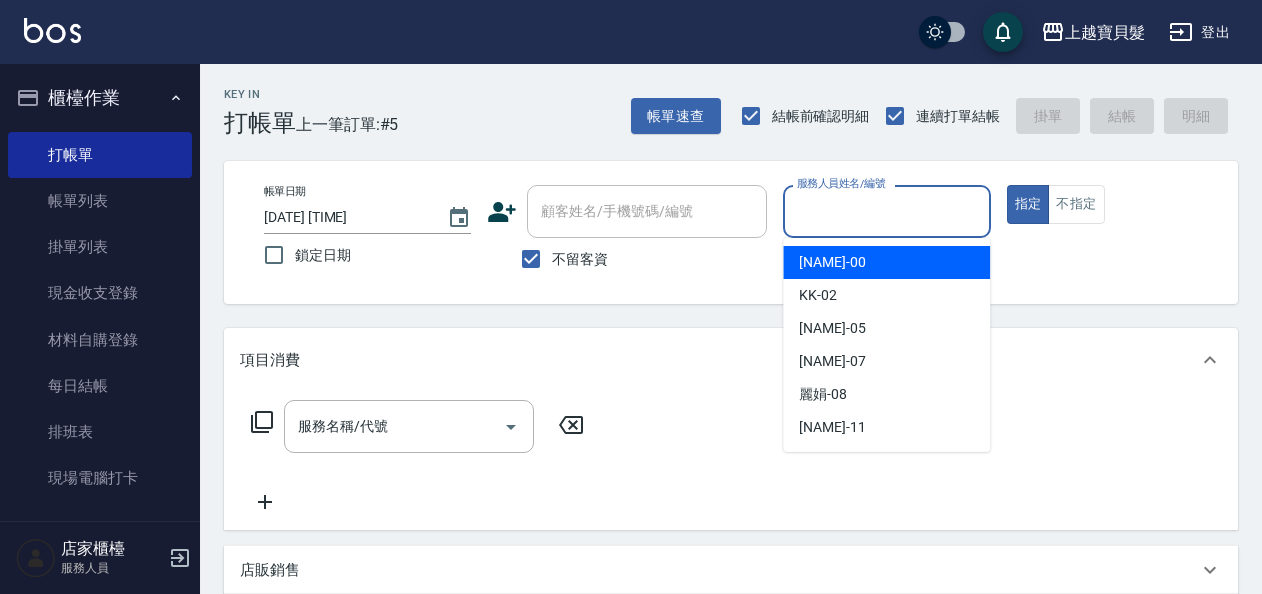 click on "小華 -00" at bounding box center (832, 262) 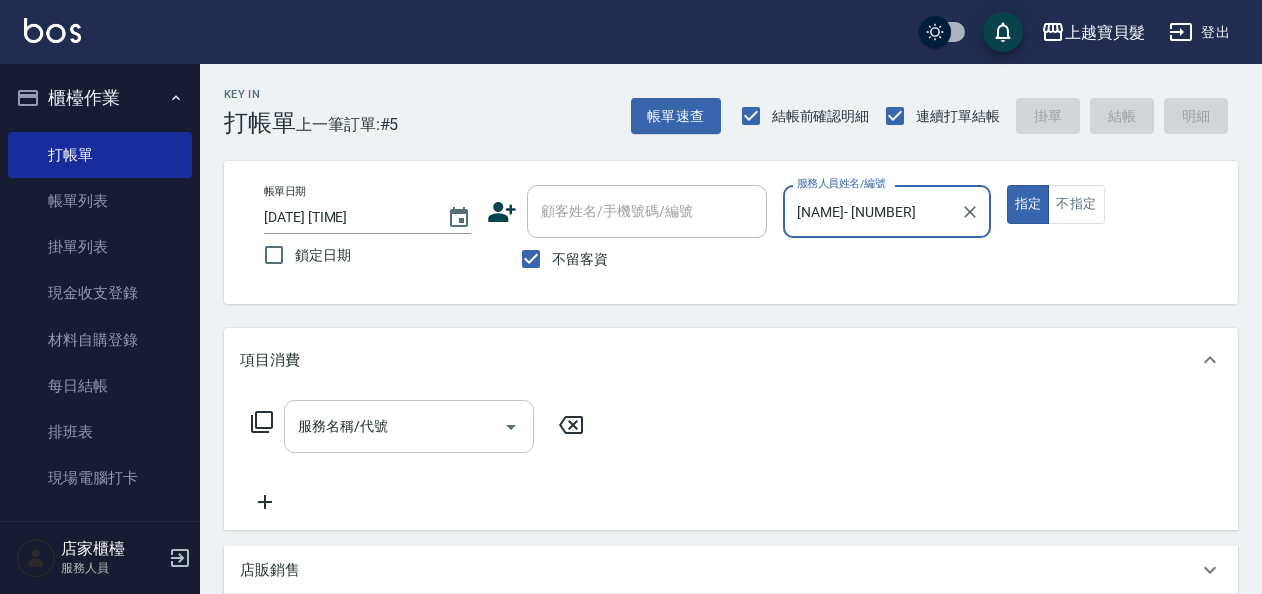 click on "服務名稱/代號" at bounding box center [394, 426] 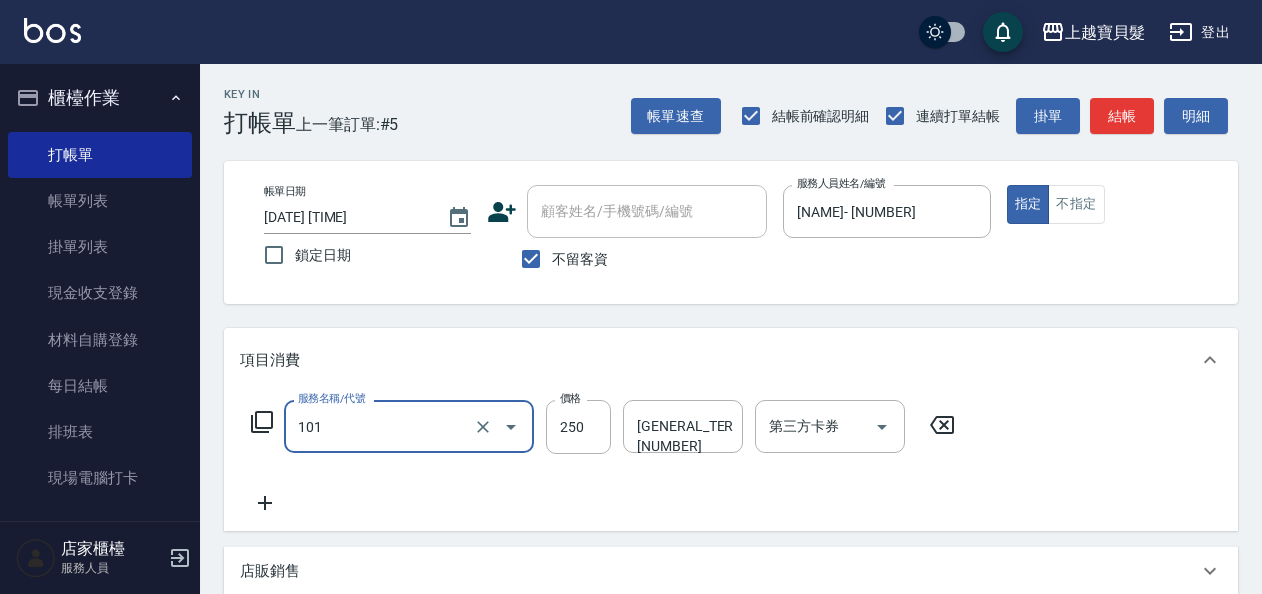 type on "洗髮(101)" 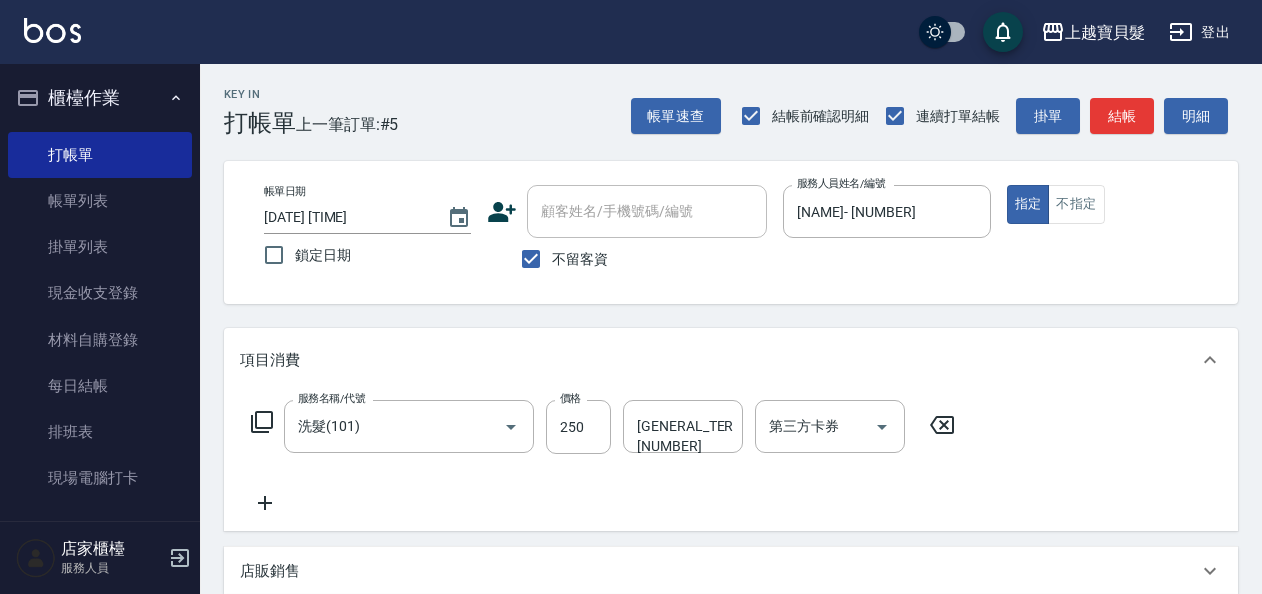 click on "服務名稱/代號 洗髮([NUMBER]) 服務名稱/代號 價格 [PRICE] 價格 [GENERAL_TERM]-[NUMBER] [GENERAL_TERM]-[NUMBER] 第三方卡券 第三方卡券" at bounding box center [731, 461] 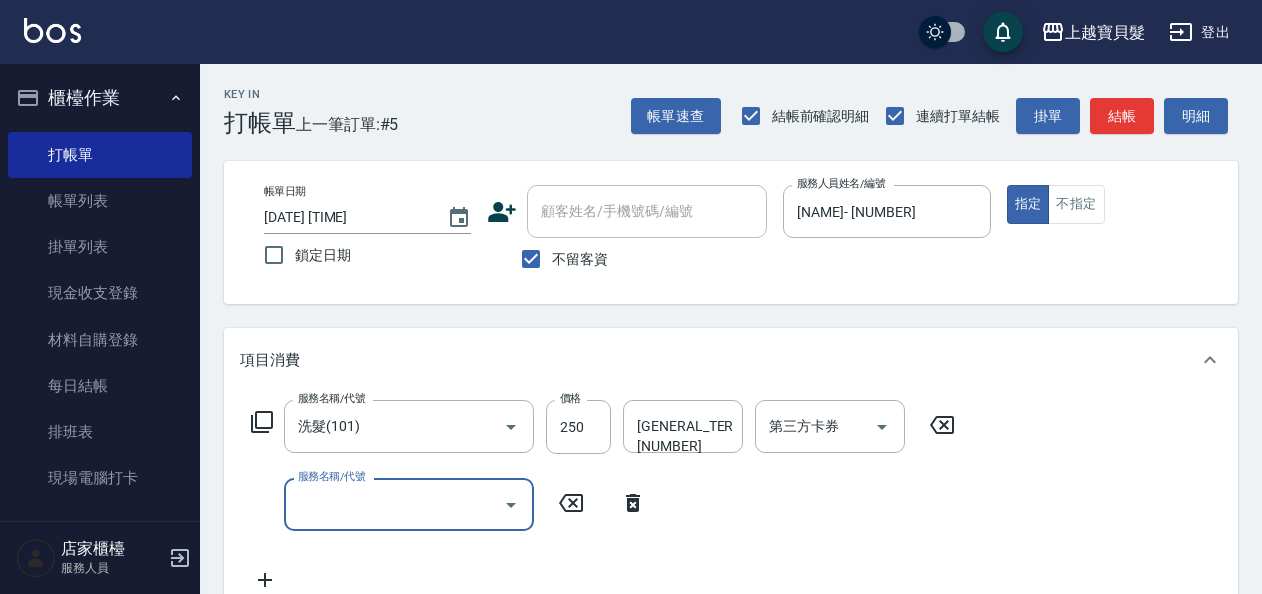 click on "服務名稱/代號" at bounding box center (394, 504) 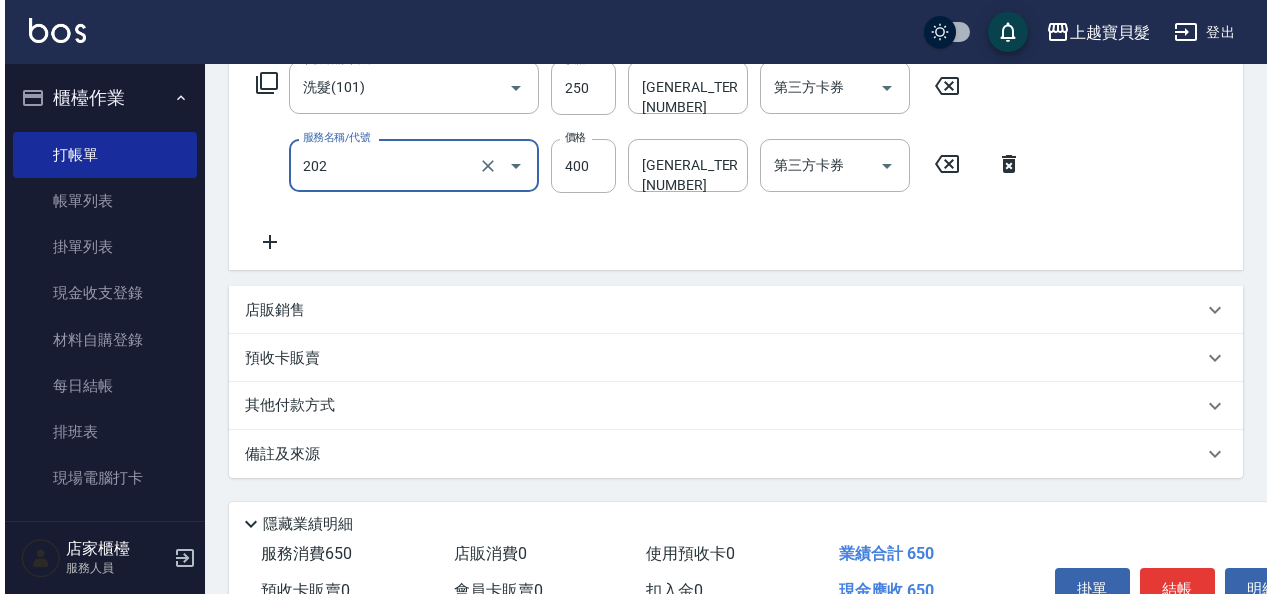 scroll, scrollTop: 447, scrollLeft: 0, axis: vertical 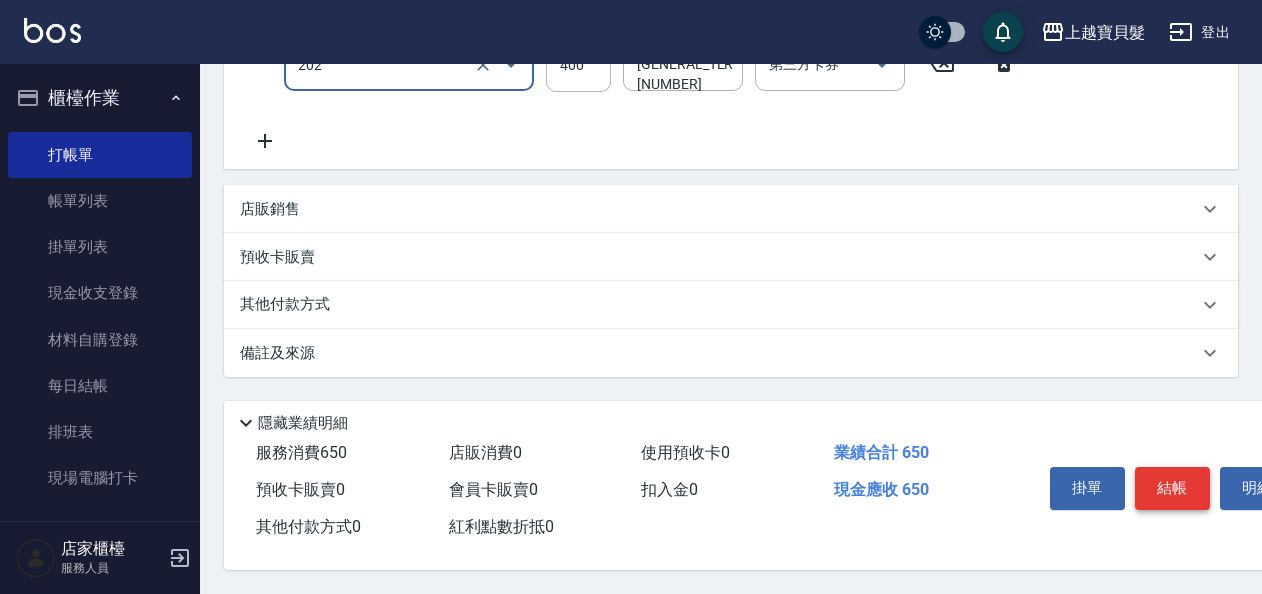 type on "剪髮(202)" 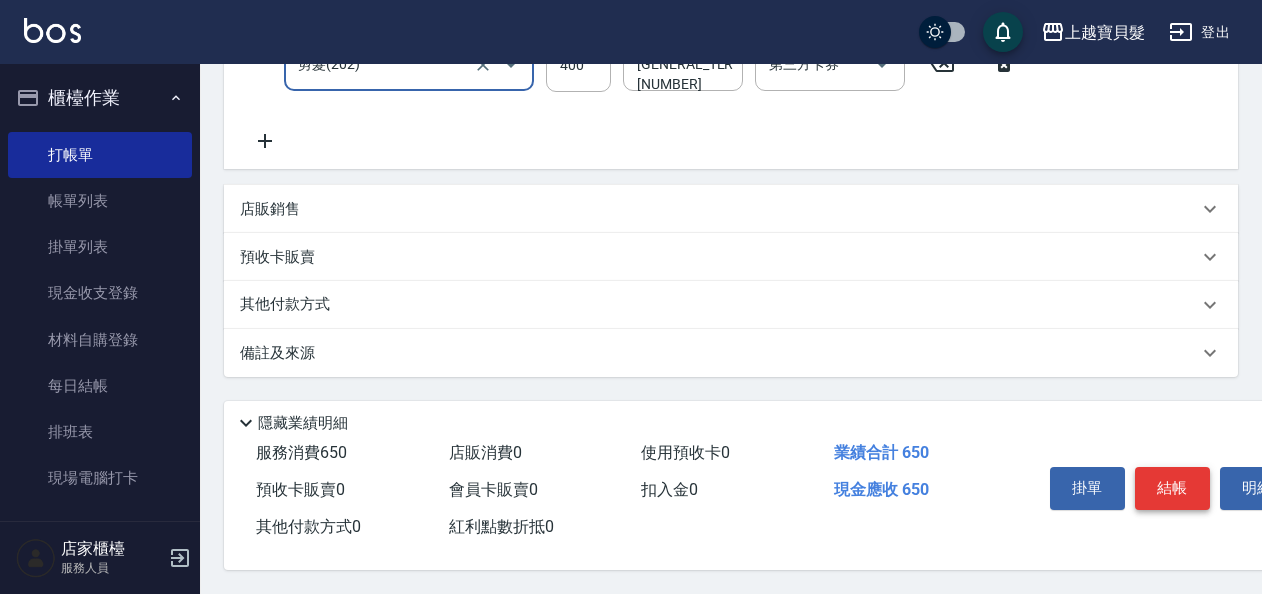 click on "結帳" at bounding box center (1172, 488) 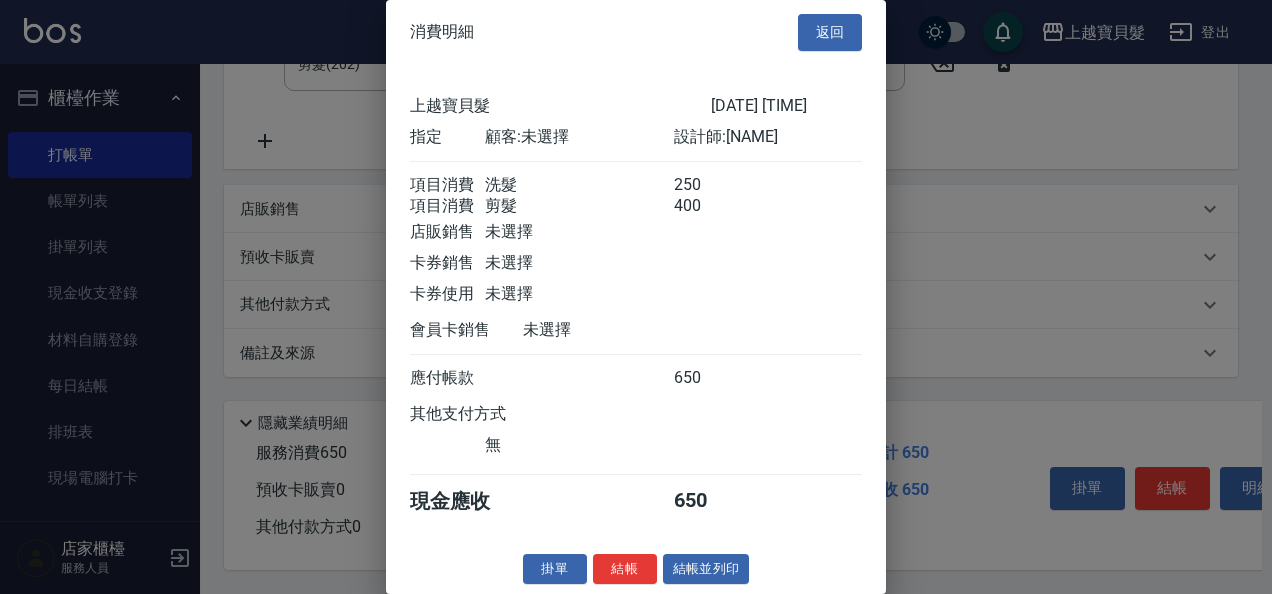 scroll, scrollTop: 28, scrollLeft: 0, axis: vertical 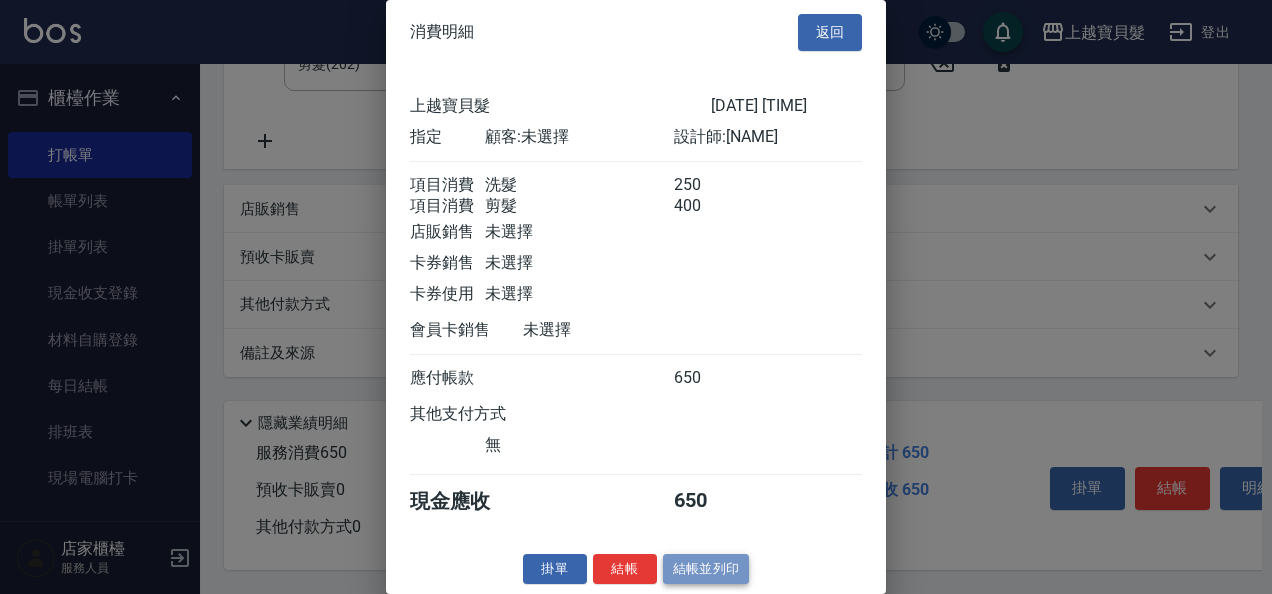 click on "結帳並列印" at bounding box center (706, 569) 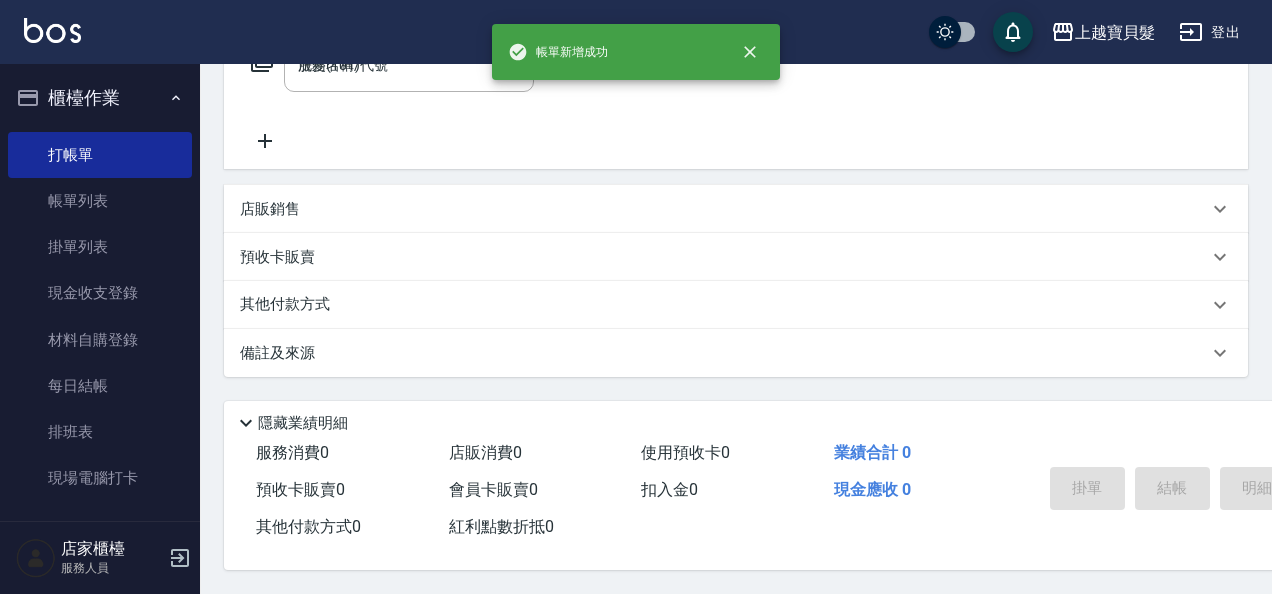 type on "[DATE] [TIME]" 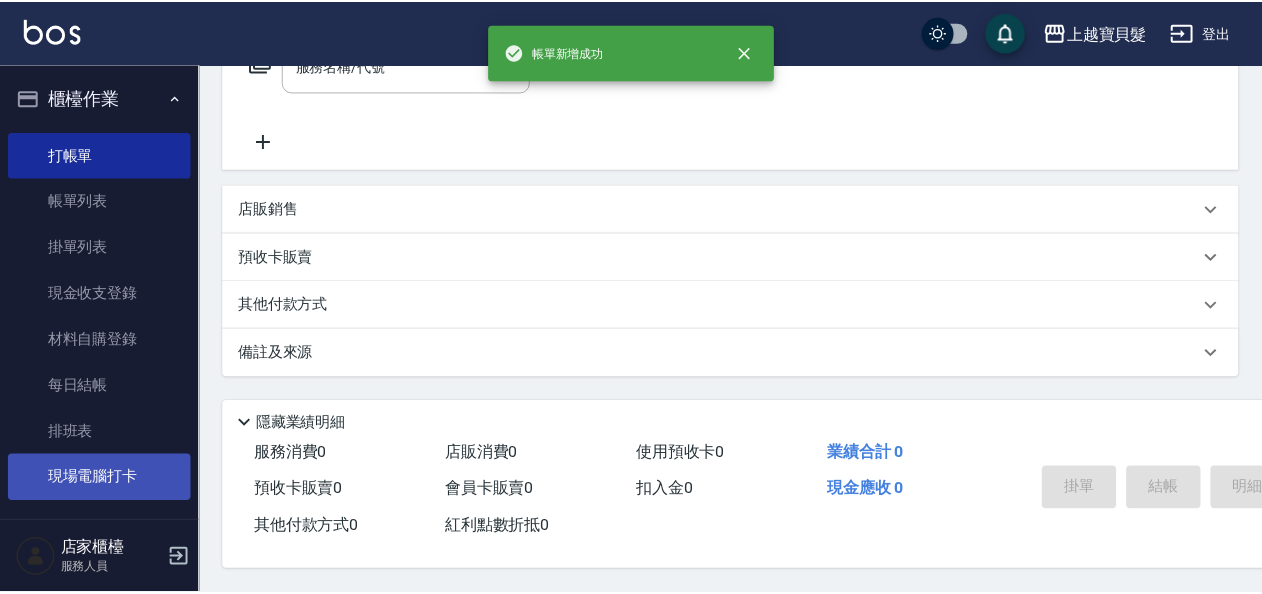 scroll, scrollTop: 0, scrollLeft: 0, axis: both 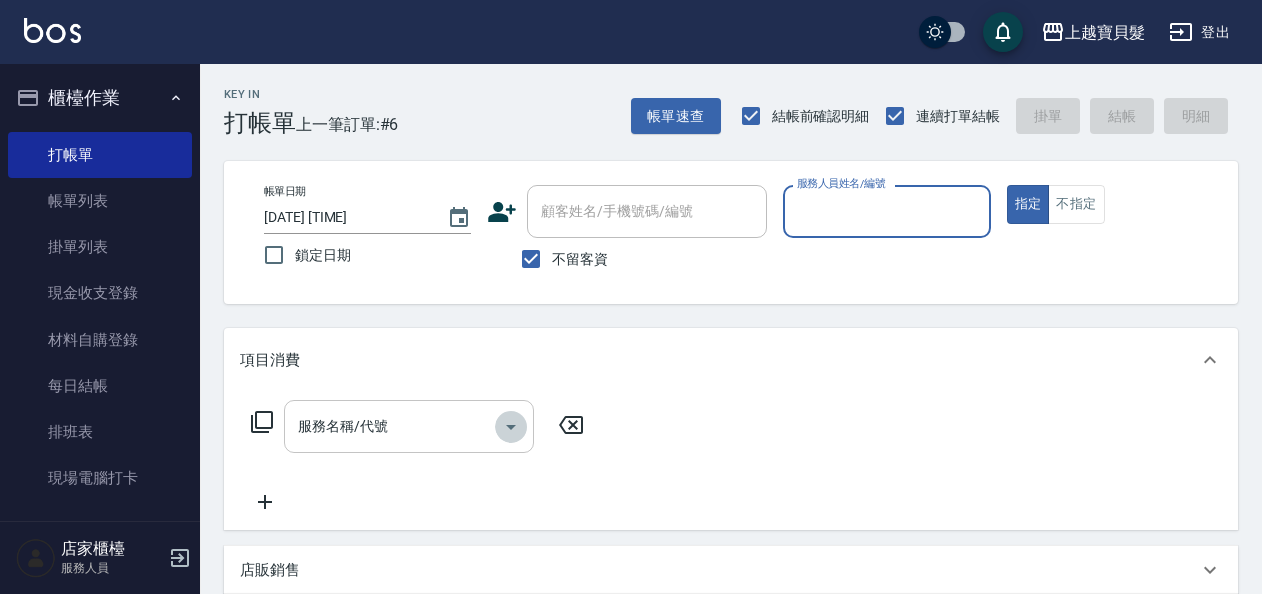 click 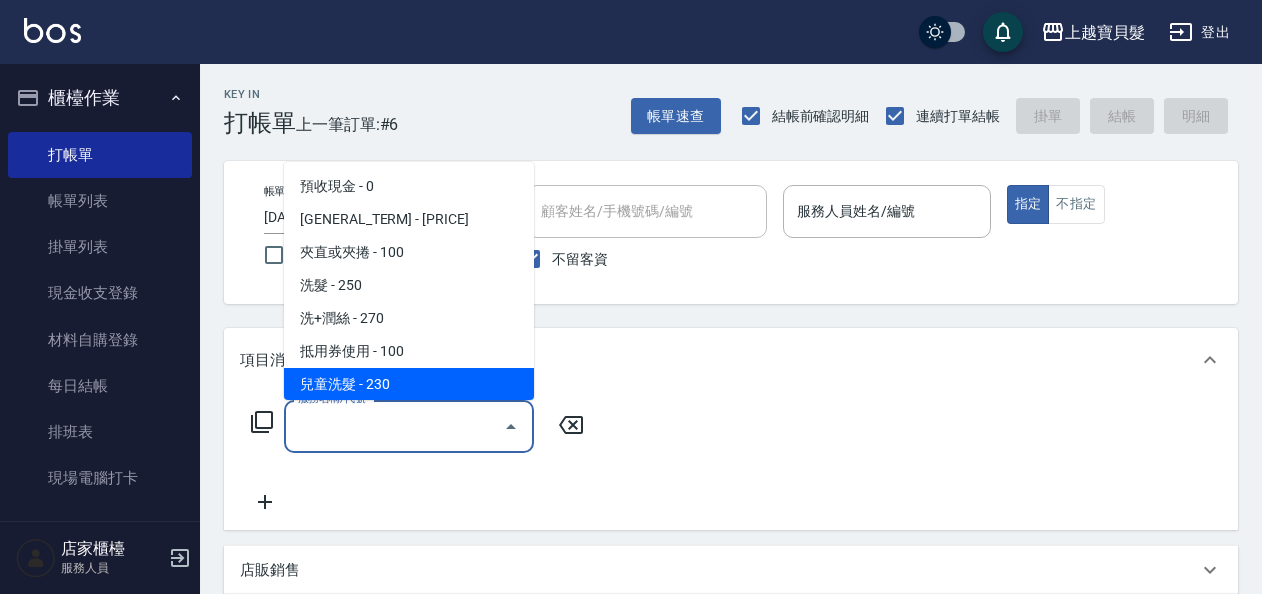 scroll, scrollTop: 100, scrollLeft: 0, axis: vertical 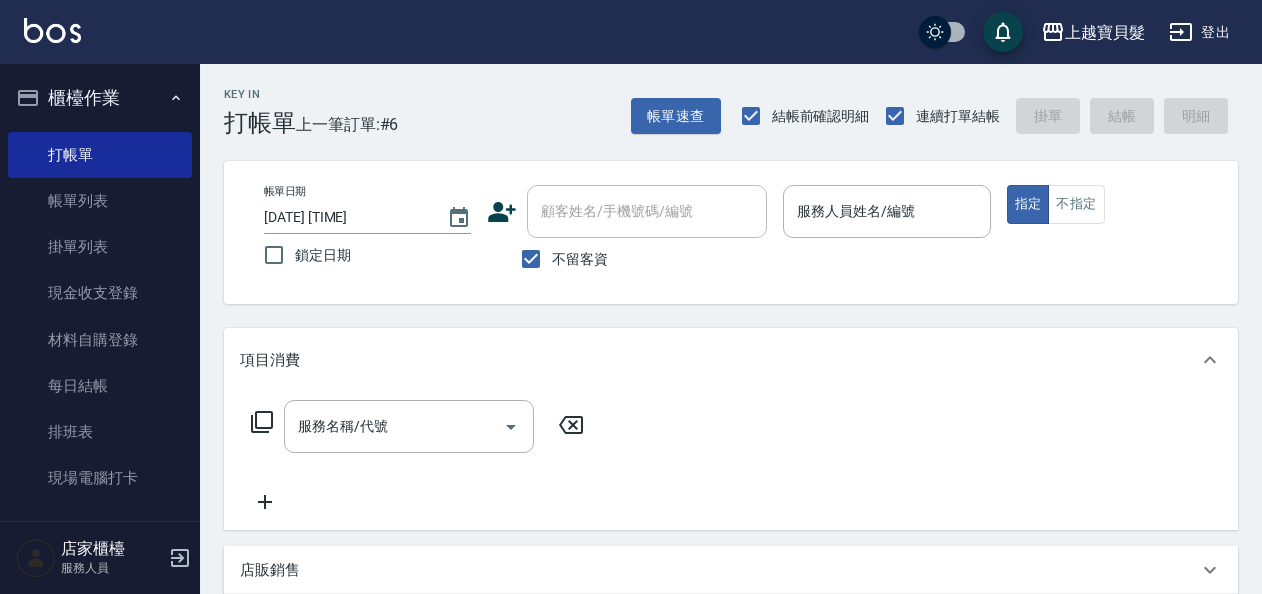 click on "項目消費" at bounding box center (719, 360) 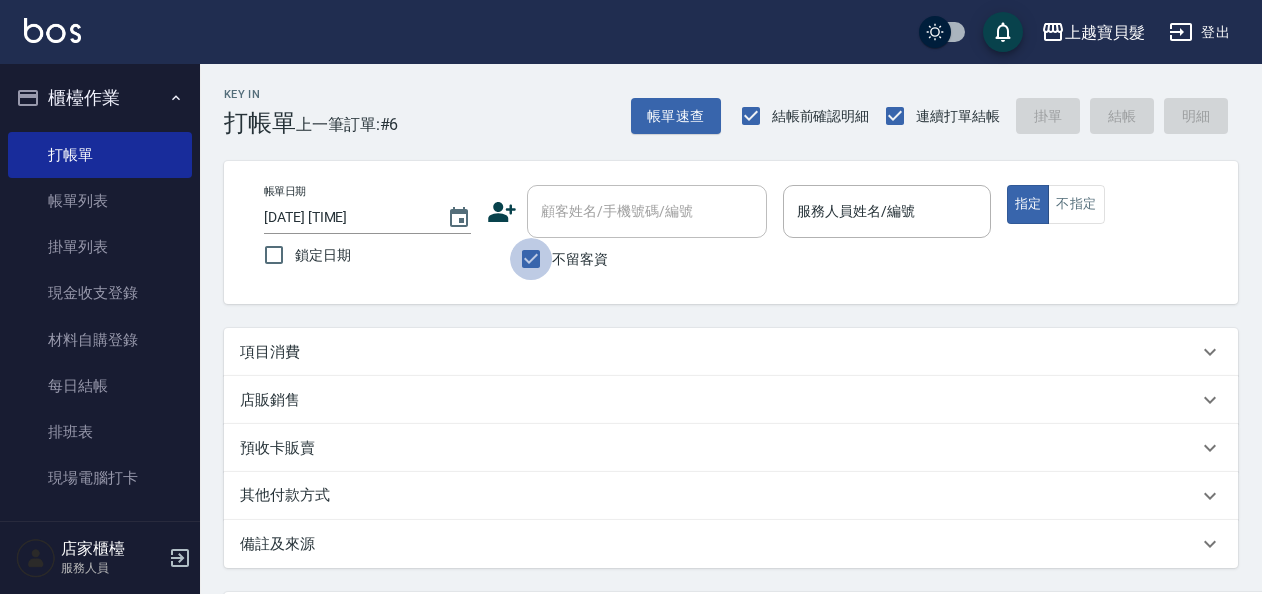 drag, startPoint x: 522, startPoint y: 250, endPoint x: 550, endPoint y: 250, distance: 28 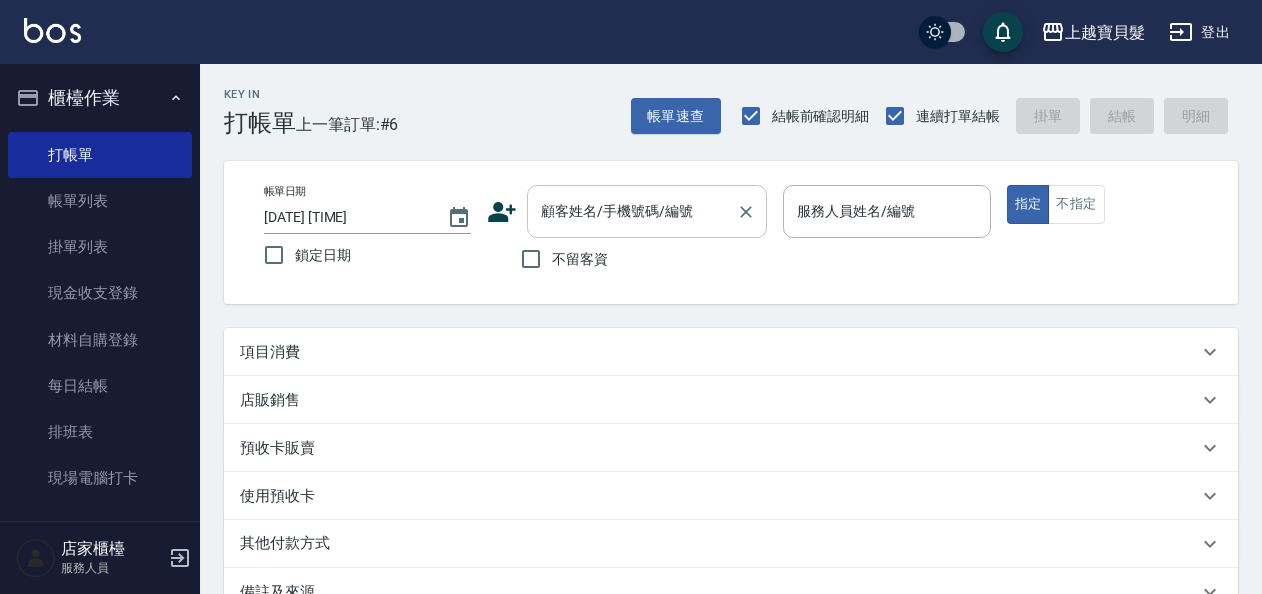 click on "顧客姓名/手機號碼/編號" at bounding box center (647, 211) 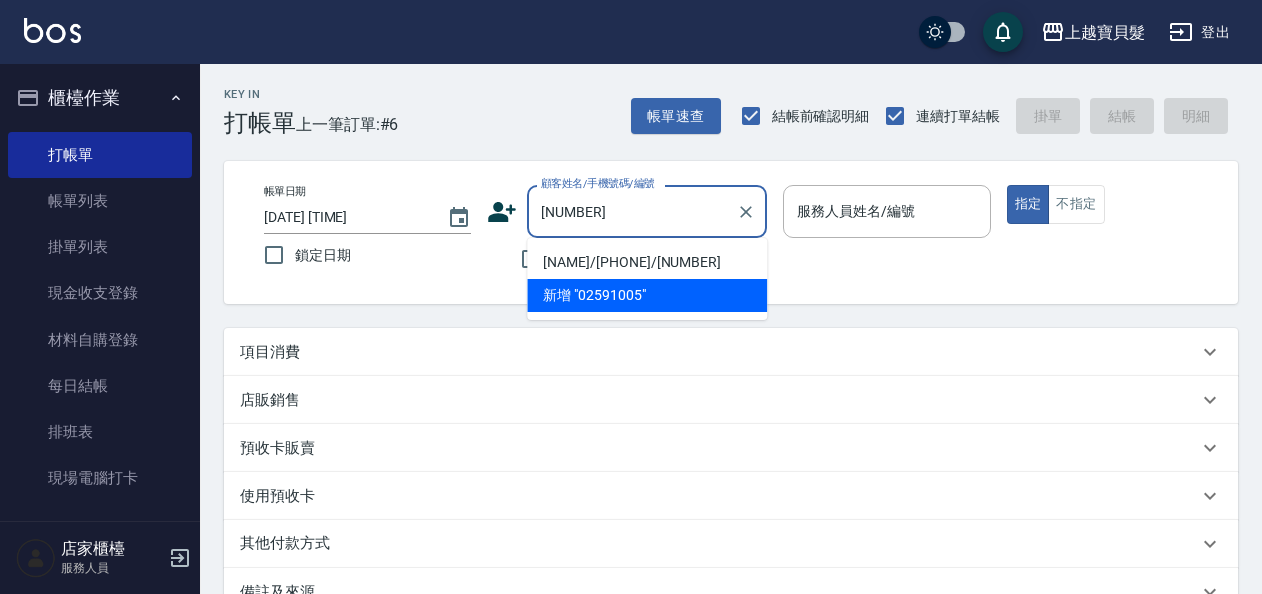 click on "[NAME]/[PHONE]/[NUMBER]" at bounding box center [647, 262] 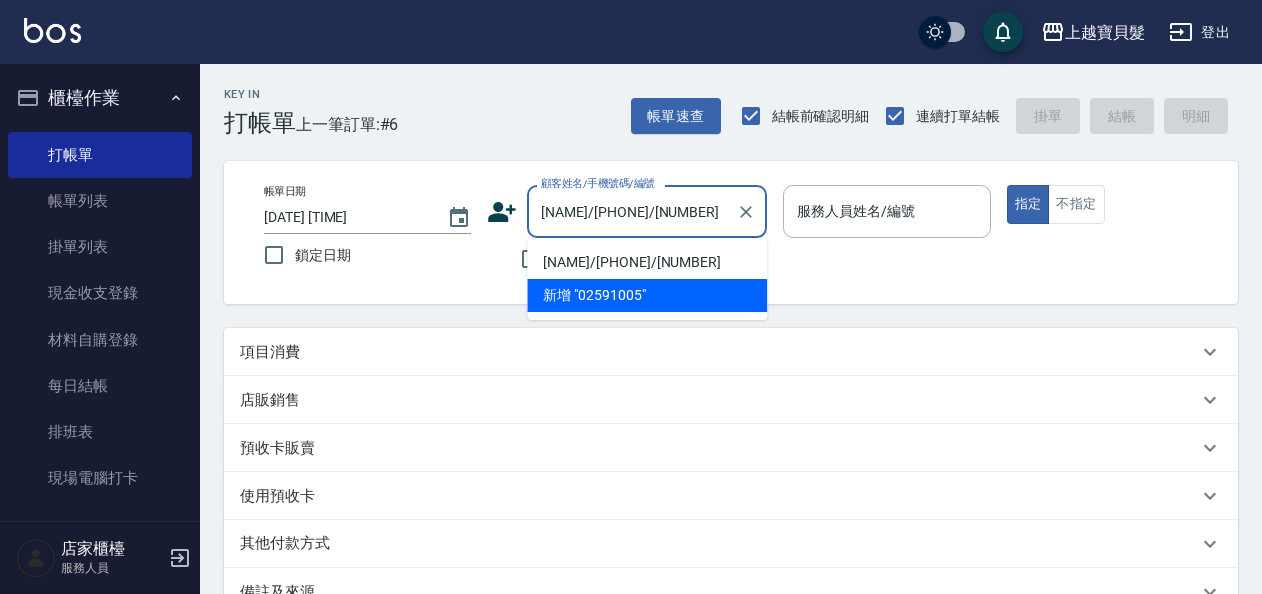 type on "[FIRST]-08" 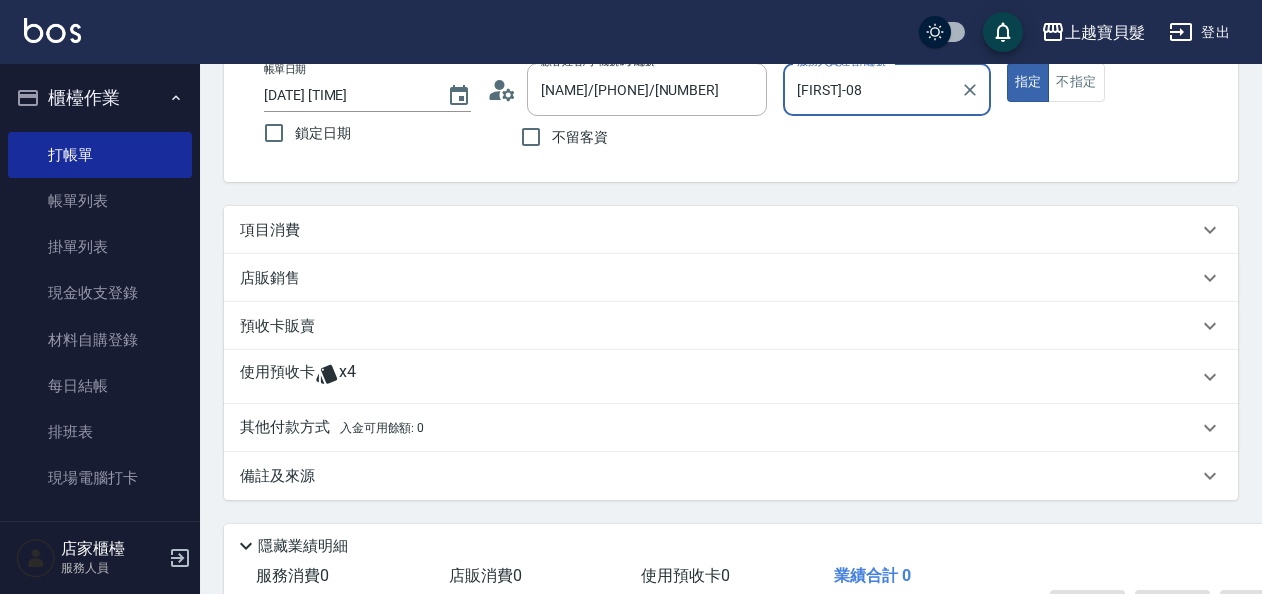 scroll, scrollTop: 252, scrollLeft: 0, axis: vertical 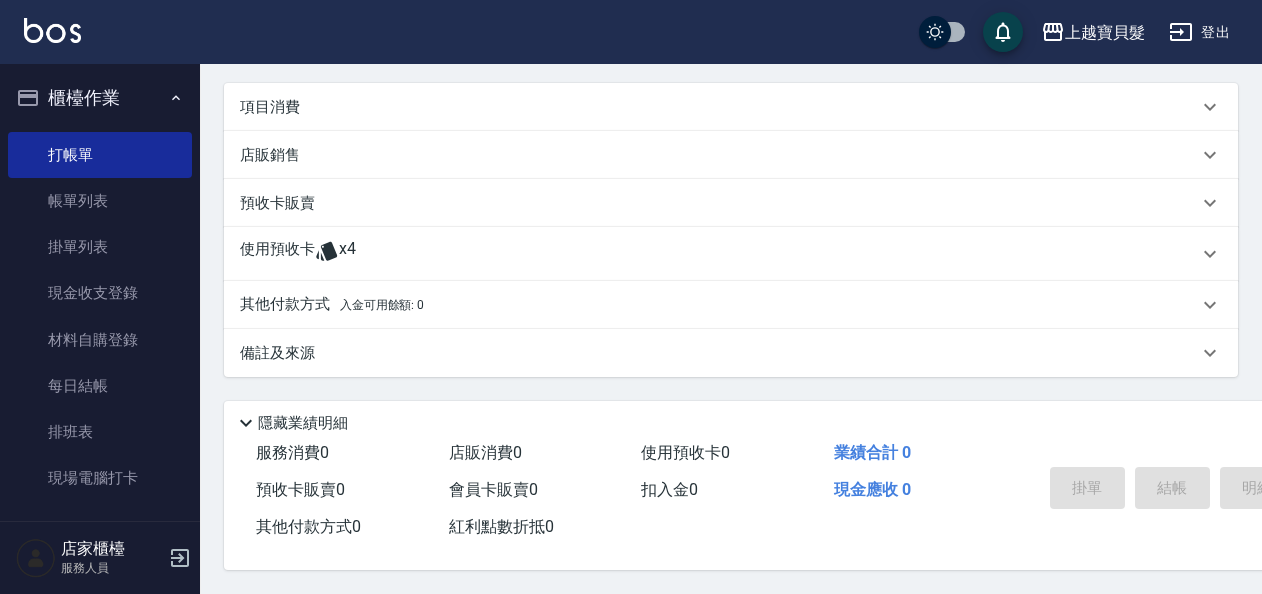 click 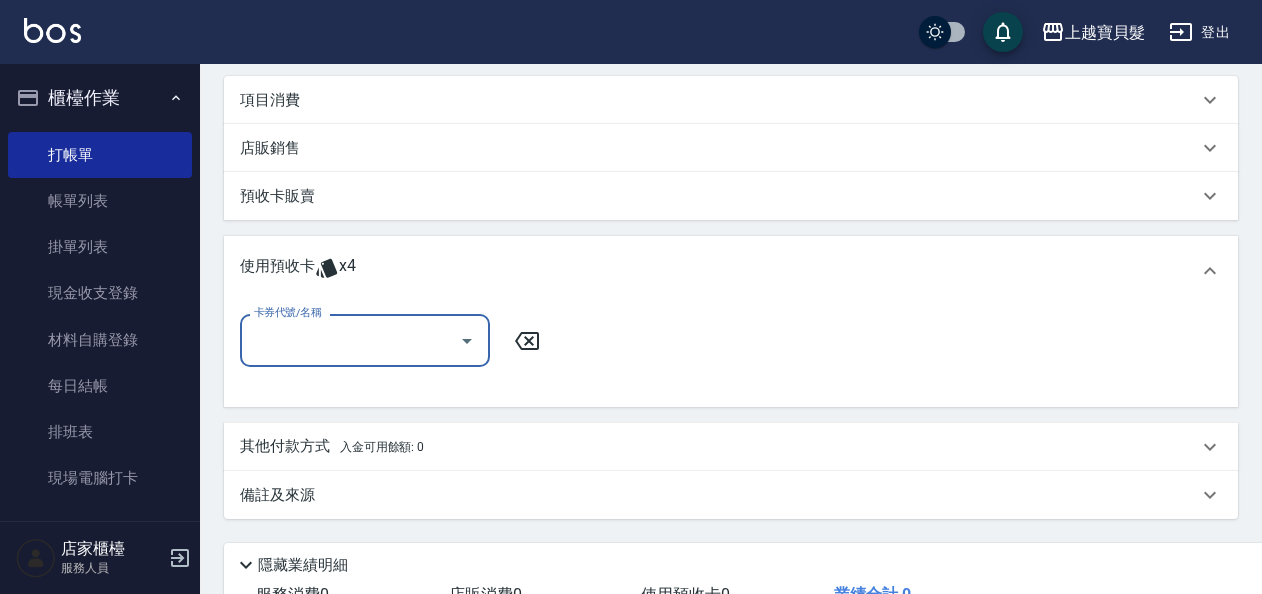 scroll, scrollTop: 0, scrollLeft: 0, axis: both 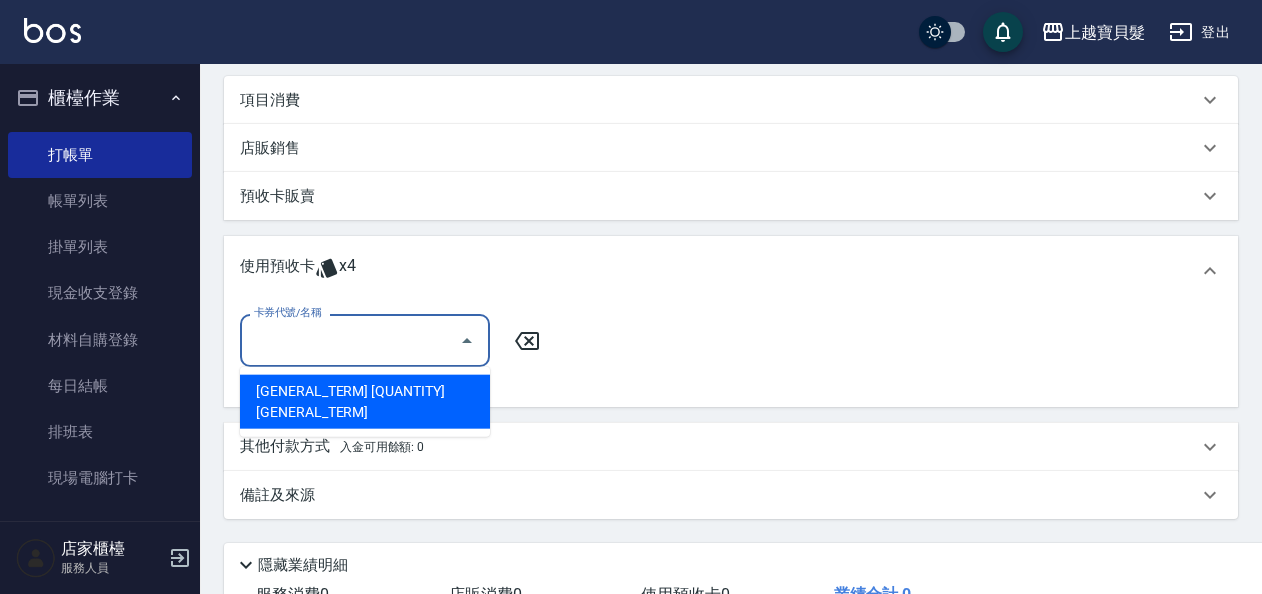 drag, startPoint x: 463, startPoint y: 392, endPoint x: 575, endPoint y: 388, distance: 112.0714 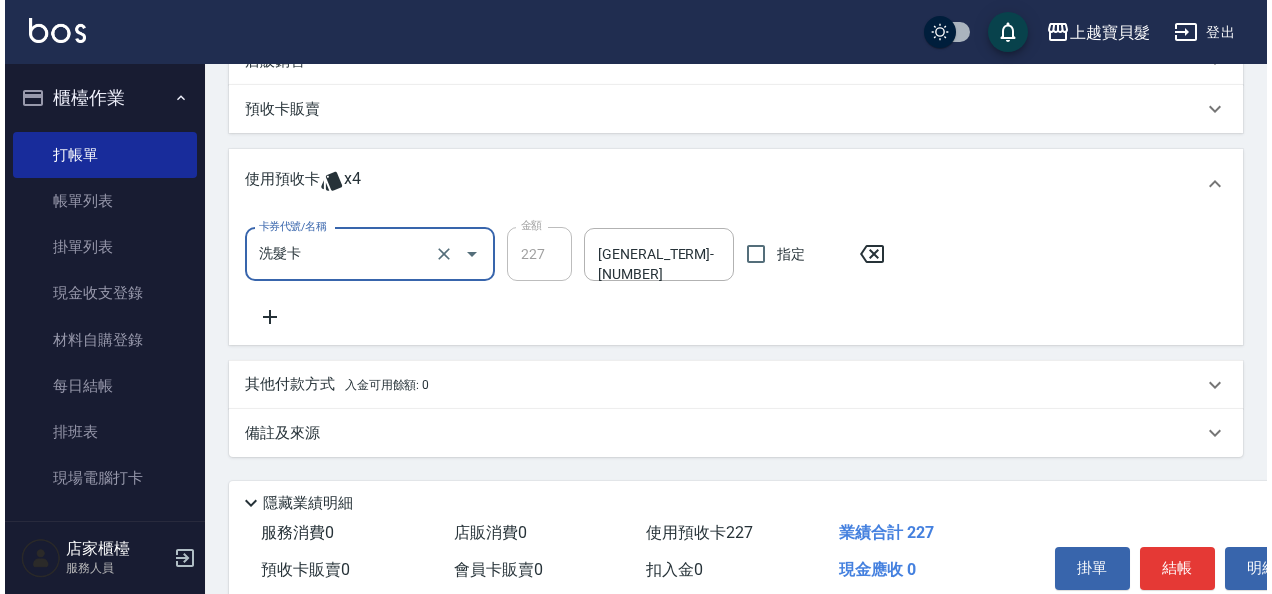 scroll, scrollTop: 426, scrollLeft: 0, axis: vertical 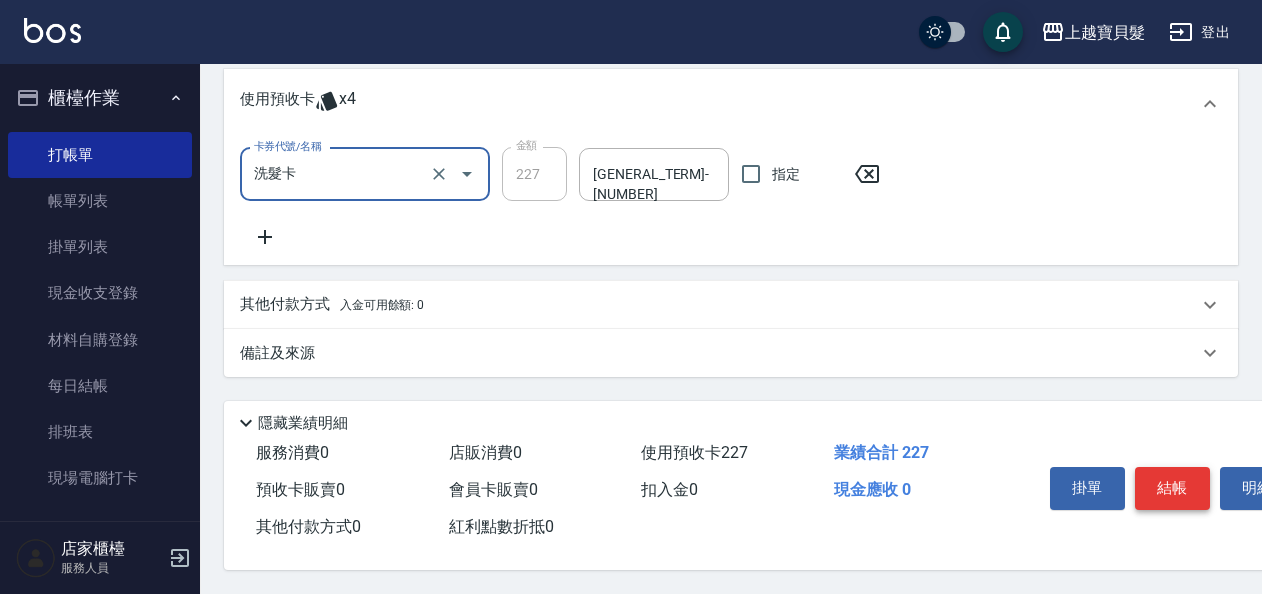click on "結帳" at bounding box center [1172, 488] 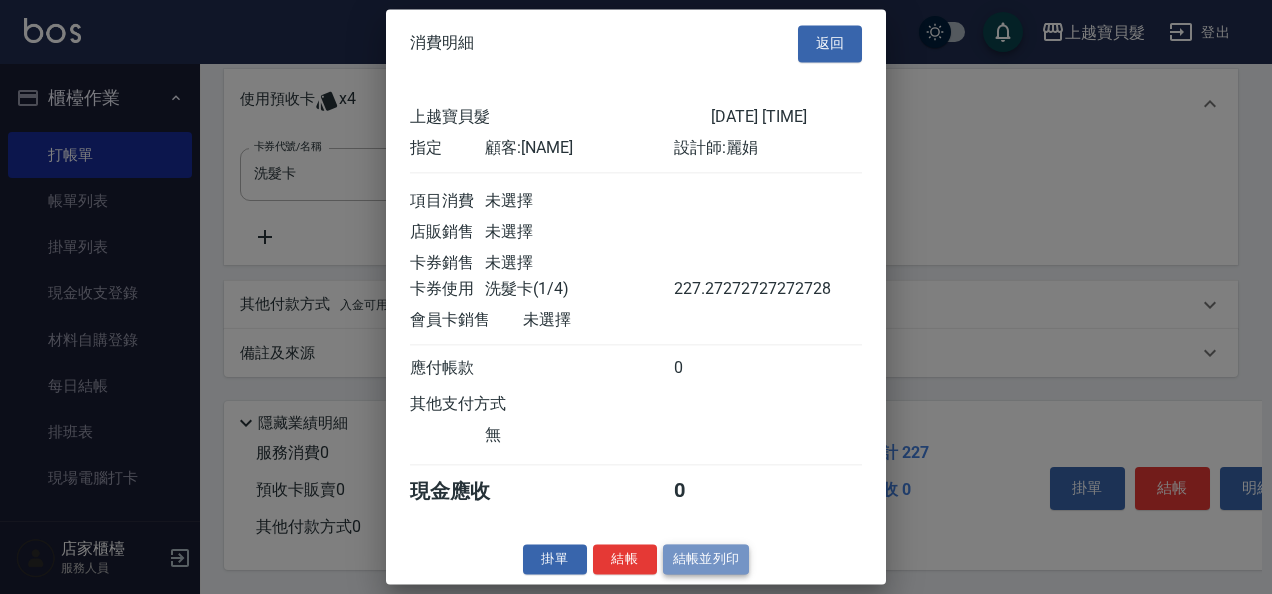 click on "結帳並列印" at bounding box center (706, 559) 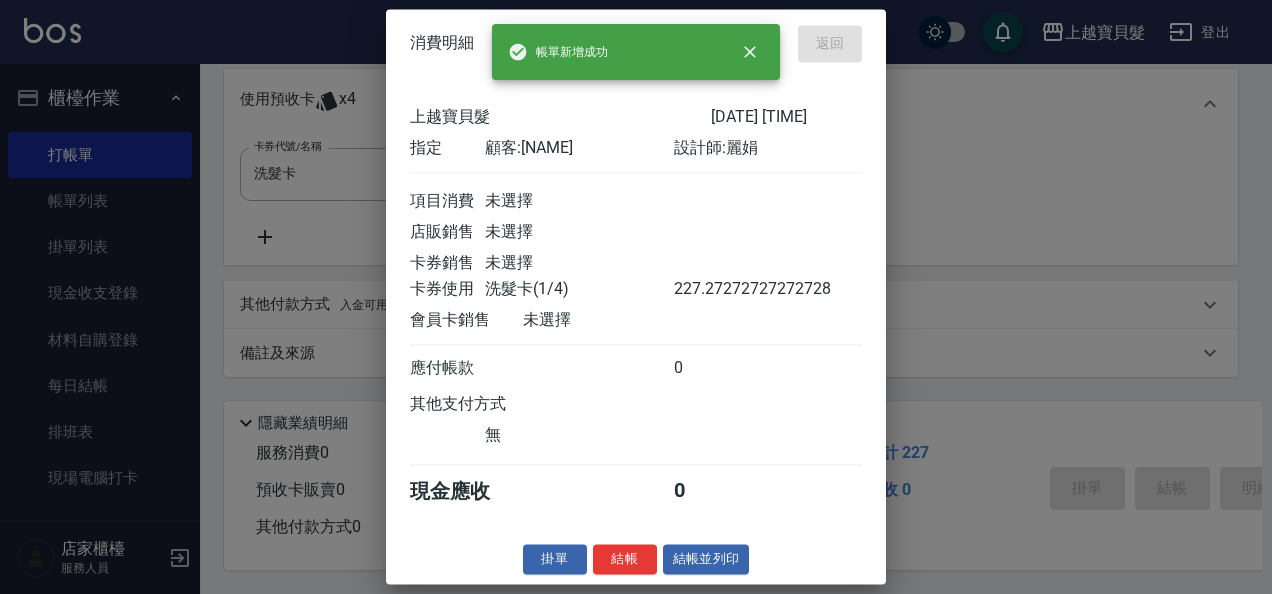 type on "[DATE] [TIME]" 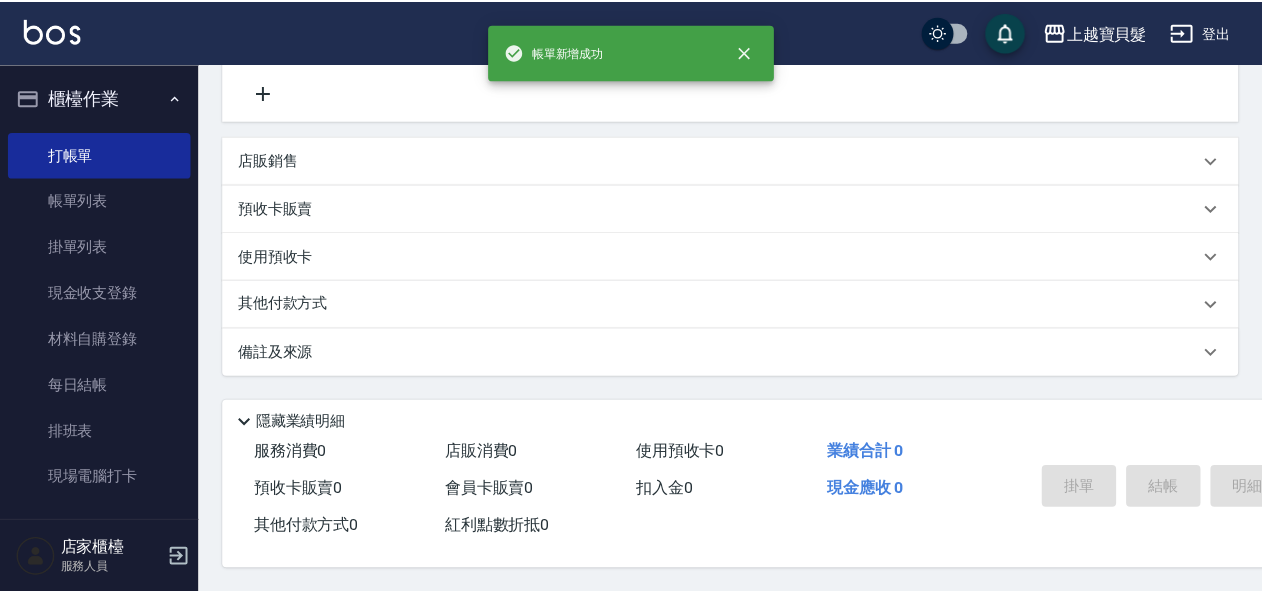 scroll, scrollTop: 0, scrollLeft: 0, axis: both 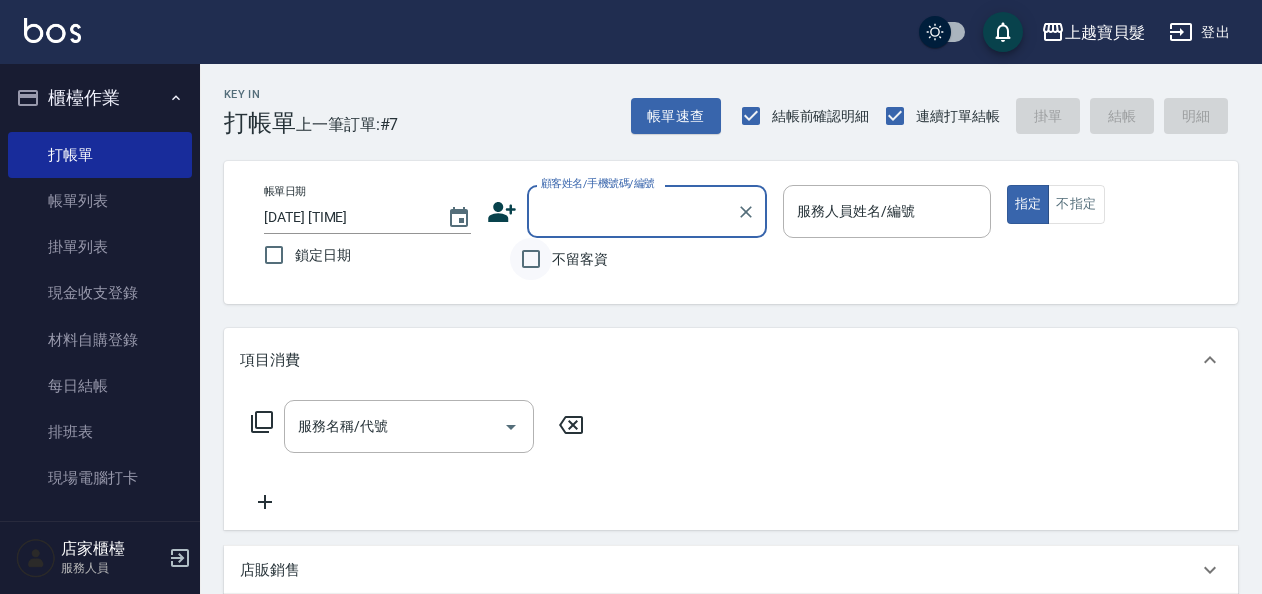 click on "不留客資" at bounding box center [531, 259] 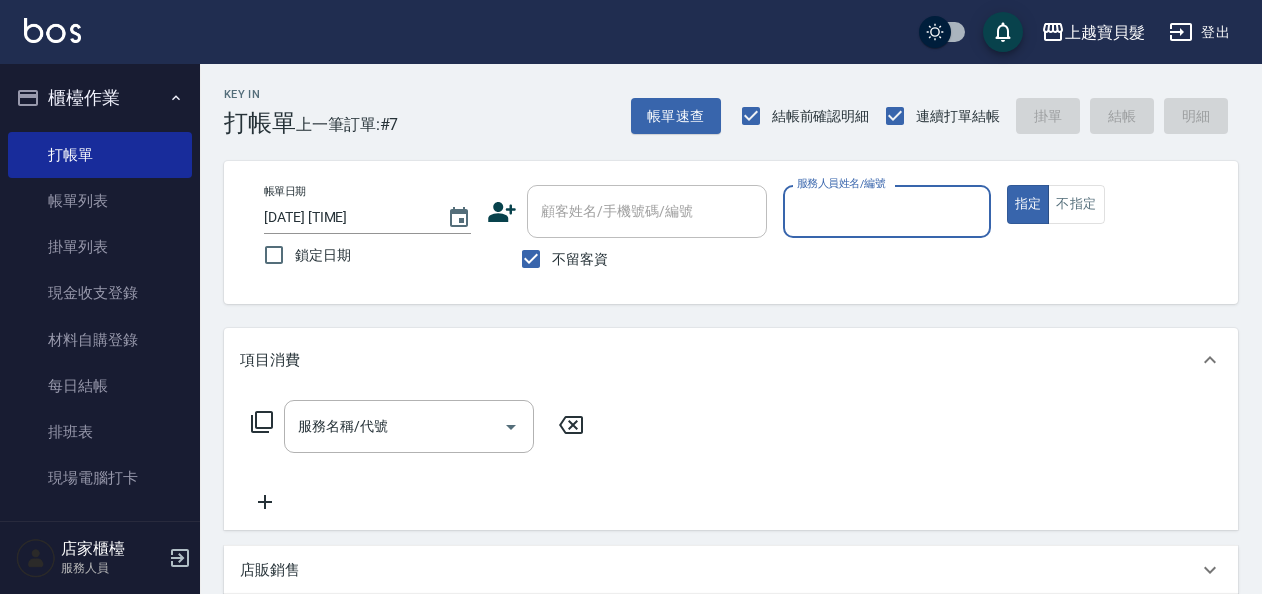 click on "服務人員姓名/編號" at bounding box center [886, 211] 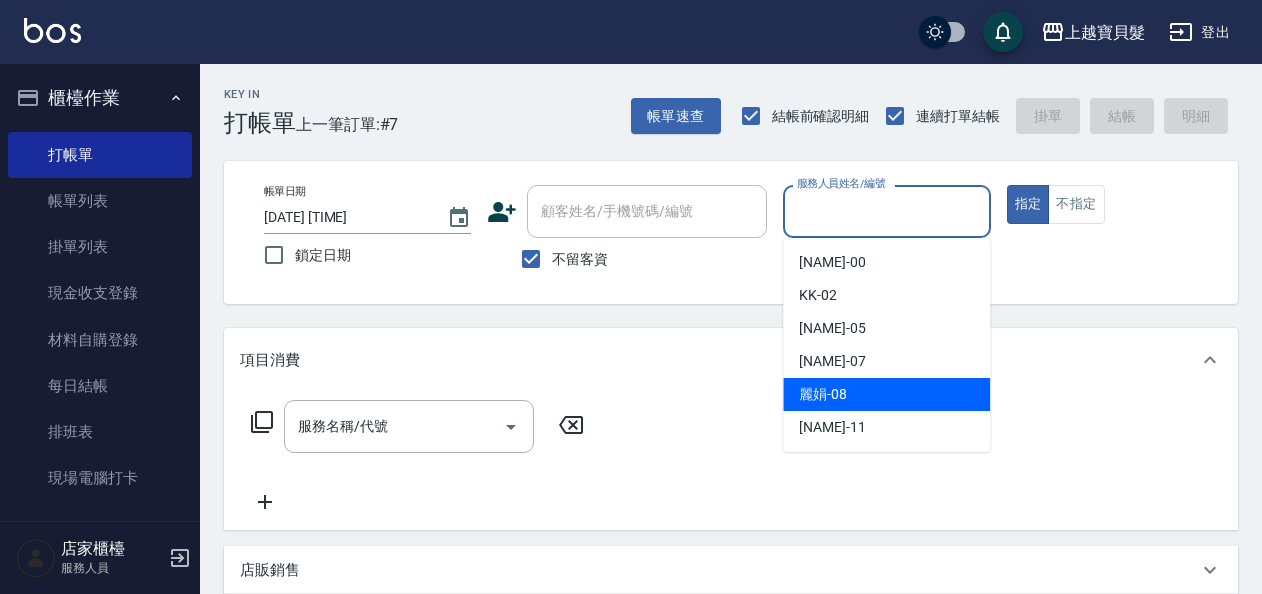 drag, startPoint x: 811, startPoint y: 389, endPoint x: 801, endPoint y: 390, distance: 10.049875 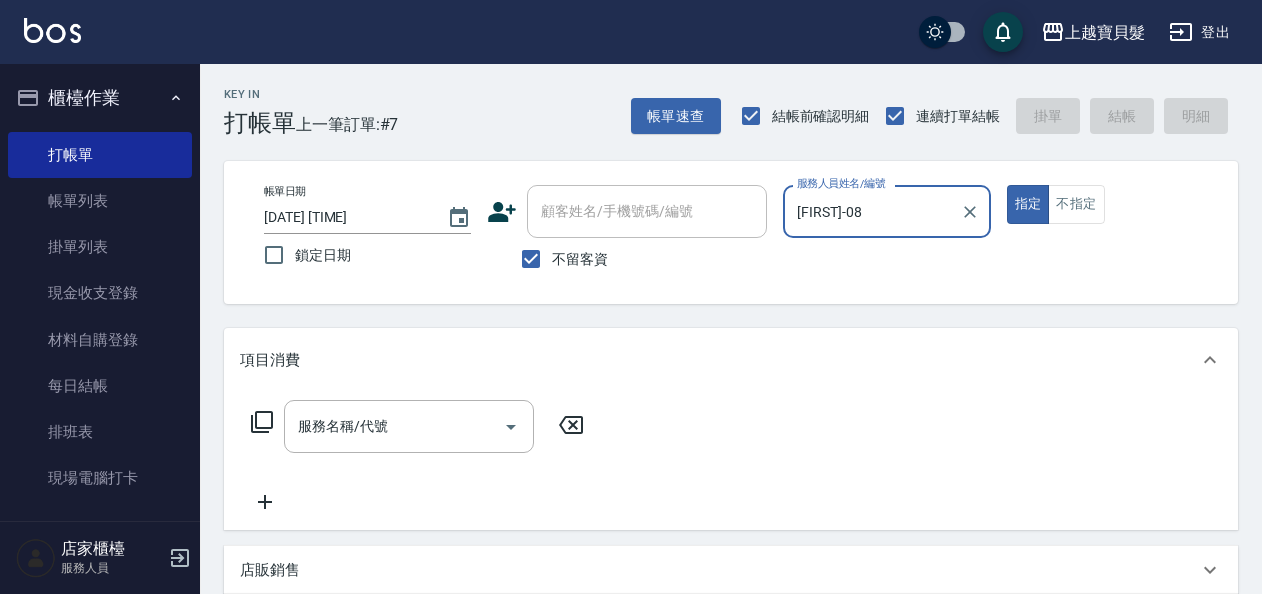 click 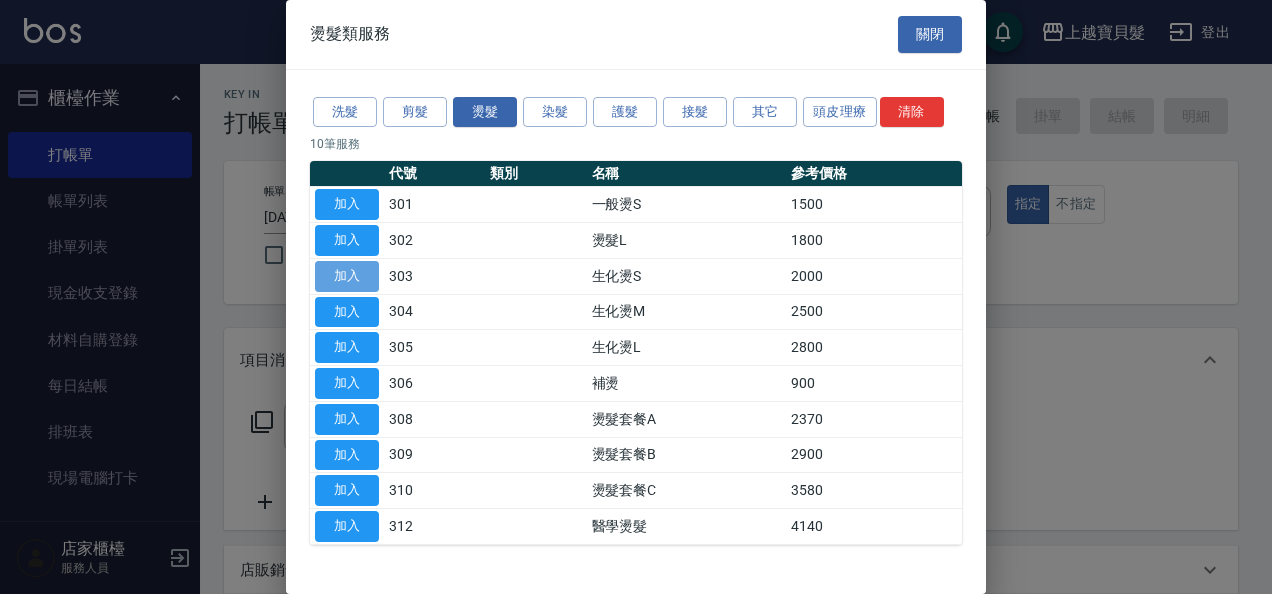 click on "加入" at bounding box center (347, 276) 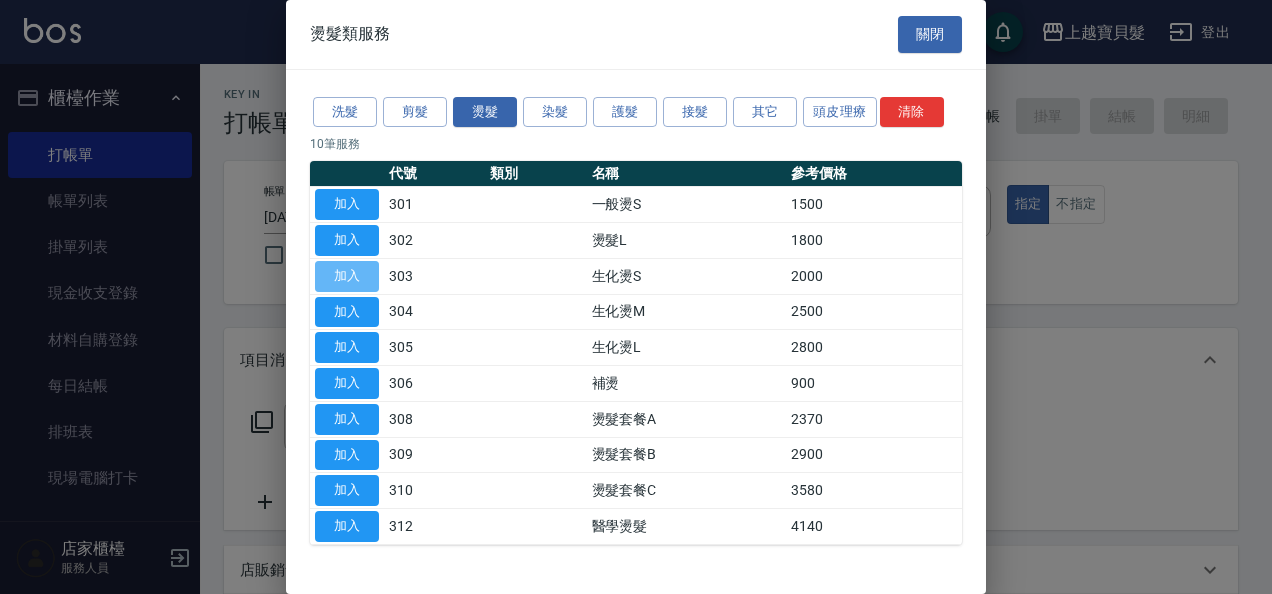 type on "生化燙S(303)" 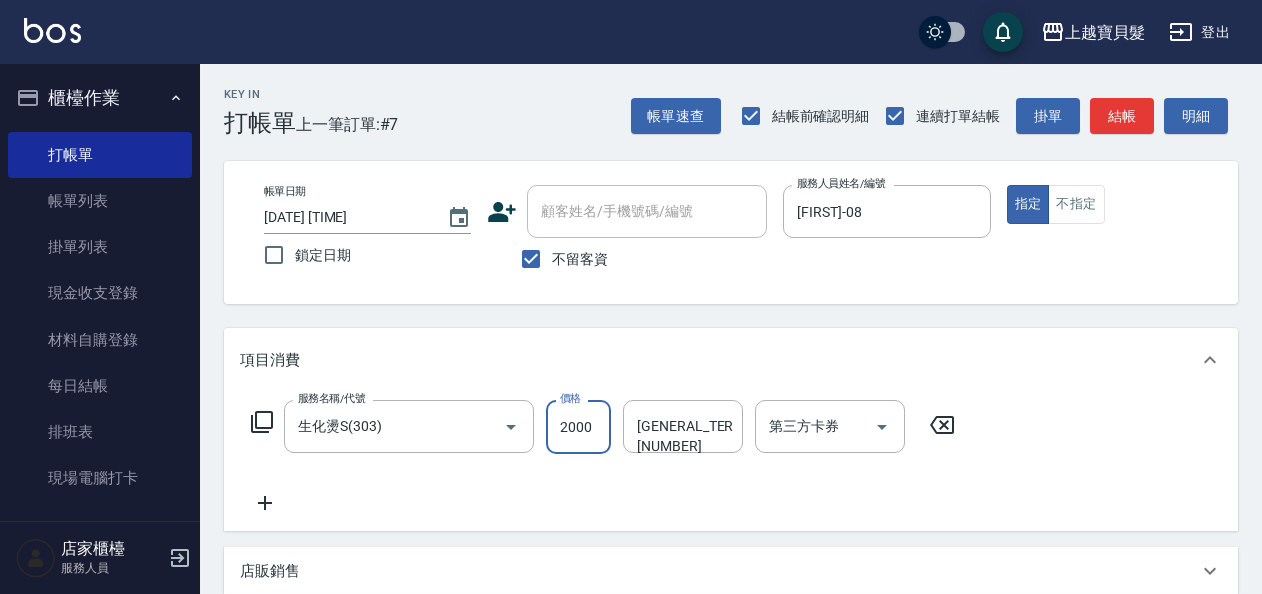 click on "2000" at bounding box center [578, 427] 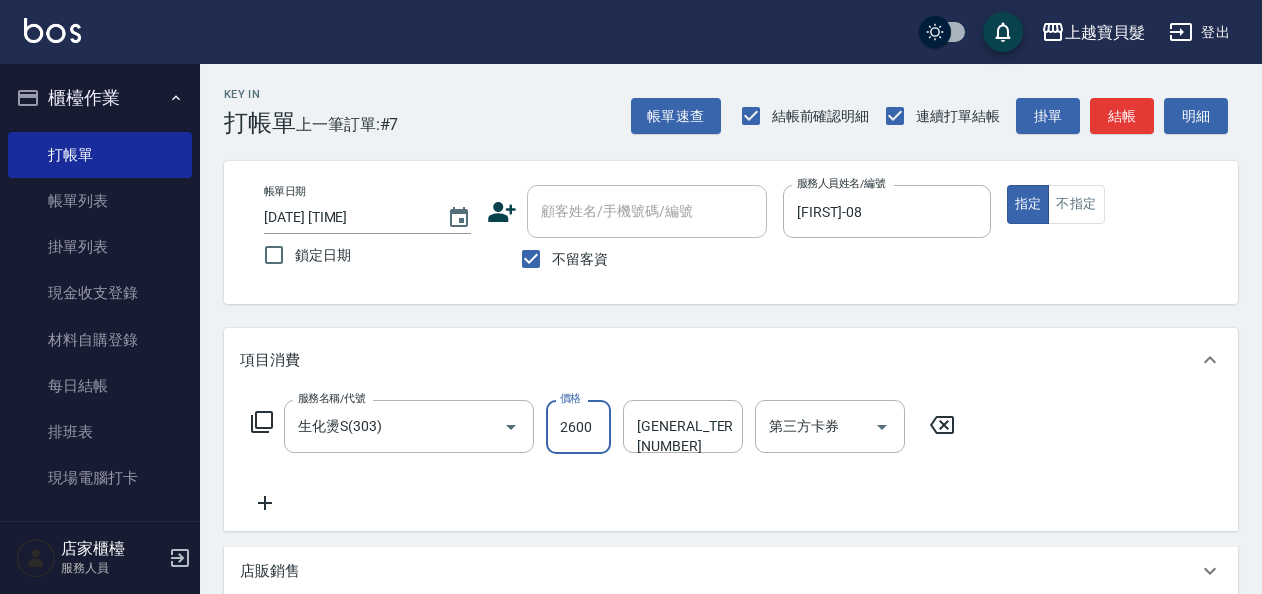 type on "2600" 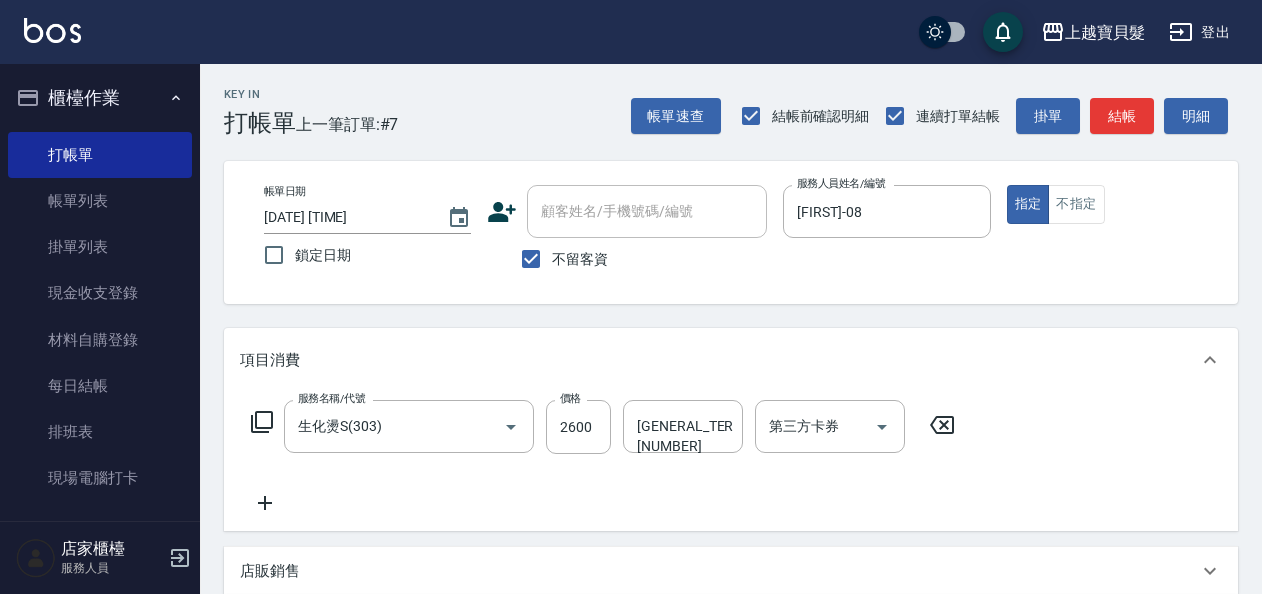 click 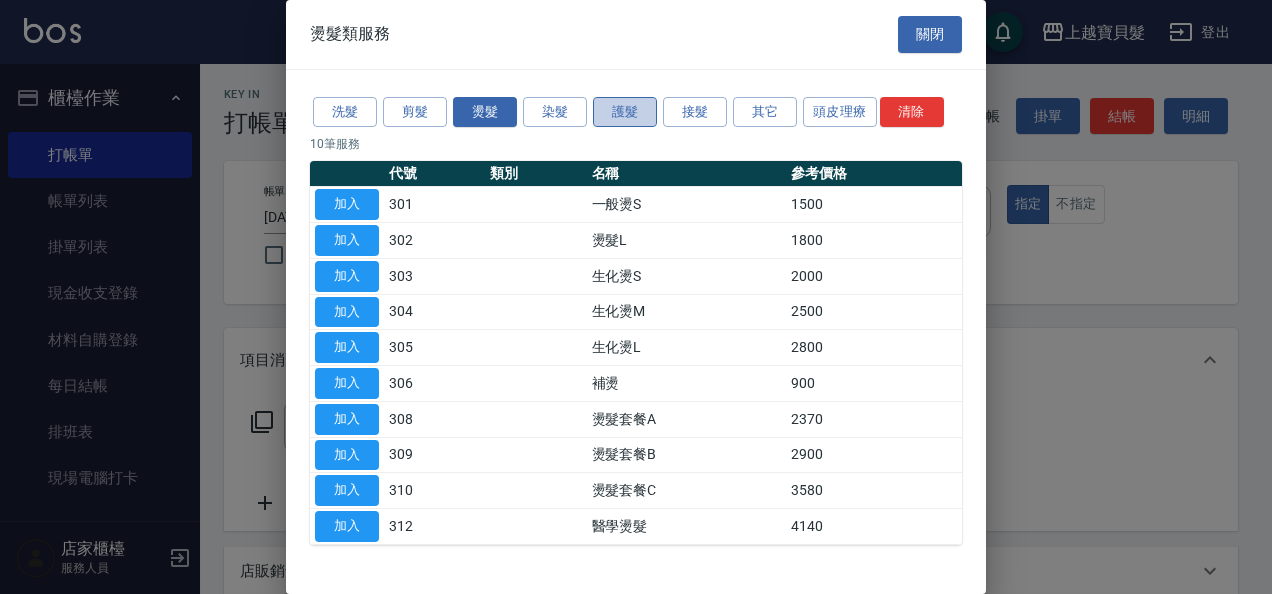 click on "護髮" at bounding box center [625, 112] 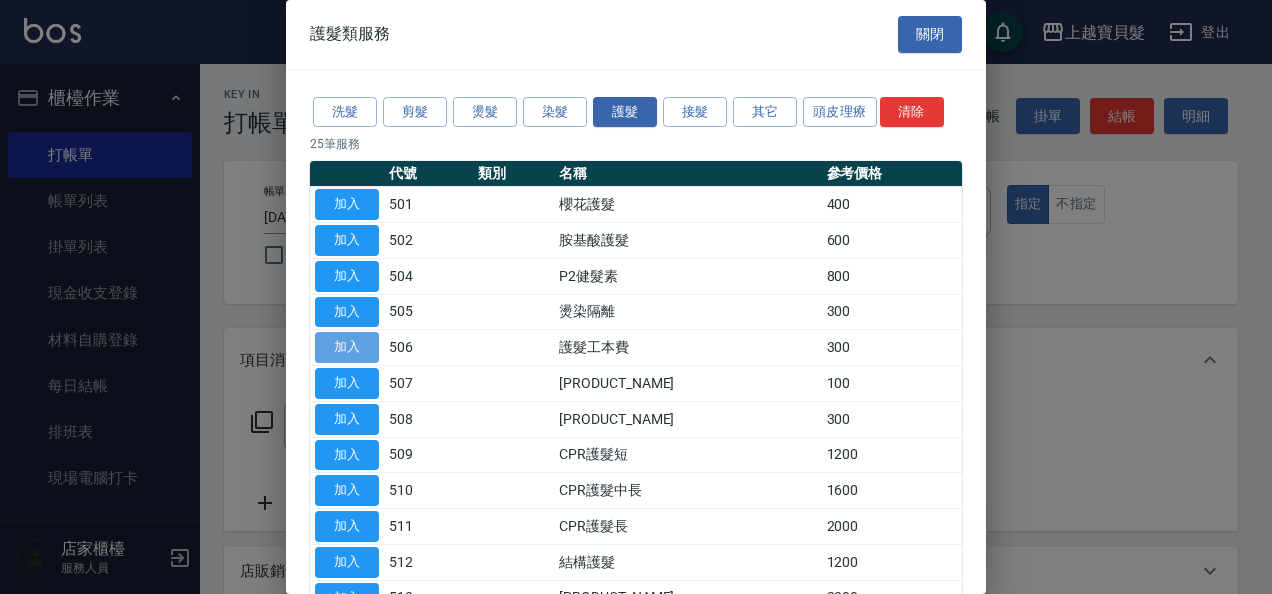 drag, startPoint x: 332, startPoint y: 343, endPoint x: 352, endPoint y: 350, distance: 21.189621 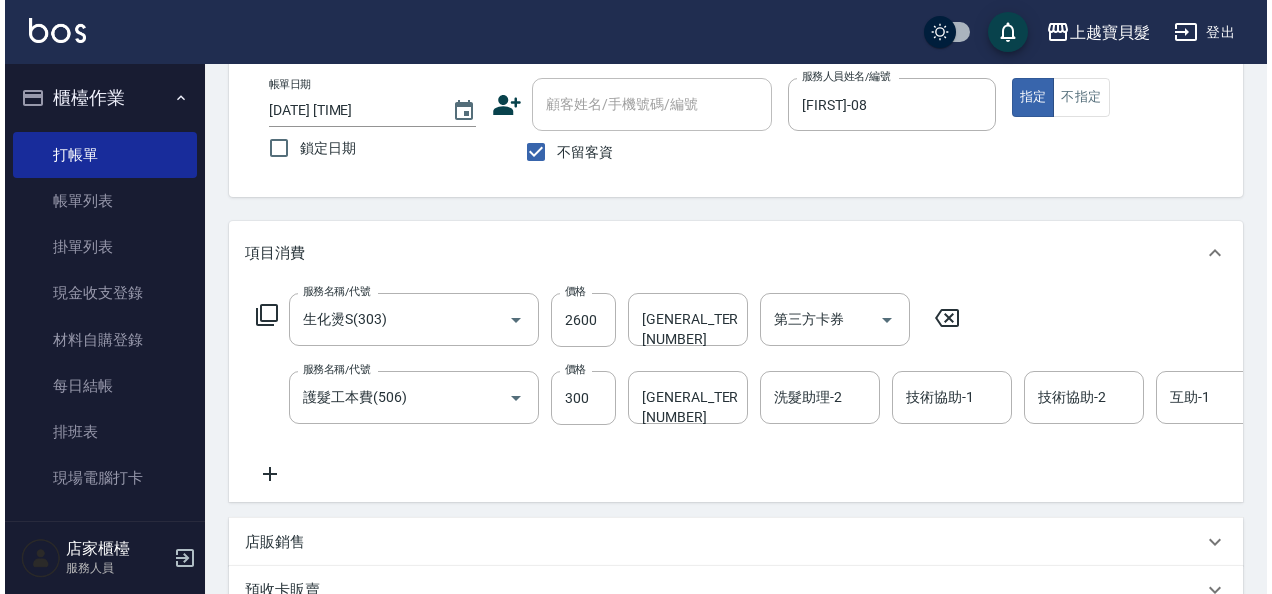 scroll, scrollTop: 400, scrollLeft: 0, axis: vertical 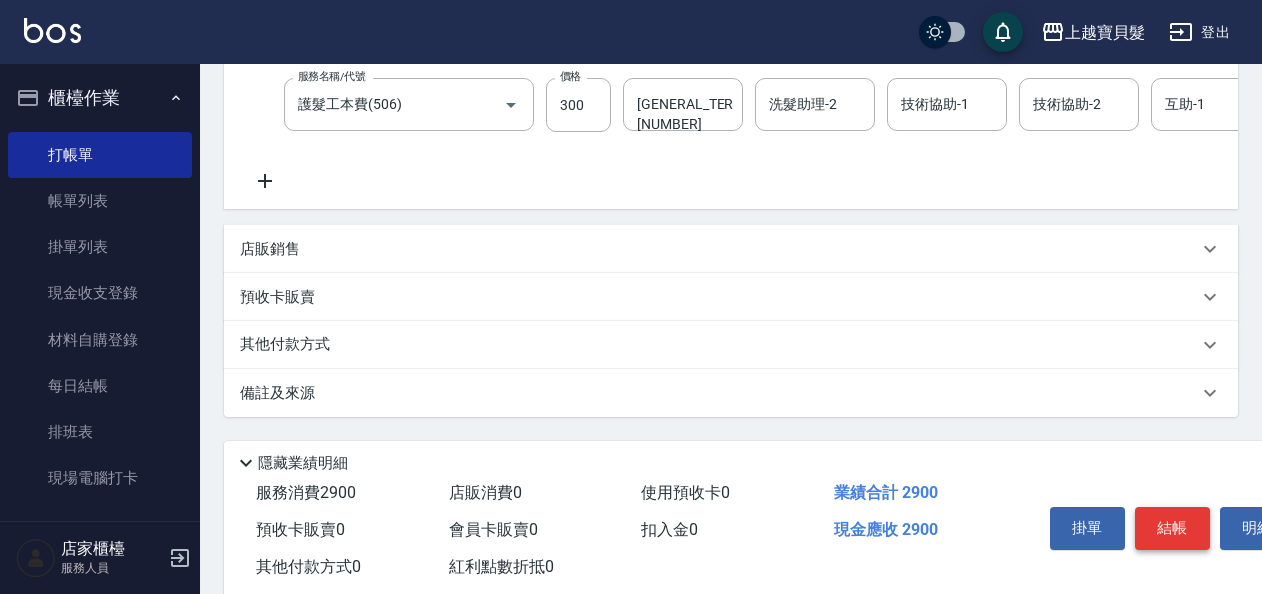 click on "結帳" at bounding box center [1172, 528] 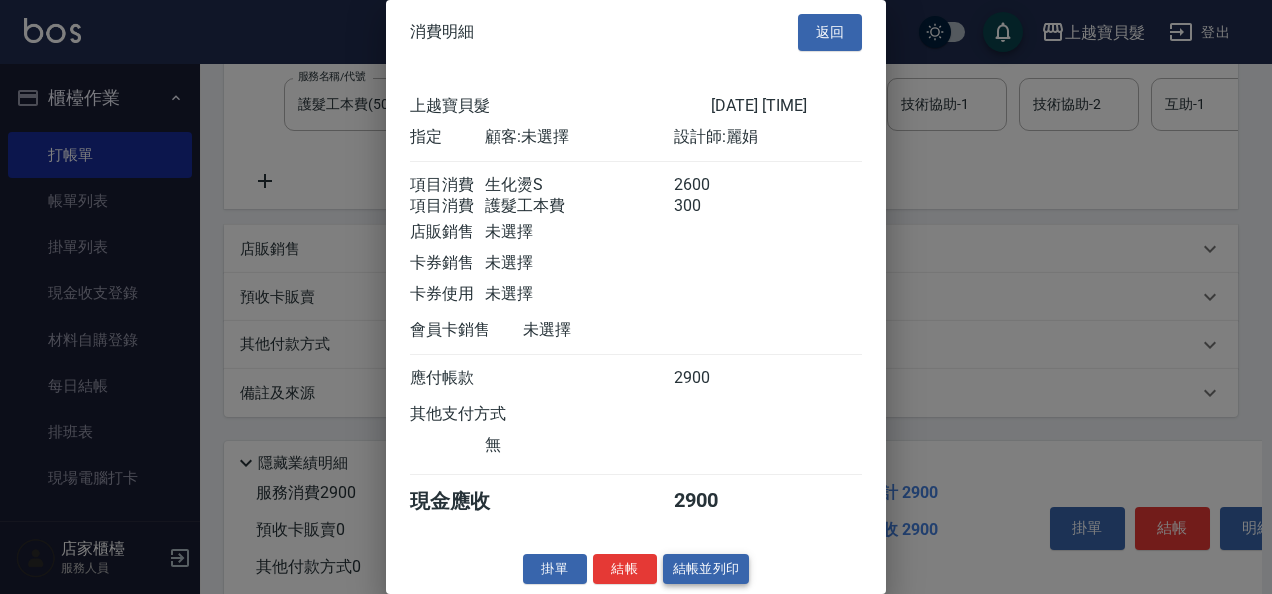 scroll, scrollTop: 28, scrollLeft: 0, axis: vertical 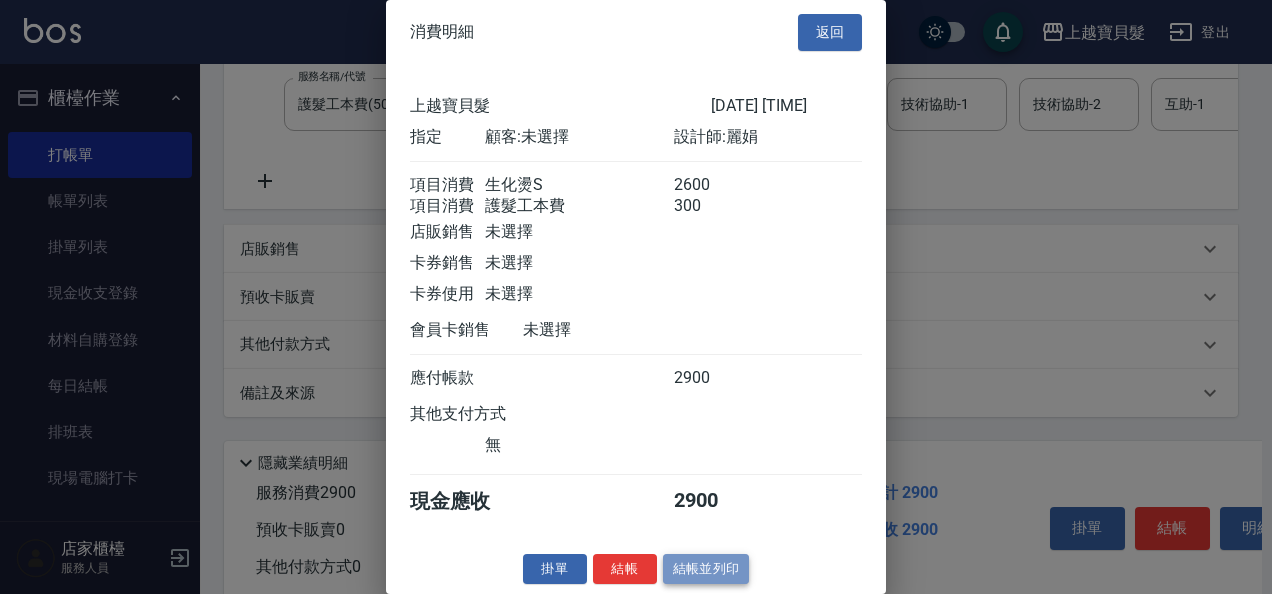 click on "結帳並列印" at bounding box center [706, 569] 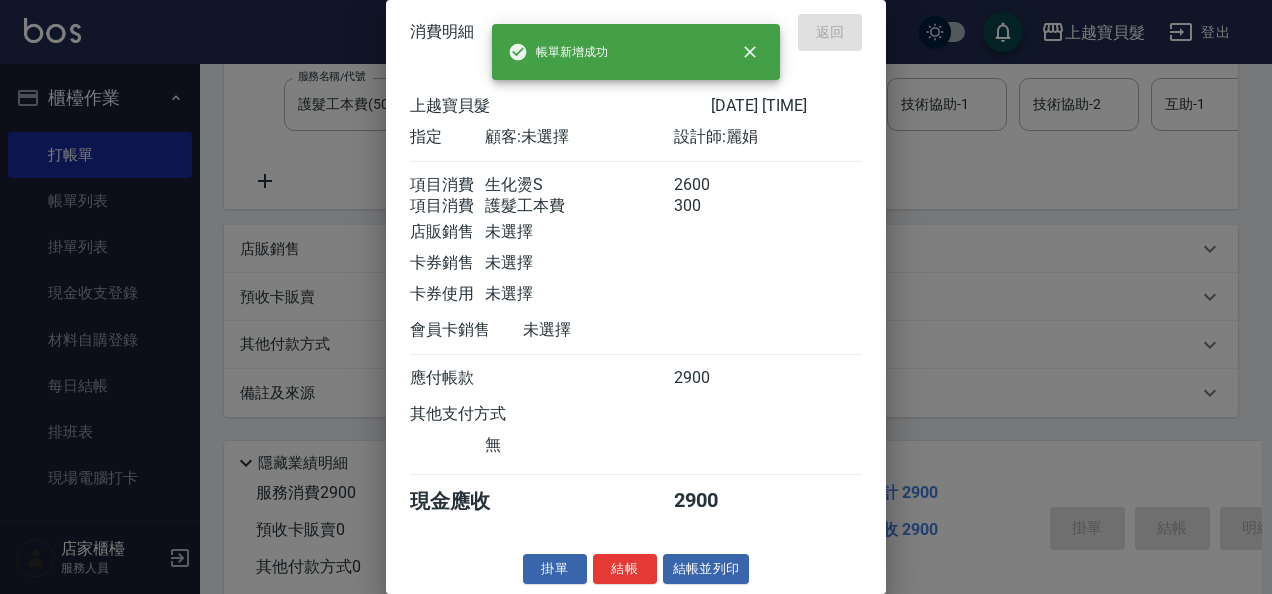 type 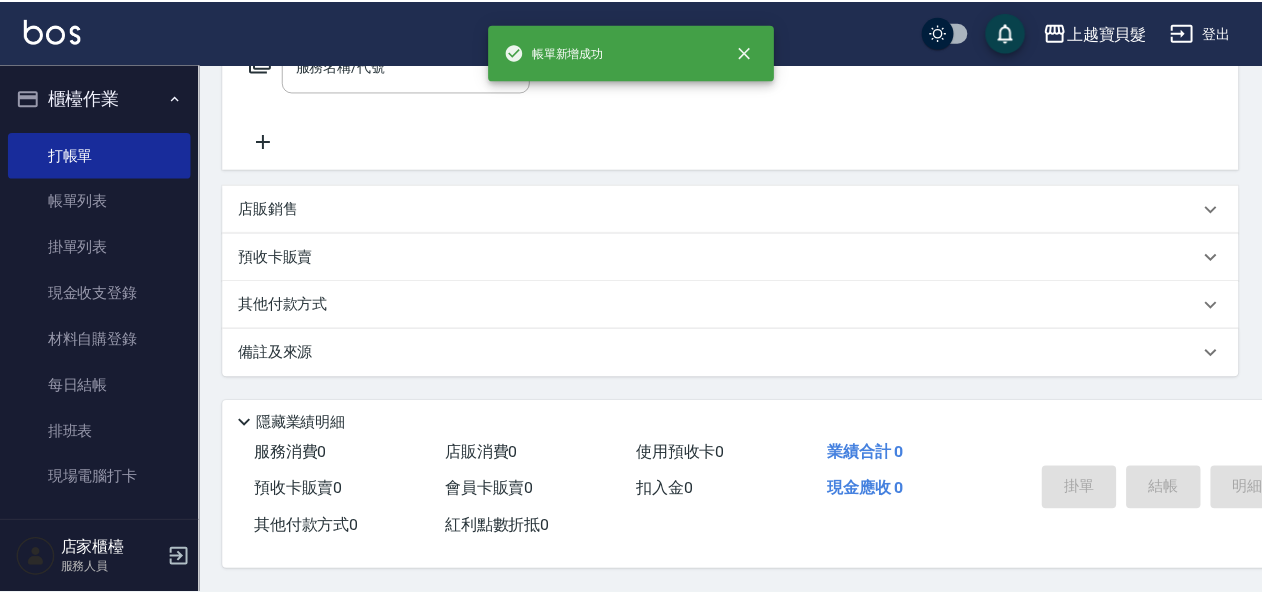 scroll, scrollTop: 0, scrollLeft: 0, axis: both 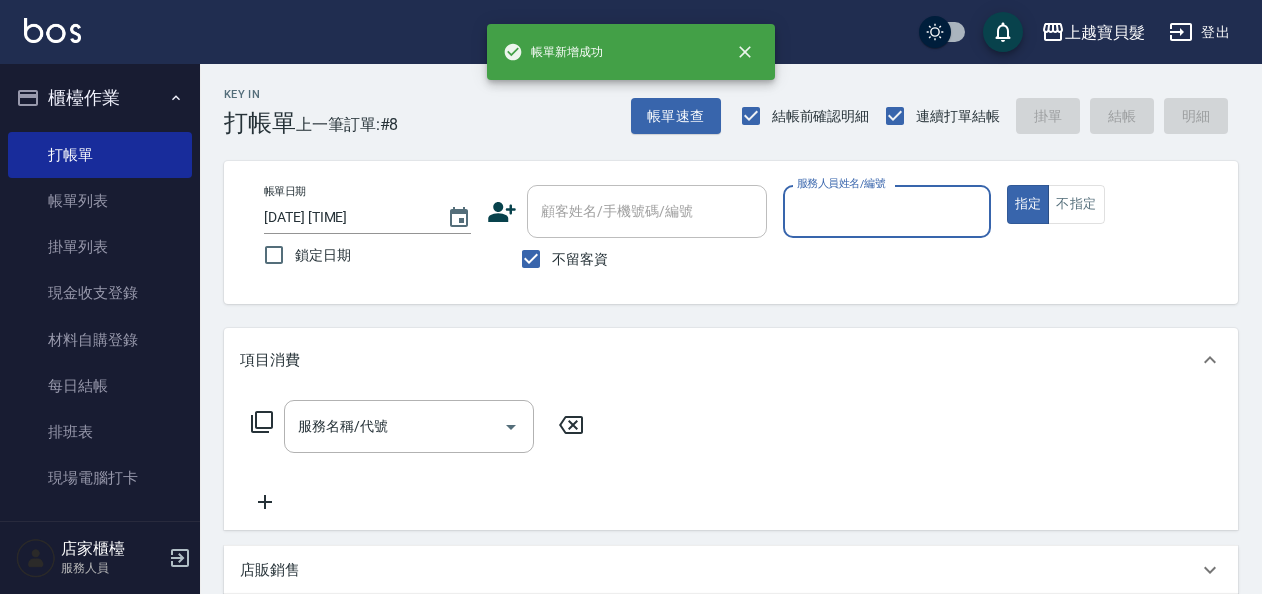 click on "帳單新增成功 上越寶貝髮 登出 櫃檯作業 打帳單 帳單列表 掛單列表 現金收支登錄 材料自購登錄 每日結帳 排班表 現場電腦打卡 預約管理 預約管理 單日預約紀錄 單週預約紀錄 報表及分析 報表目錄 店家日報表 互助日報表 互助點數明細 設計師業績表 設計師日報表 店販抽成明細 非現金明細對帳單 客戶管理 客戶列表 卡券管理 入金管理 行銷工具 活動發券明細  店家櫃檯  服務人員 Key In 打帳單 上一筆訂單:#8 帳單速查 結帳前確認明細 連續打單結帳 掛單 結帳 明細 帳單日期 [DATE] [TIME] 鎖定日期 顧客姓名/手機號碼/編號 顧客姓名/手機號碼/編號 不留客資 服務人員姓名/編號 服務人員姓名/編號 指定 不指定 項目消費 服務名稱/代號 服務名稱/代號 店販銷售 服務人員姓名/編號 服務人員姓名/編號 商品代號/名稱 商品代號/名稱 預收卡販賣 卡券名稱/代號 卡券名稱/代號" at bounding box center (631, 477) 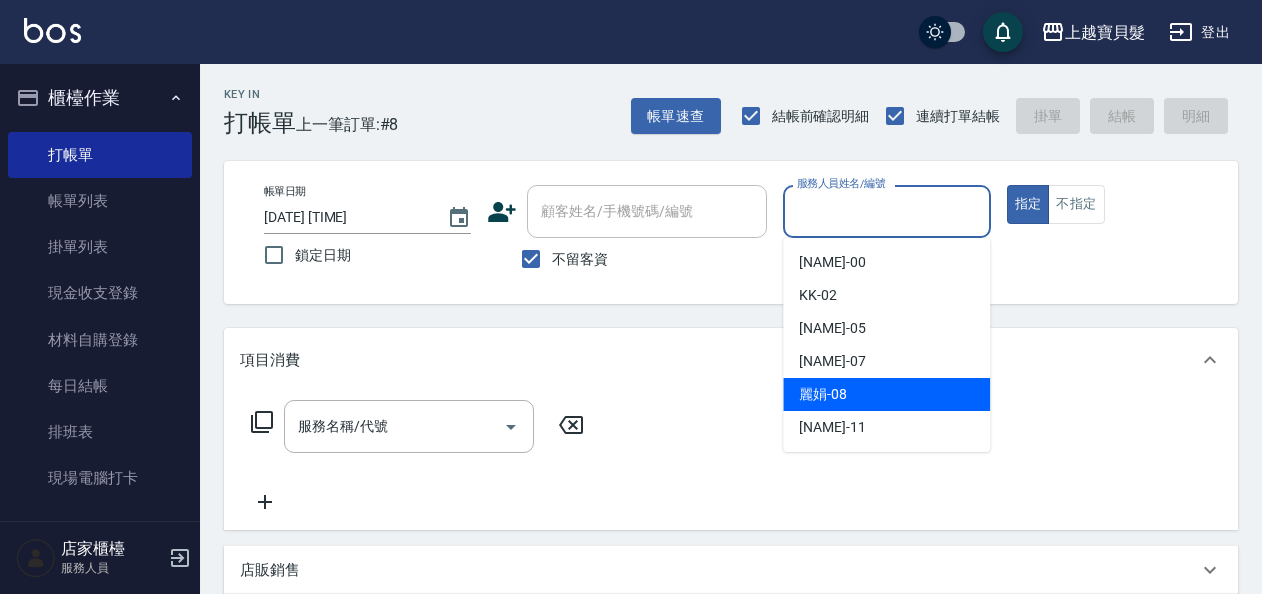 click on "[NAME] -[NUMBER]" at bounding box center (823, 394) 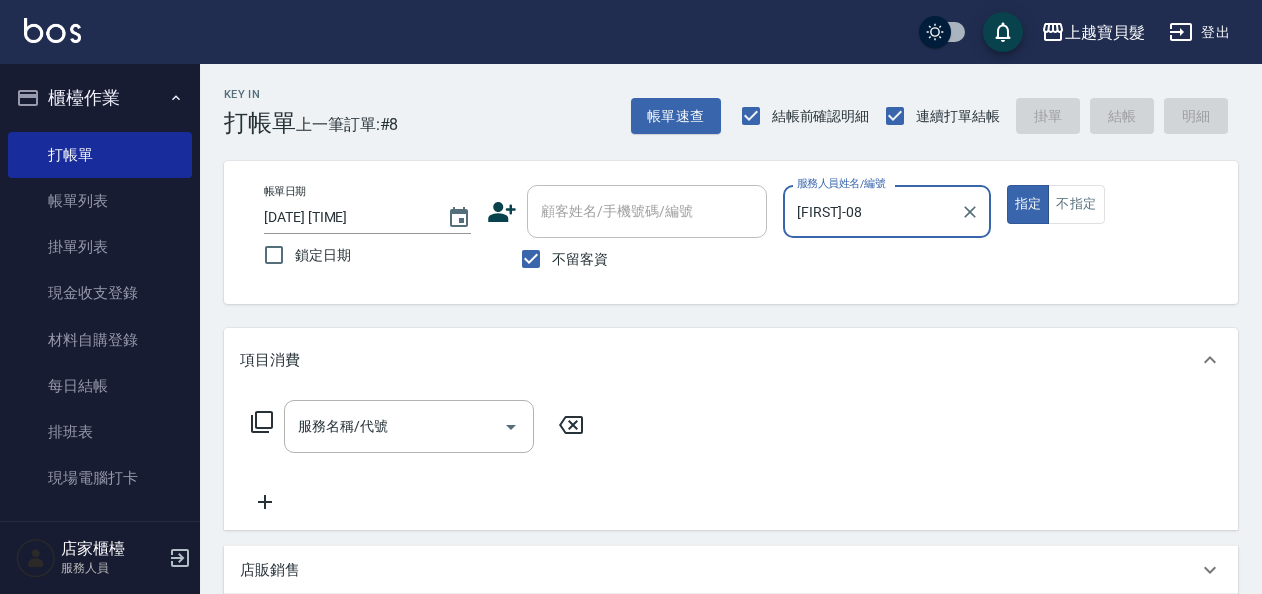 click 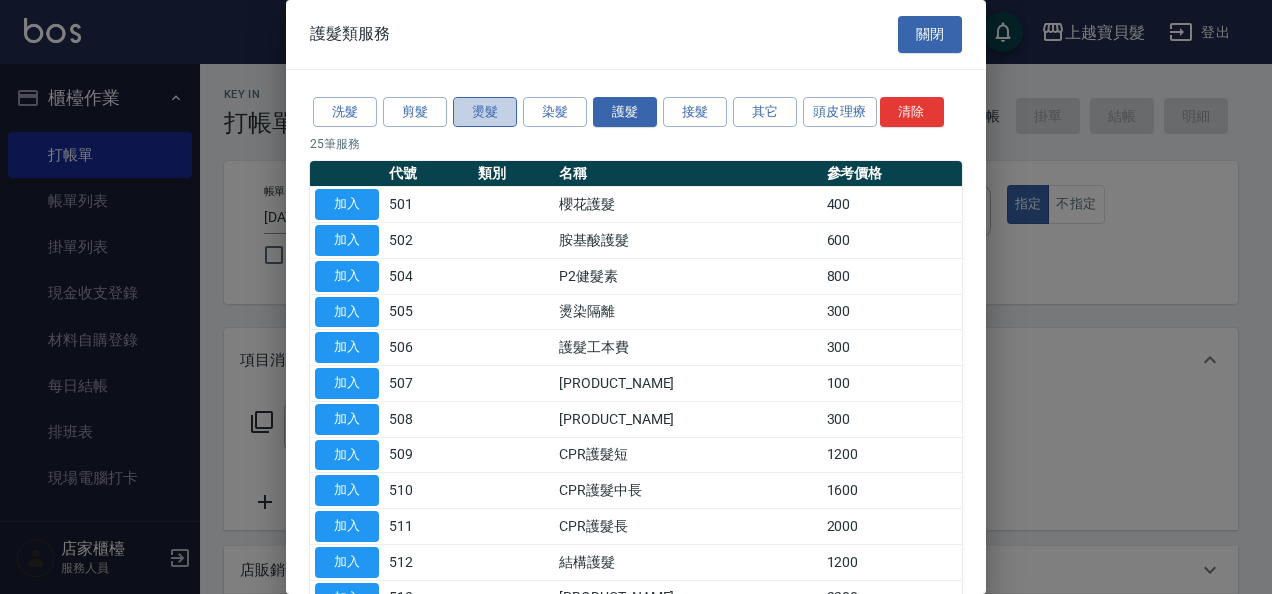 click on "燙髮" at bounding box center [485, 112] 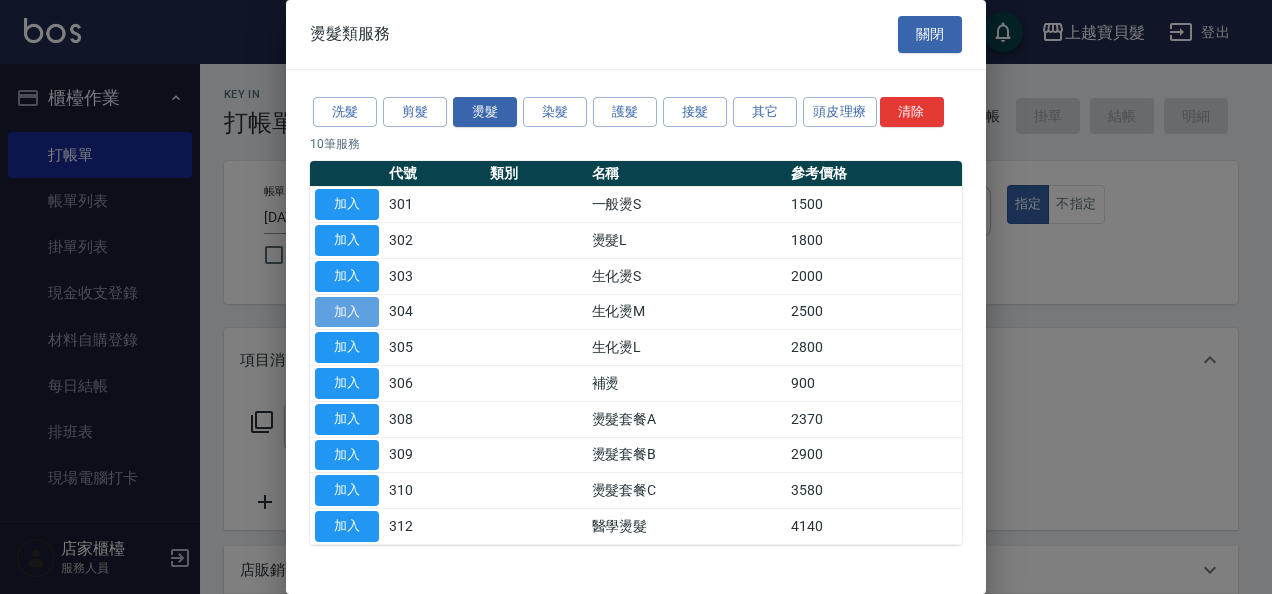 click on "加入" at bounding box center [347, 312] 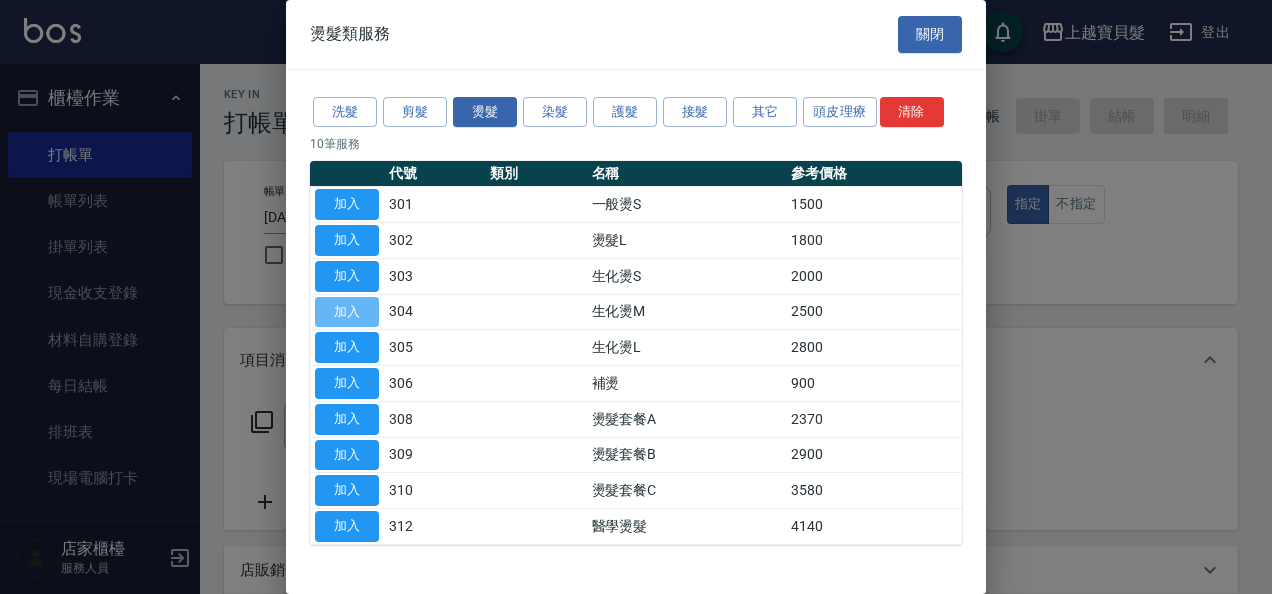 type on "生化燙M(304)" 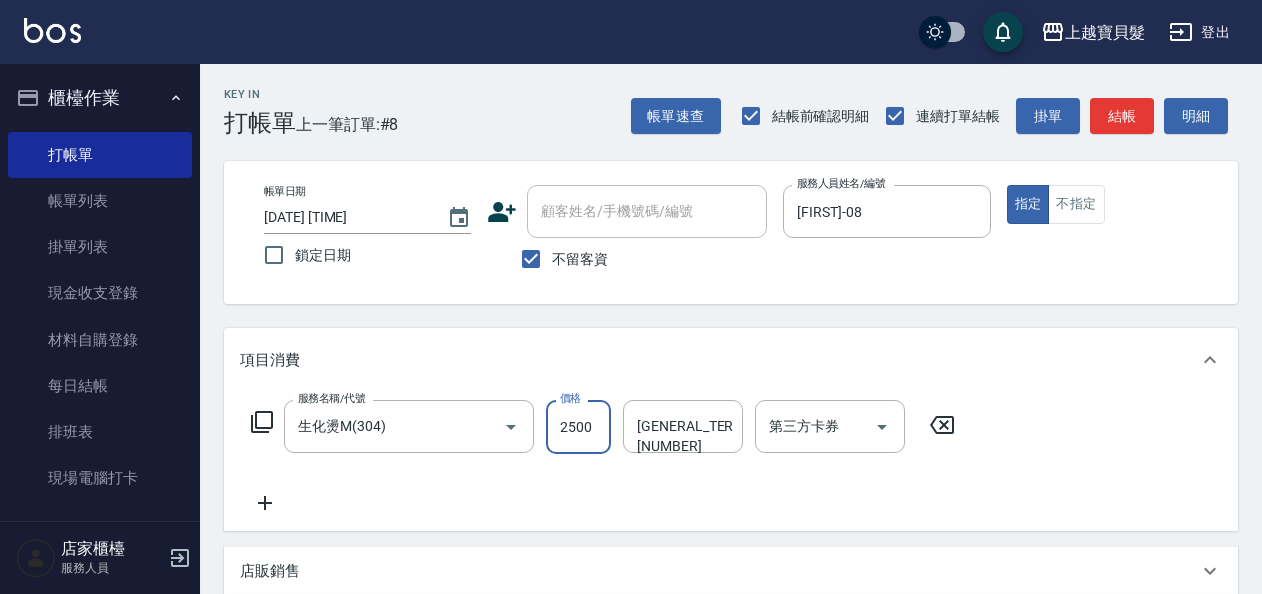click on "2500" at bounding box center (578, 427) 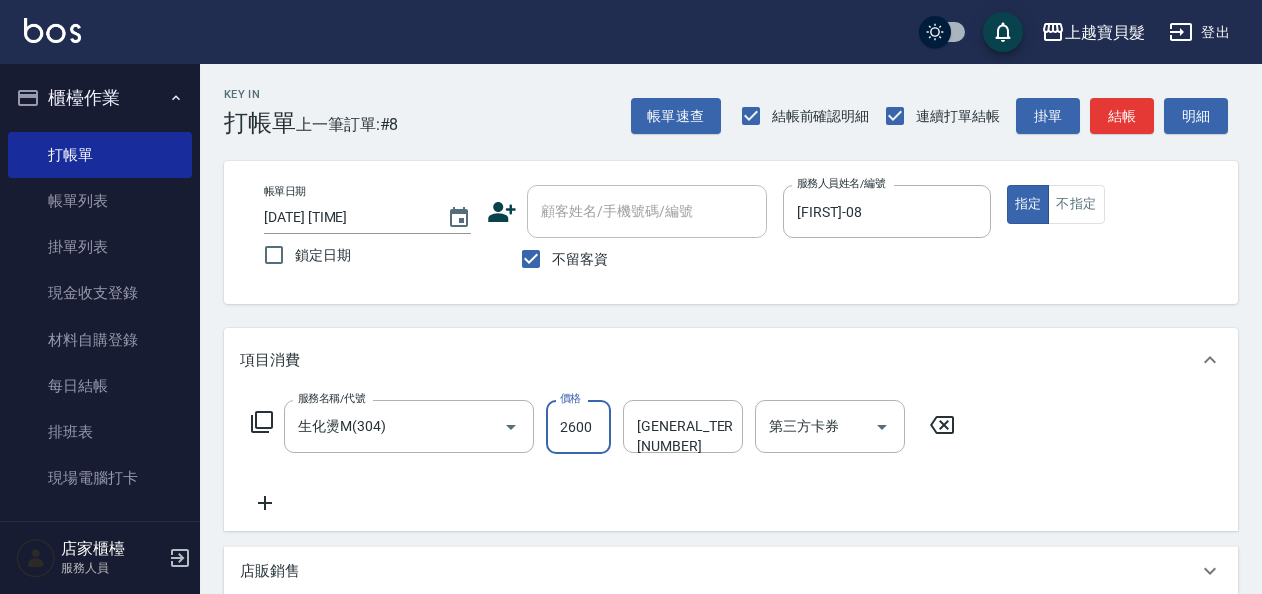 type on "2600" 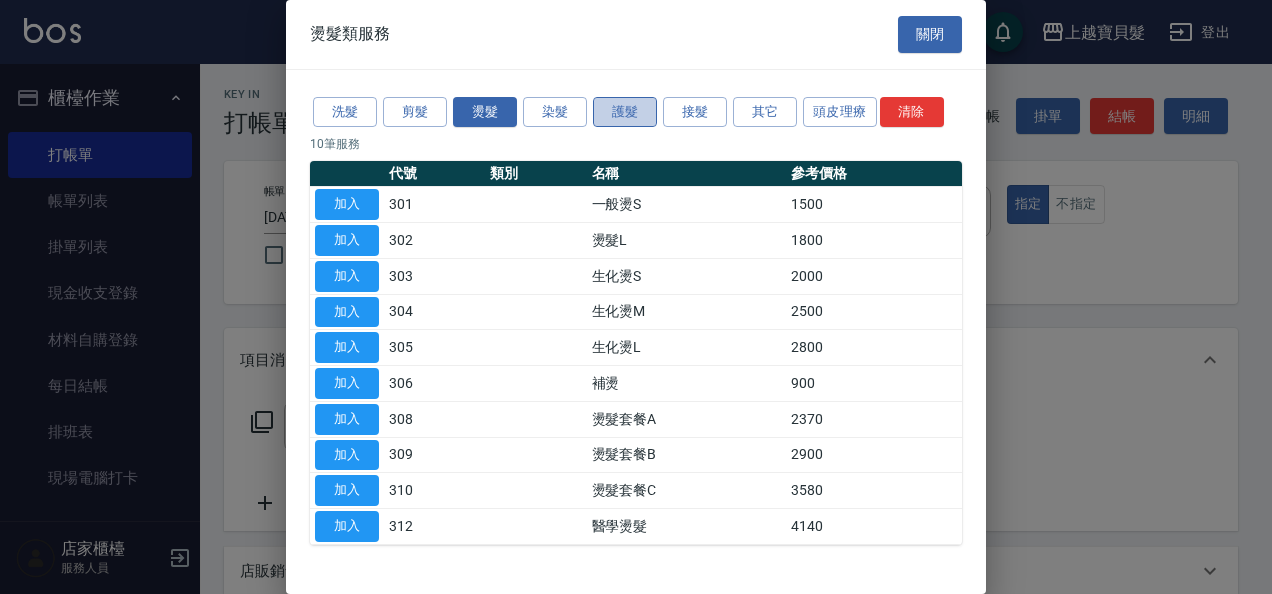 click on "護髮" at bounding box center [625, 112] 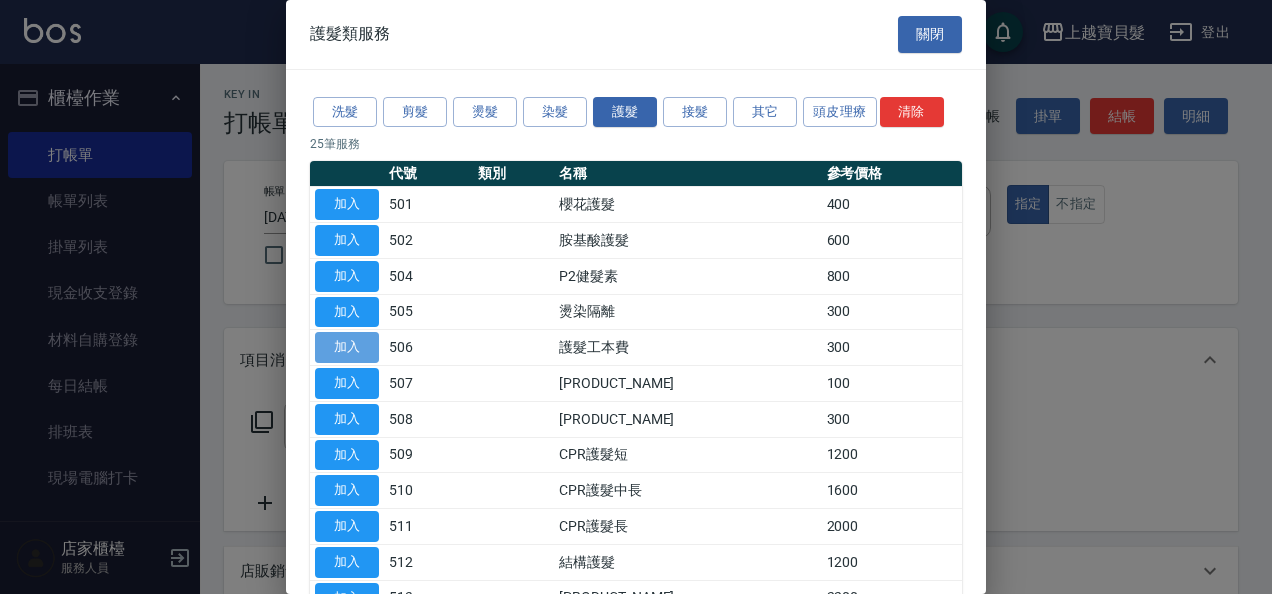 click on "加入" at bounding box center (347, 347) 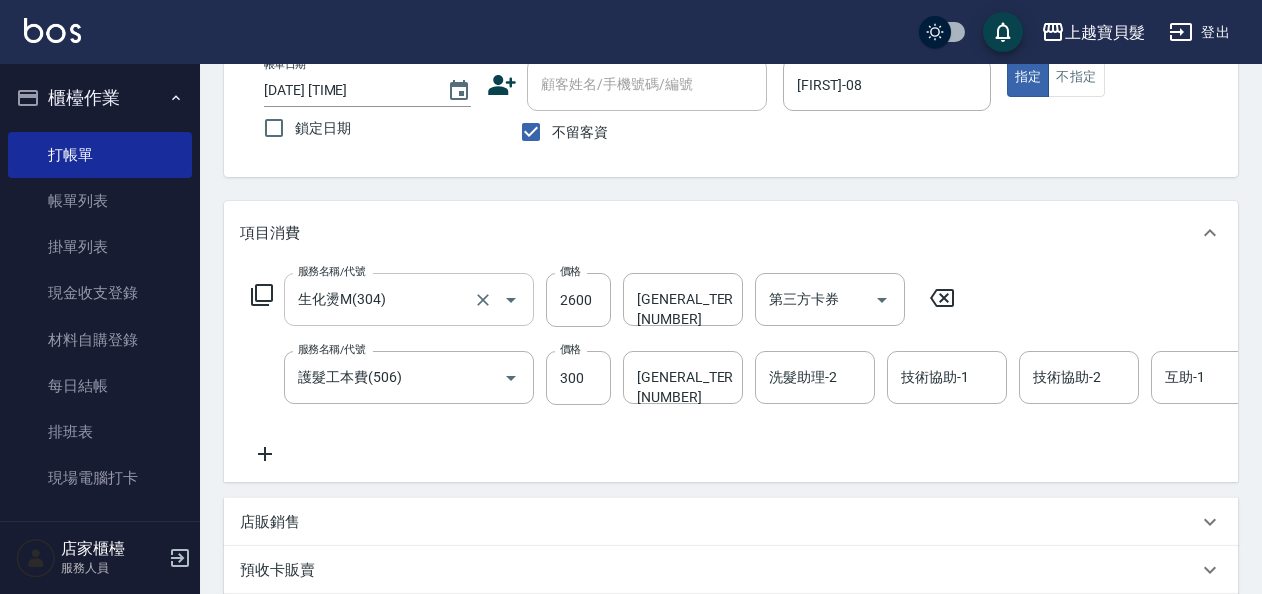 scroll, scrollTop: 200, scrollLeft: 0, axis: vertical 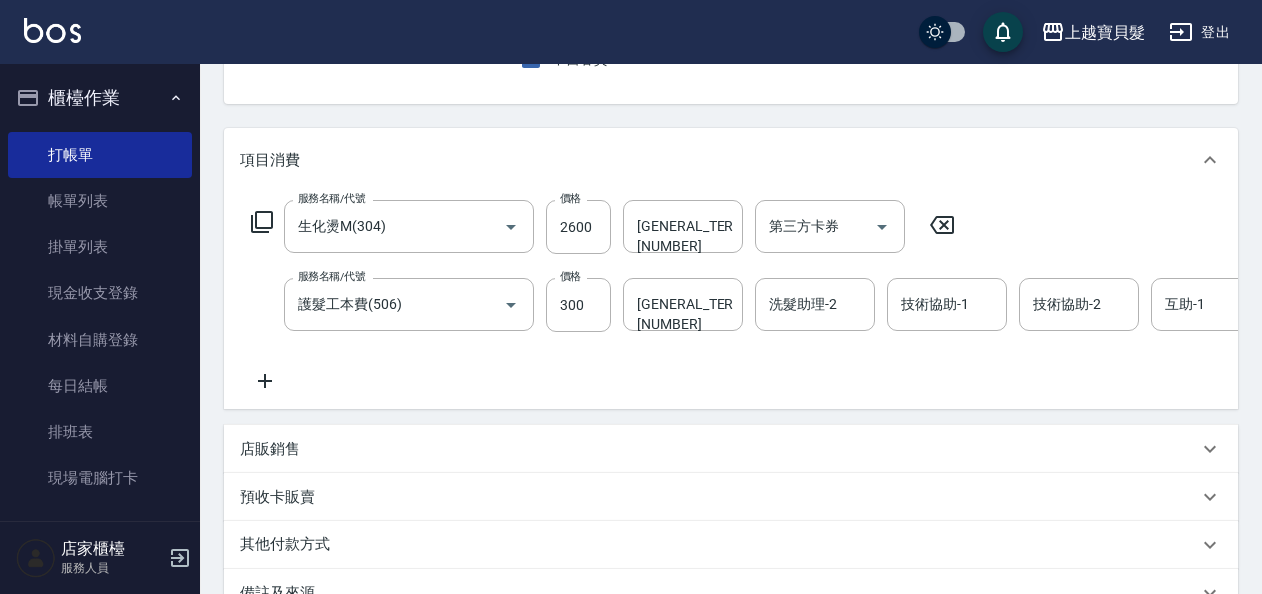 click on "店販銷售" at bounding box center (270, 449) 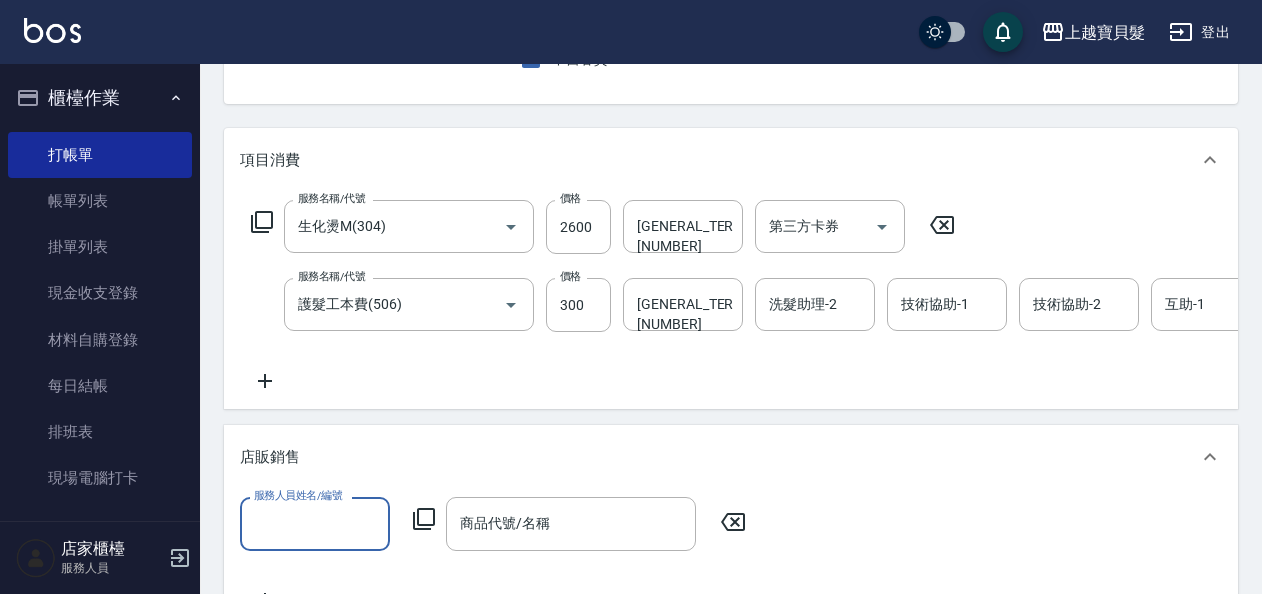 scroll, scrollTop: 0, scrollLeft: 0, axis: both 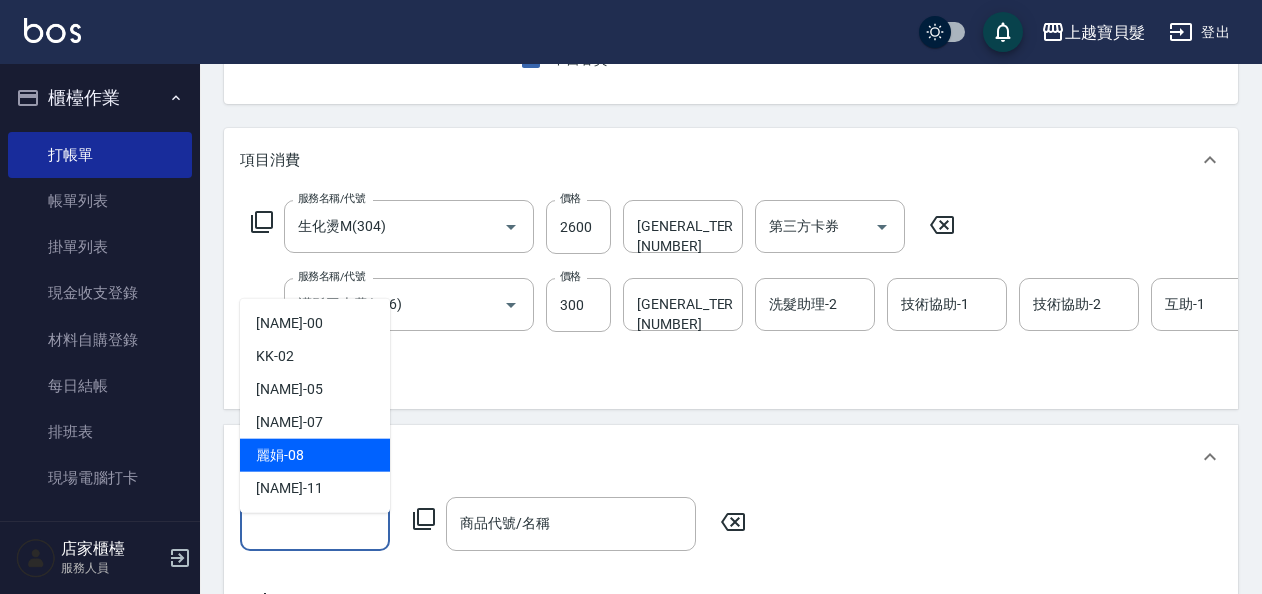 drag, startPoint x: 283, startPoint y: 453, endPoint x: 323, endPoint y: 462, distance: 41 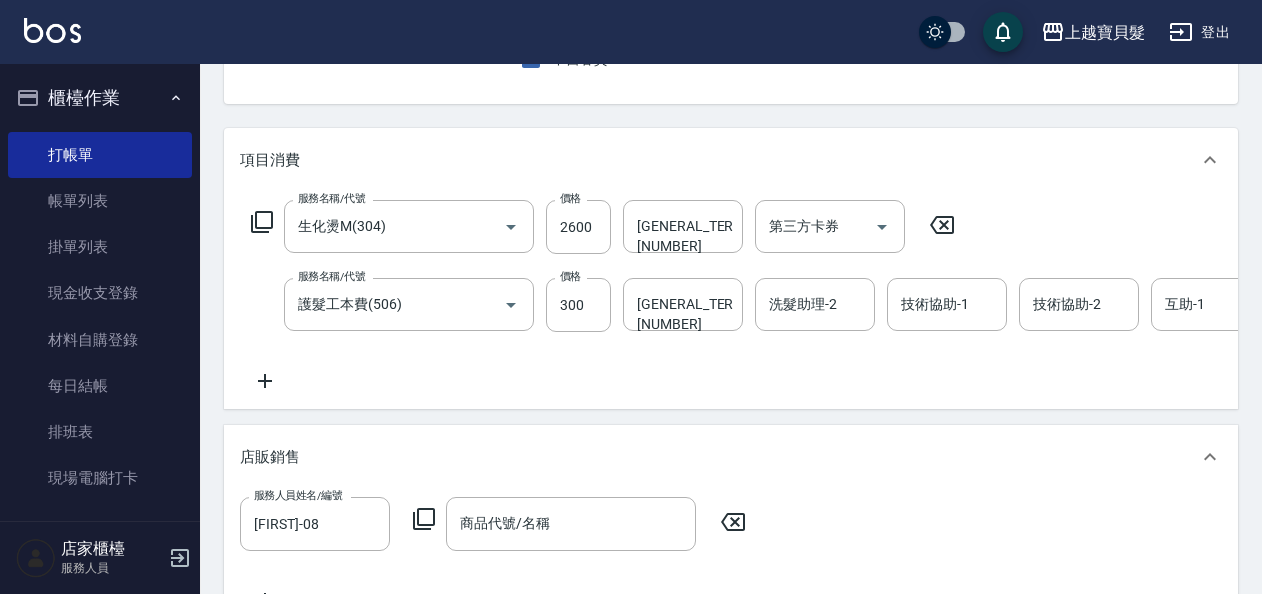 click 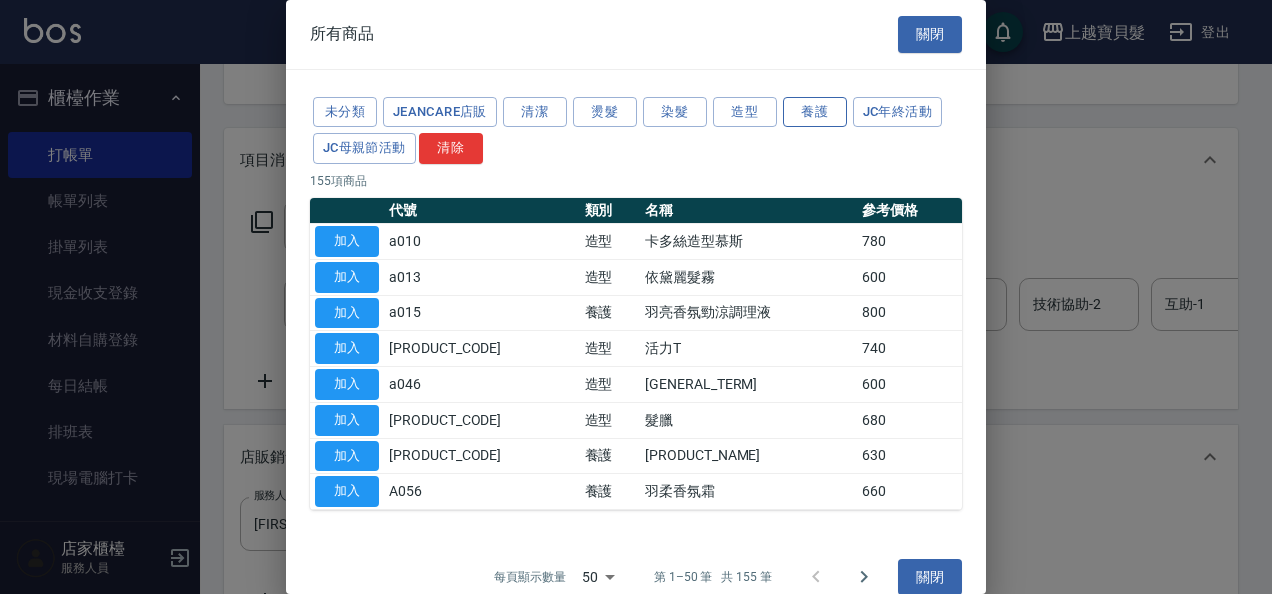 click on "養護" at bounding box center [815, 112] 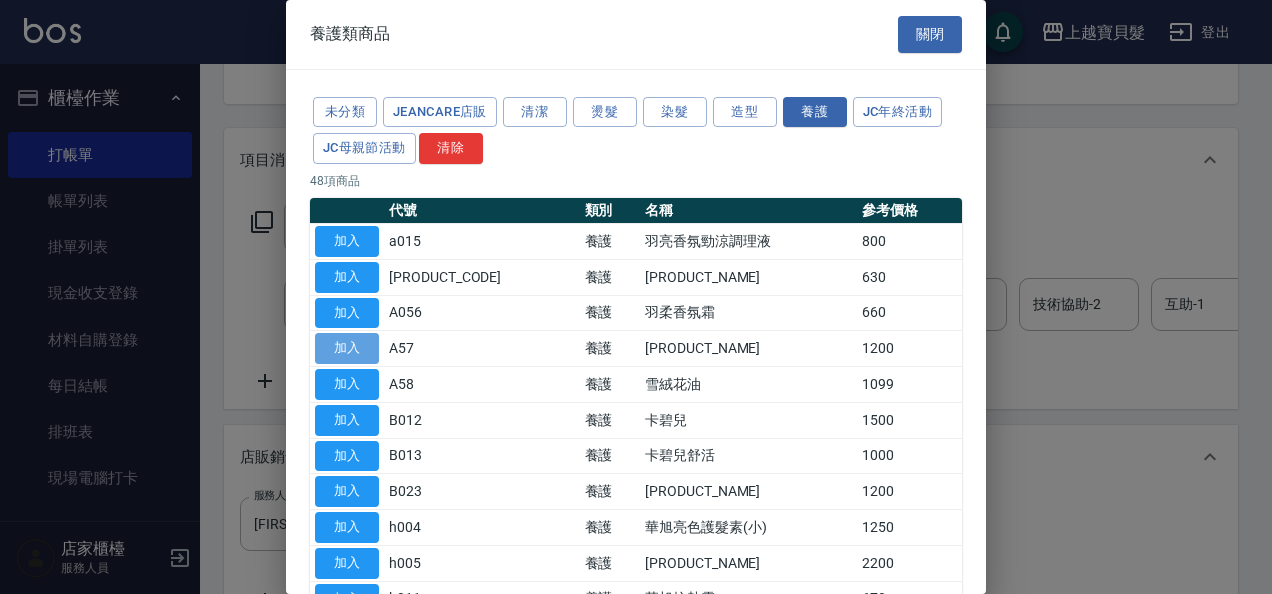 drag, startPoint x: 354, startPoint y: 343, endPoint x: 570, endPoint y: 339, distance: 216.03703 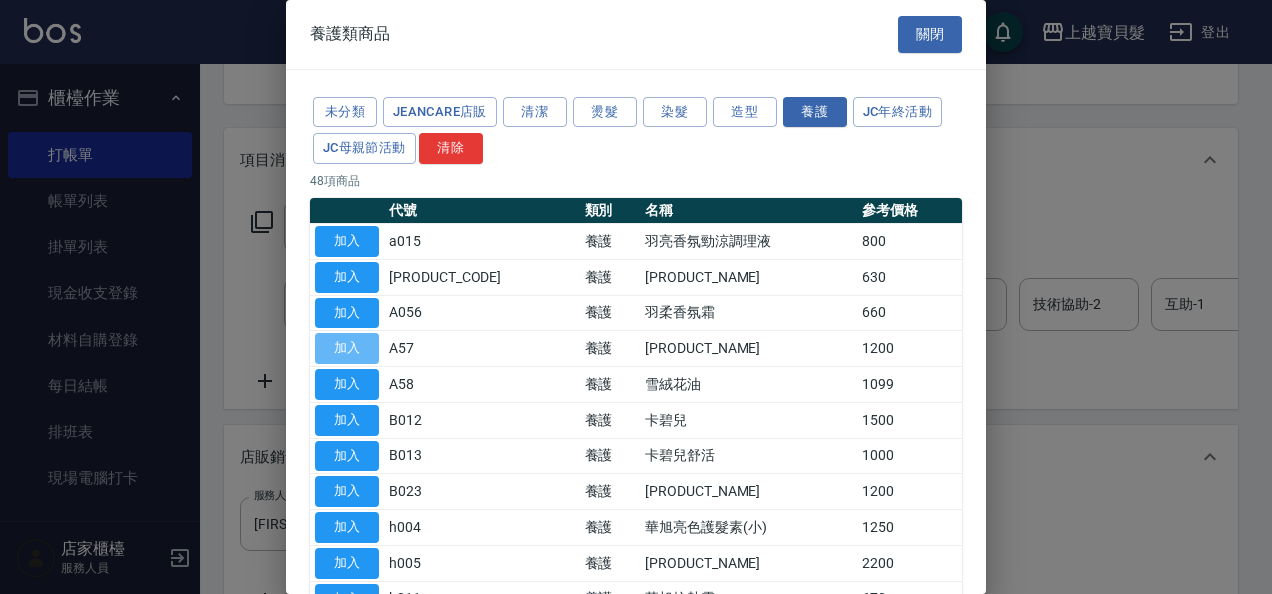 type on "[PRODUCT_NAME]" 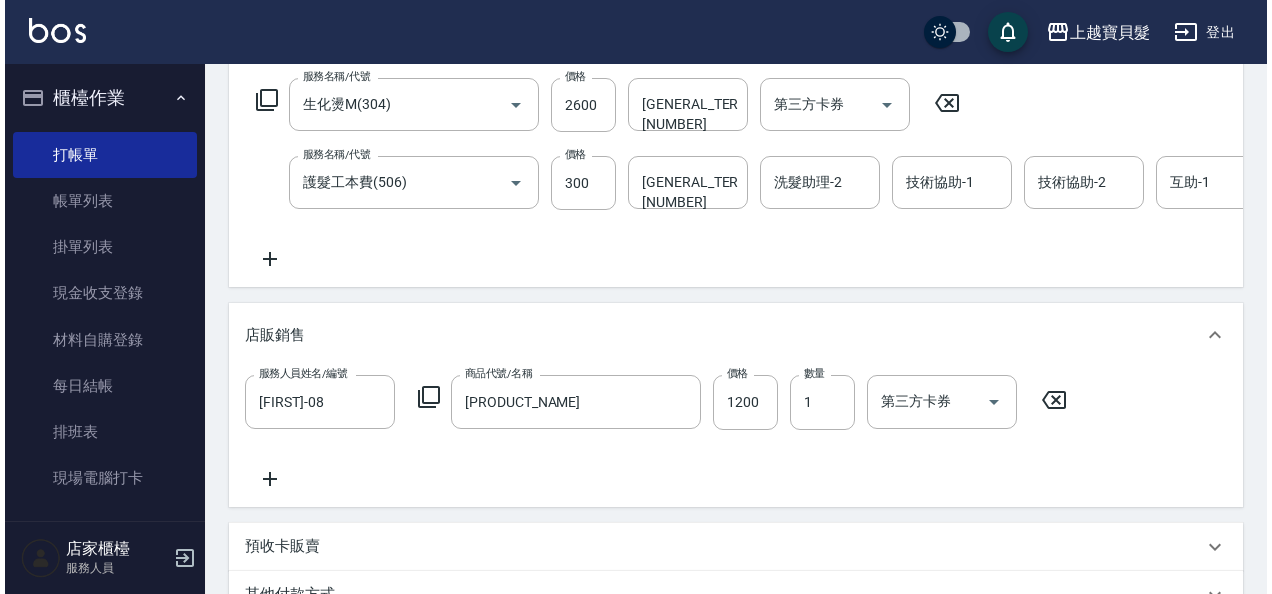 scroll, scrollTop: 634, scrollLeft: 0, axis: vertical 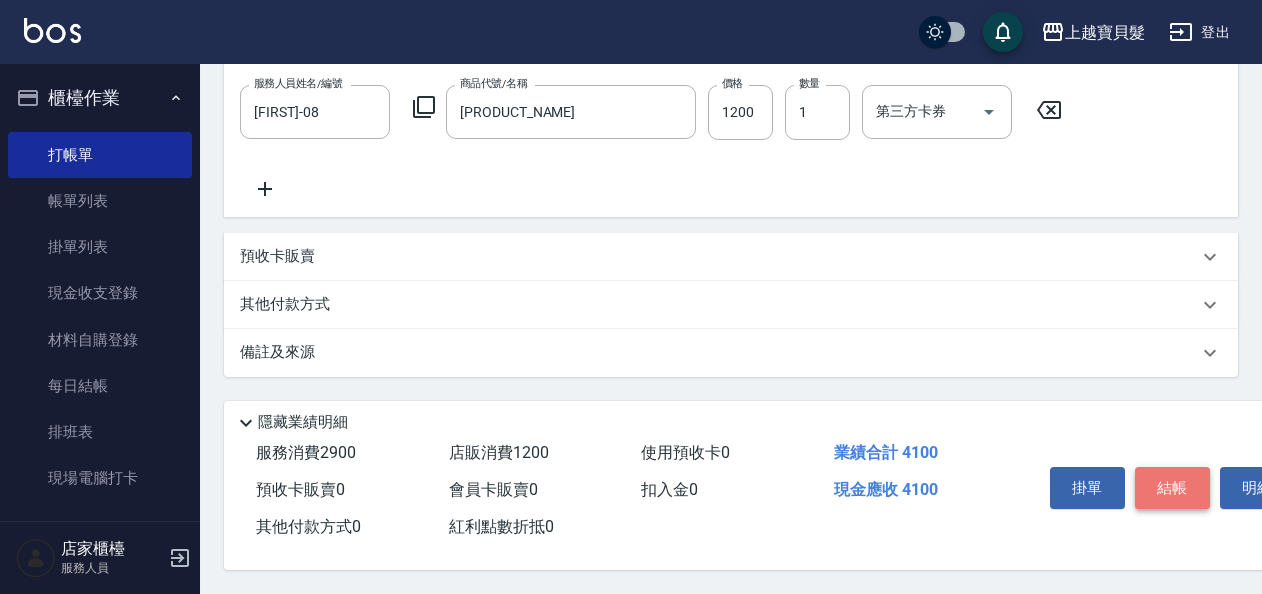 click on "結帳" at bounding box center [1172, 488] 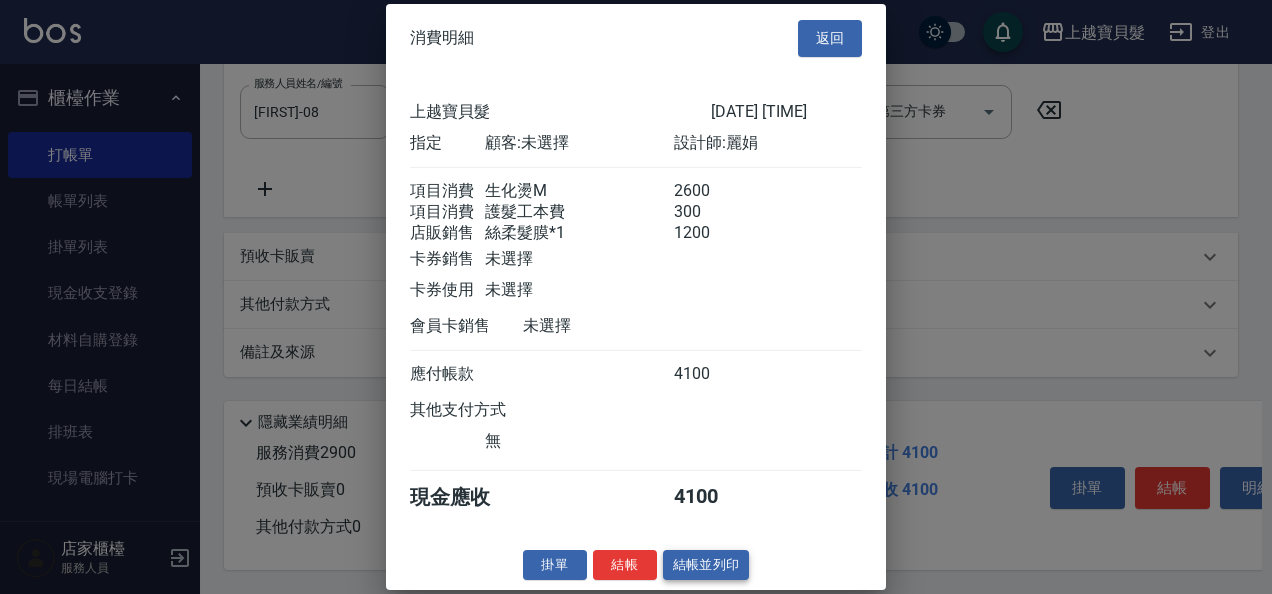 scroll, scrollTop: 18, scrollLeft: 0, axis: vertical 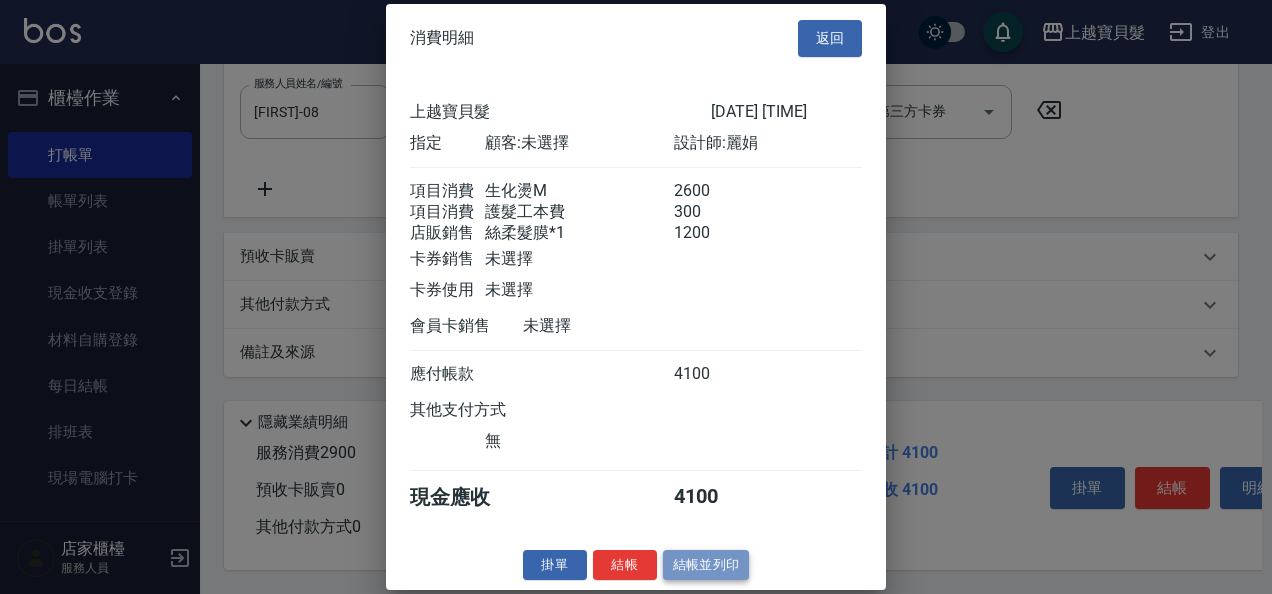 click on "結帳並列印" at bounding box center [706, 564] 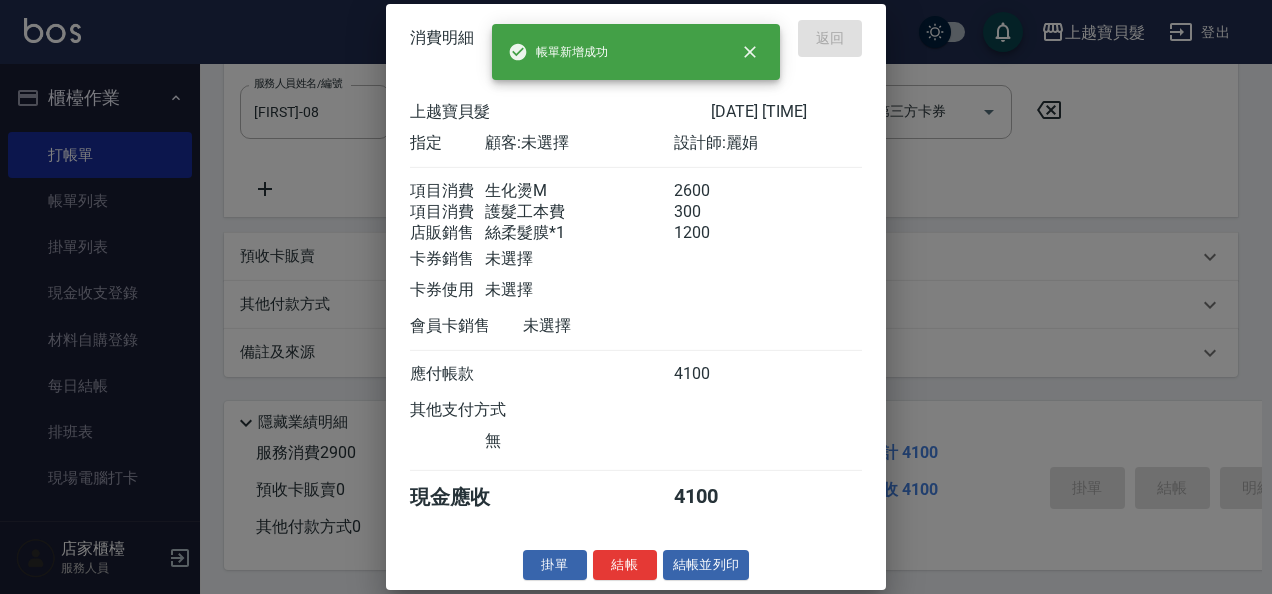 type on "2025/08/02 17:07" 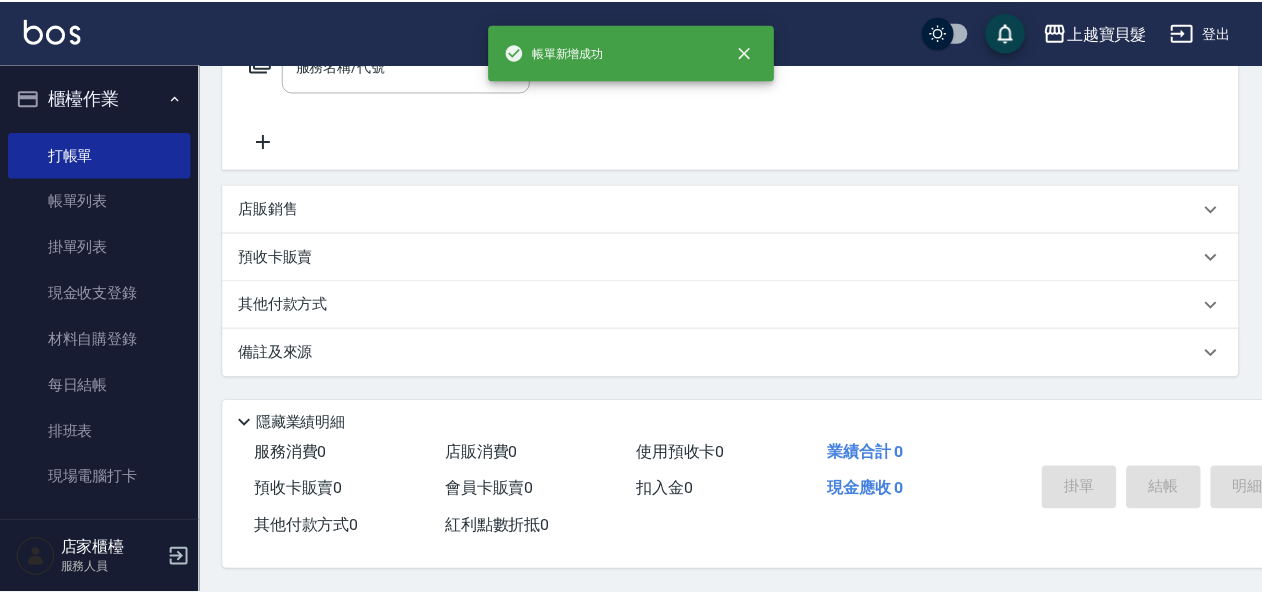 scroll, scrollTop: 0, scrollLeft: 0, axis: both 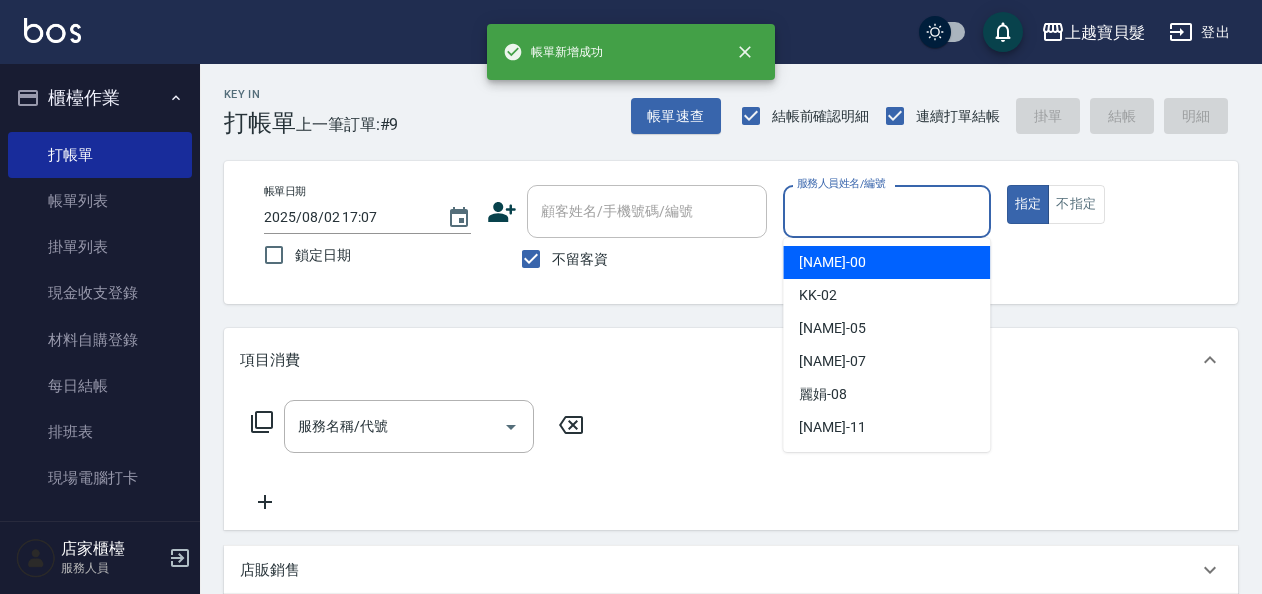 click on "服務人員姓名/編號" at bounding box center [886, 211] 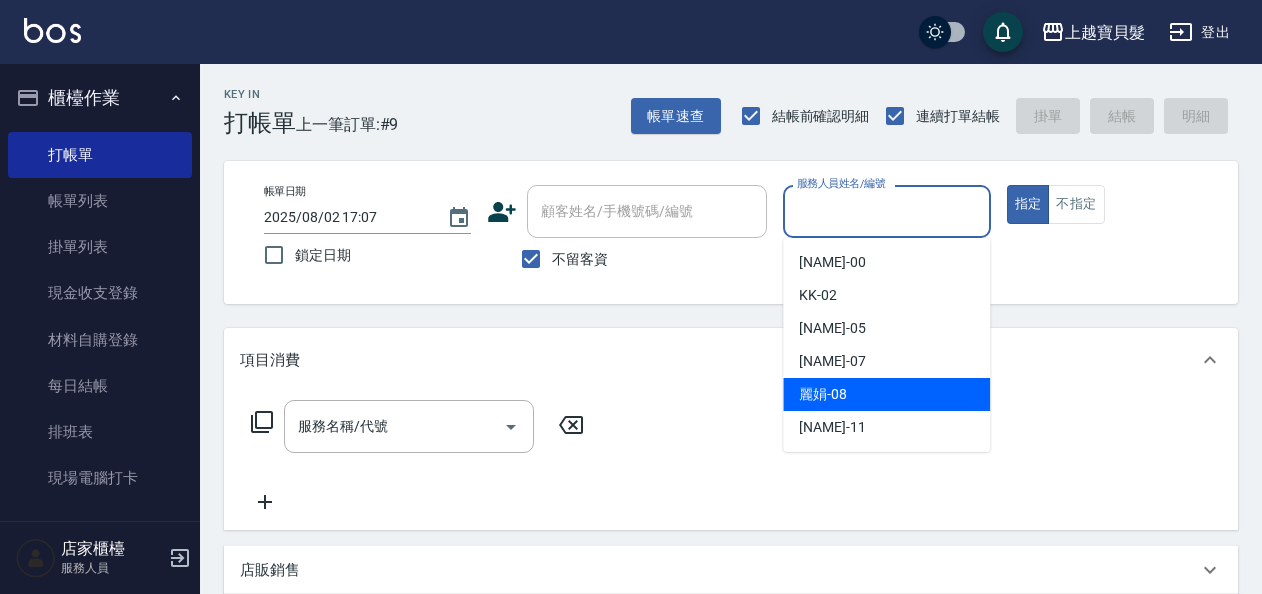 click on "[NAME] -[NUMBER]" at bounding box center [823, 394] 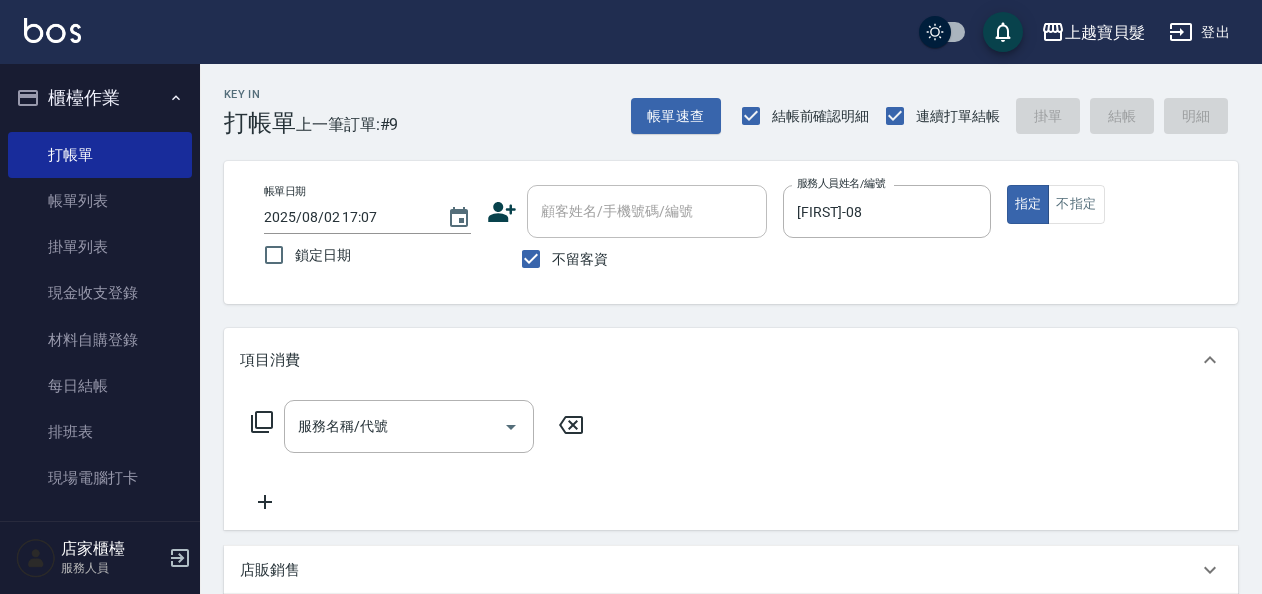click 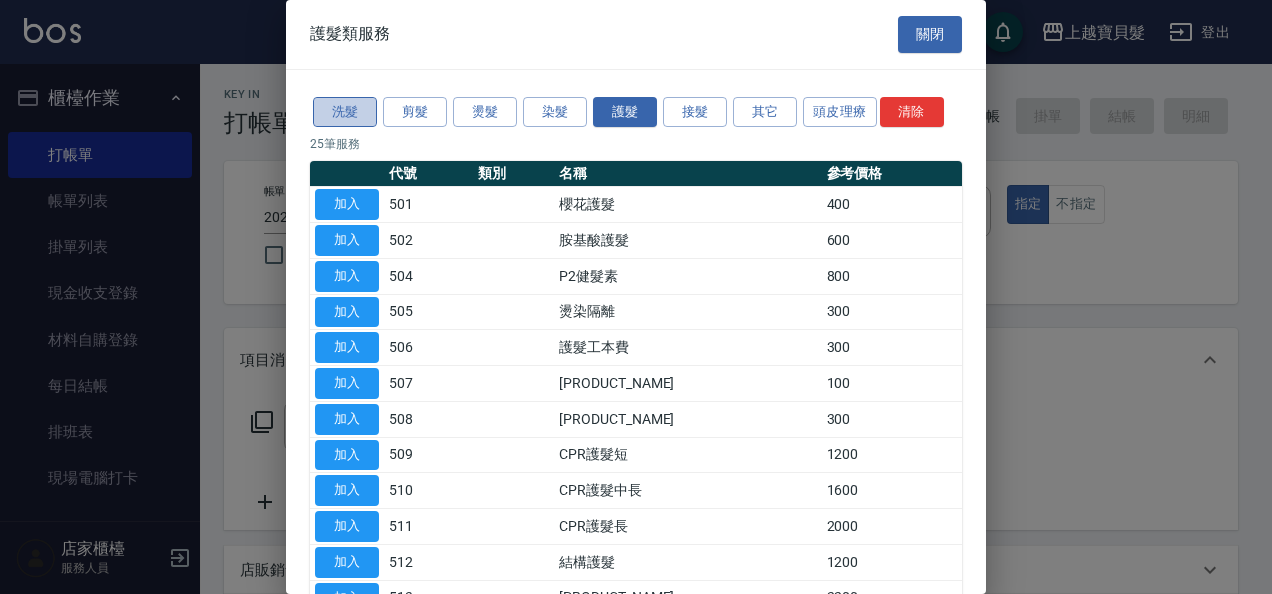 click on "洗髮" at bounding box center (345, 112) 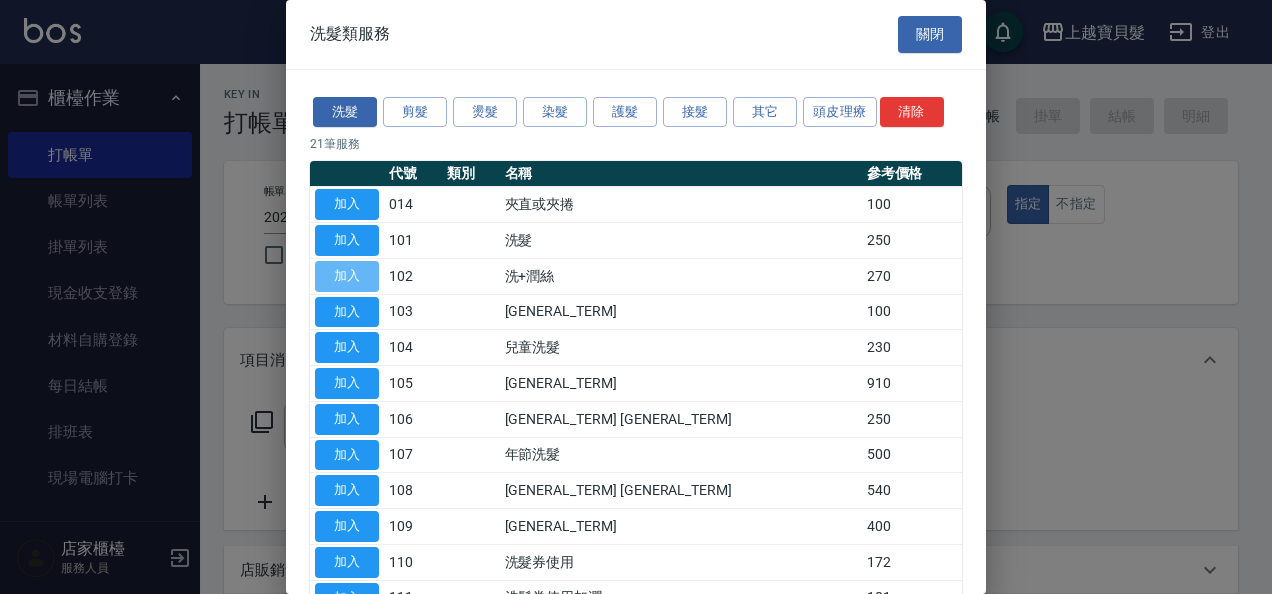 drag, startPoint x: 356, startPoint y: 276, endPoint x: 310, endPoint y: 324, distance: 66.48308 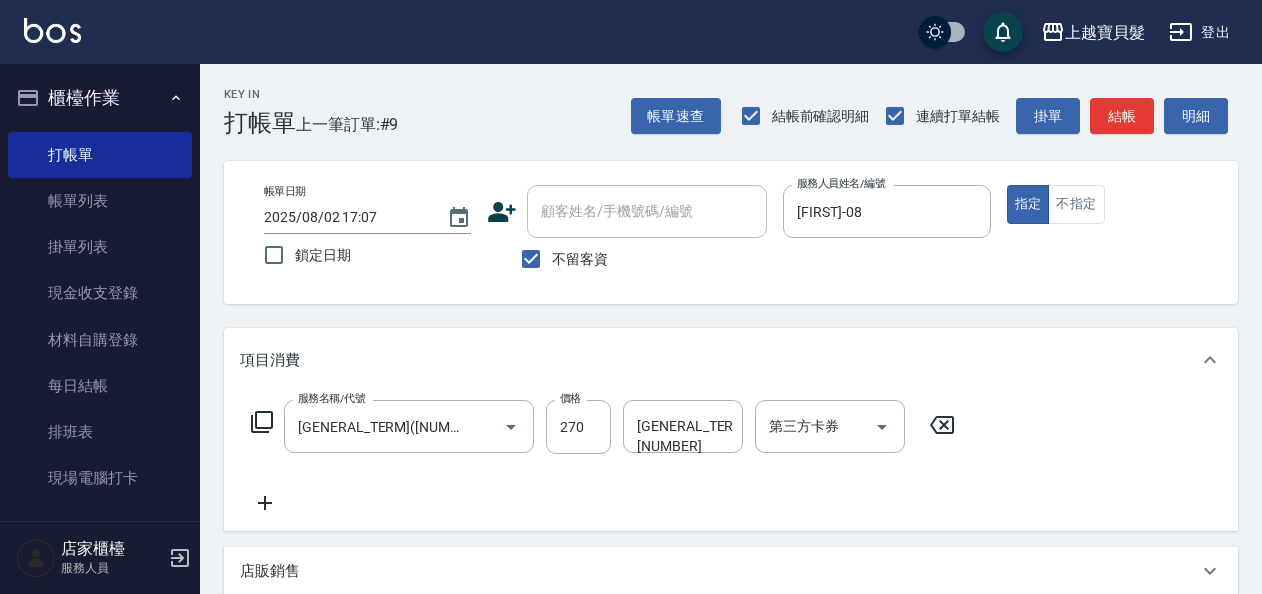 click 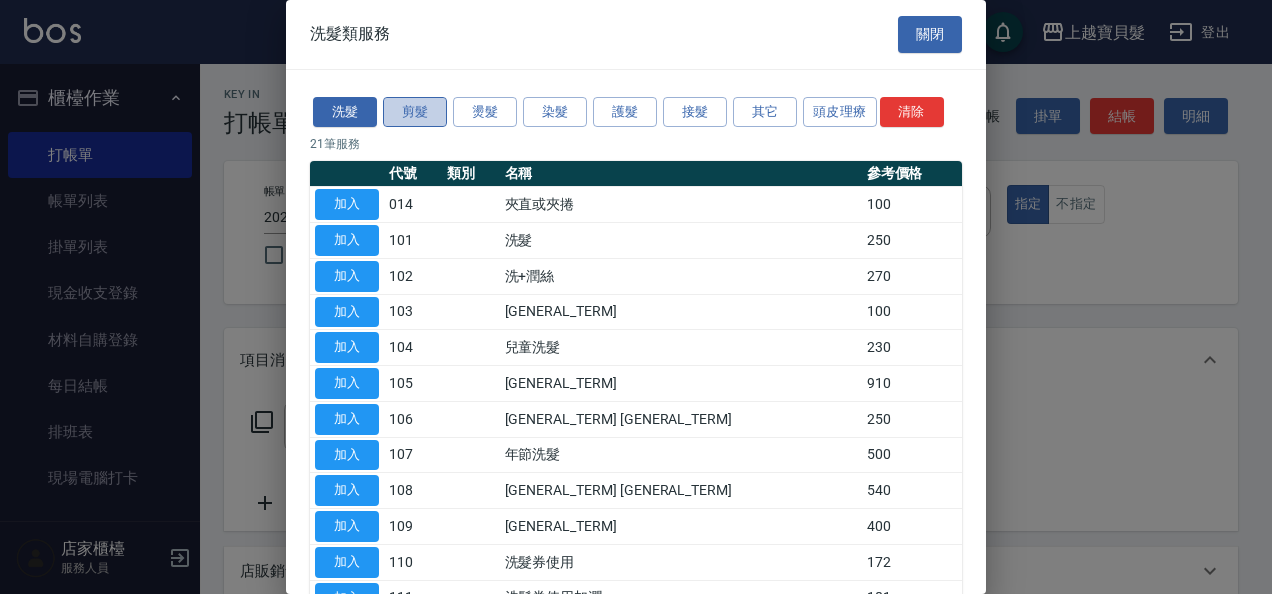 click on "剪髮" at bounding box center [415, 112] 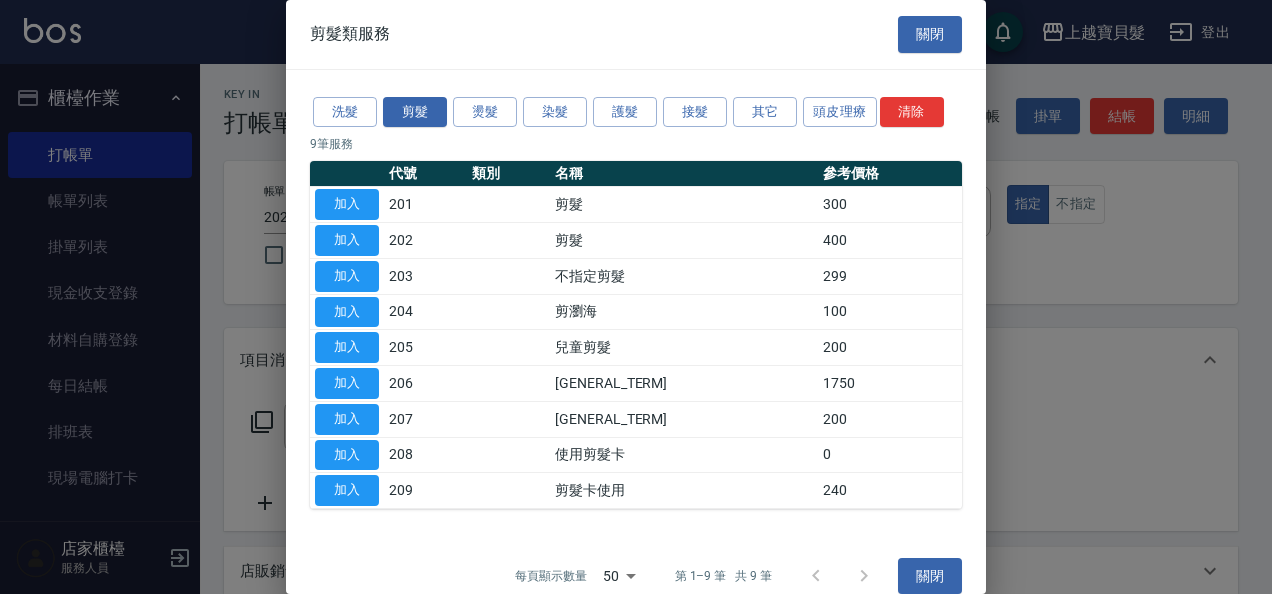 click on "加入" at bounding box center (347, 240) 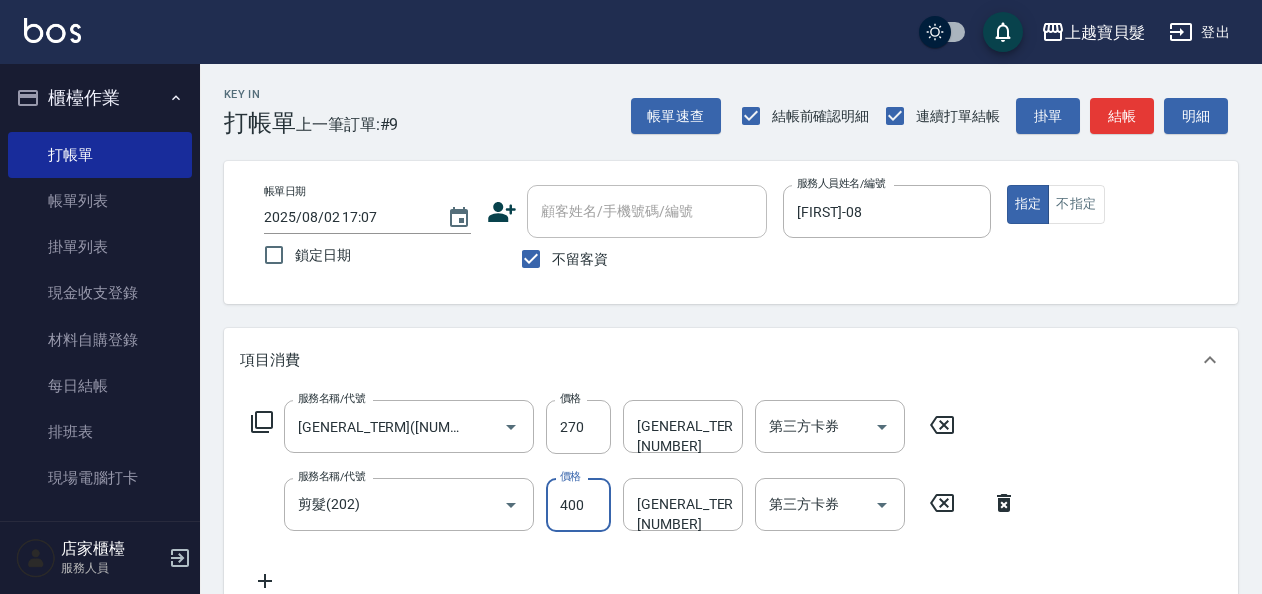 click on "400" at bounding box center [578, 505] 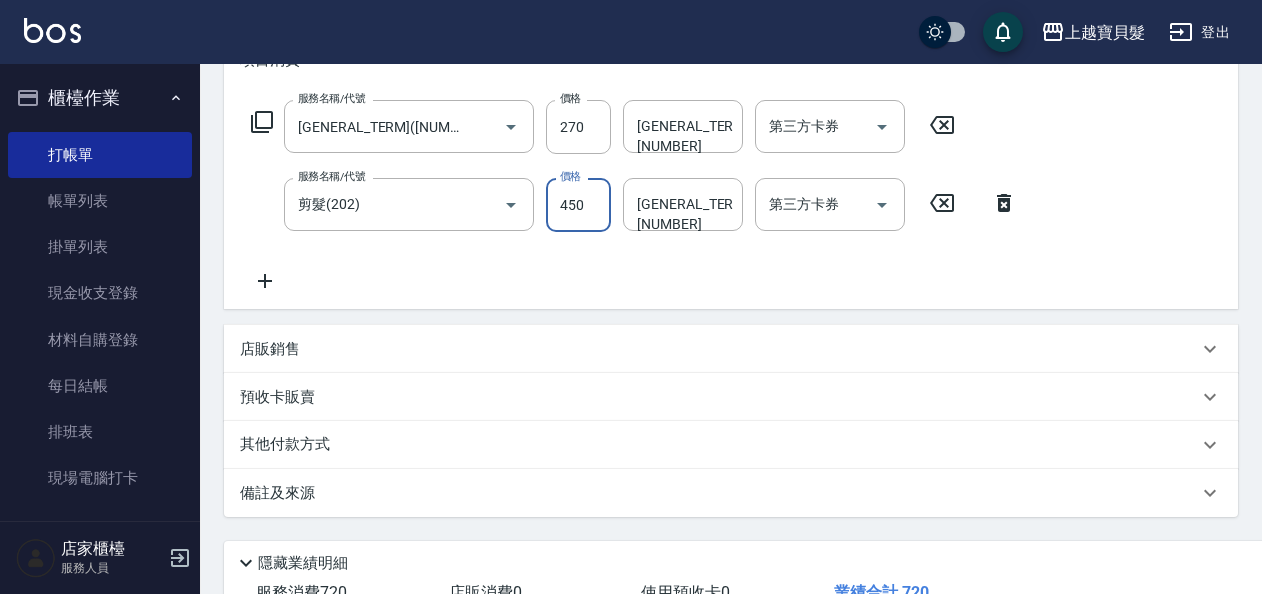 scroll, scrollTop: 400, scrollLeft: 0, axis: vertical 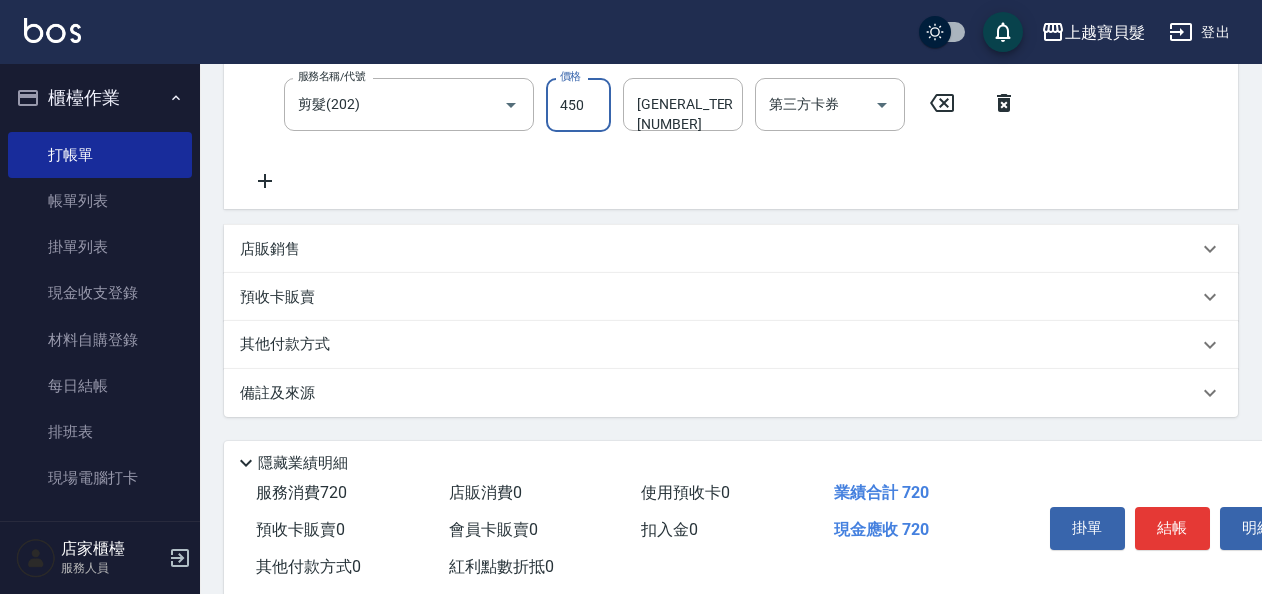 type on "450" 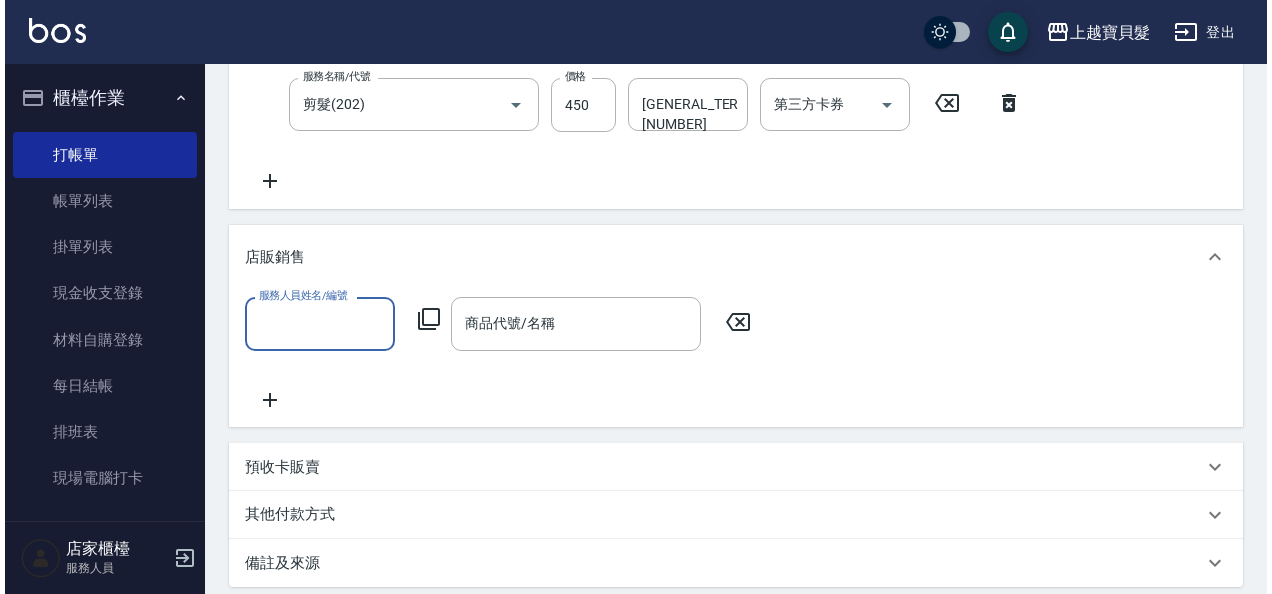 scroll, scrollTop: 0, scrollLeft: 0, axis: both 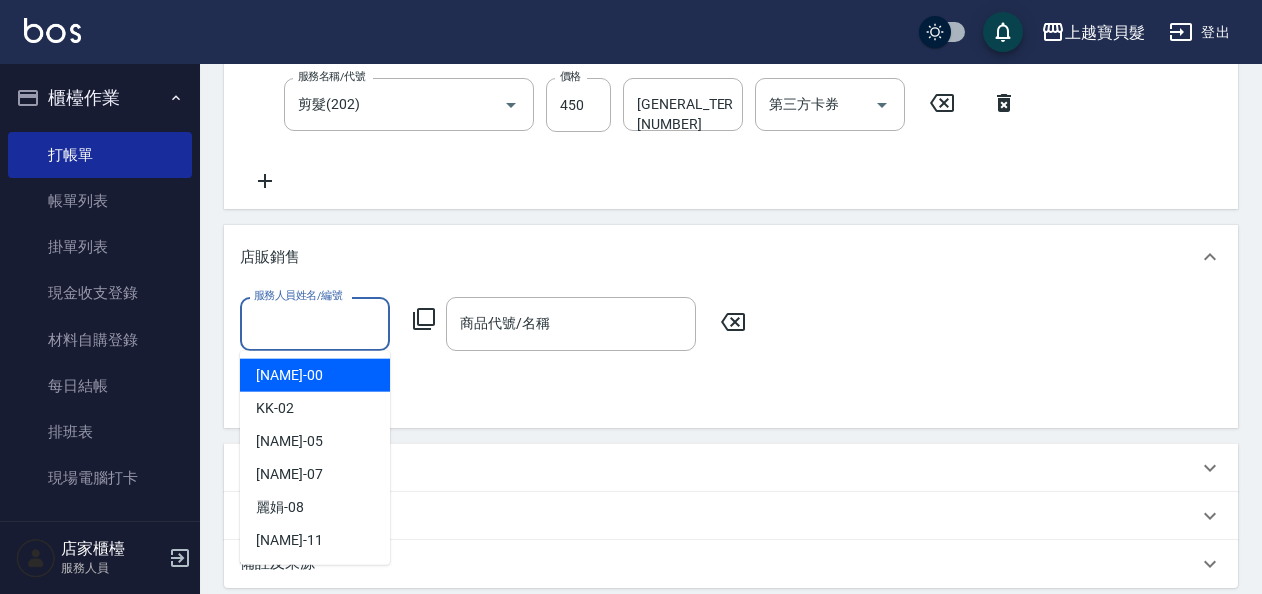click on "服務人員姓名/編號" at bounding box center [315, 323] 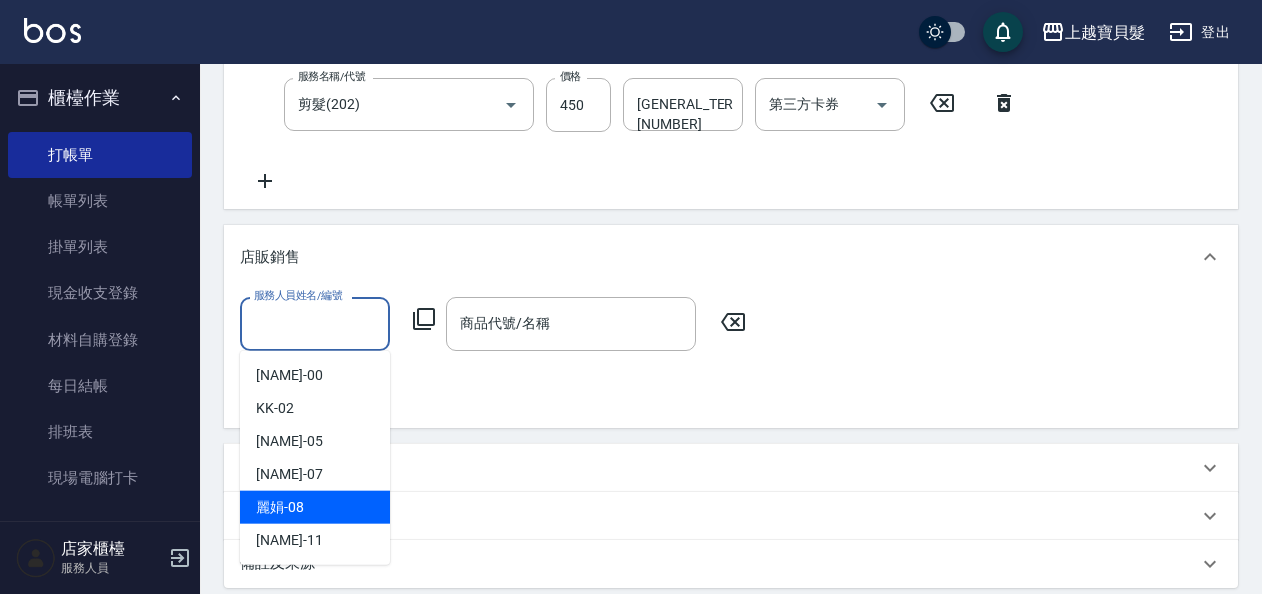 click on "[NAME] -[NUMBER]" at bounding box center [315, 507] 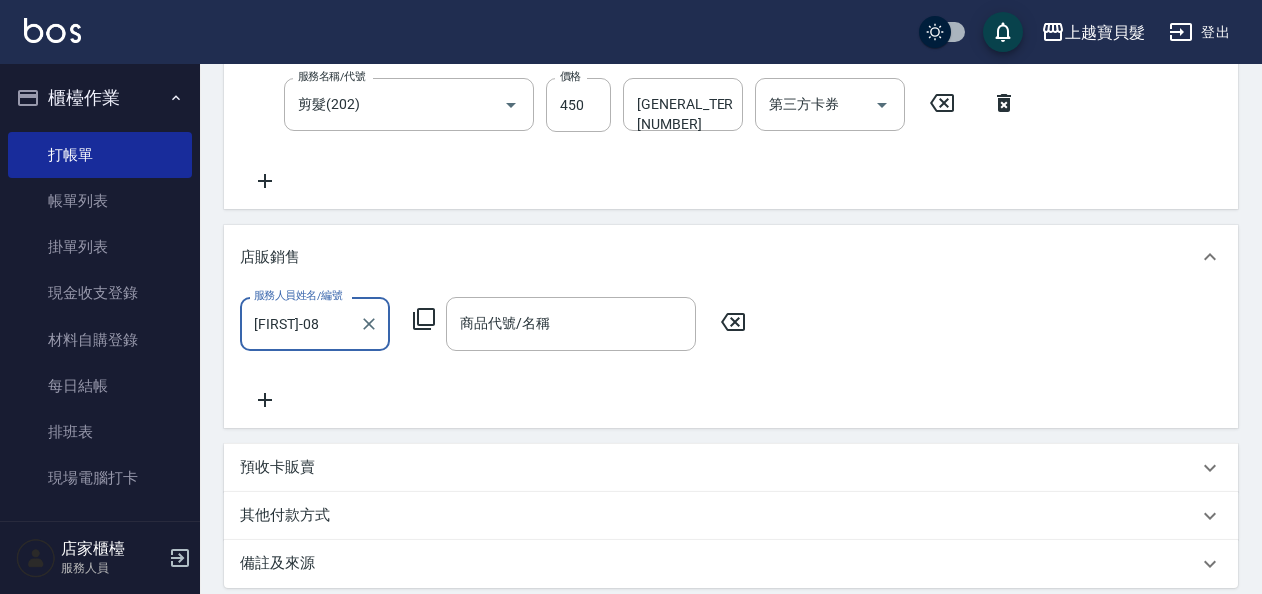 click 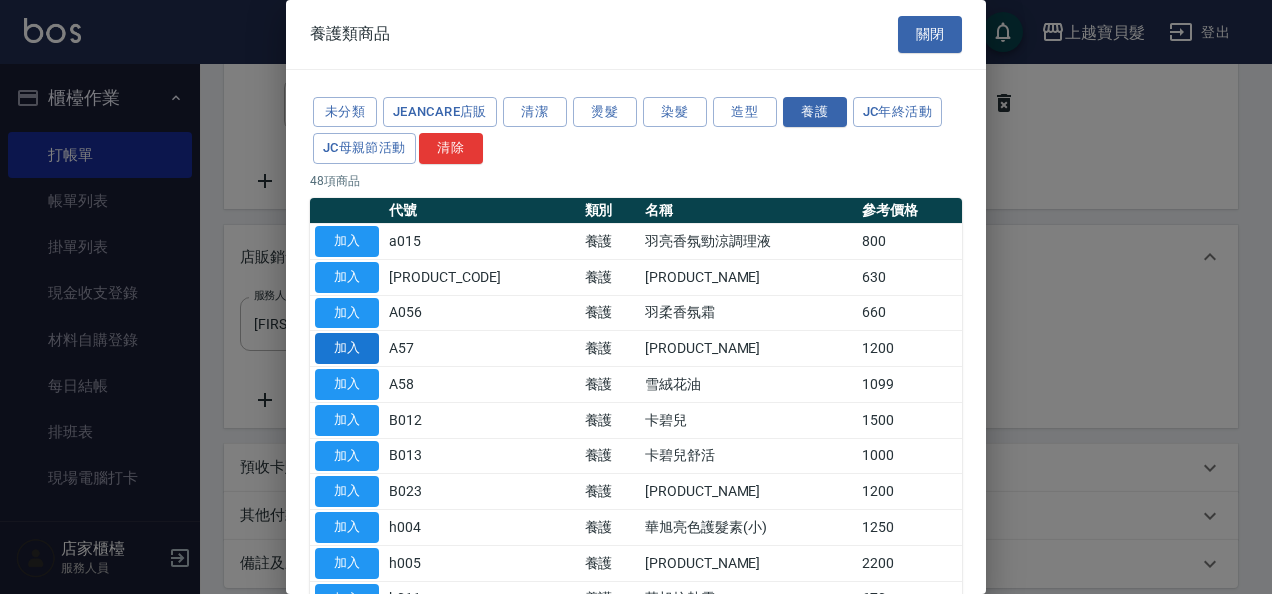 click on "加入" at bounding box center (347, 348) 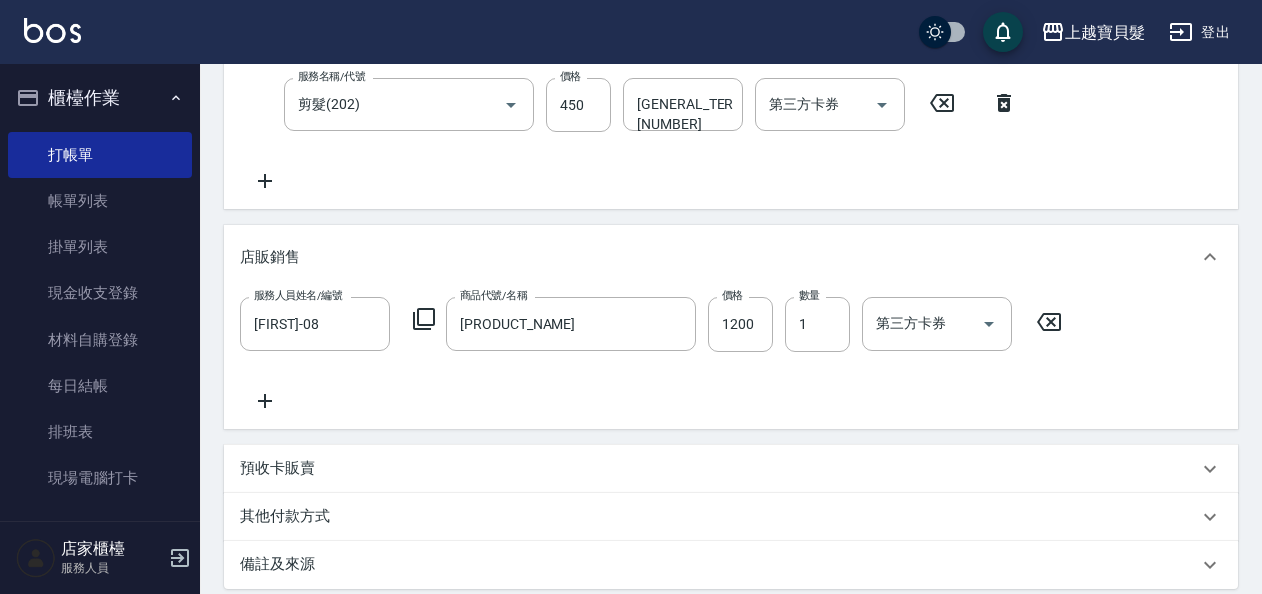 click 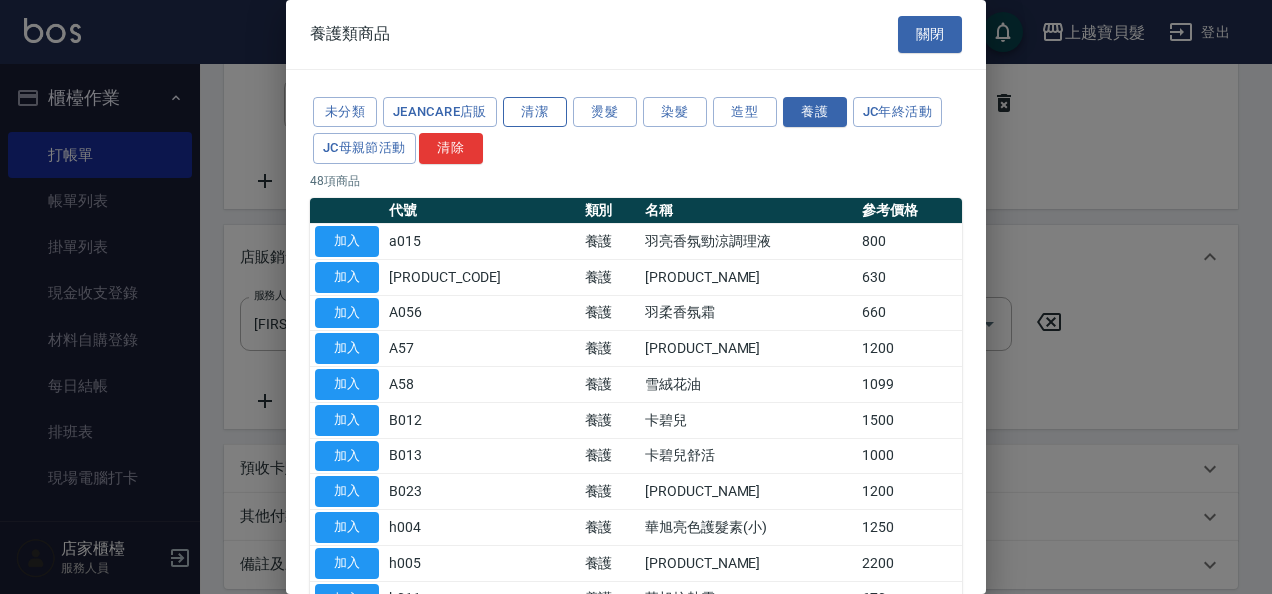 click on "清潔" at bounding box center [535, 112] 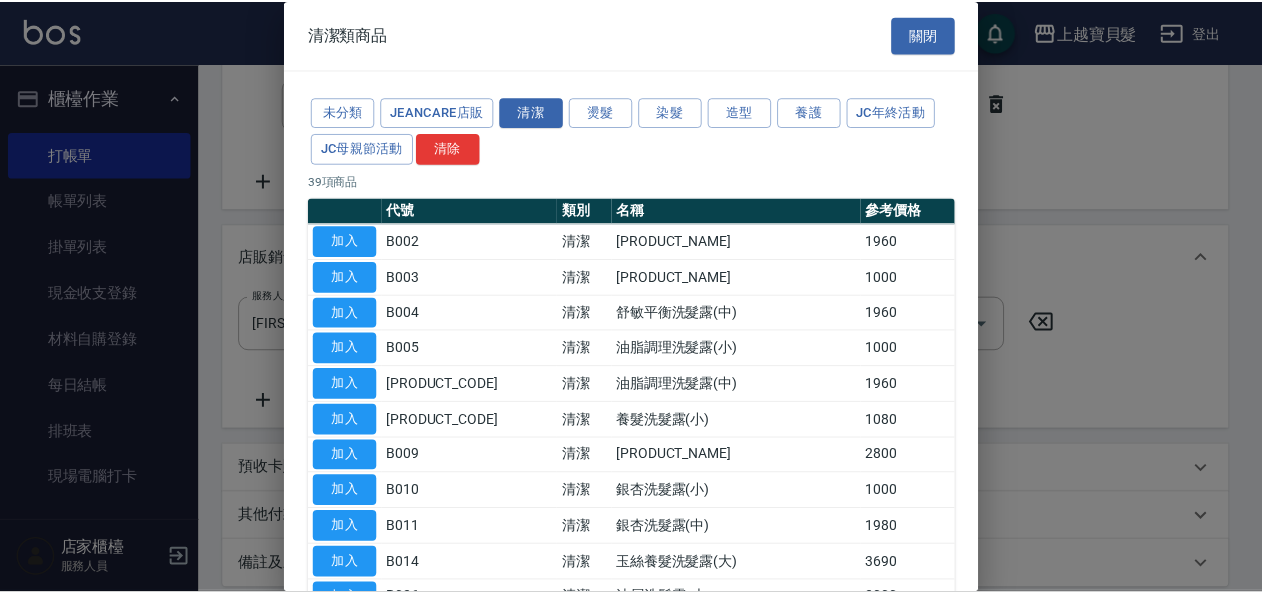 scroll, scrollTop: 600, scrollLeft: 0, axis: vertical 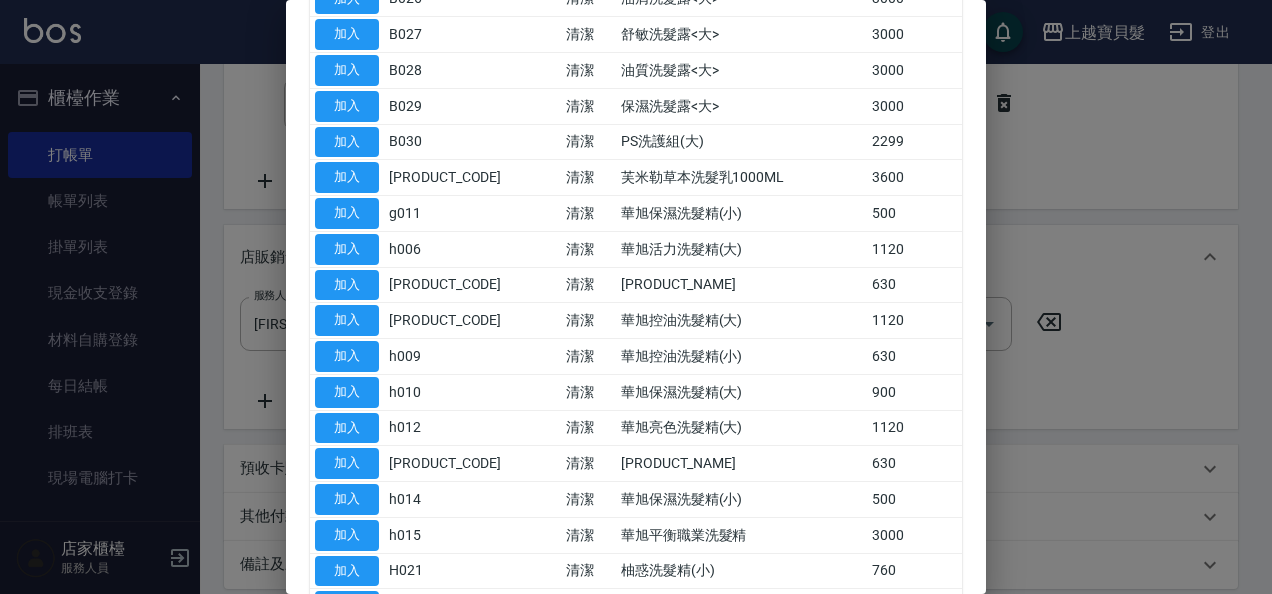 click on "加入" at bounding box center [347, 249] 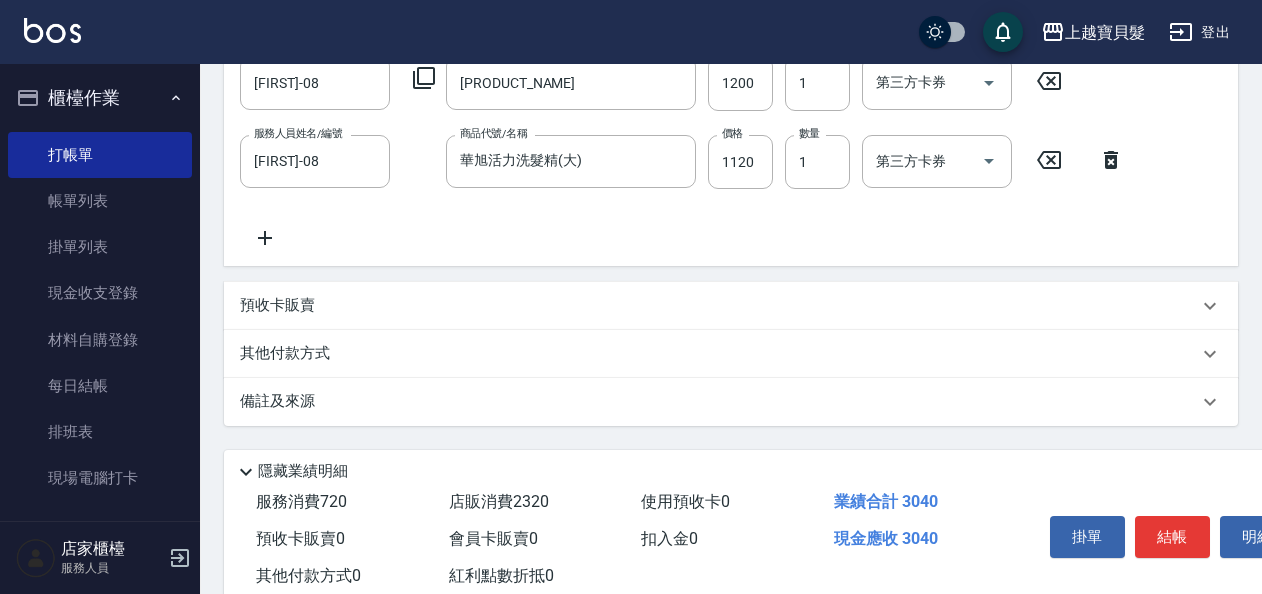scroll, scrollTop: 696, scrollLeft: 0, axis: vertical 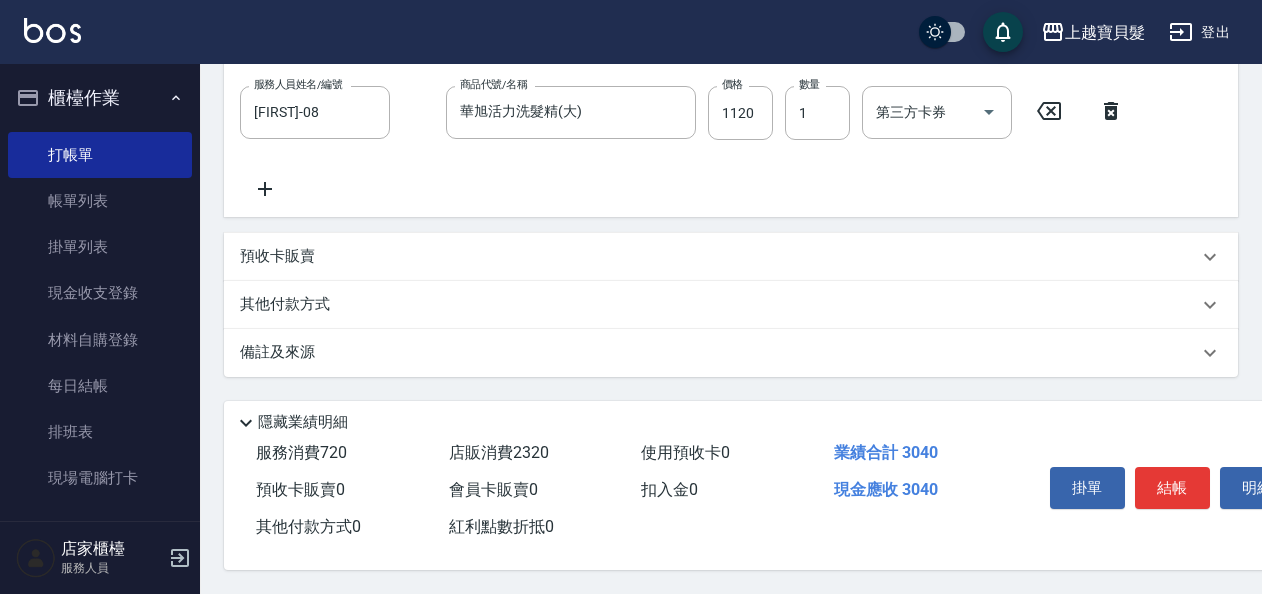 click on "其他付款方式" at bounding box center (290, 305) 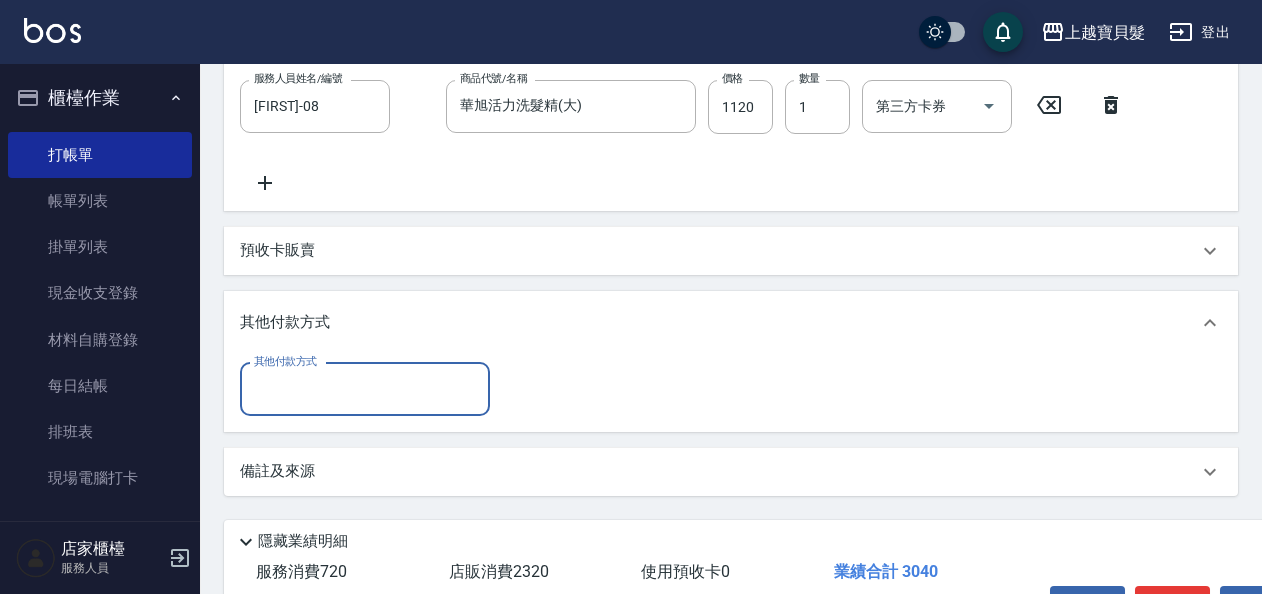 scroll, scrollTop: 0, scrollLeft: 0, axis: both 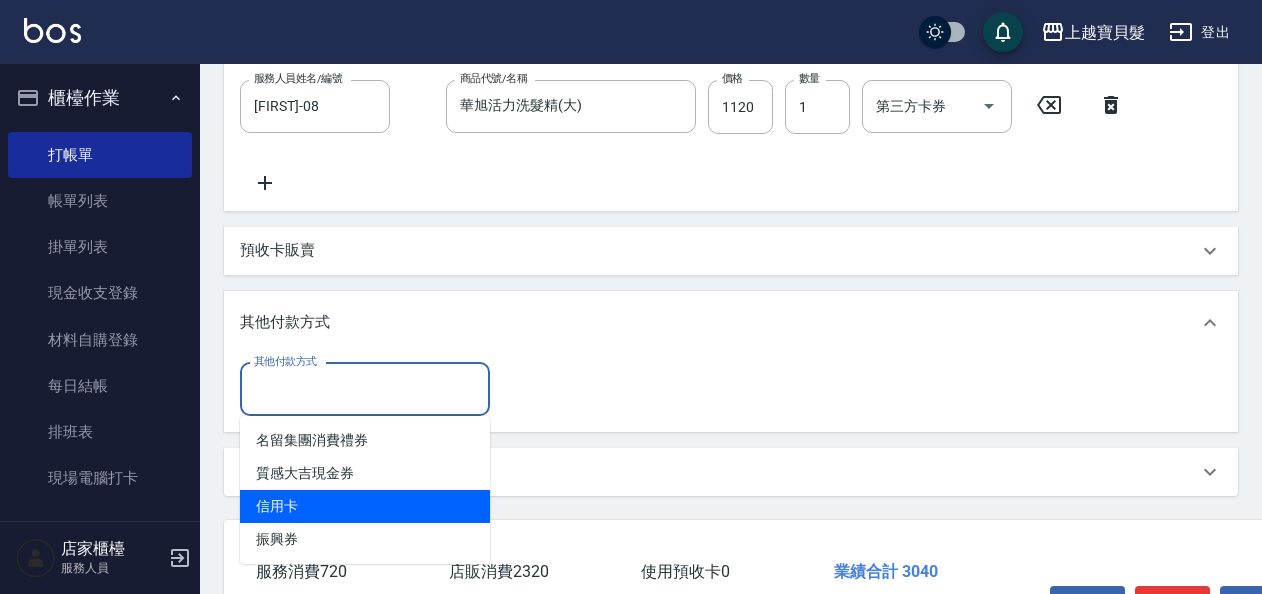 click on "信用卡" at bounding box center [365, 506] 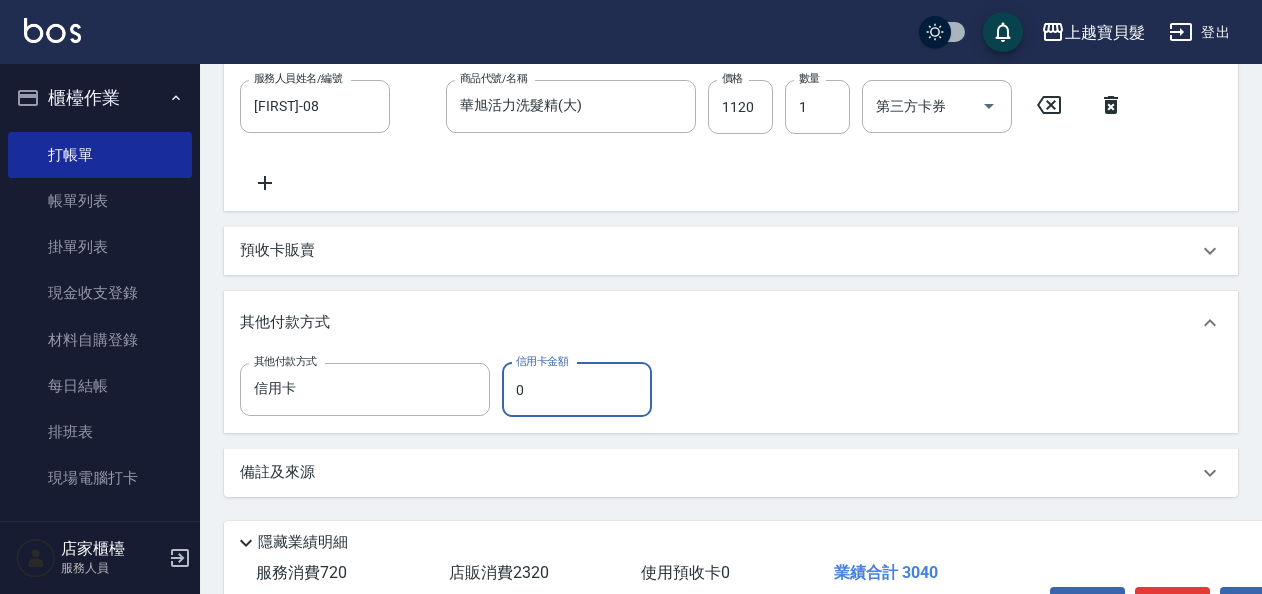 click on "0" at bounding box center [577, 390] 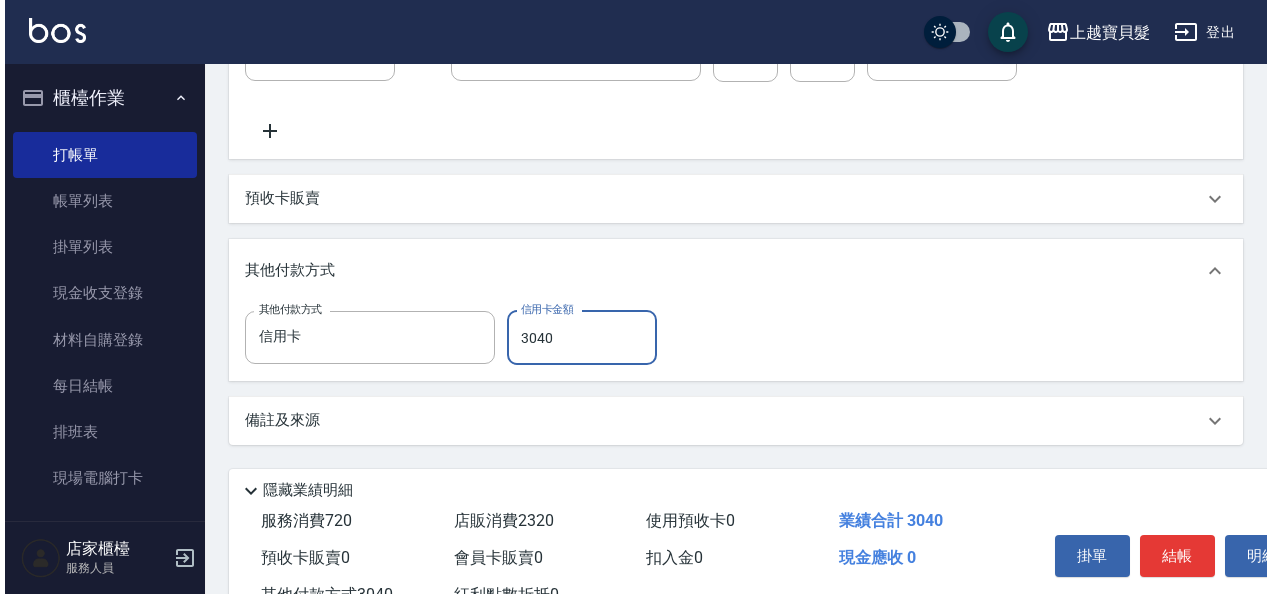 scroll, scrollTop: 822, scrollLeft: 0, axis: vertical 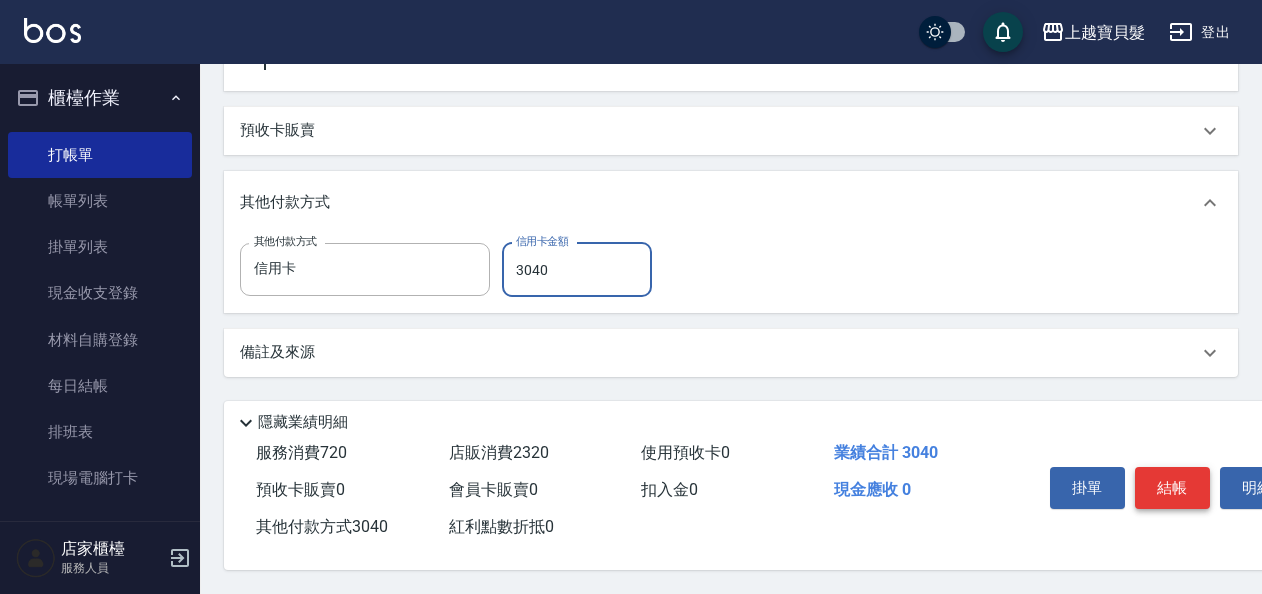 type on "3040" 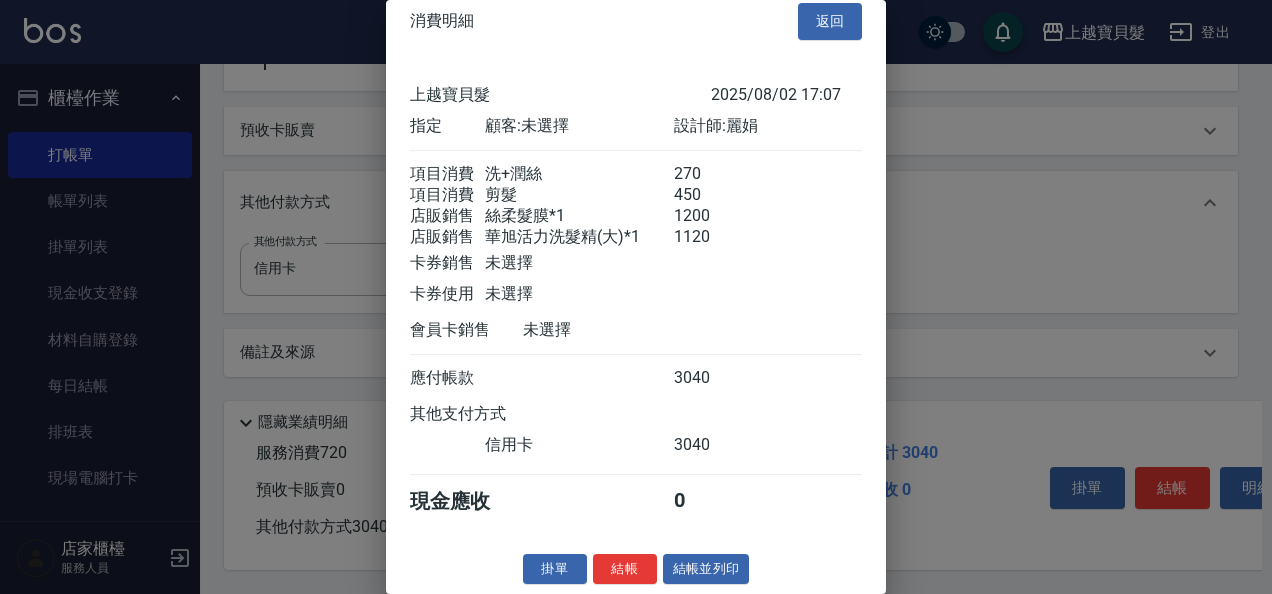scroll, scrollTop: 42, scrollLeft: 0, axis: vertical 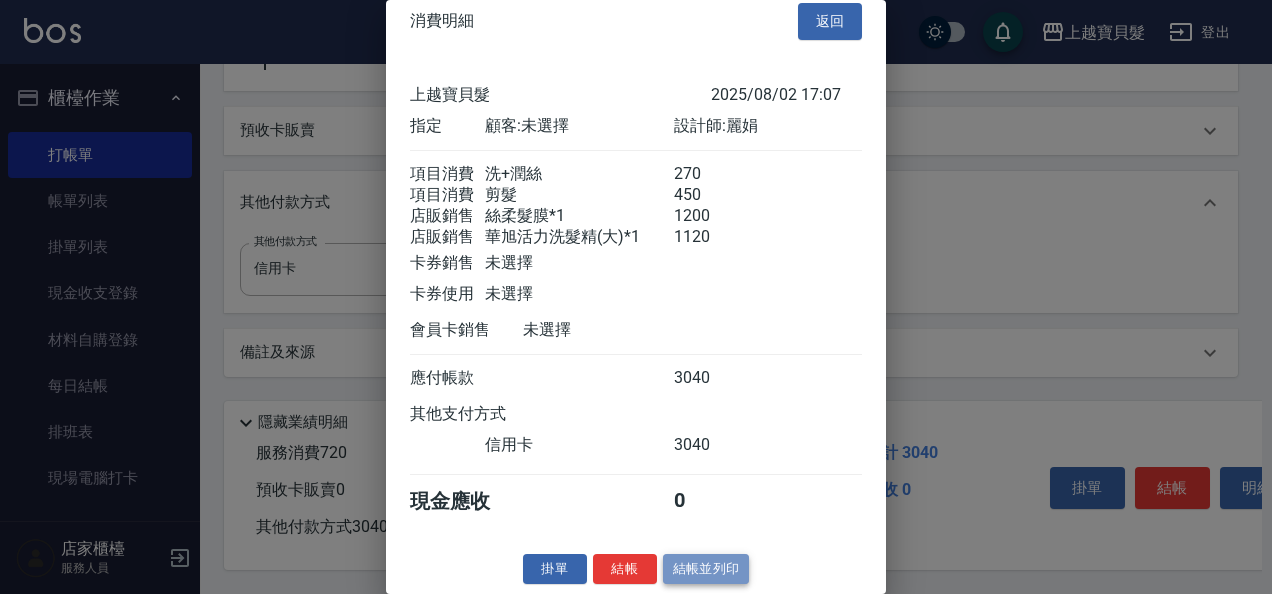 click on "結帳並列印" at bounding box center (706, 569) 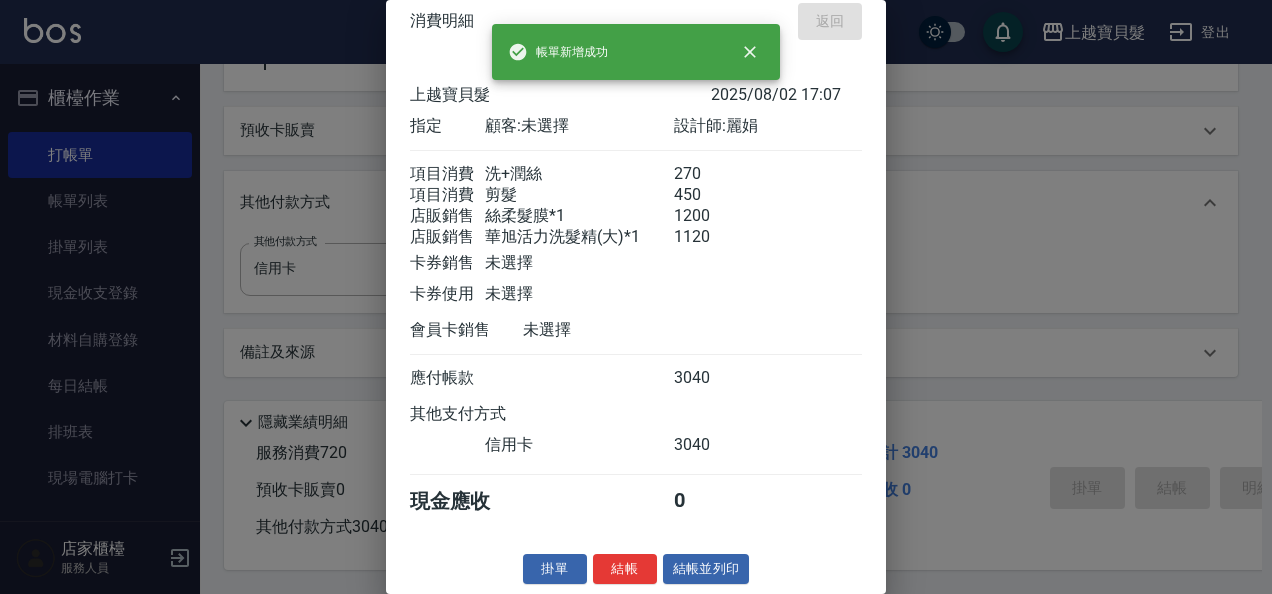 type 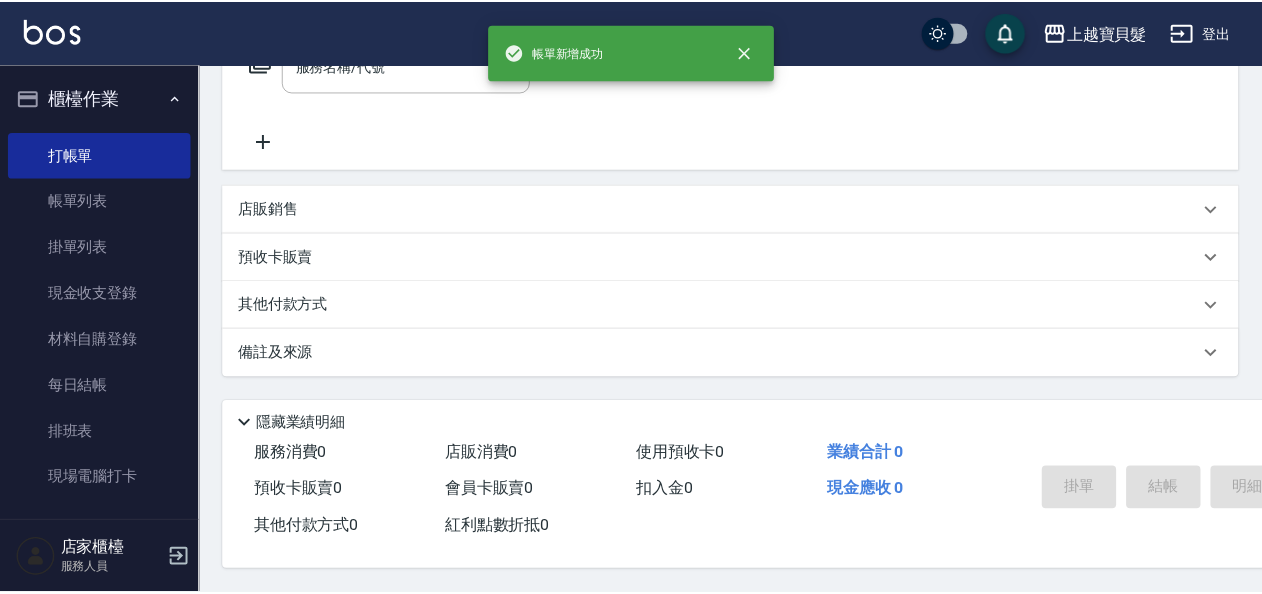 scroll, scrollTop: 0, scrollLeft: 0, axis: both 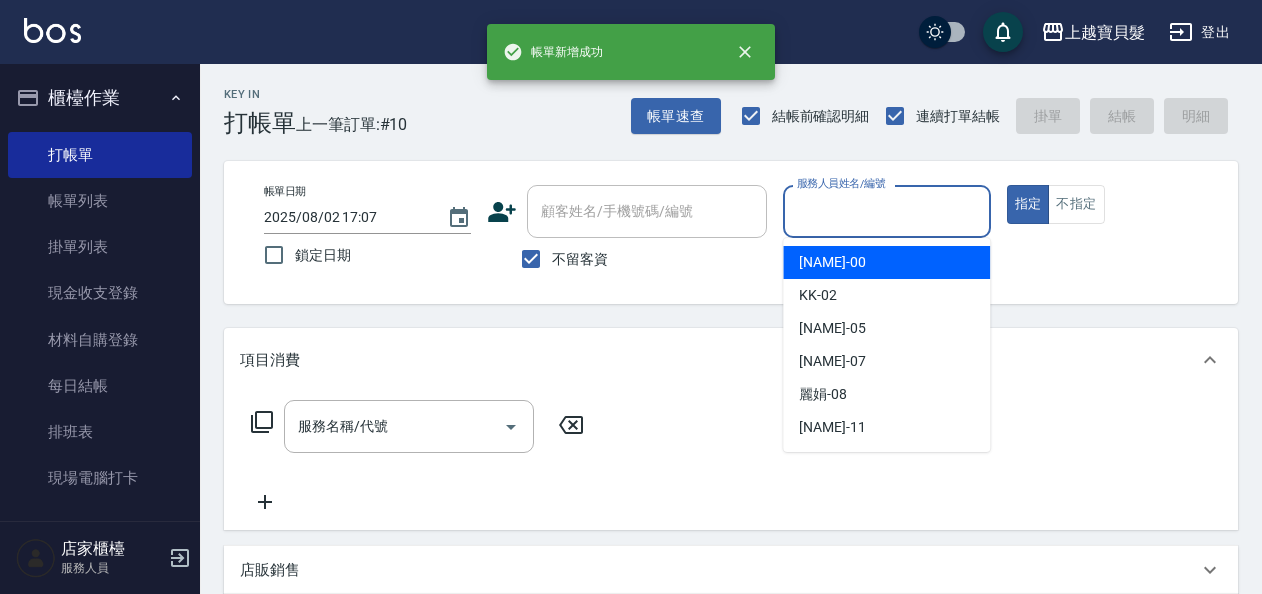 drag, startPoint x: 827, startPoint y: 208, endPoint x: 862, endPoint y: 432, distance: 226.71788 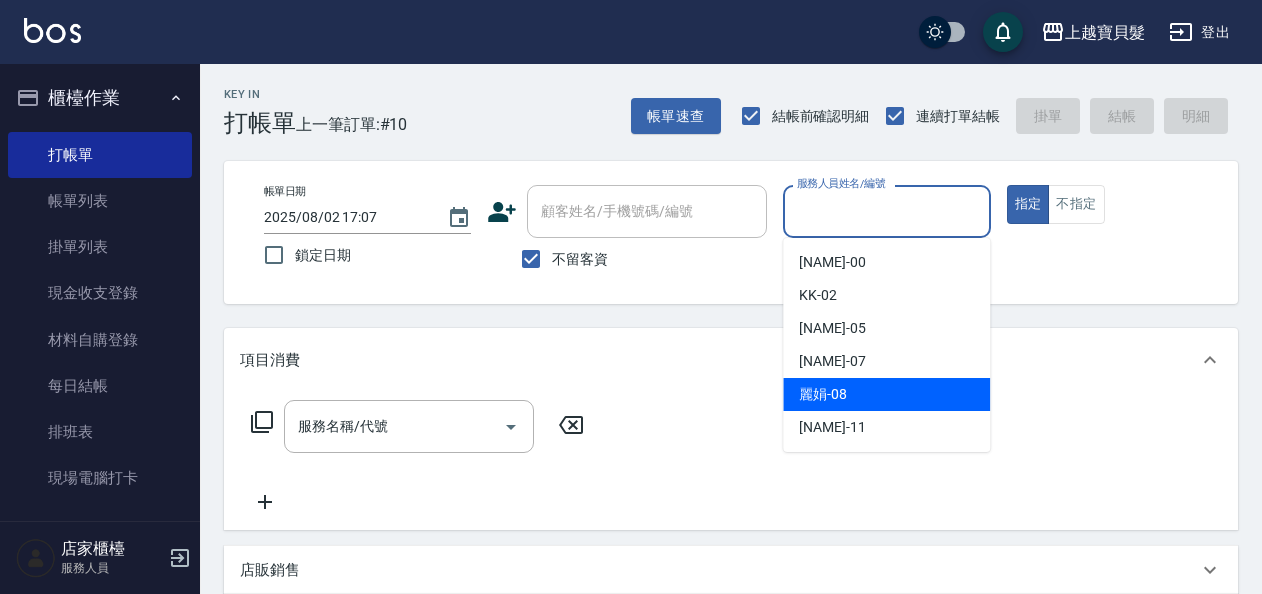 click on "[NAME] -[NUMBER]" at bounding box center [886, 394] 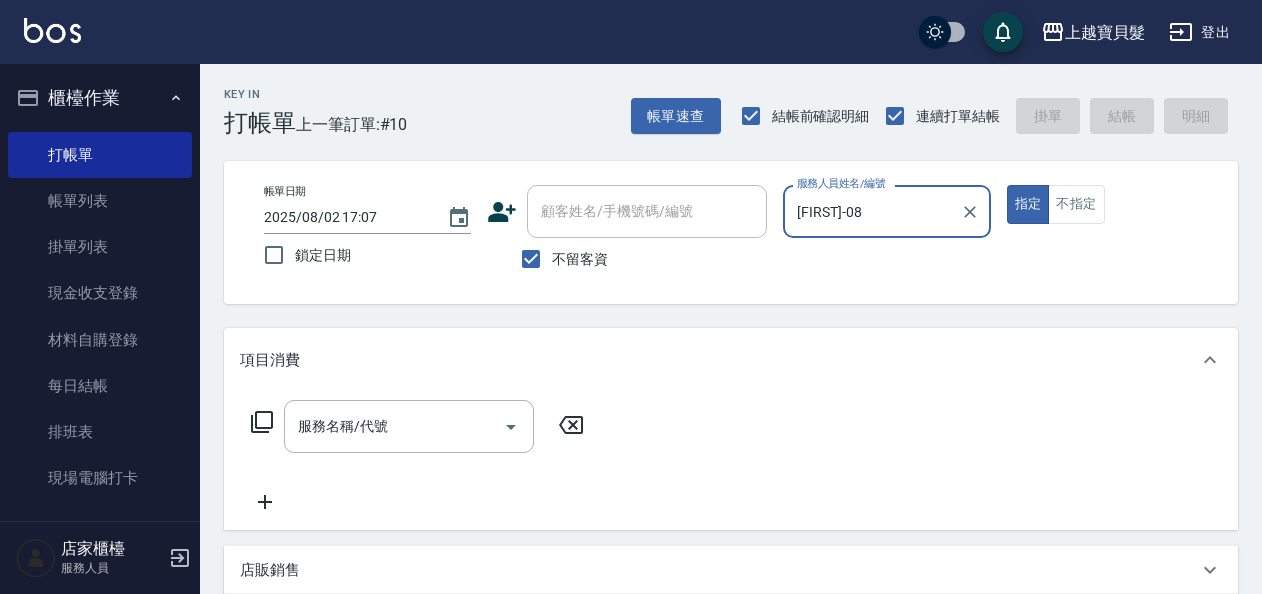 click 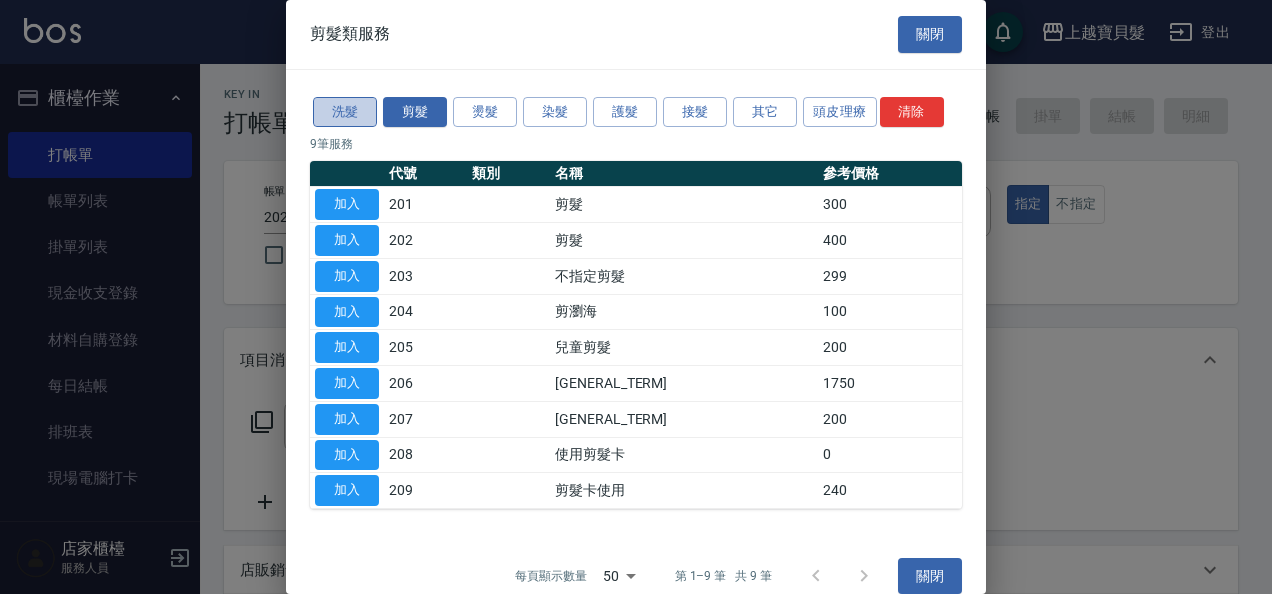 click on "洗髮" at bounding box center [345, 112] 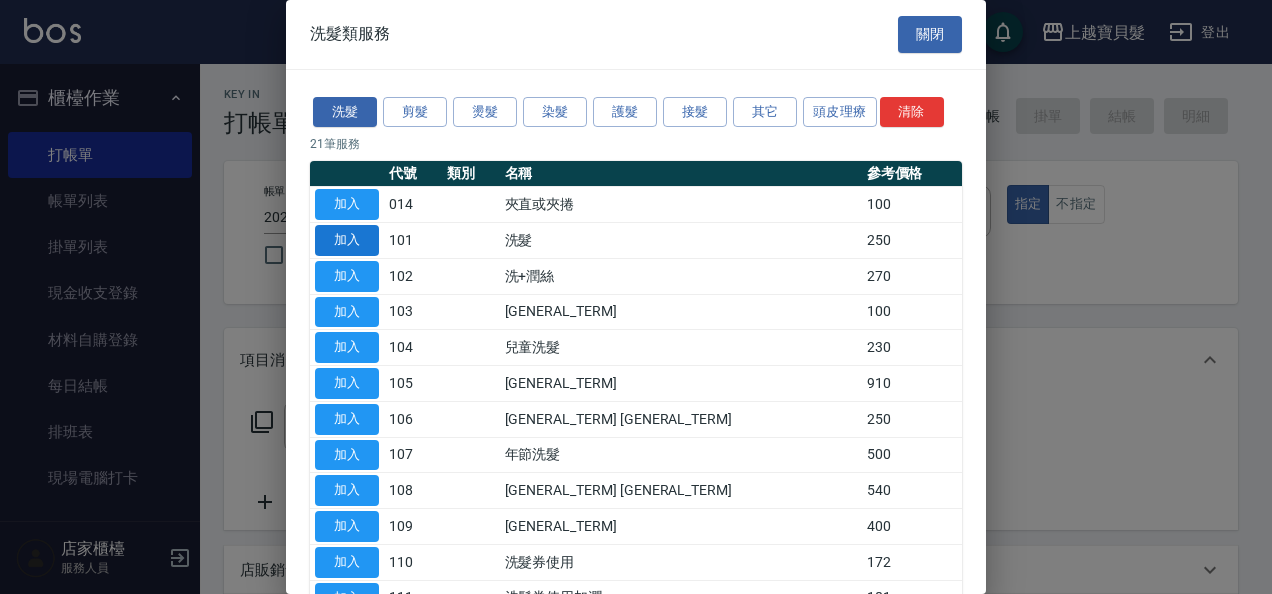 click on "加入" at bounding box center [347, 240] 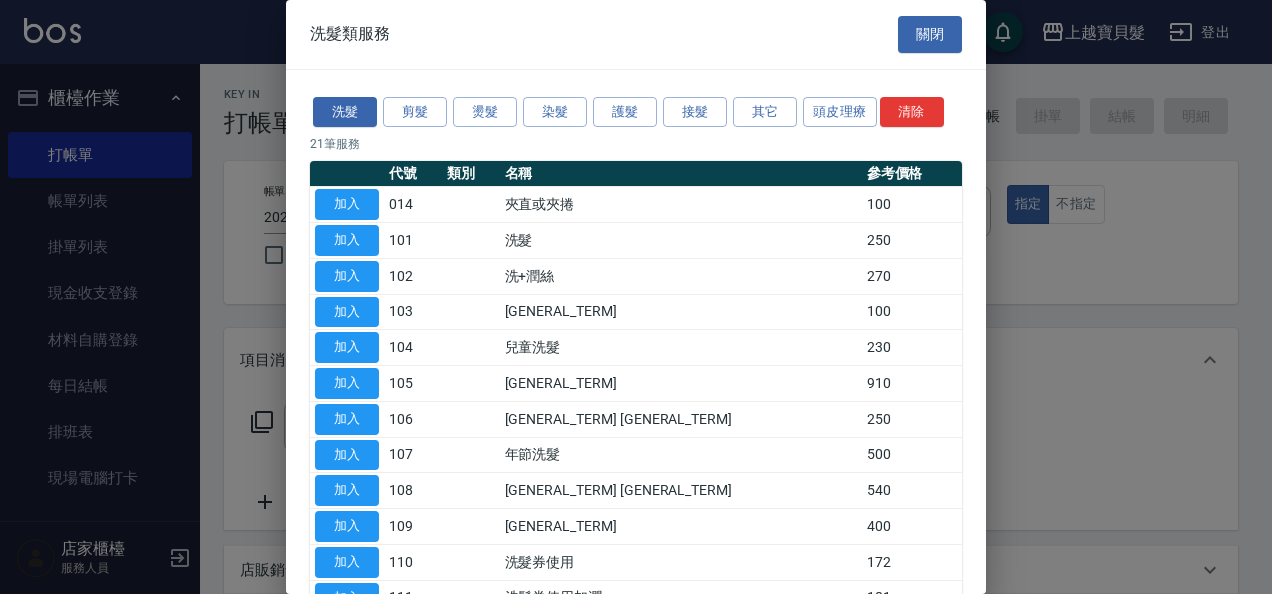 type on "洗髮(101)" 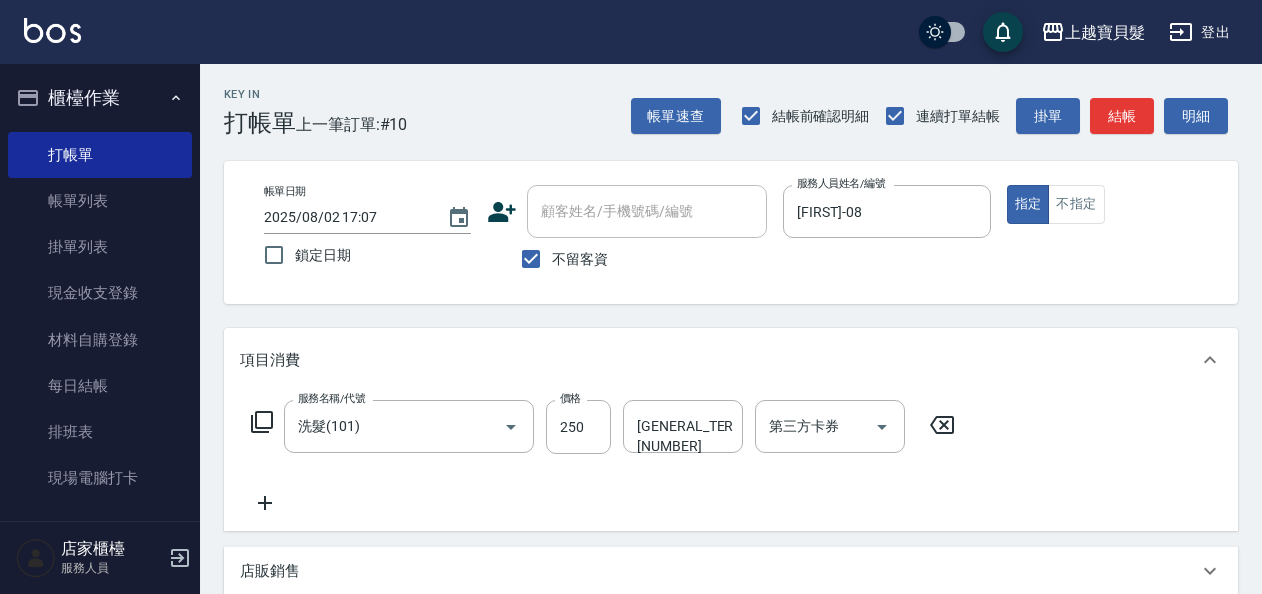 click 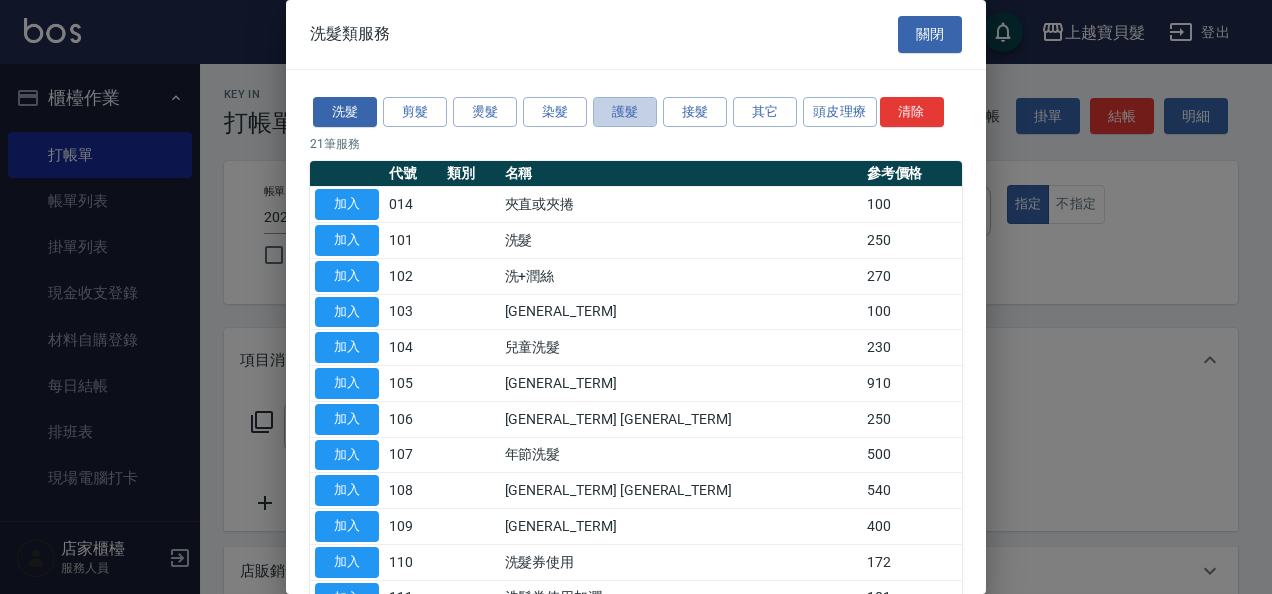 drag, startPoint x: 643, startPoint y: 113, endPoint x: 590, endPoint y: 223, distance: 122.10242 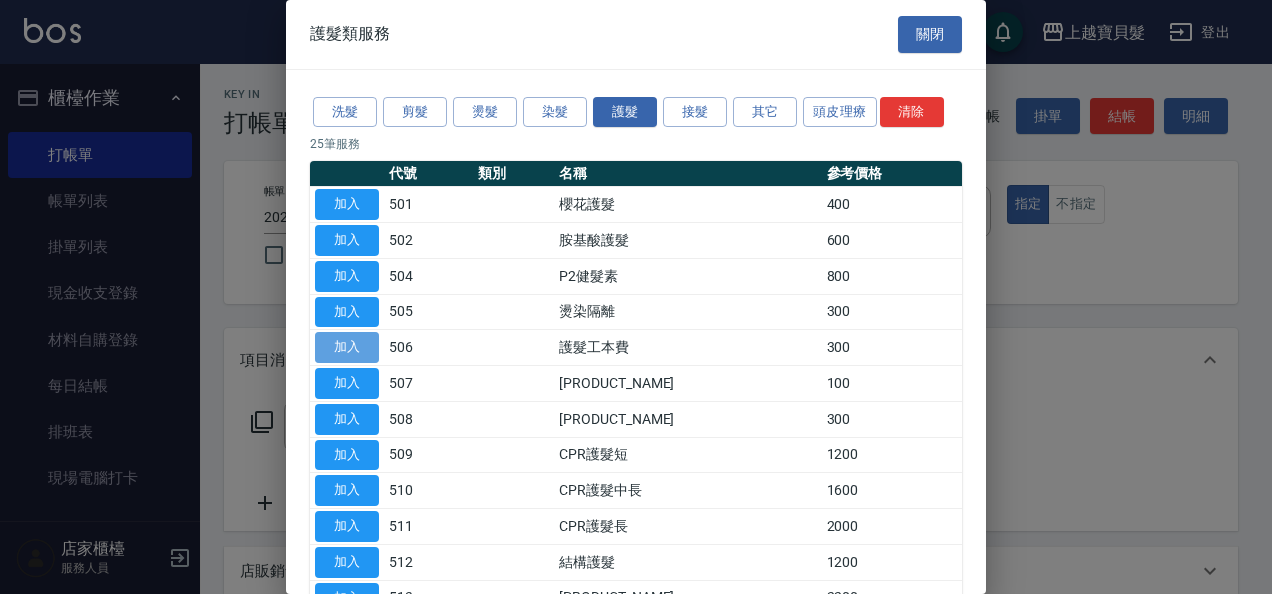 click on "加入" at bounding box center (347, 347) 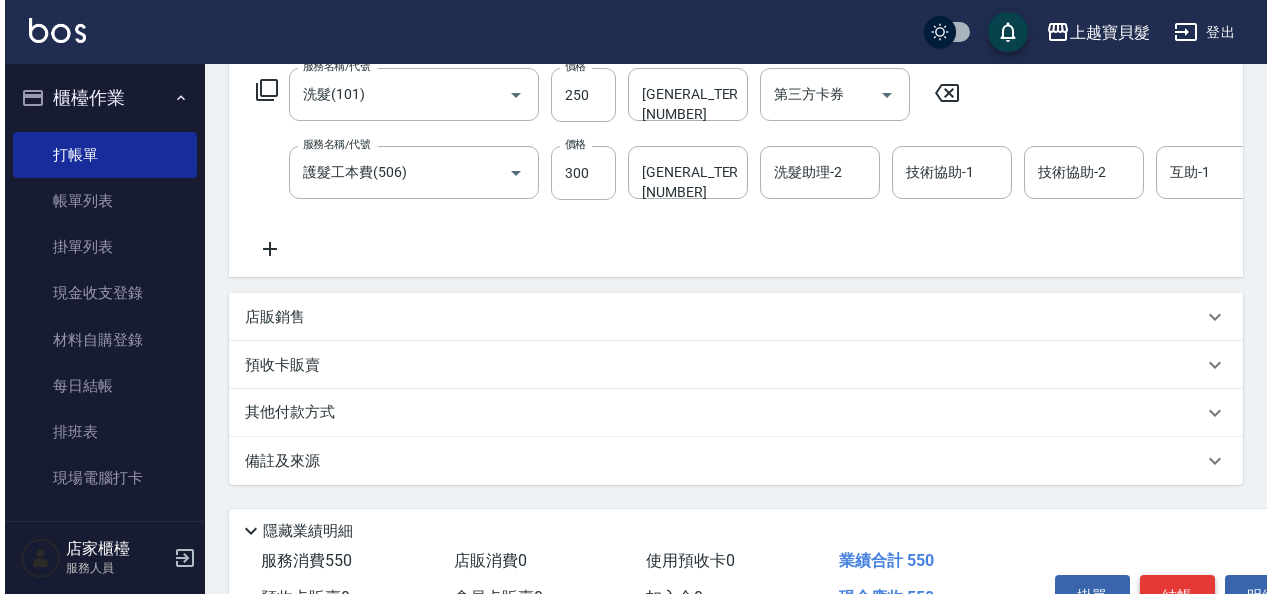 scroll, scrollTop: 400, scrollLeft: 0, axis: vertical 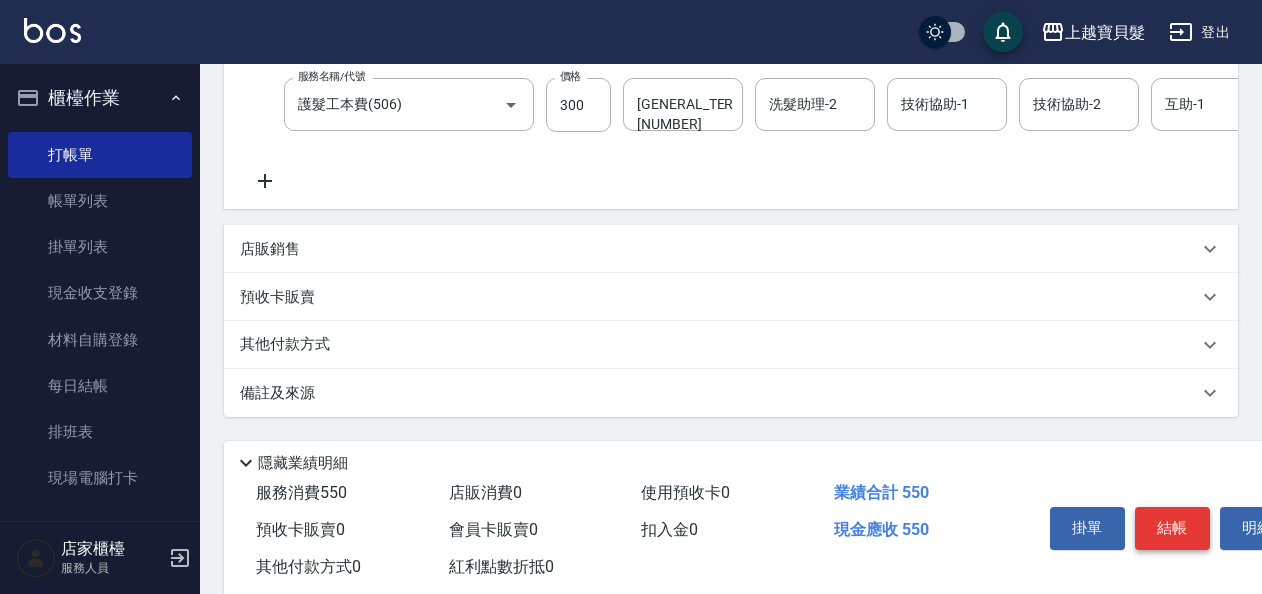 click on "結帳" at bounding box center (1172, 528) 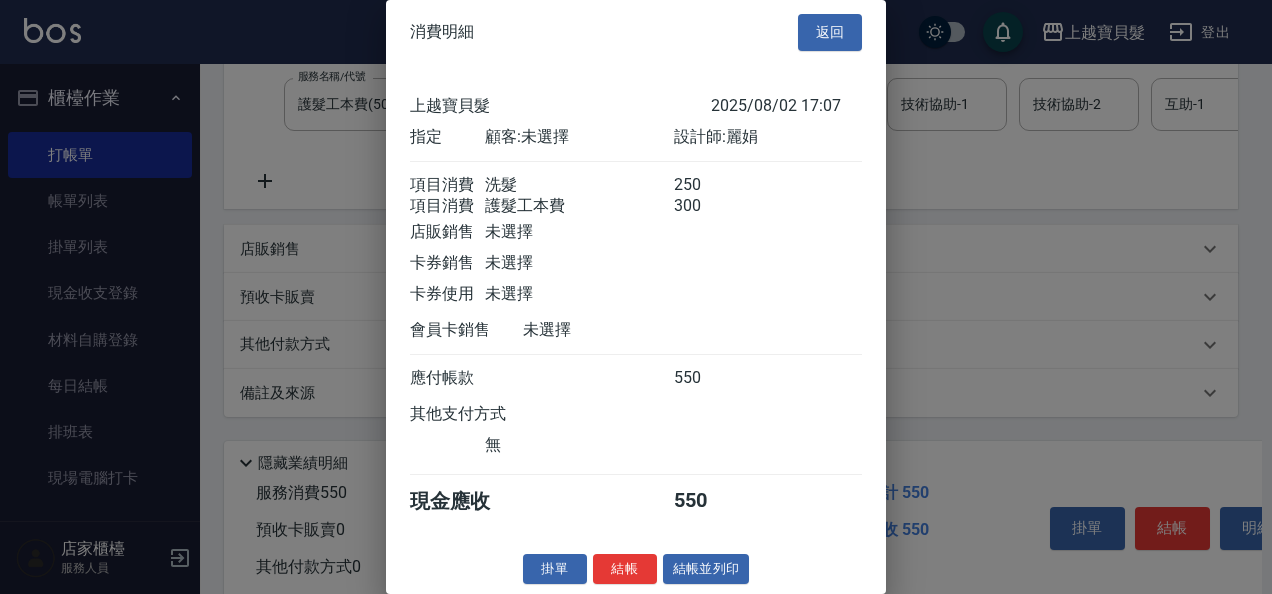 scroll, scrollTop: 28, scrollLeft: 0, axis: vertical 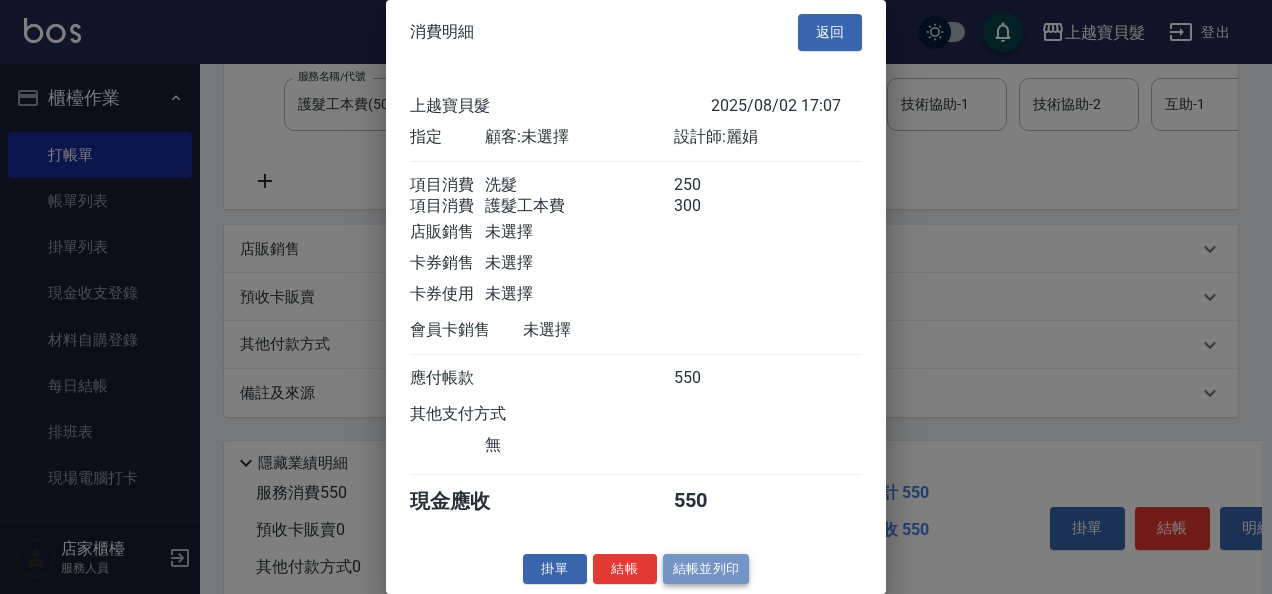 drag, startPoint x: 693, startPoint y: 563, endPoint x: 625, endPoint y: 502, distance: 91.350975 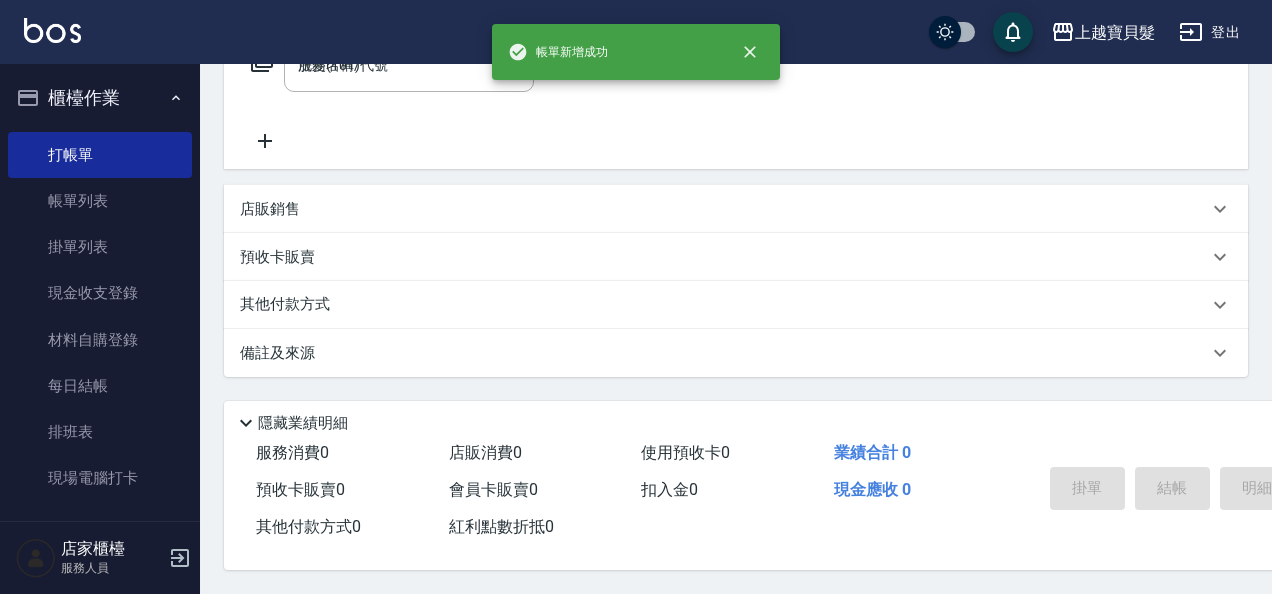 type on "[DATE] [TIME]" 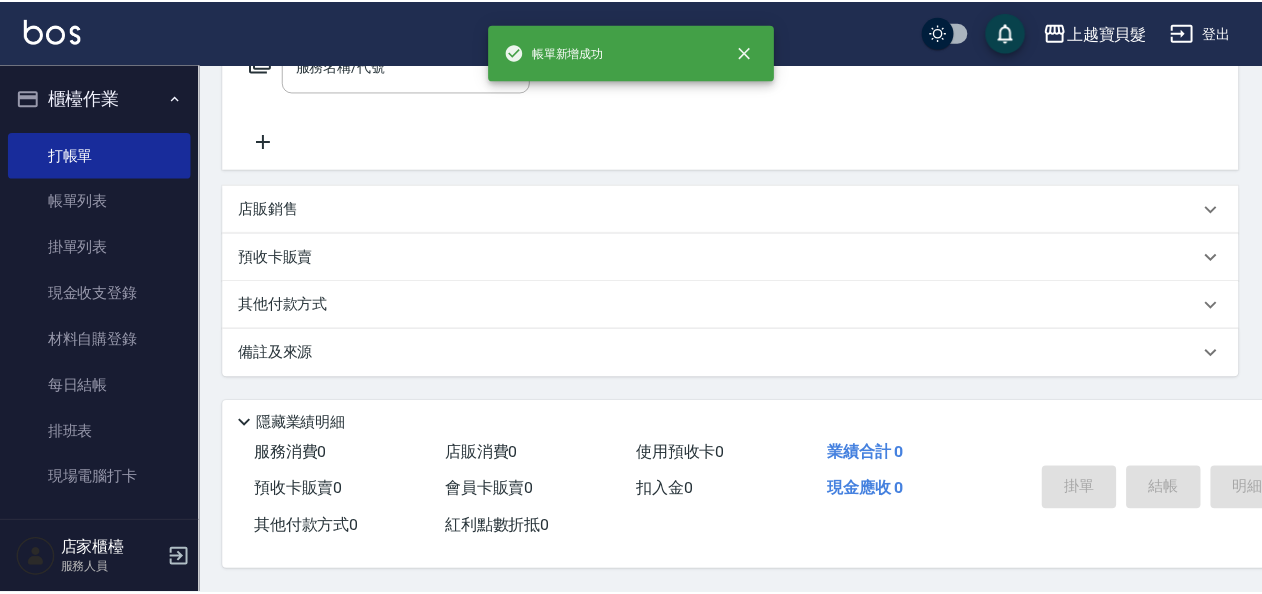 scroll, scrollTop: 0, scrollLeft: 0, axis: both 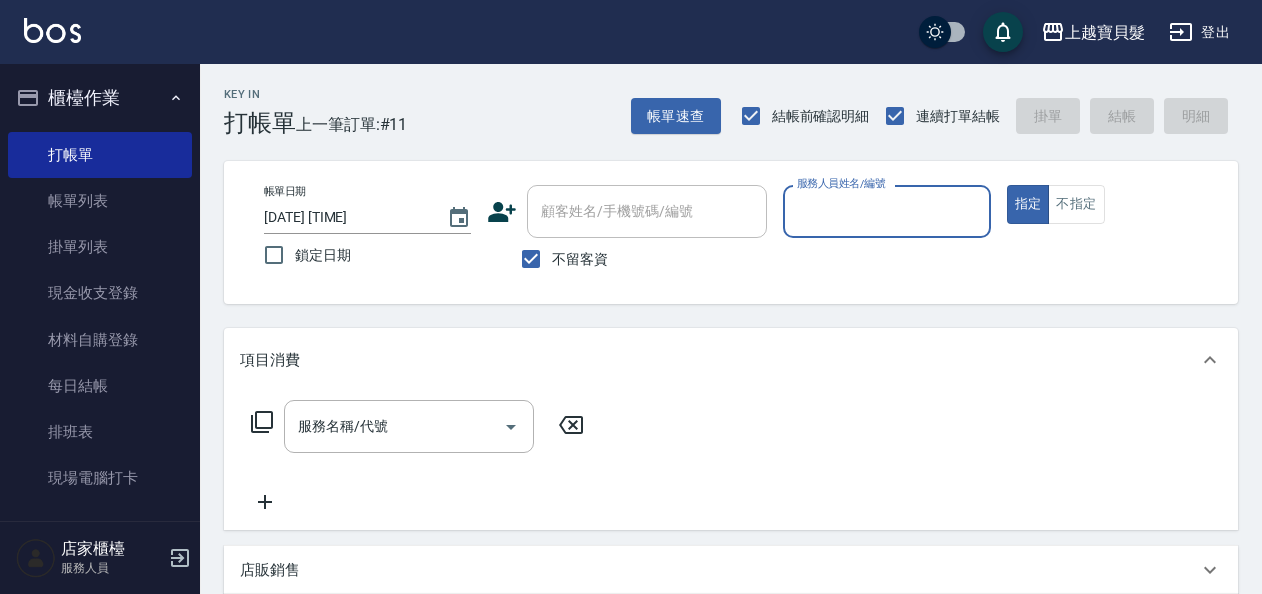 drag, startPoint x: 534, startPoint y: 256, endPoint x: 600, endPoint y: 212, distance: 79.32213 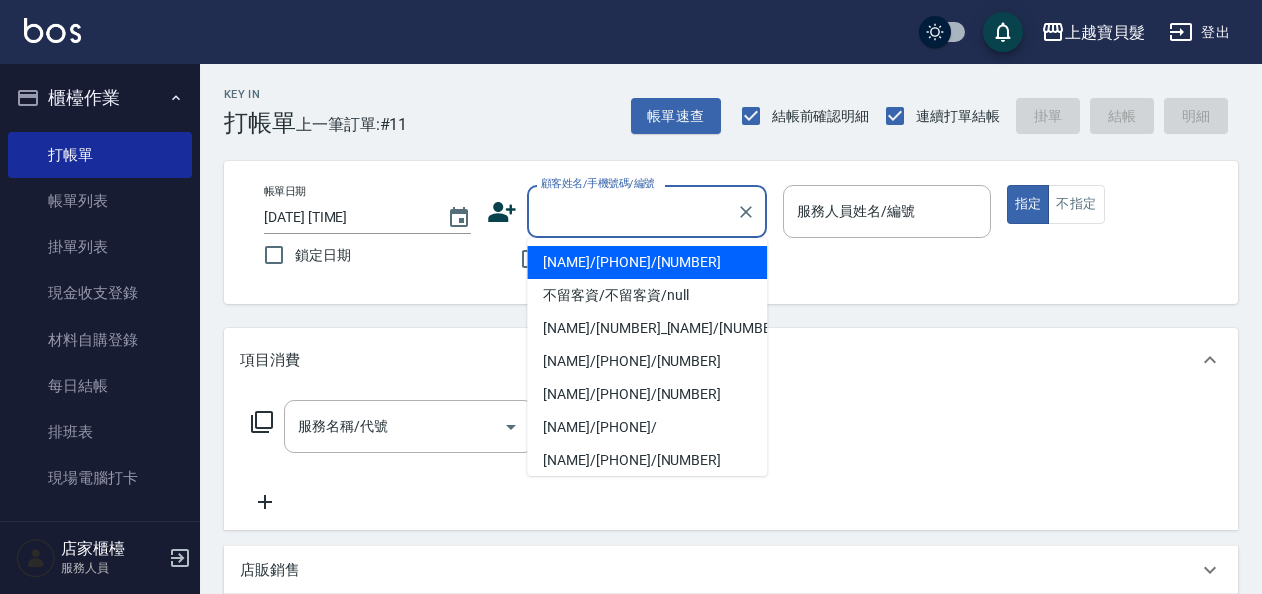click on "顧客姓名/手機號碼/編號" at bounding box center [632, 211] 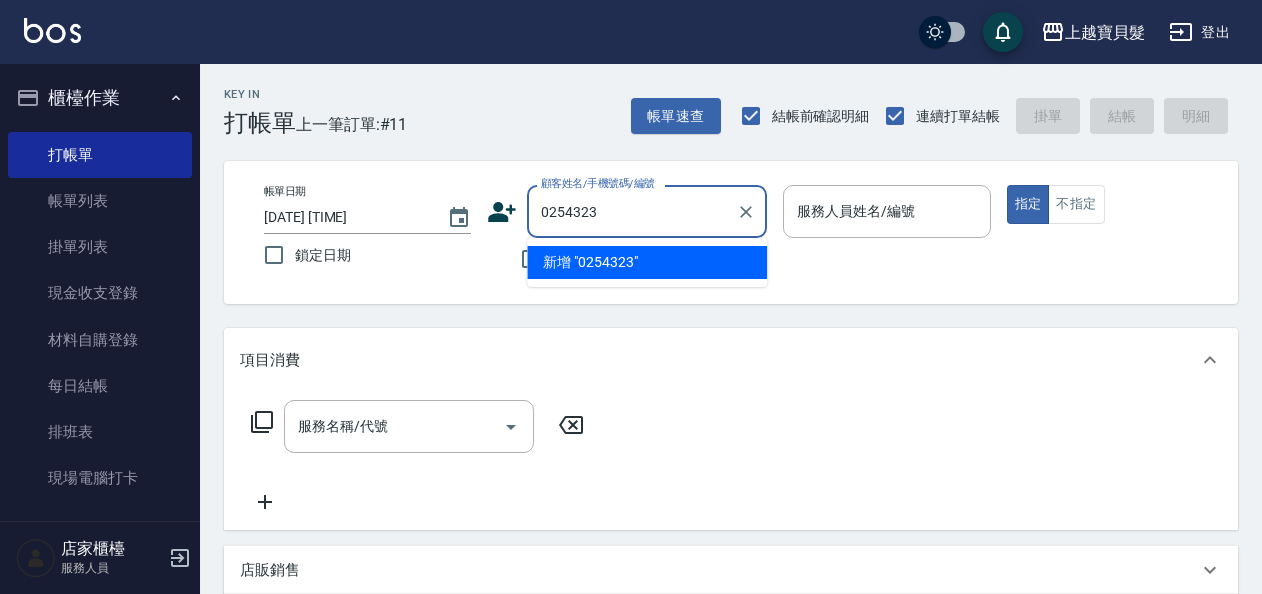 click on "0254323" at bounding box center [632, 211] 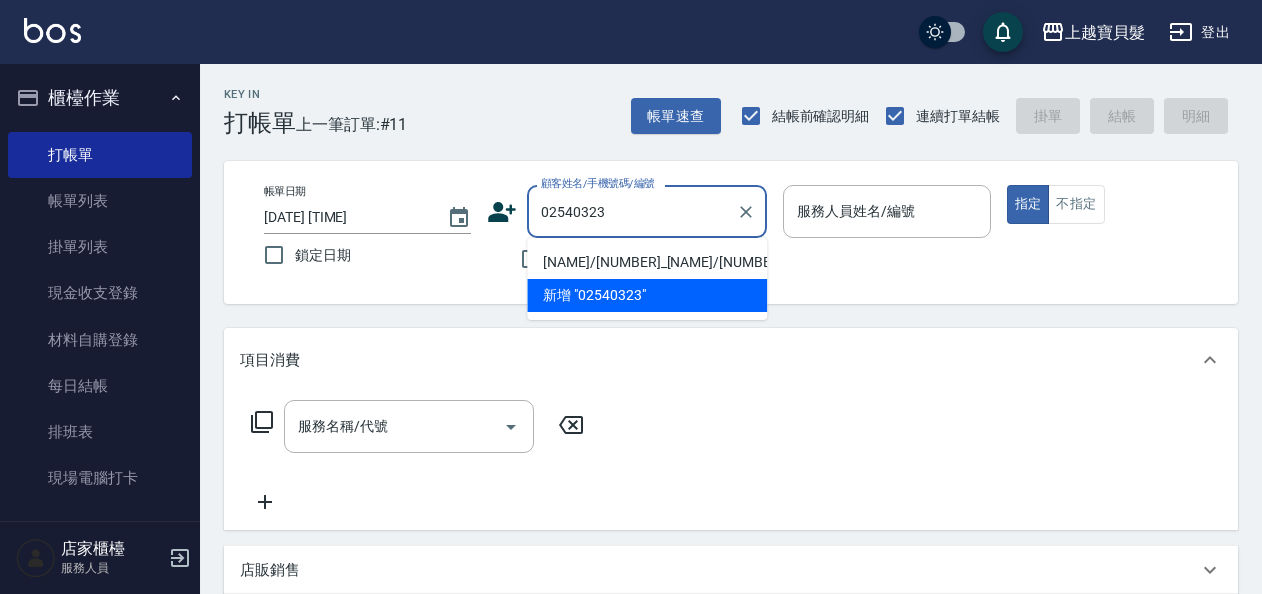 click on "[NAME]/[NUMBER]_[NAME]/[NUMBER]" at bounding box center (647, 262) 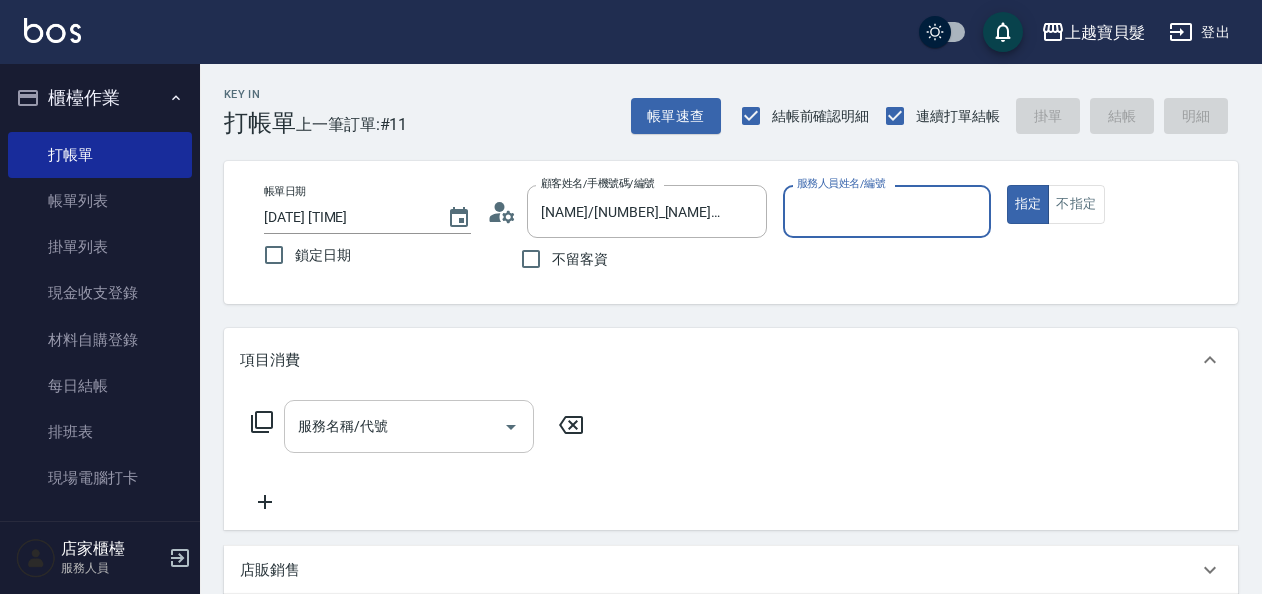 type on "[FIRST]-08" 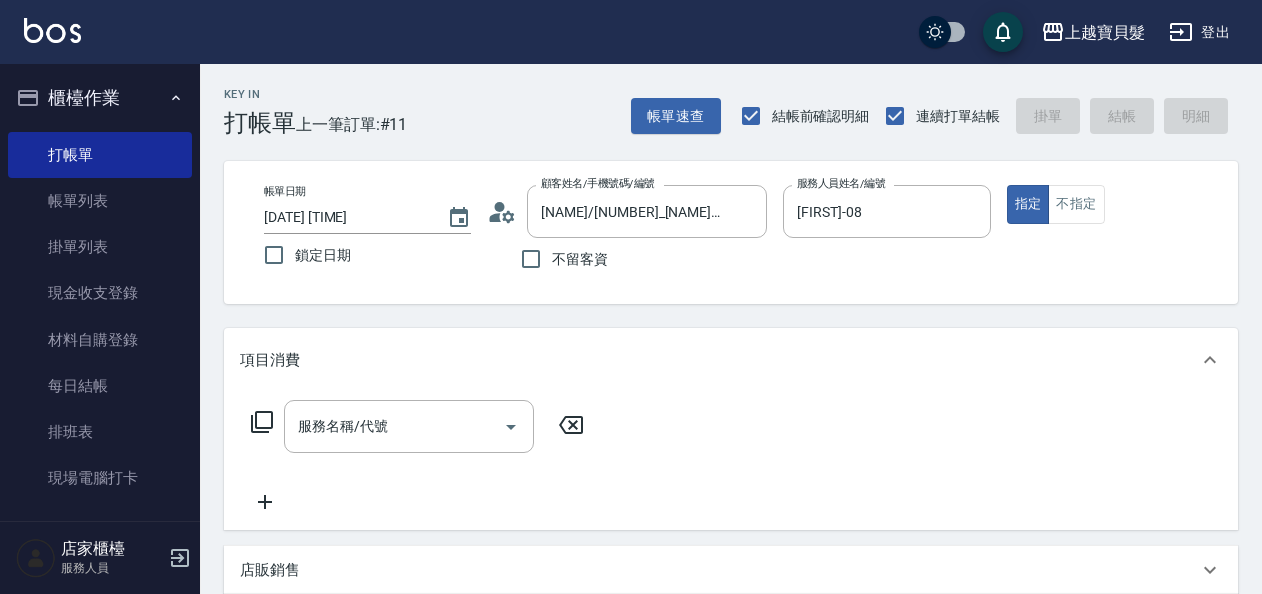 click 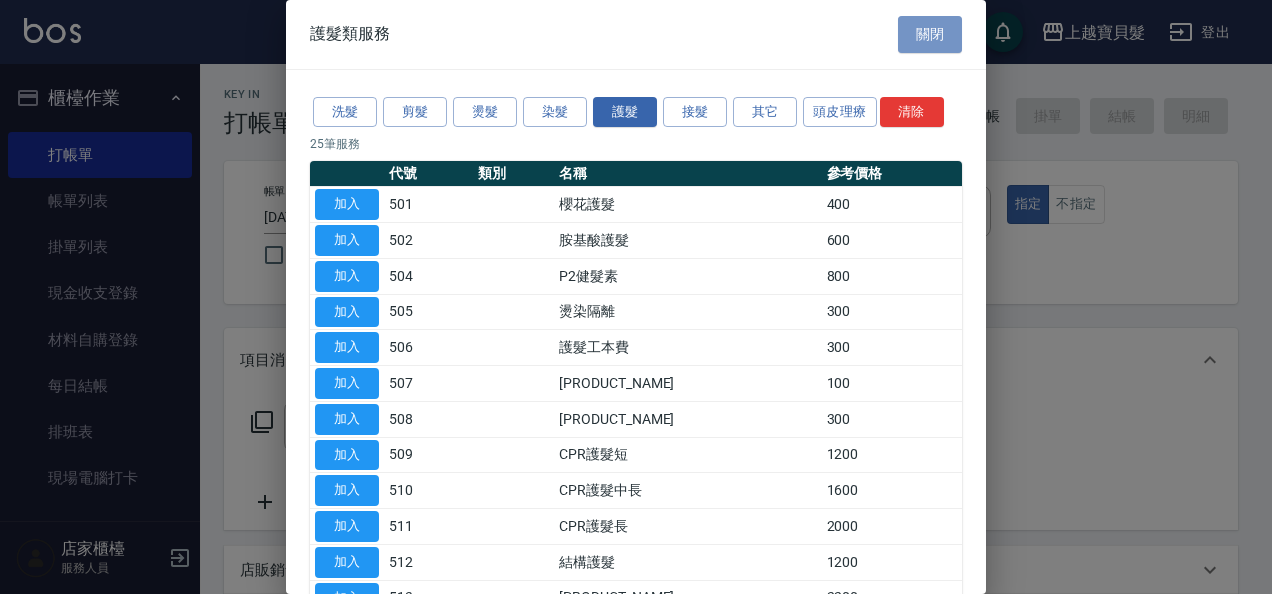 click on "關閉" at bounding box center (930, 34) 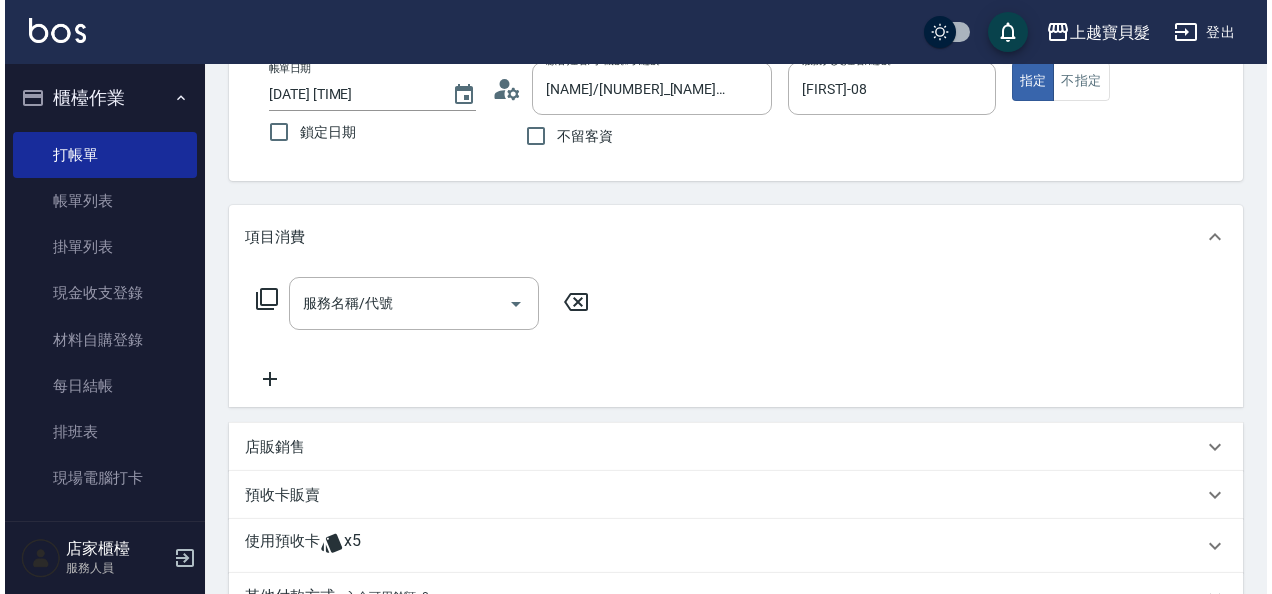 scroll, scrollTop: 122, scrollLeft: 0, axis: vertical 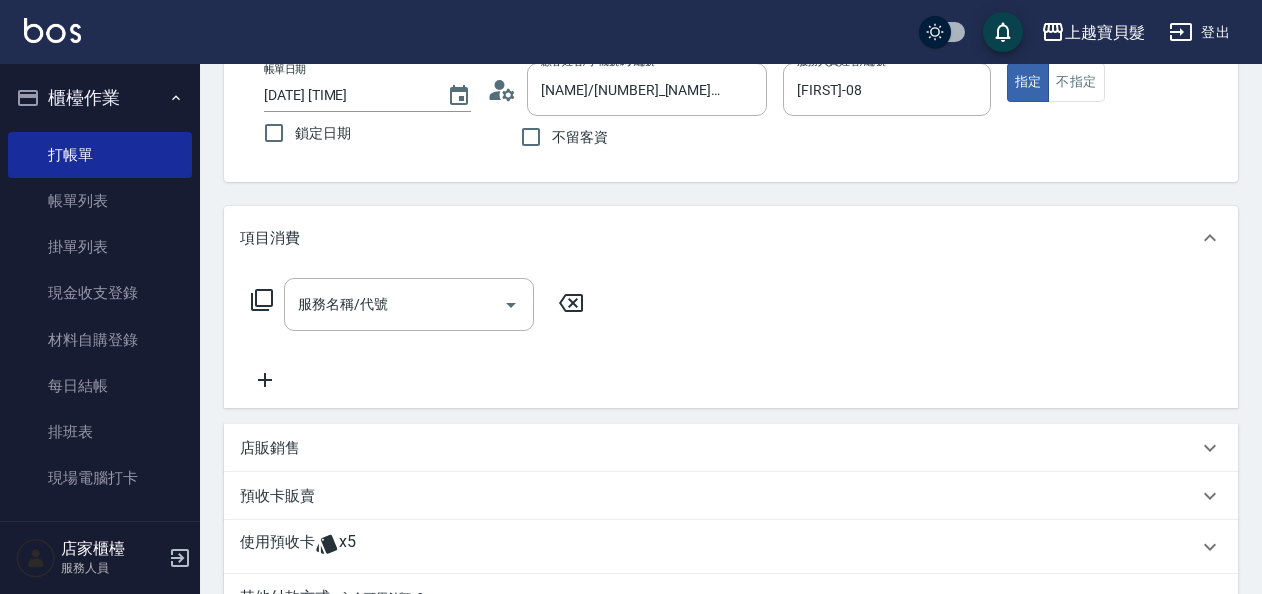 click 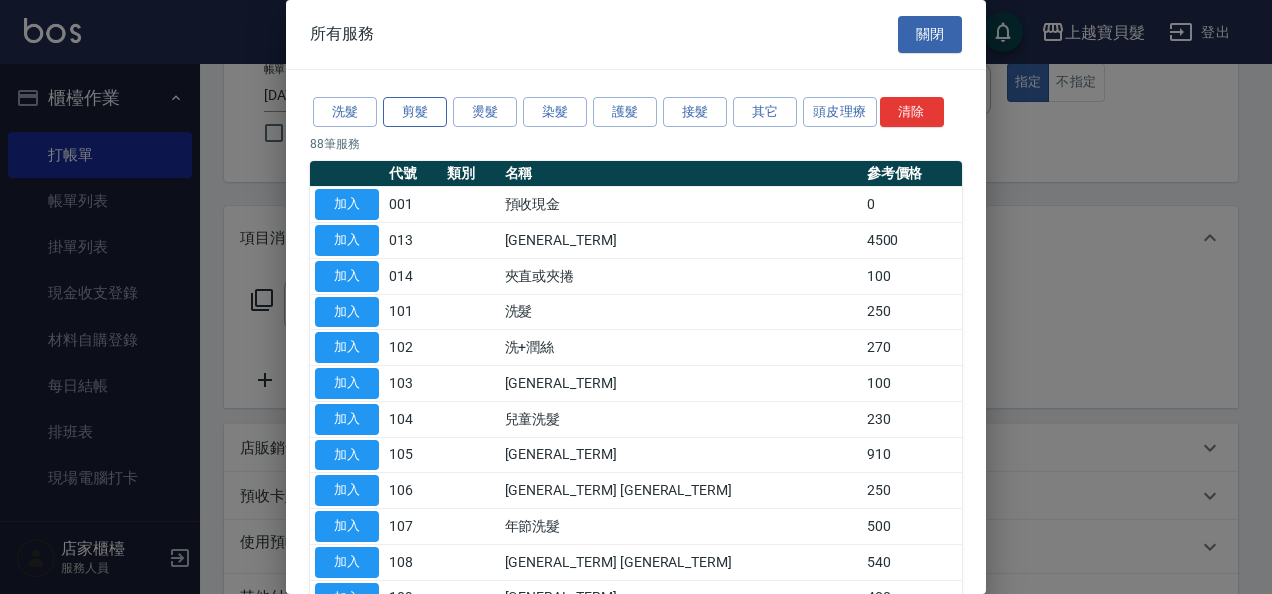click on "剪髮" at bounding box center (415, 112) 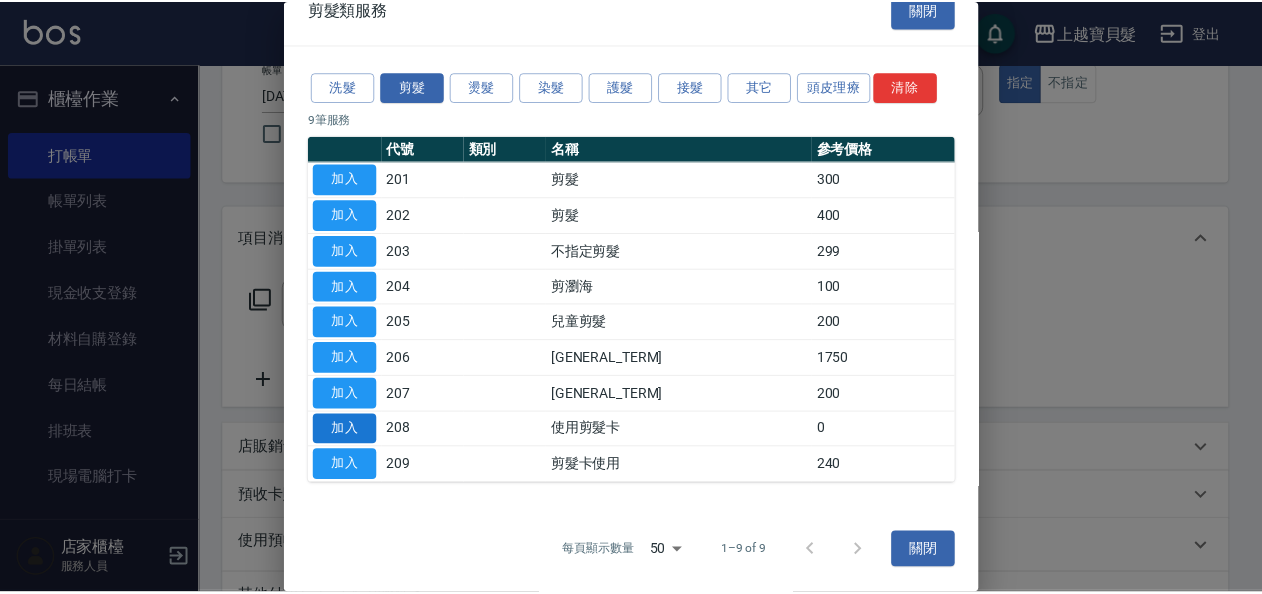 scroll, scrollTop: 21, scrollLeft: 0, axis: vertical 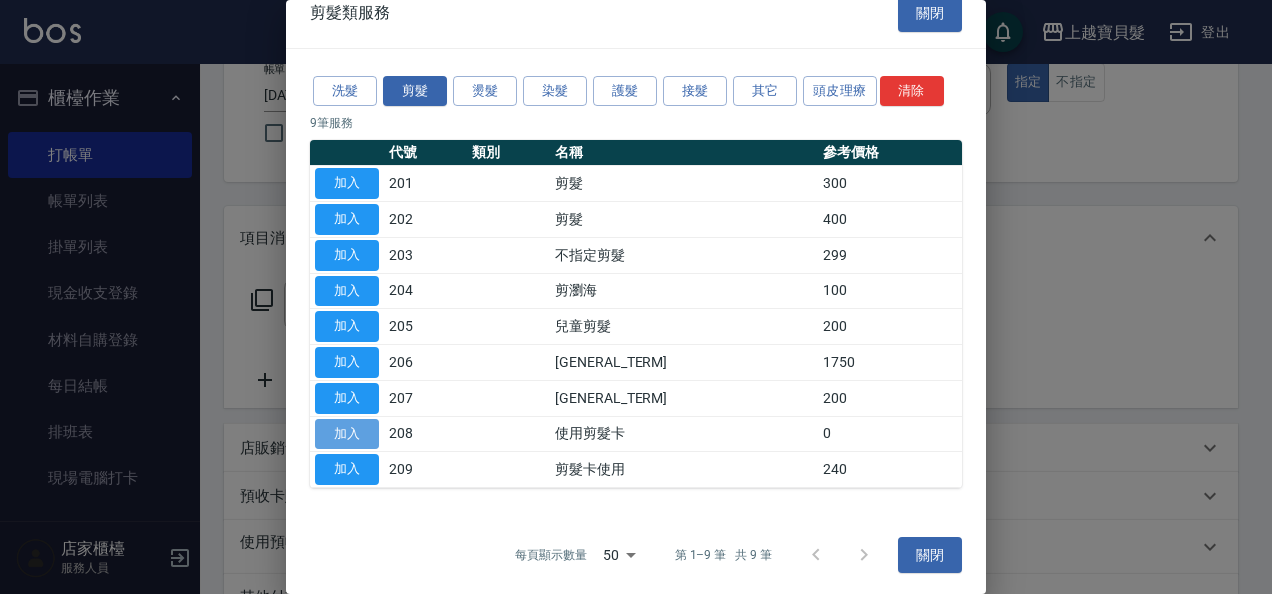 click on "加入" at bounding box center [347, 434] 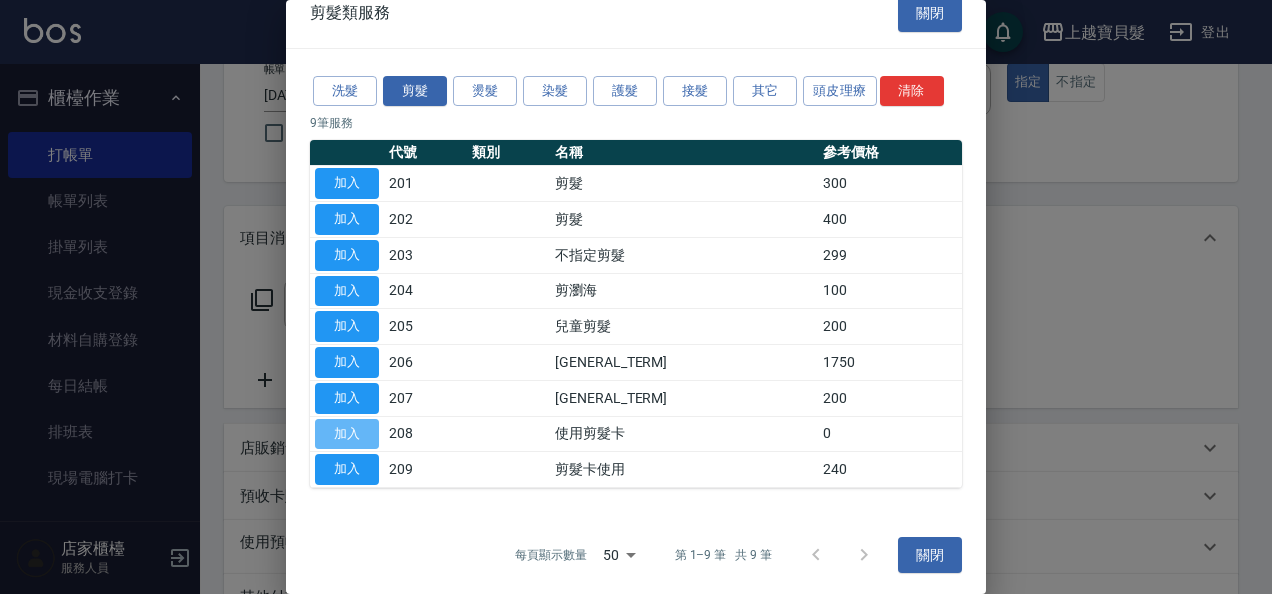 type on "[GENERAL_TERM]([NUMBER])" 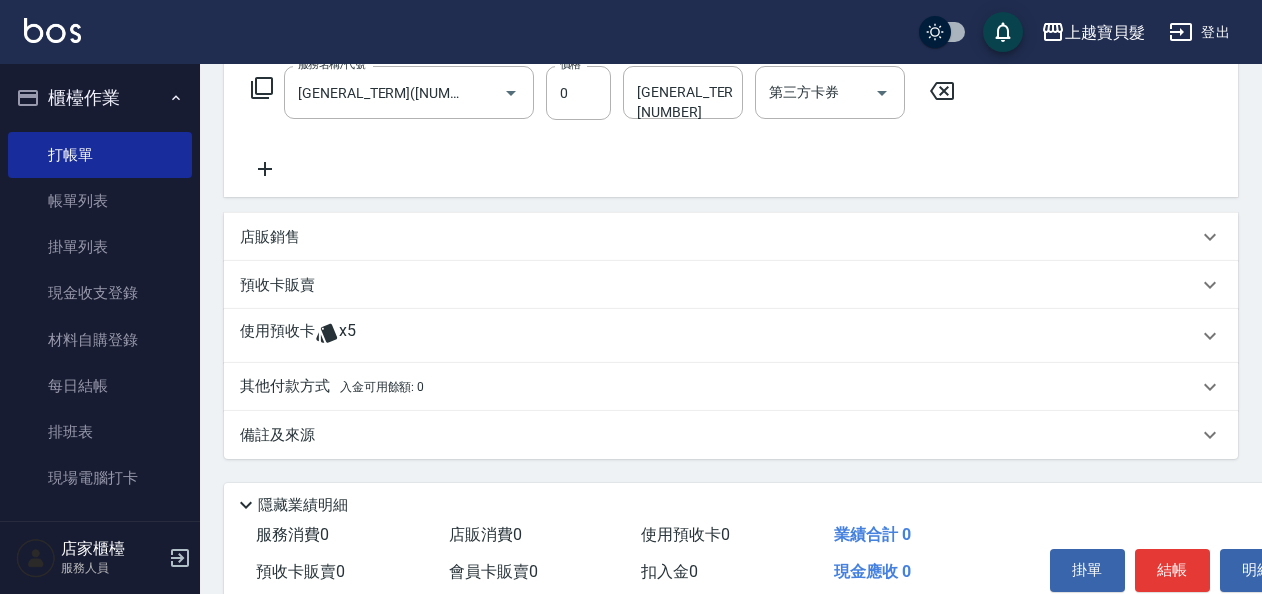 scroll, scrollTop: 422, scrollLeft: 0, axis: vertical 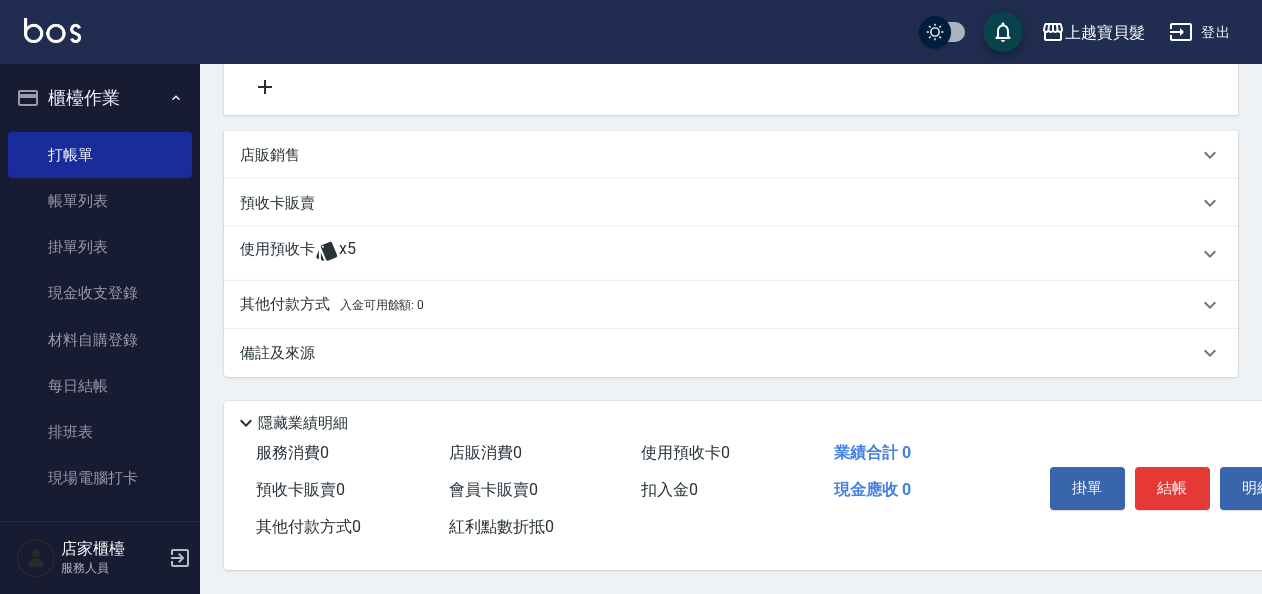 click at bounding box center (327, 254) 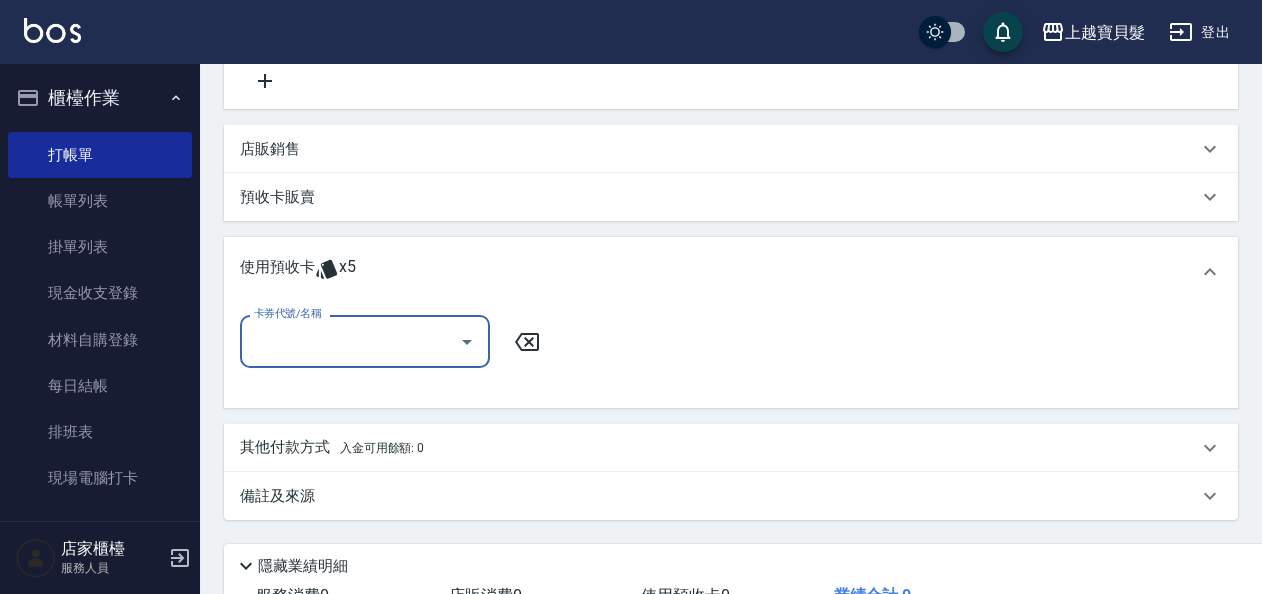 scroll, scrollTop: 0, scrollLeft: 0, axis: both 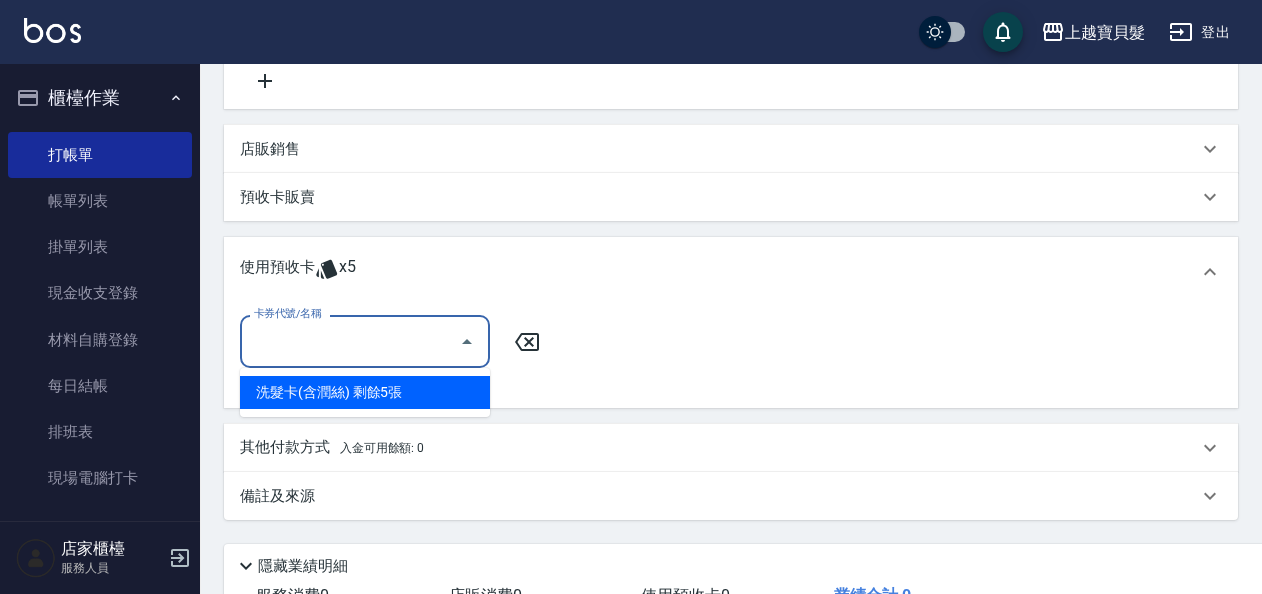 click on "洗髮卡(含潤絲) 剩餘5張" at bounding box center (365, 392) 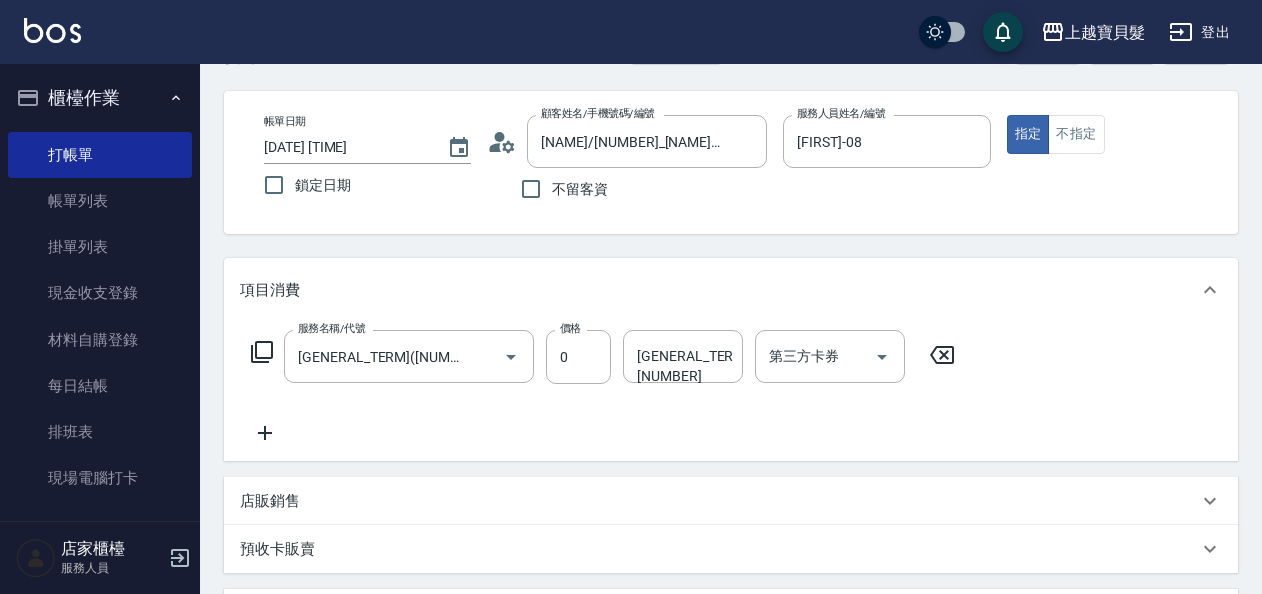 scroll, scrollTop: 0, scrollLeft: 0, axis: both 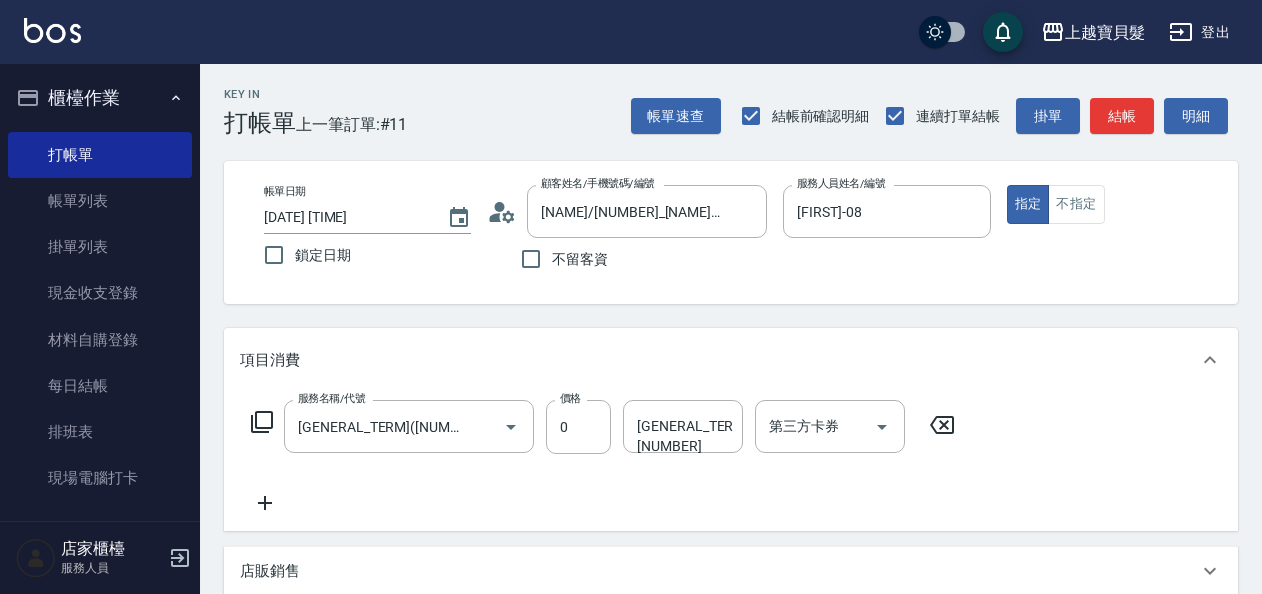 click 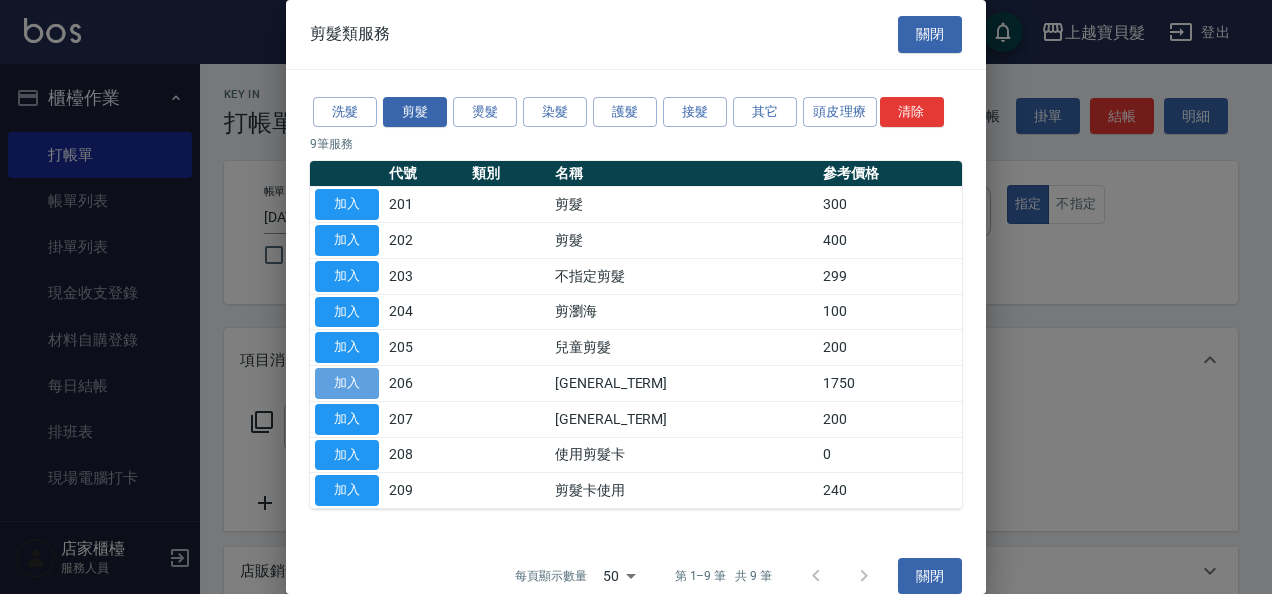 click on "加入" at bounding box center [347, 383] 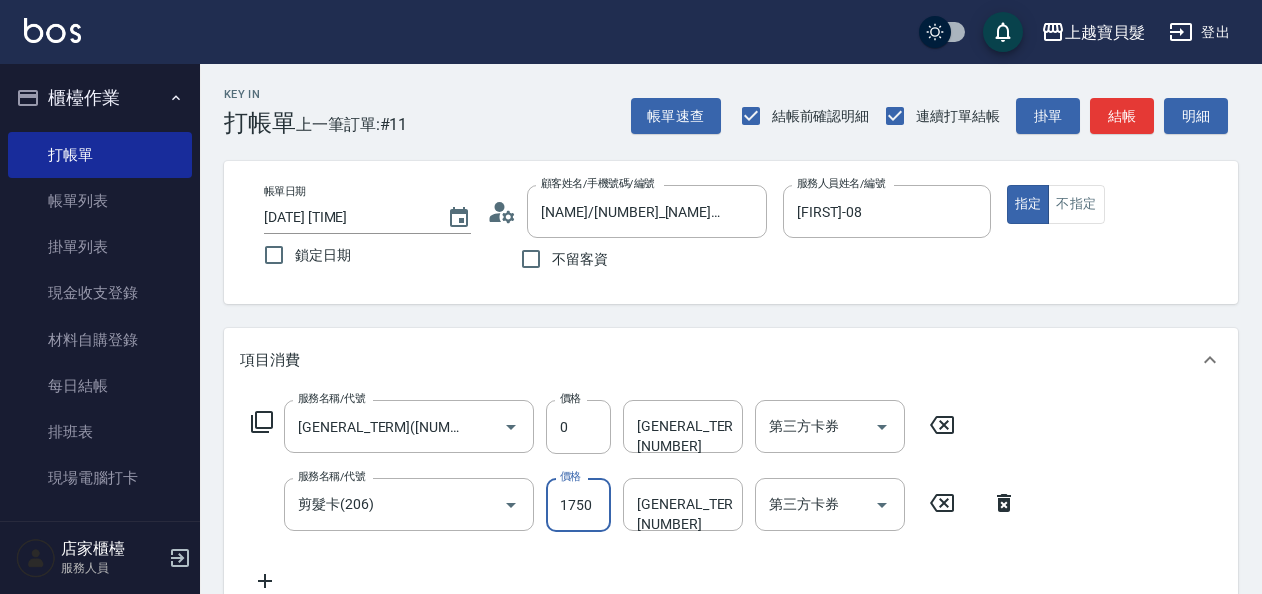 click on "1750" at bounding box center [578, 505] 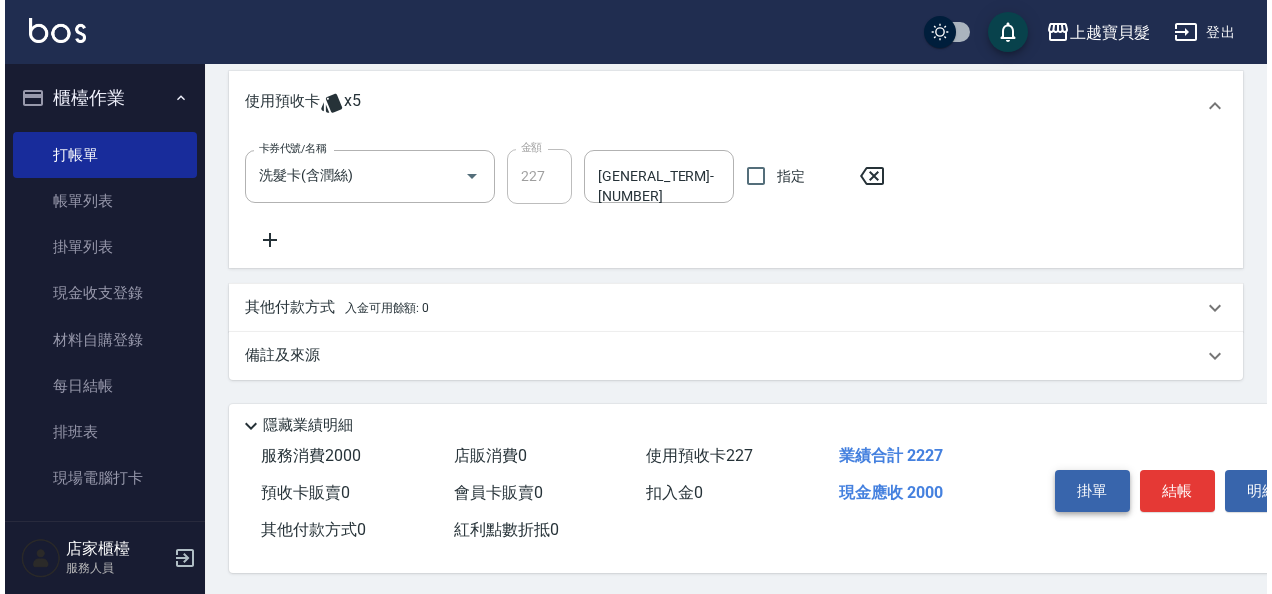 scroll, scrollTop: 675, scrollLeft: 0, axis: vertical 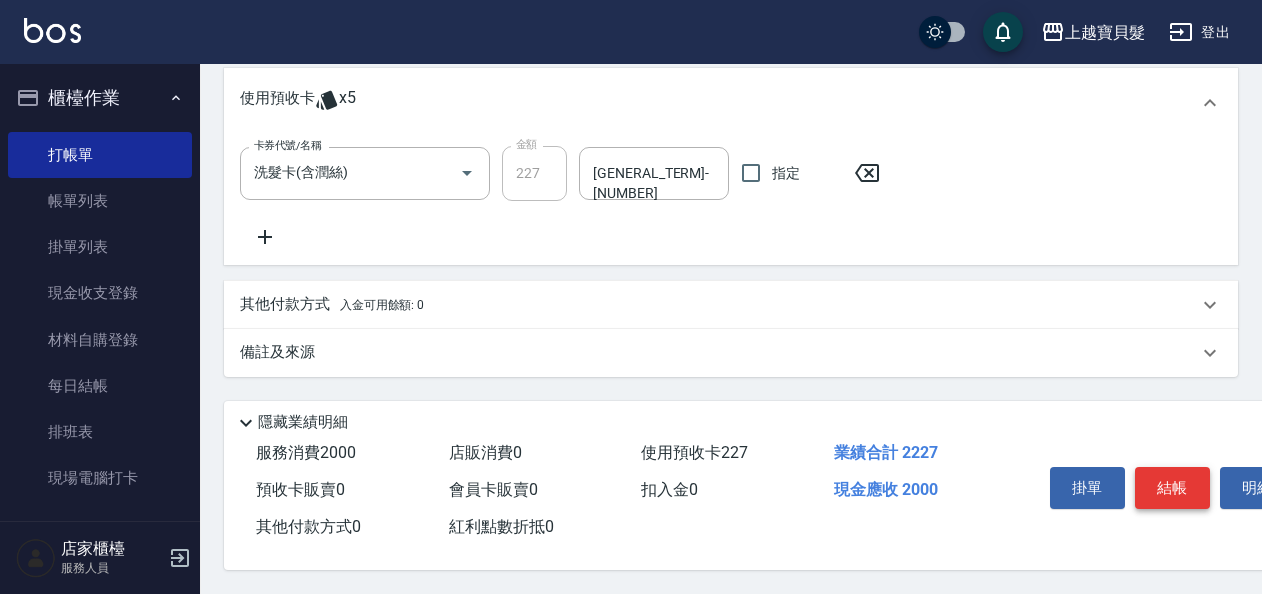type on "2000" 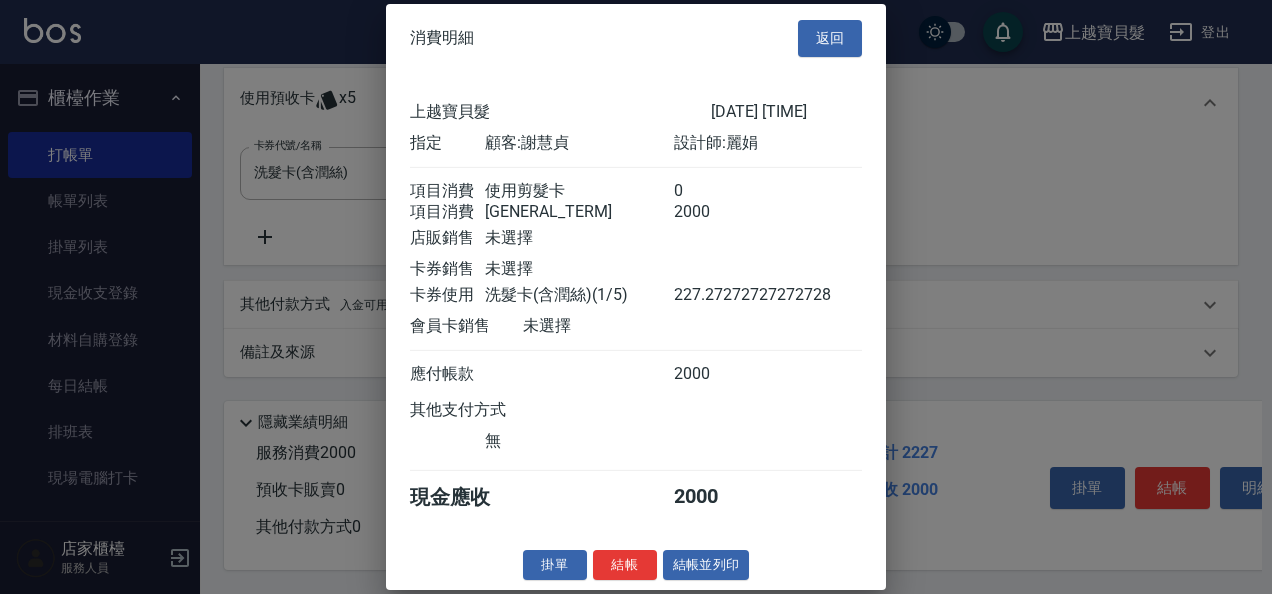 scroll, scrollTop: 18, scrollLeft: 0, axis: vertical 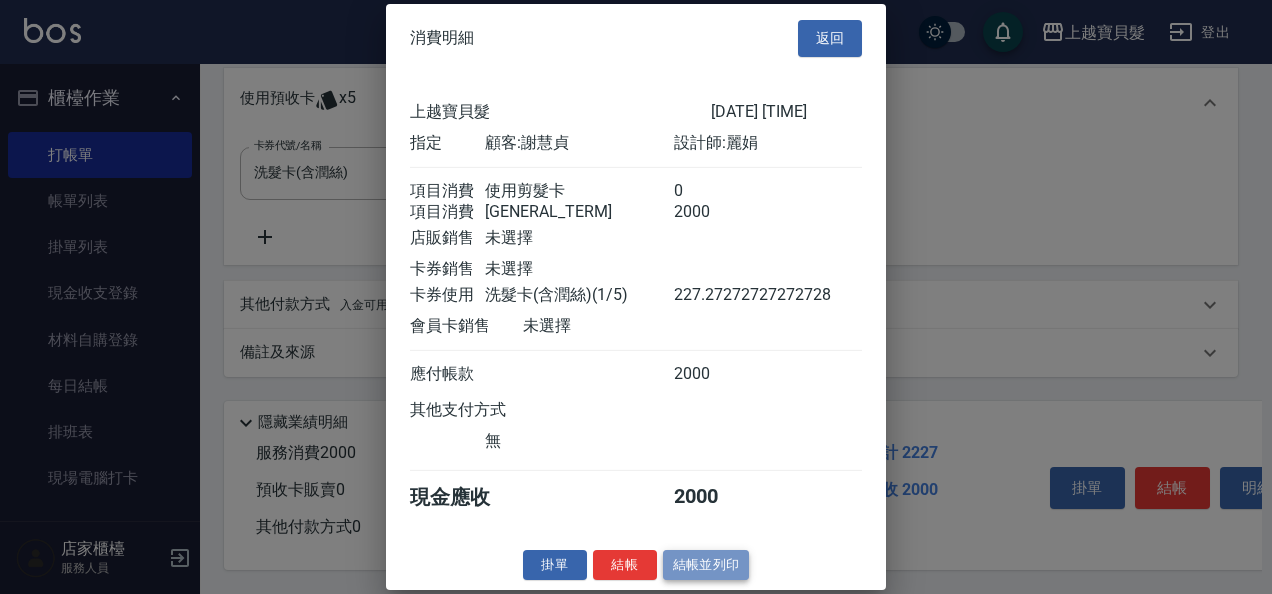 click on "結帳並列印" at bounding box center [706, 564] 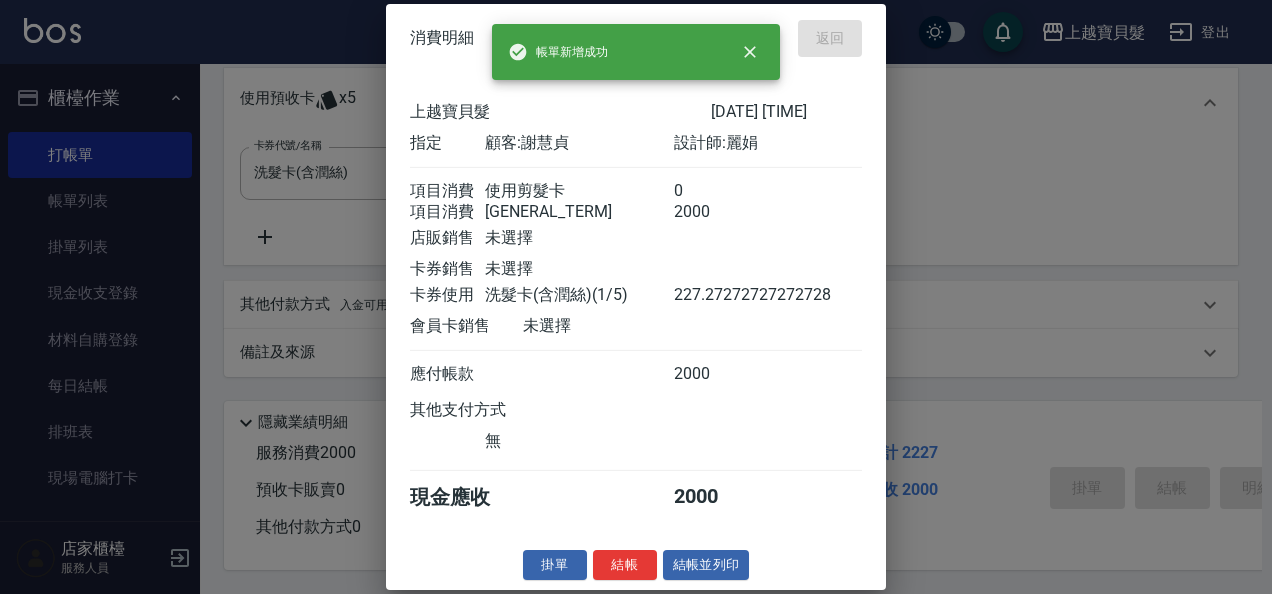 type 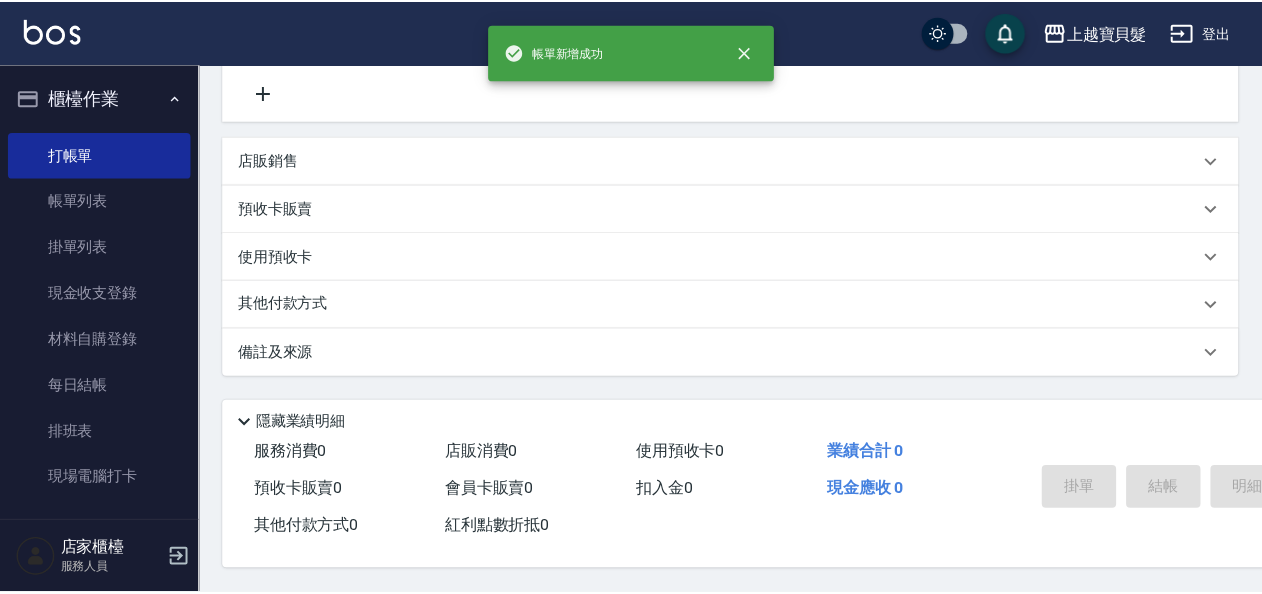 scroll, scrollTop: 0, scrollLeft: 0, axis: both 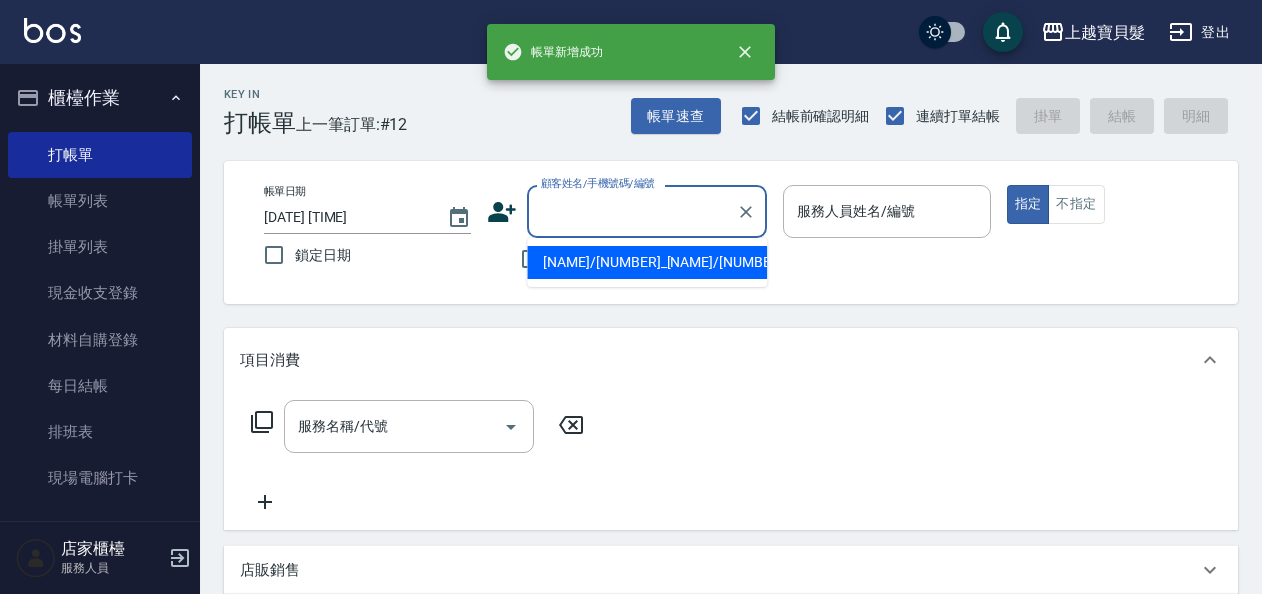 click on "顧客姓名/手機號碼/編號" at bounding box center (632, 211) 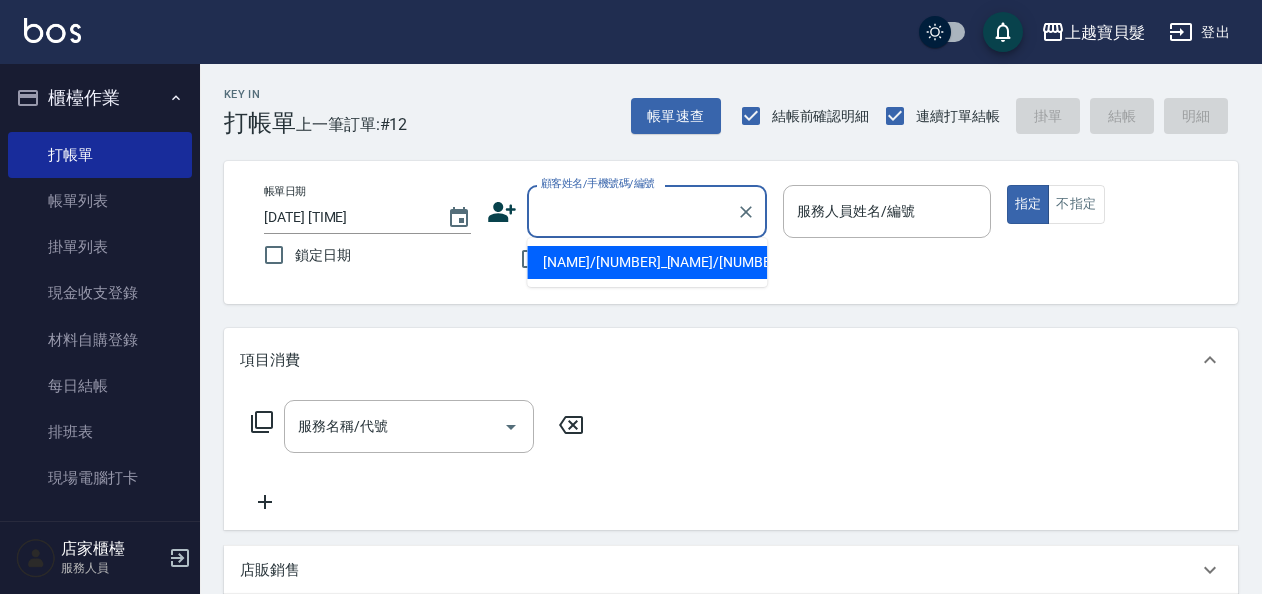 click on "[NAME]/[NUMBER]_[NAME]/[NUMBER]" at bounding box center [647, 262] 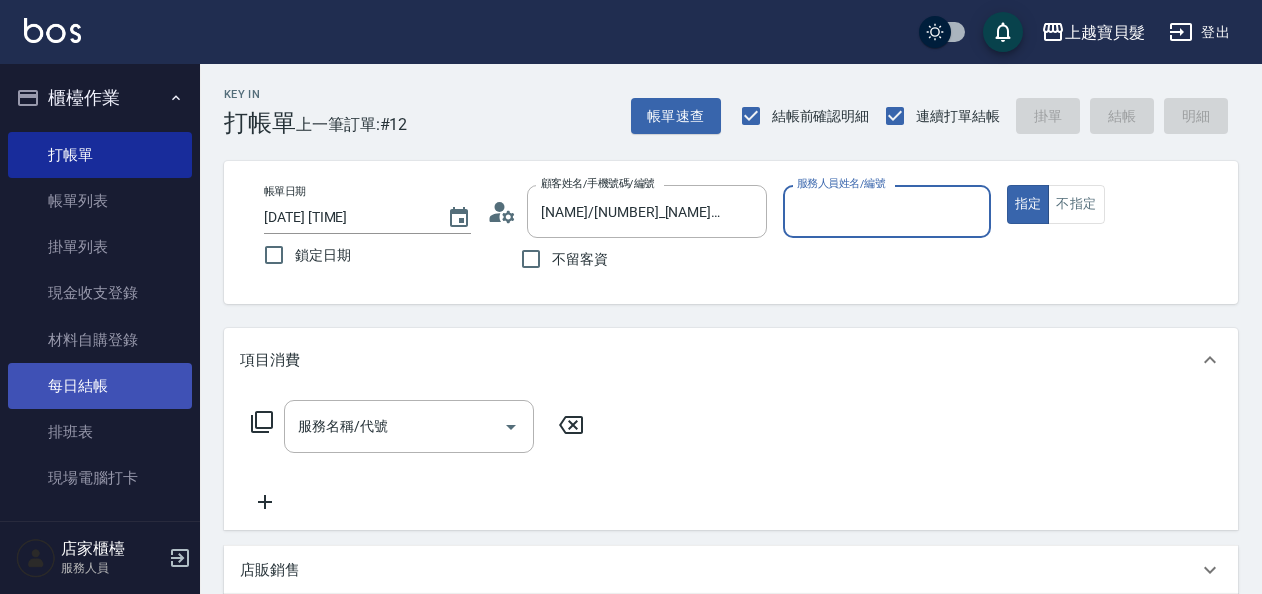 type on "[FIRST]-08" 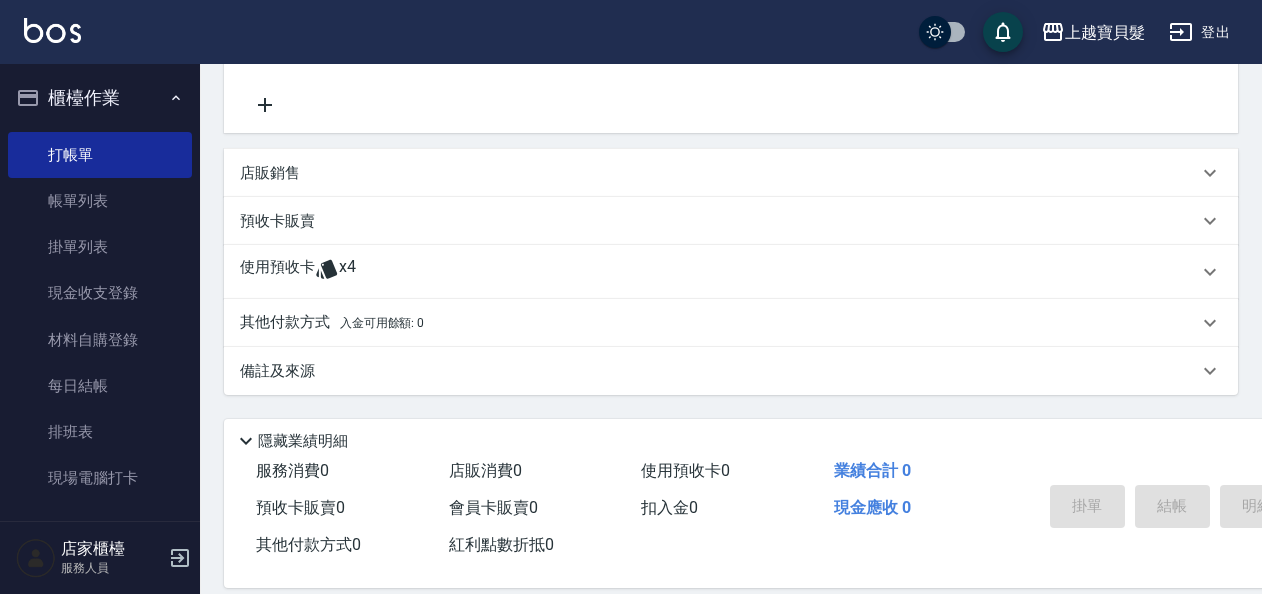 scroll, scrollTop: 400, scrollLeft: 0, axis: vertical 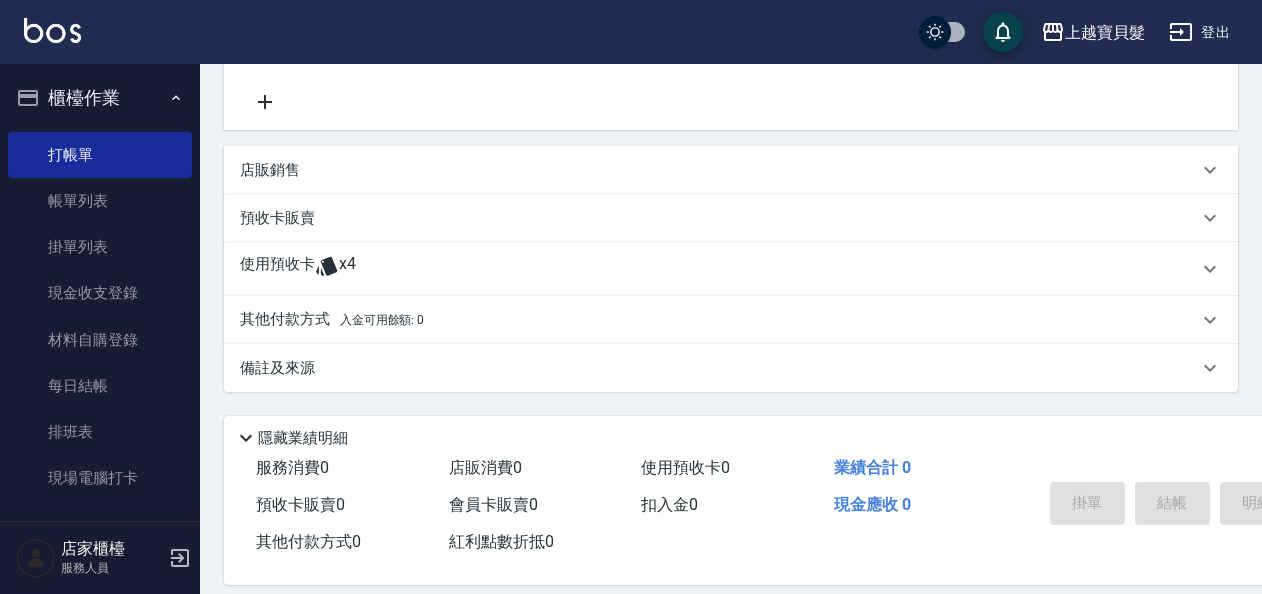 click on "x4" at bounding box center (347, 269) 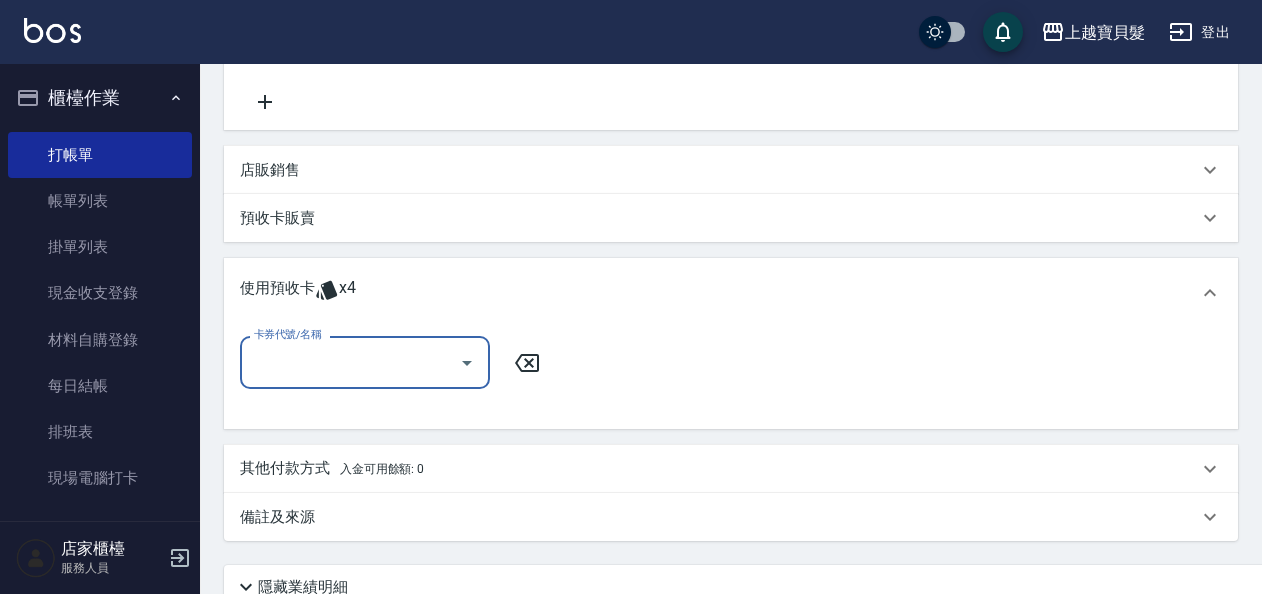 scroll, scrollTop: 0, scrollLeft: 0, axis: both 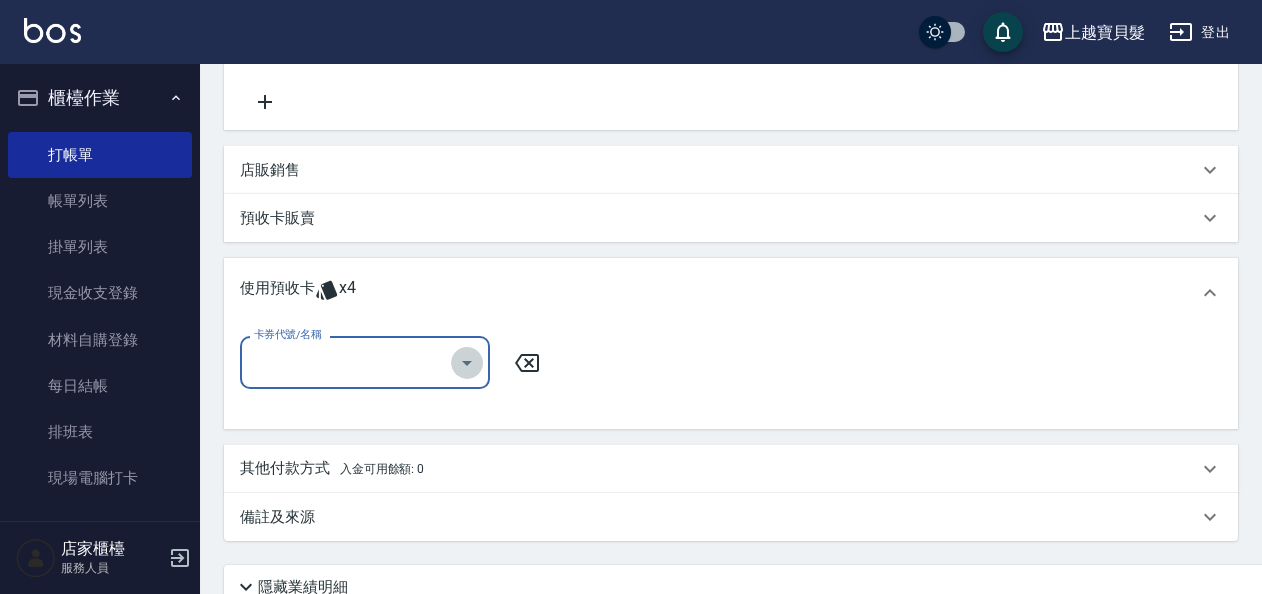 click 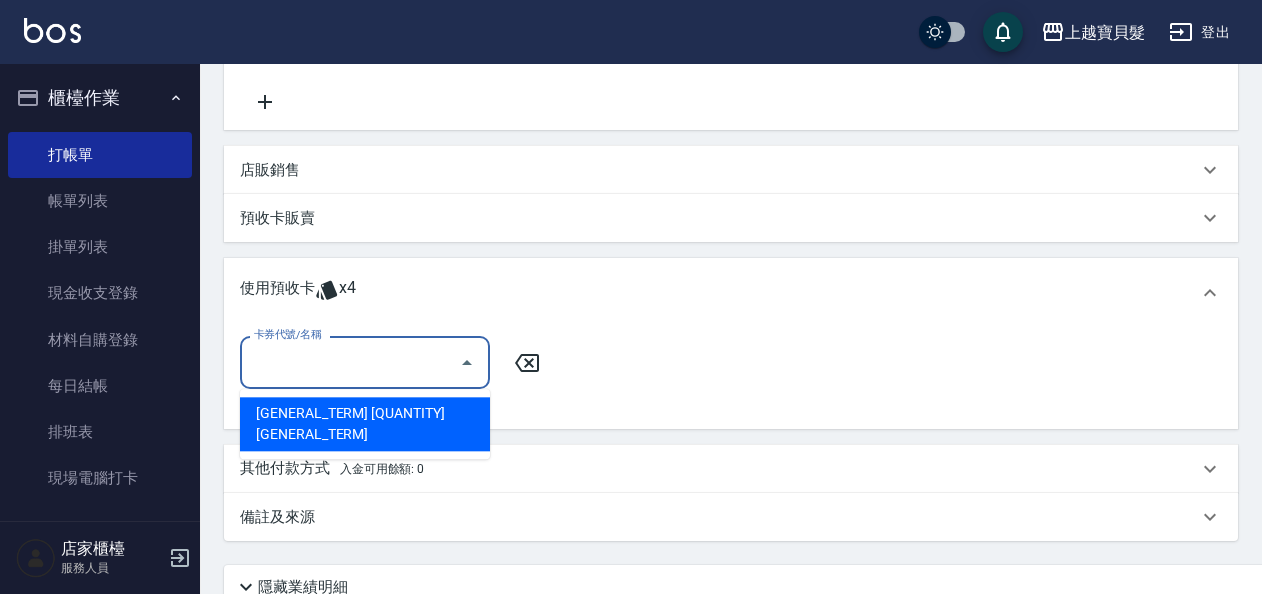 drag, startPoint x: 458, startPoint y: 410, endPoint x: 474, endPoint y: 409, distance: 16.03122 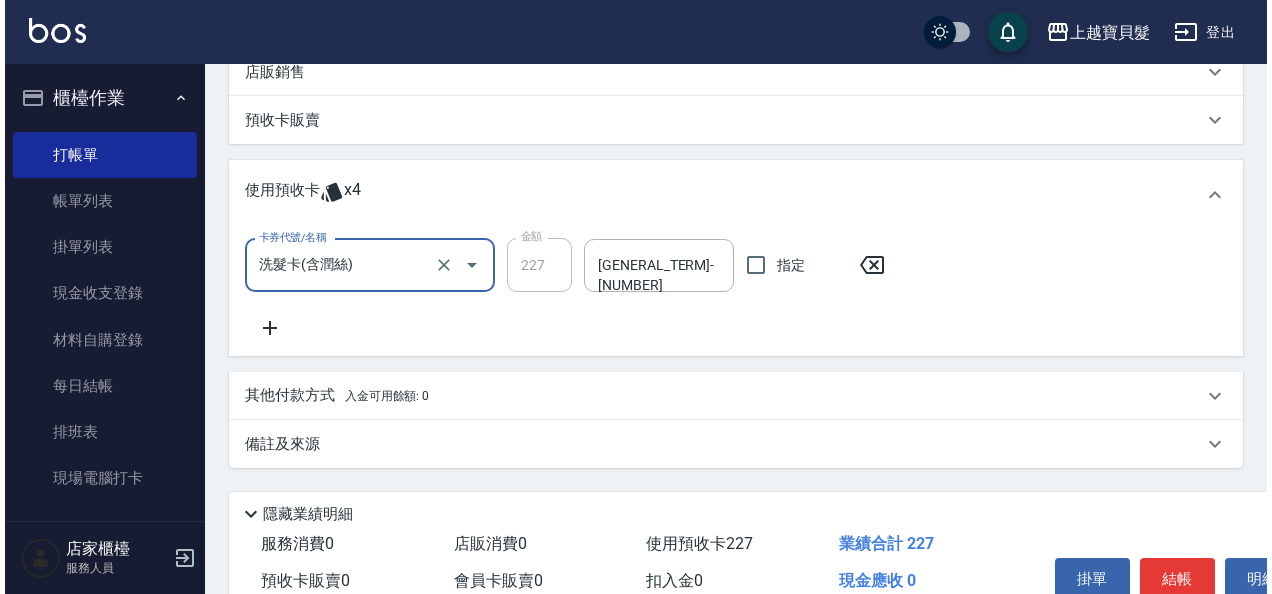 scroll, scrollTop: 596, scrollLeft: 0, axis: vertical 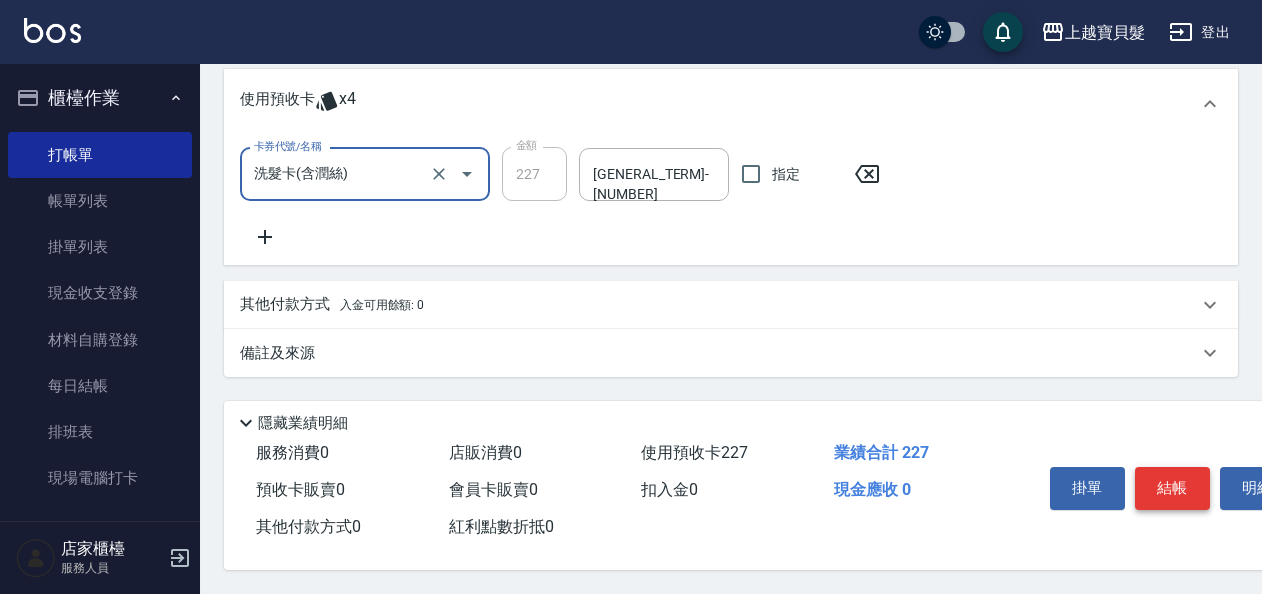 click on "結帳" at bounding box center (1172, 488) 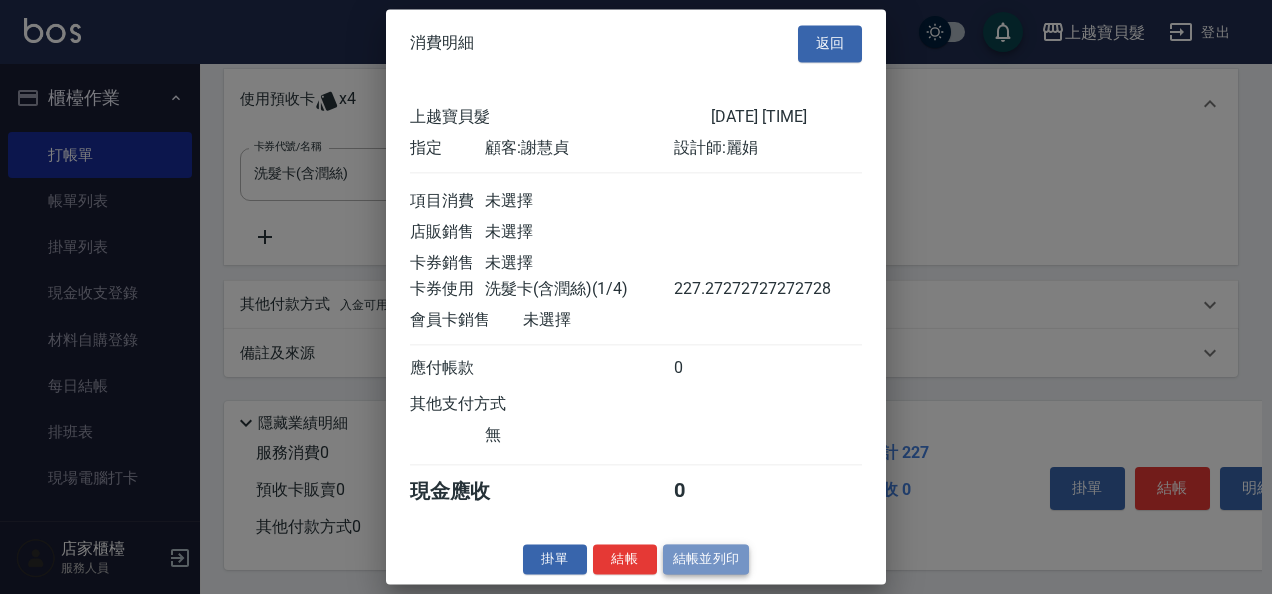 click on "結帳並列印" at bounding box center [706, 559] 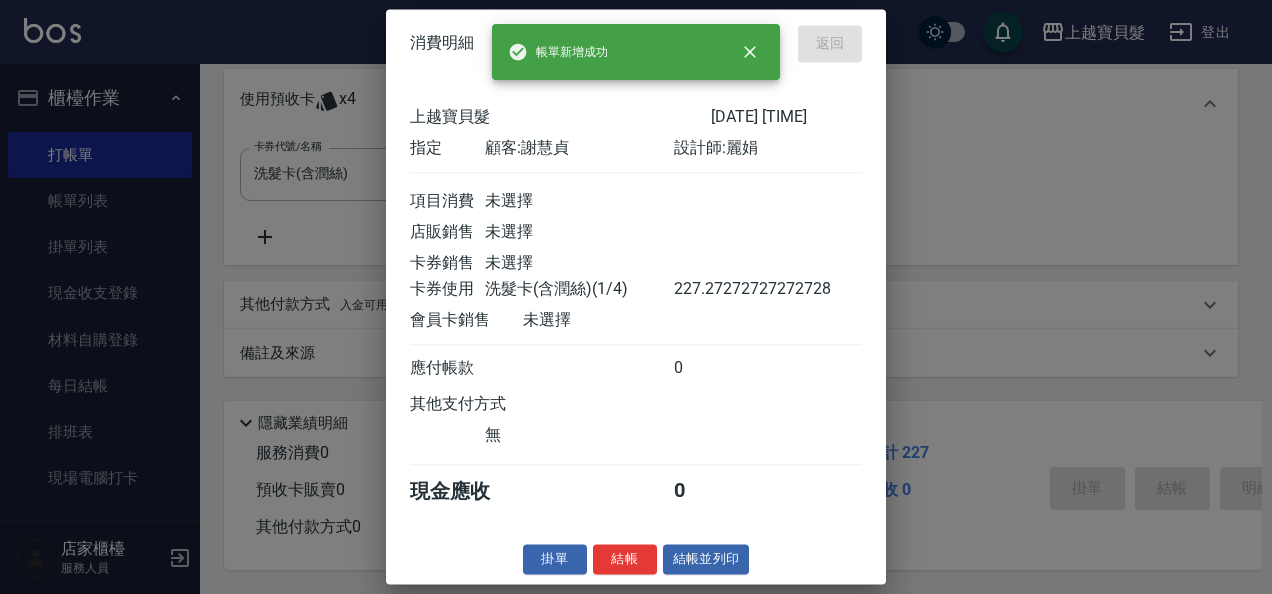 type on "2025/08/02 17:09" 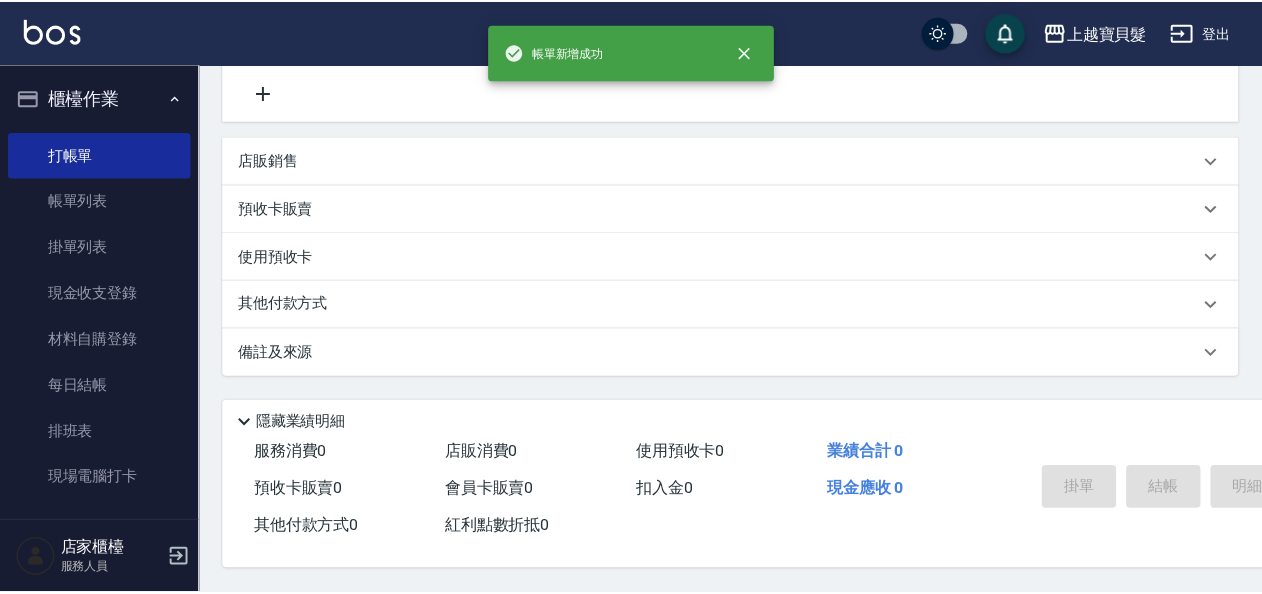 scroll, scrollTop: 0, scrollLeft: 0, axis: both 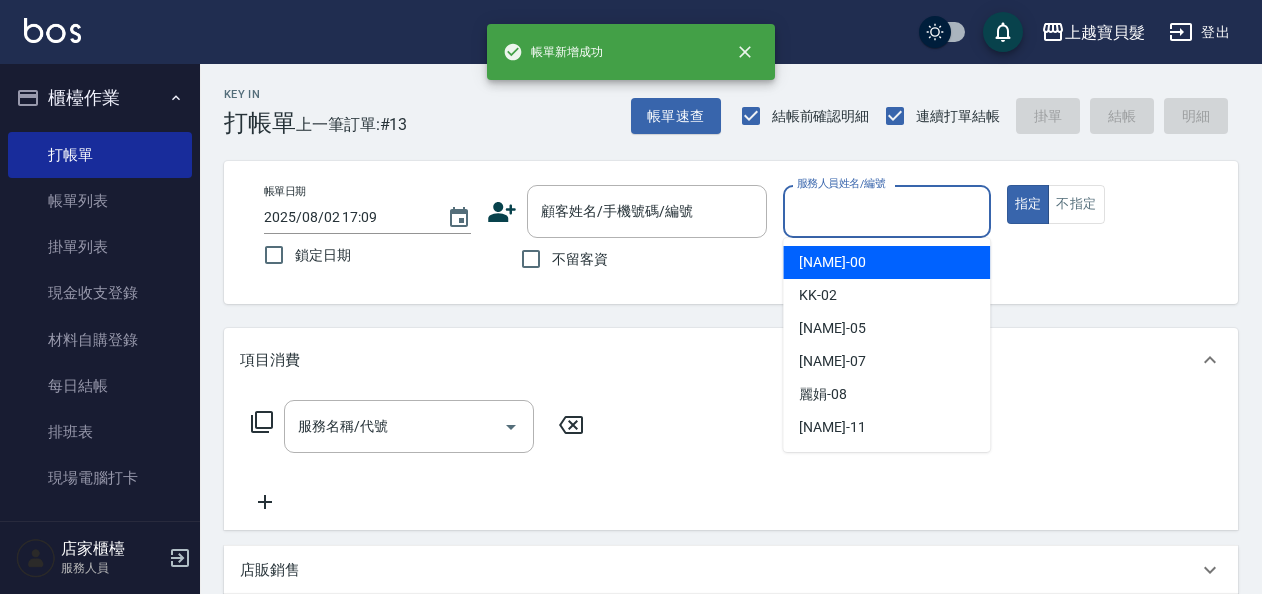 drag, startPoint x: 854, startPoint y: 207, endPoint x: 848, endPoint y: 312, distance: 105.17129 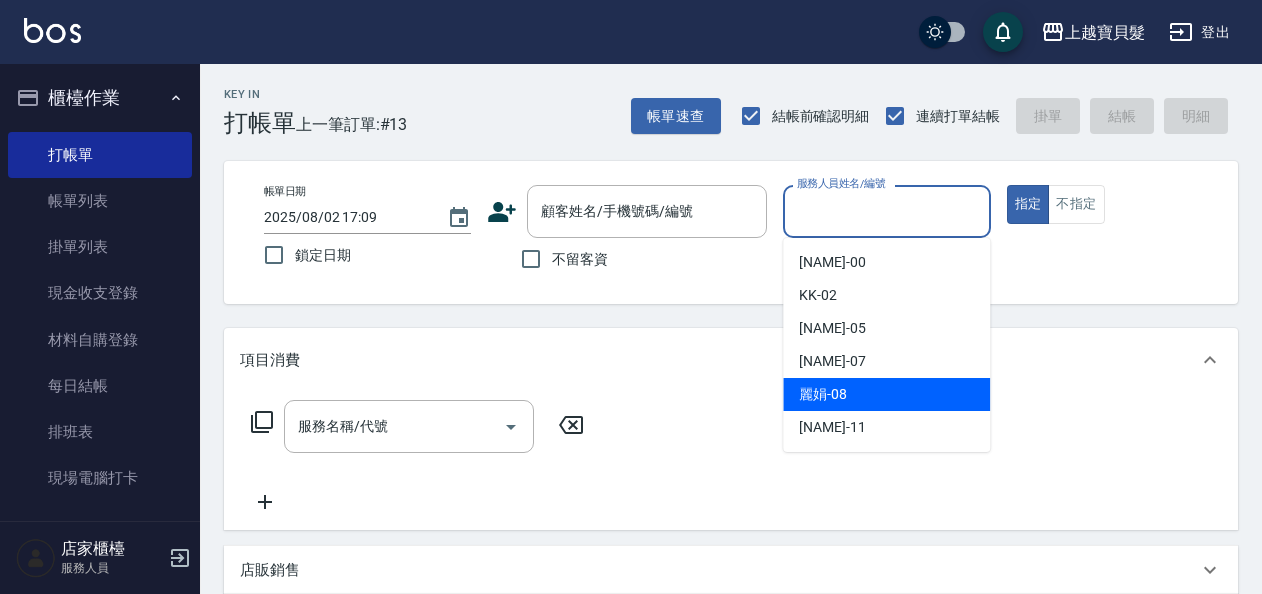 drag, startPoint x: 848, startPoint y: 398, endPoint x: 834, endPoint y: 386, distance: 18.439089 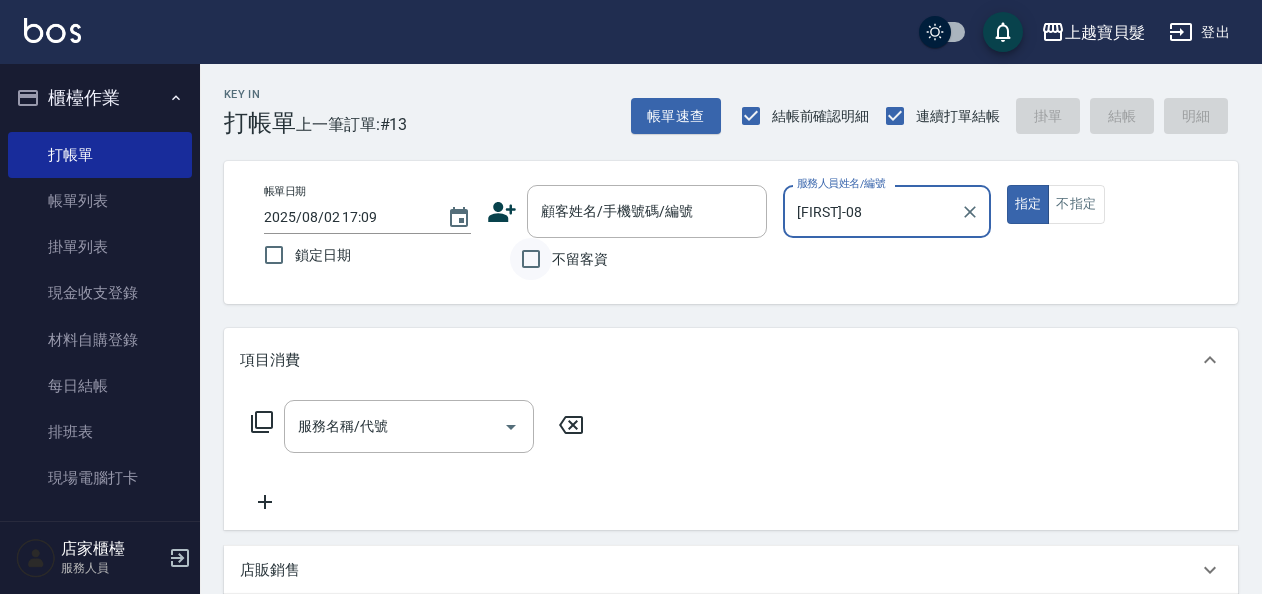 click on "不留客資" at bounding box center [531, 259] 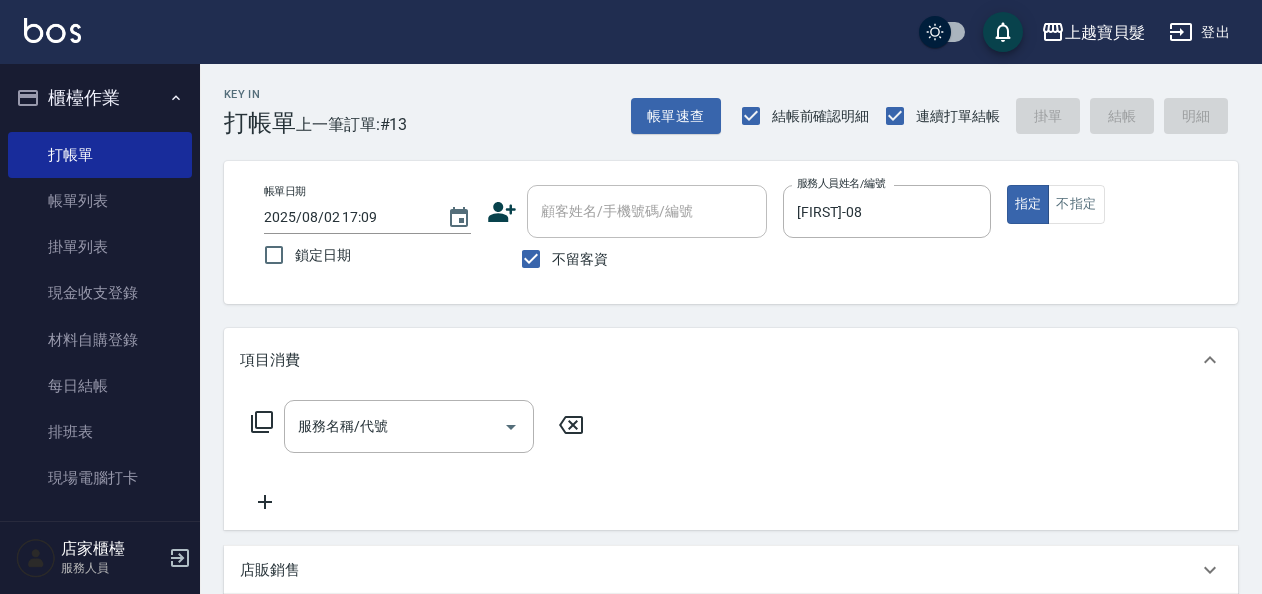 click 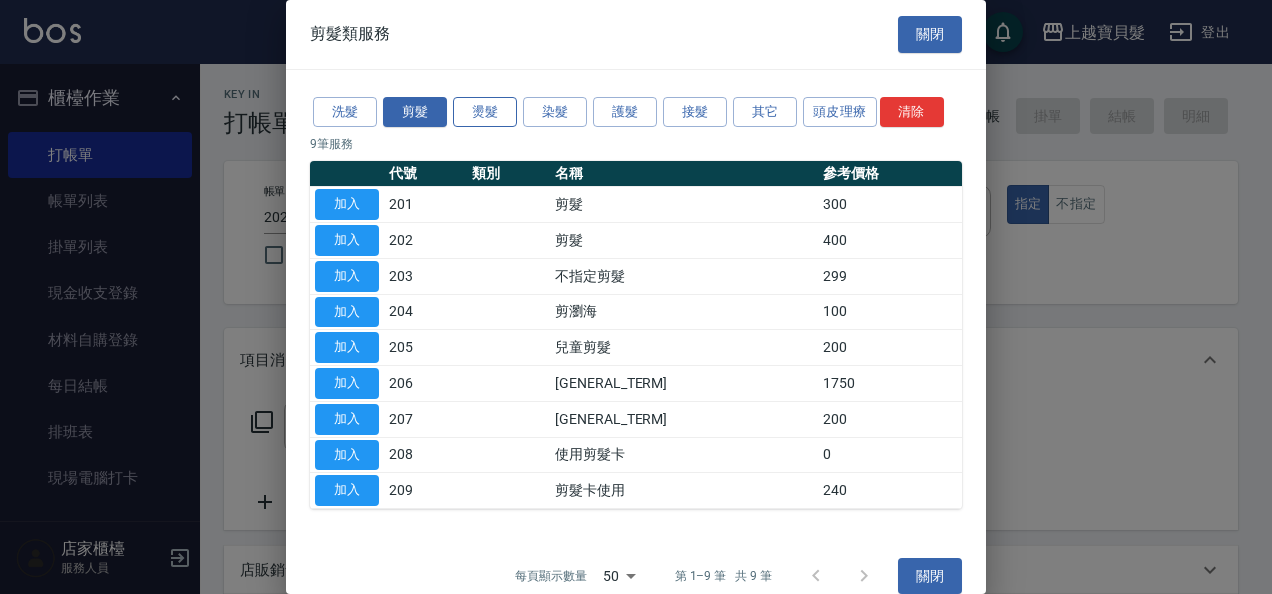 click on "燙髮" at bounding box center [485, 112] 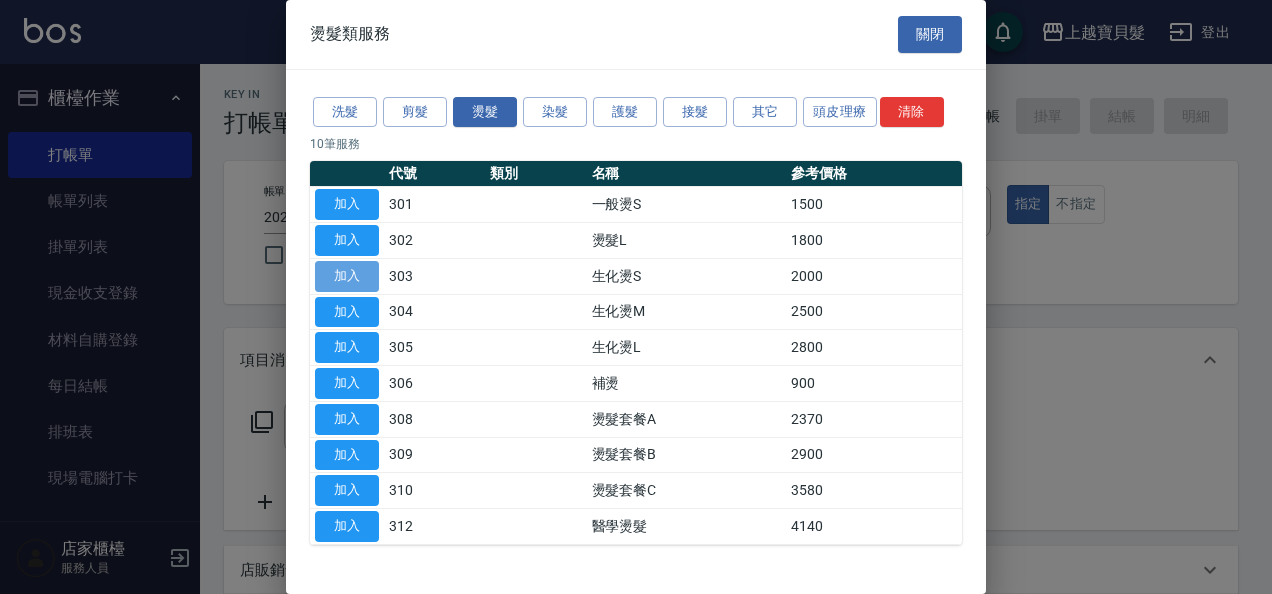 click on "加入" at bounding box center [347, 276] 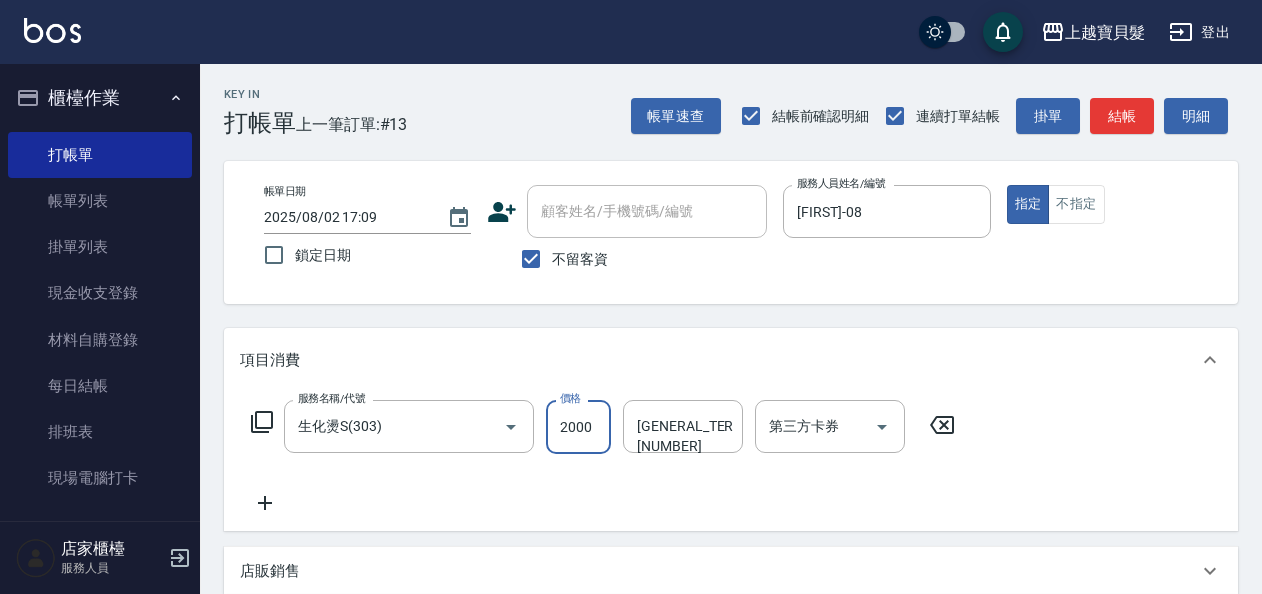drag, startPoint x: 556, startPoint y: 434, endPoint x: 556, endPoint y: 422, distance: 12 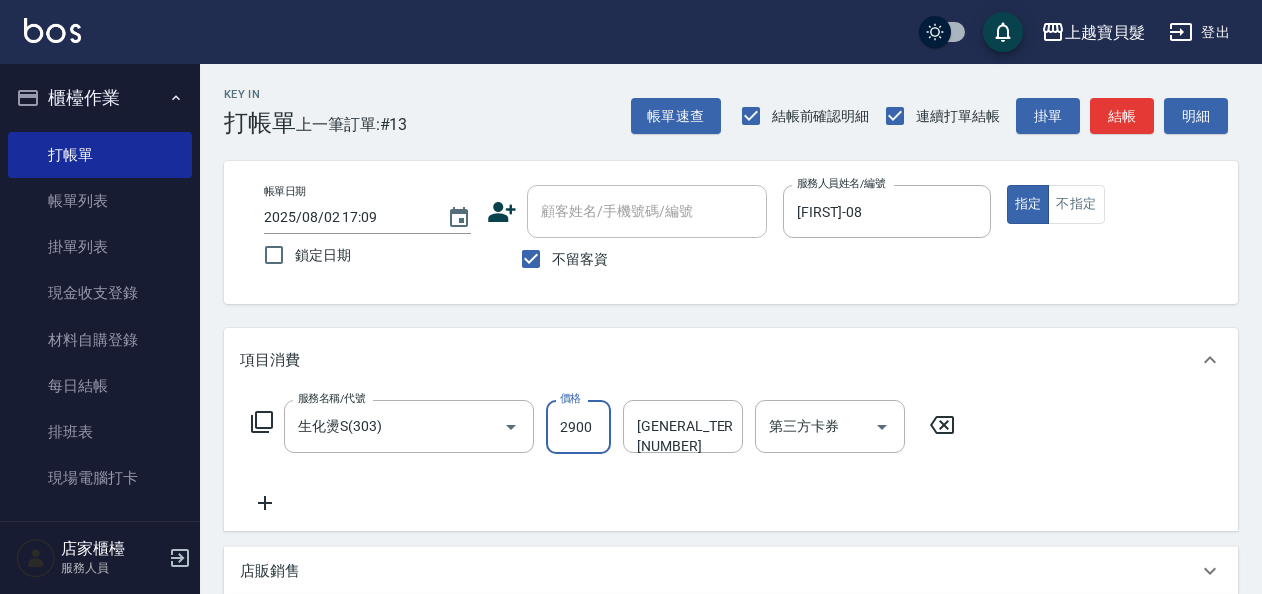 type on "2900" 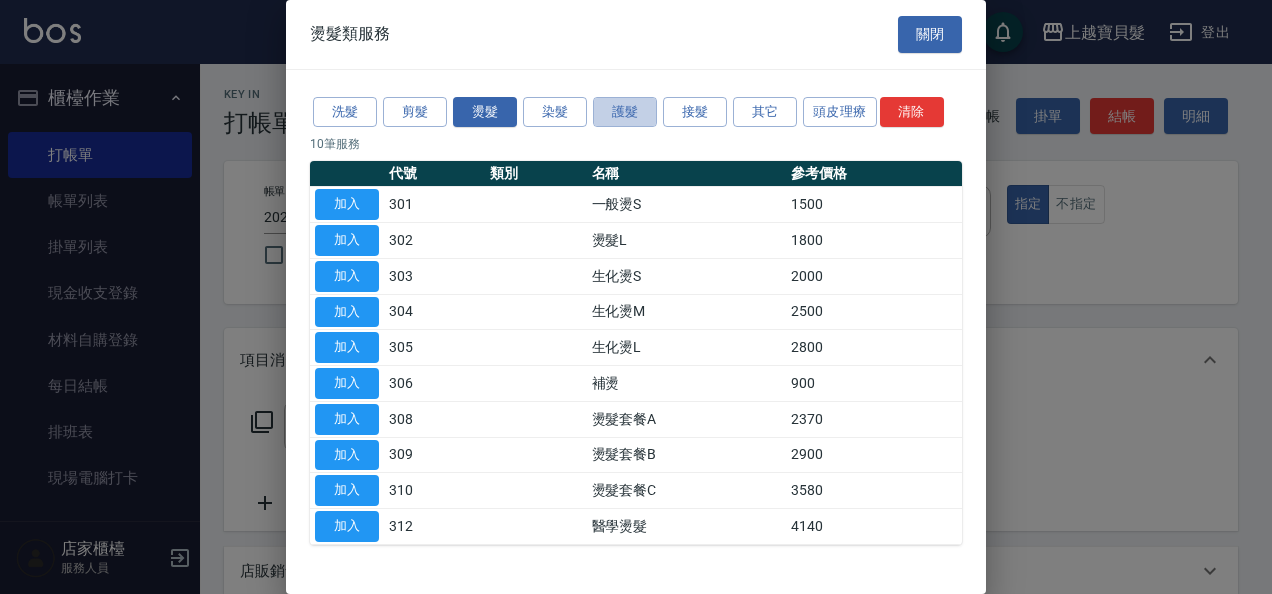 drag, startPoint x: 618, startPoint y: 110, endPoint x: 608, endPoint y: 144, distance: 35.44009 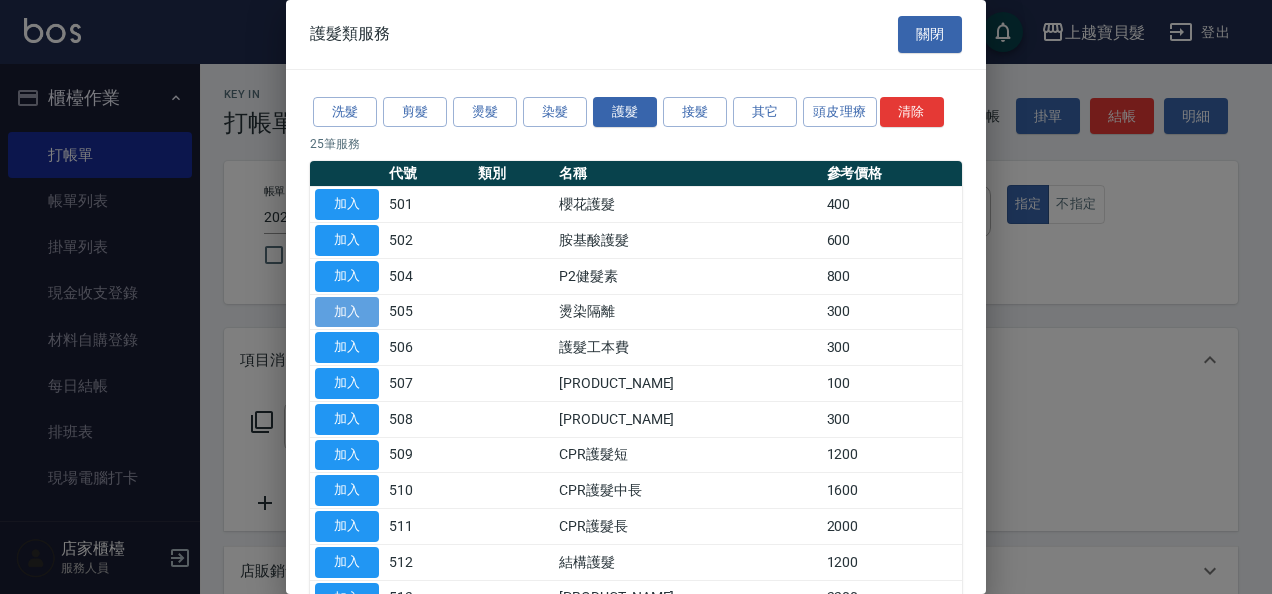 click on "加入" at bounding box center (347, 312) 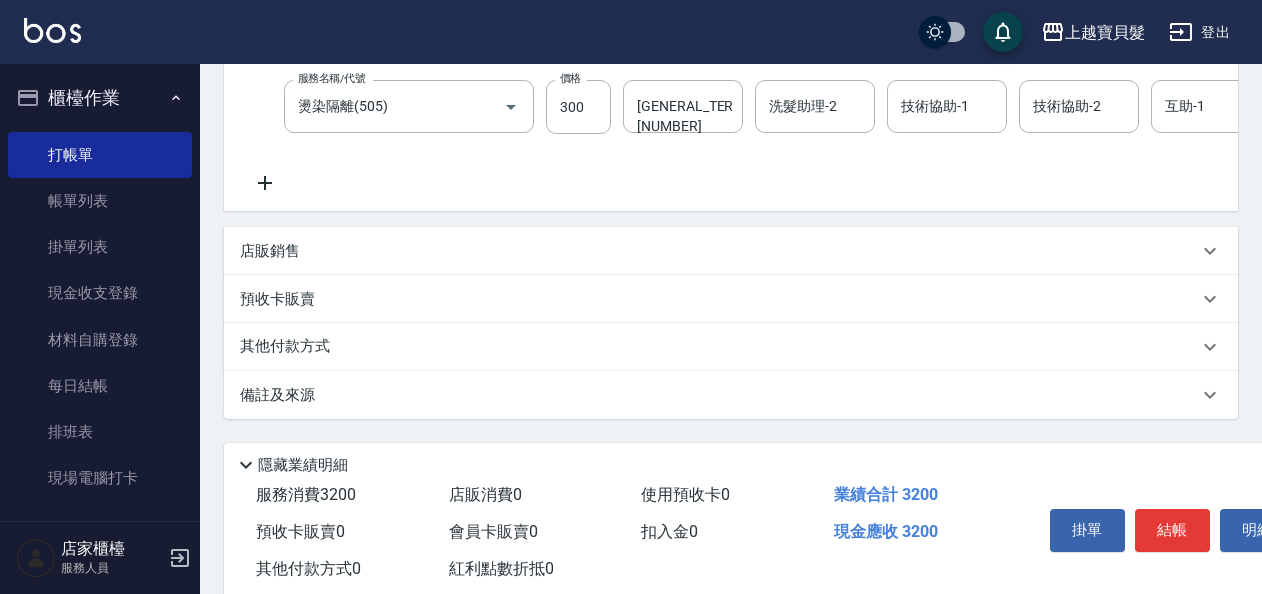 scroll, scrollTop: 400, scrollLeft: 0, axis: vertical 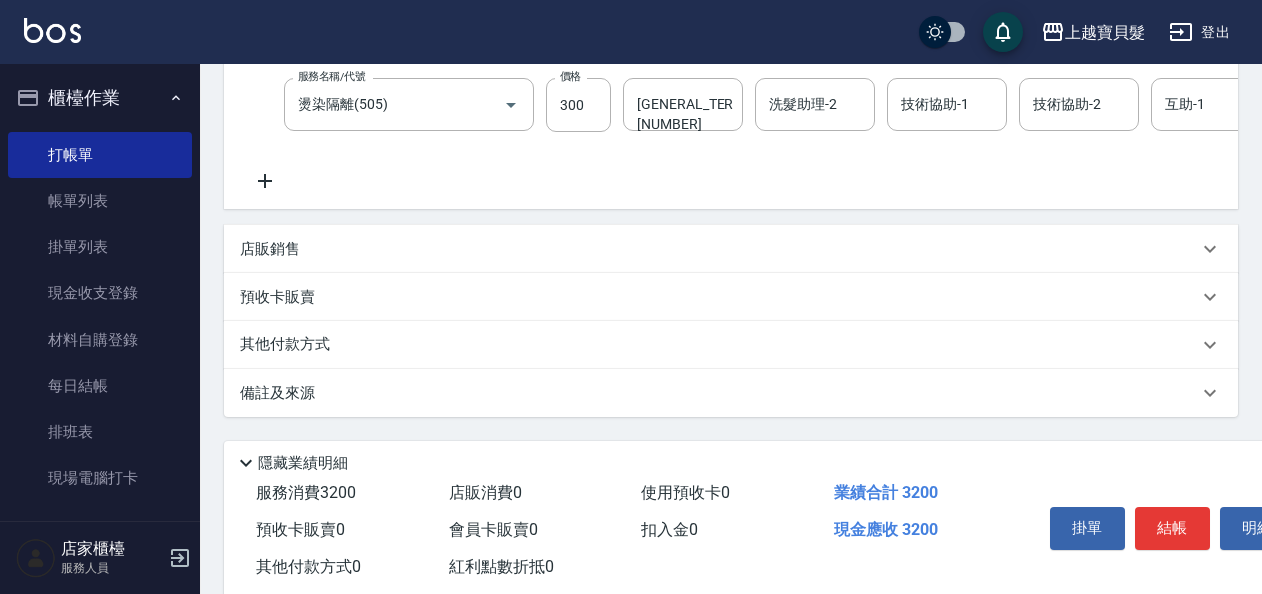 click on "店販銷售" at bounding box center [270, 249] 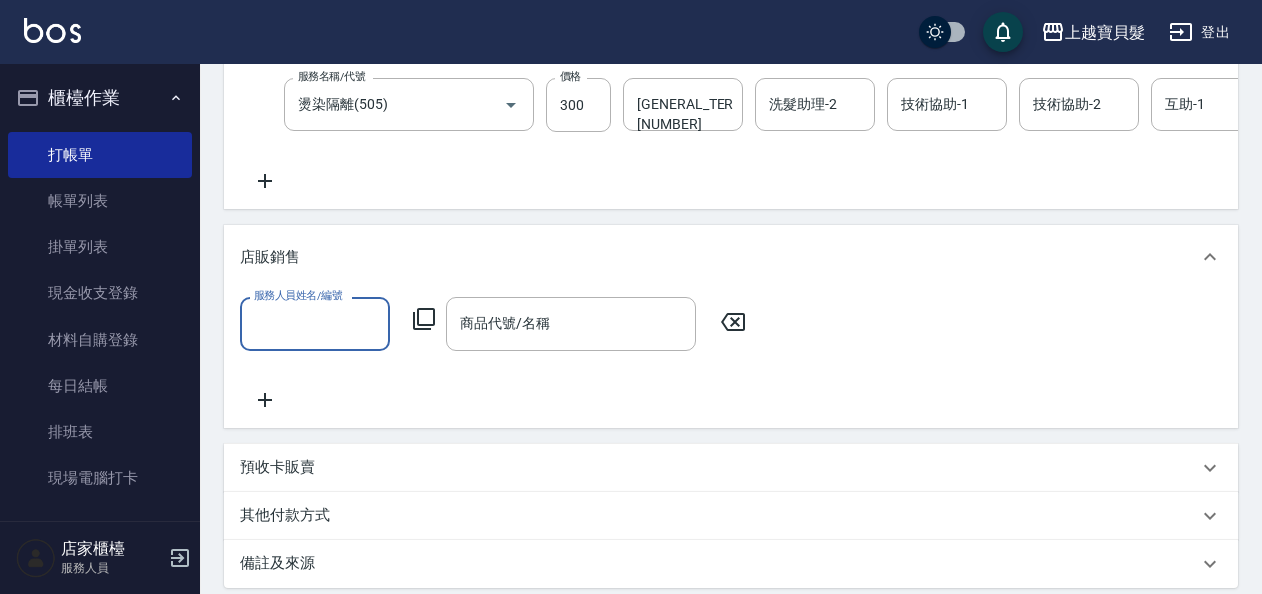 scroll, scrollTop: 0, scrollLeft: 0, axis: both 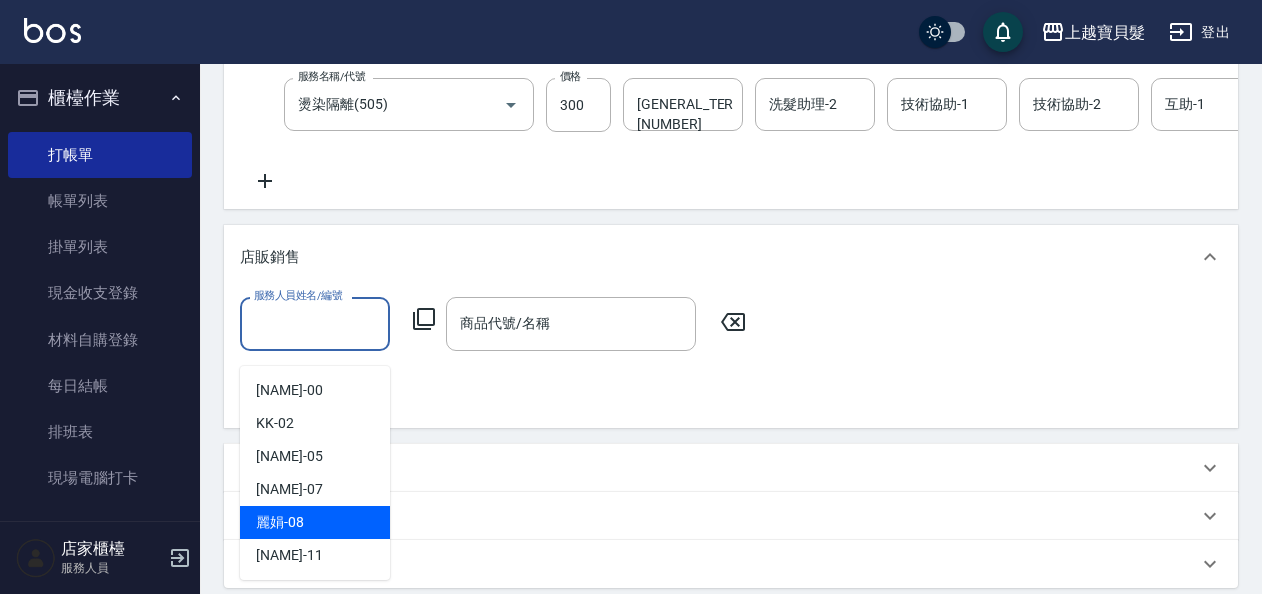 click on "[NAME] -[NUMBER]" at bounding box center (315, 522) 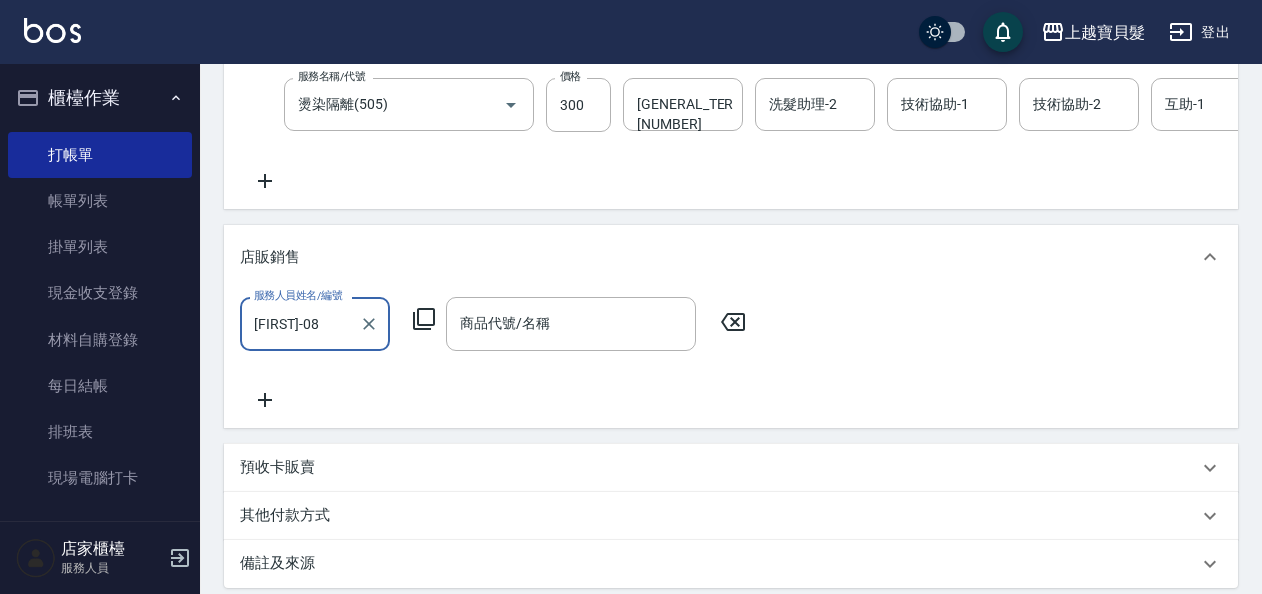 click 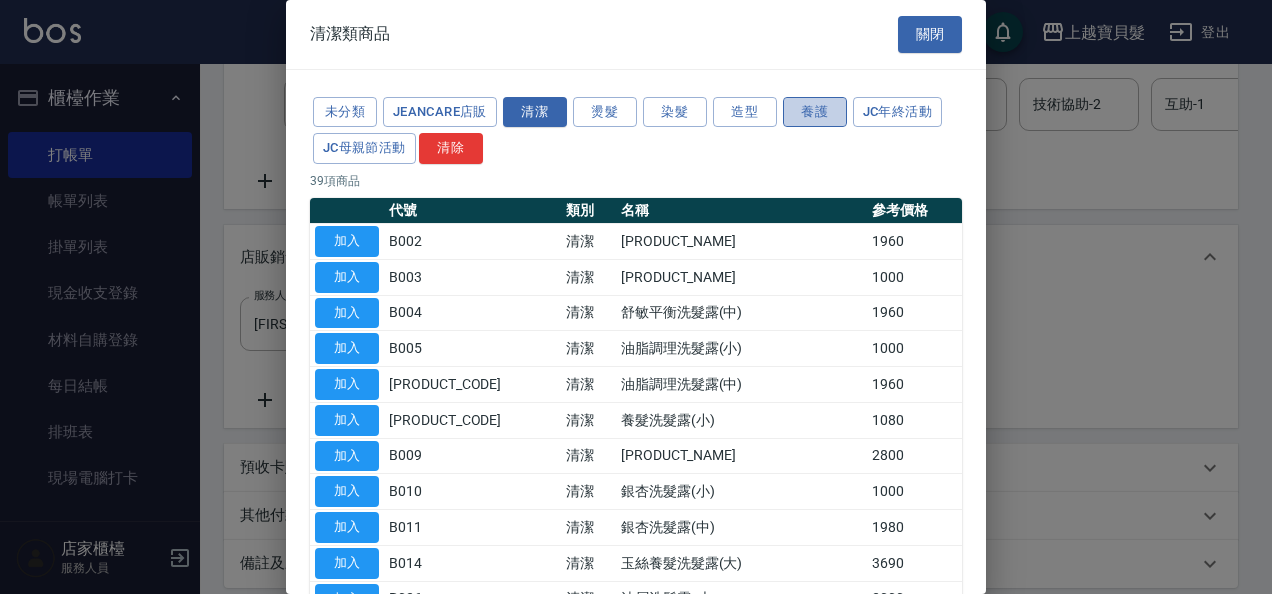 click on "養護" at bounding box center (815, 112) 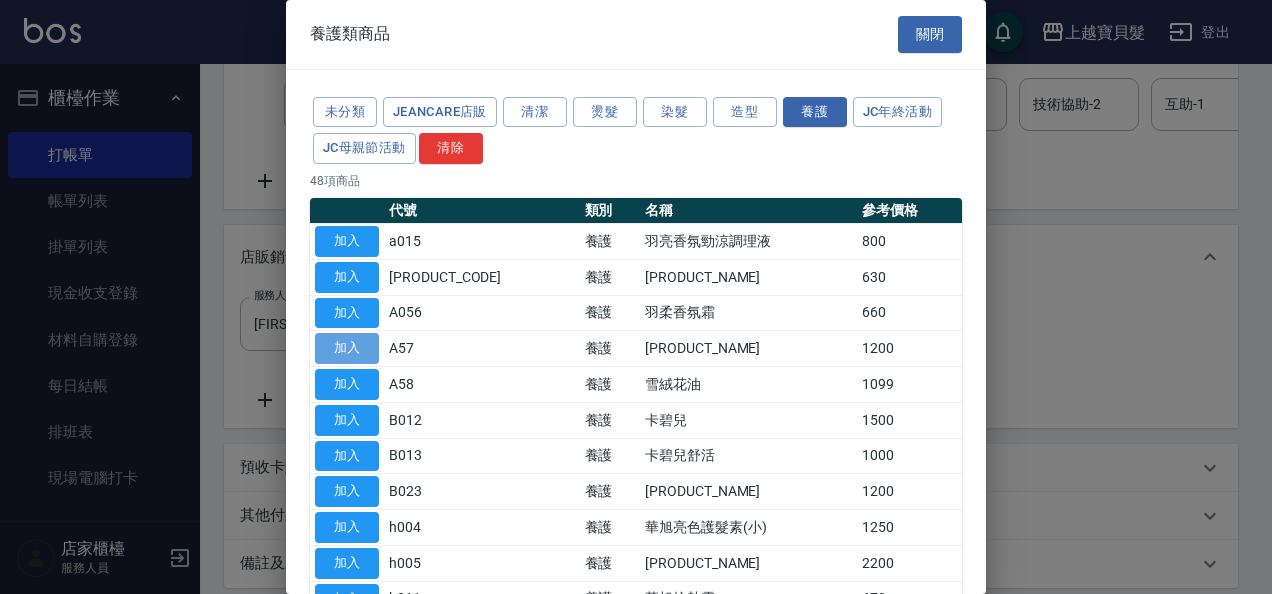 click on "加入" at bounding box center [347, 348] 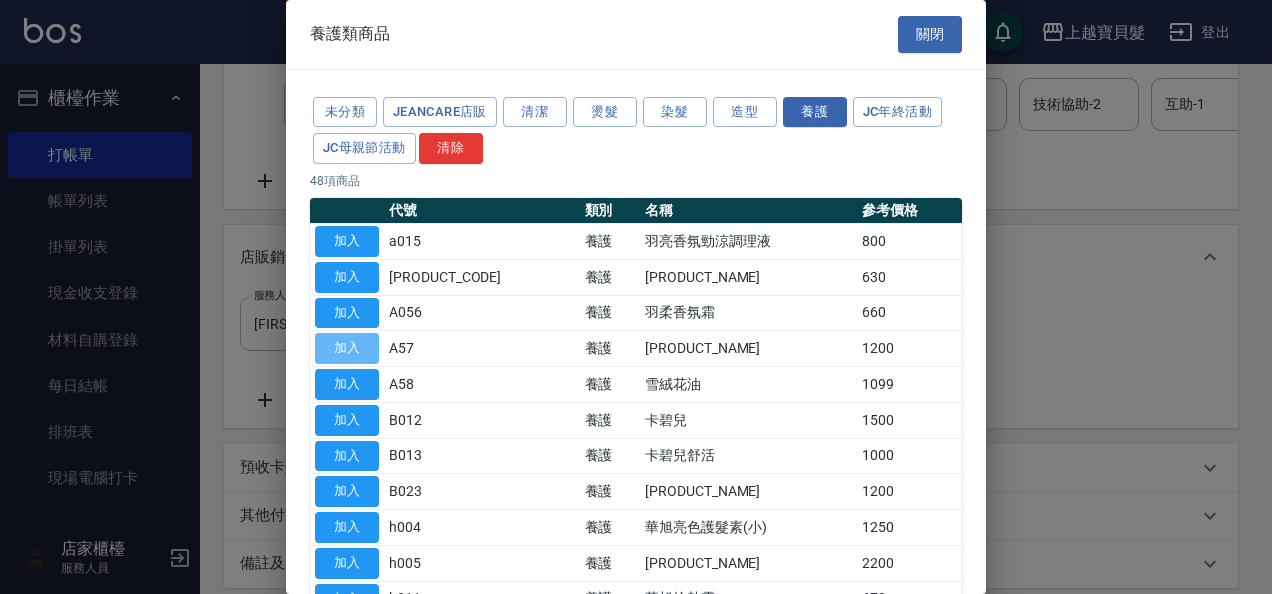 type on "[PRODUCT_NAME]" 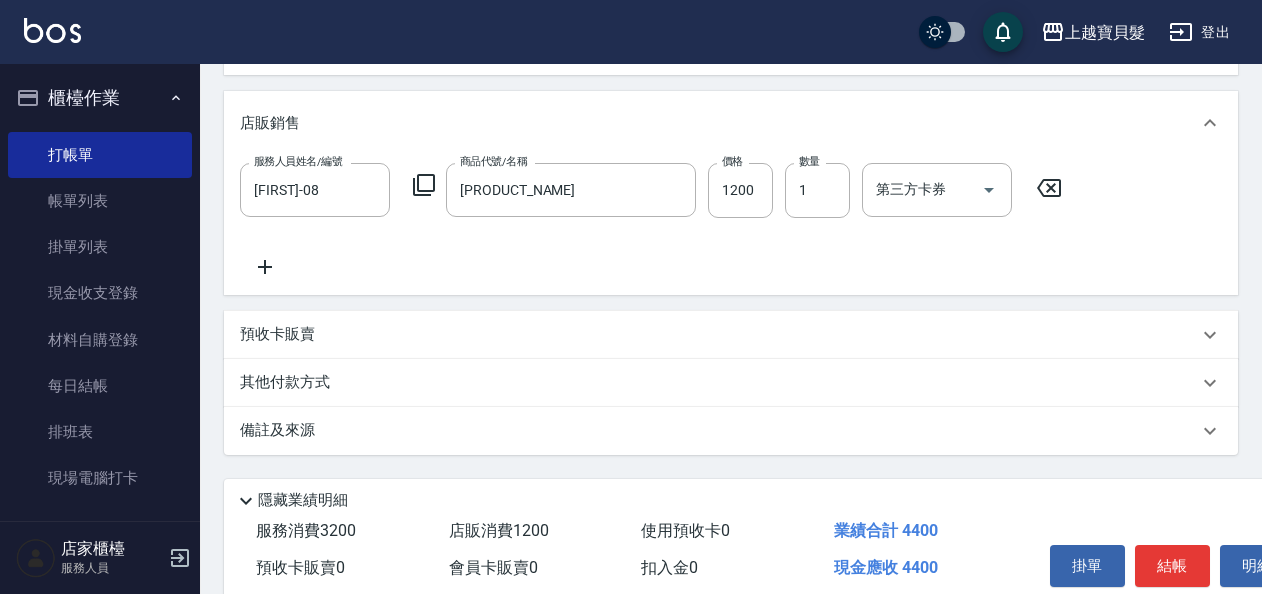 scroll, scrollTop: 634, scrollLeft: 0, axis: vertical 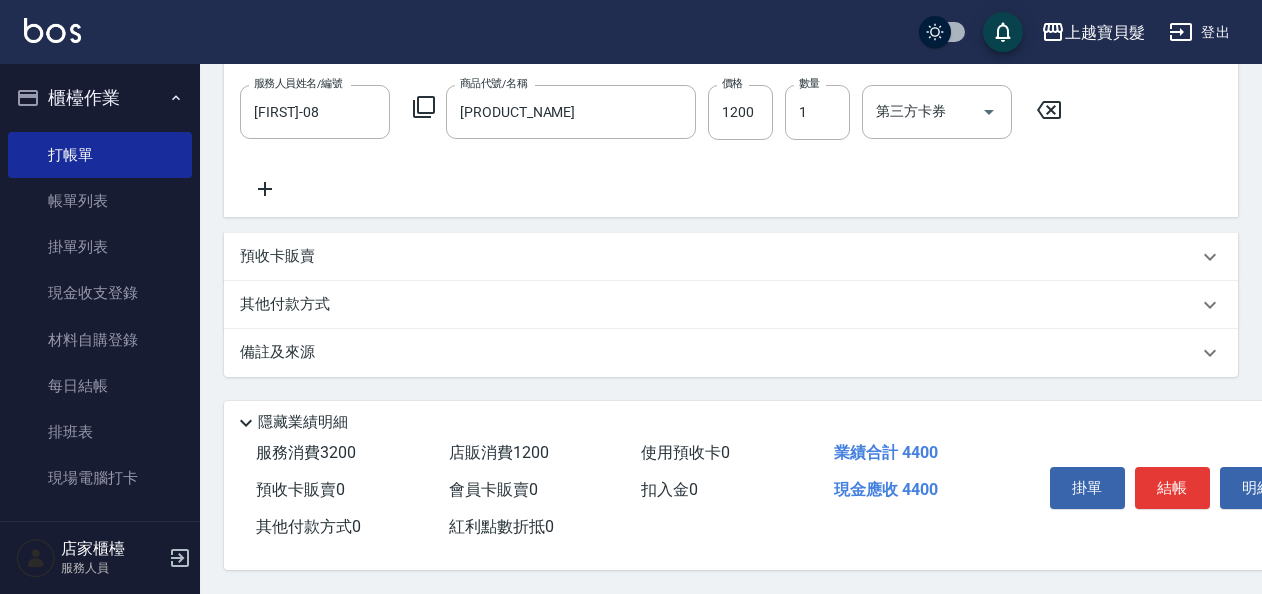 click on "其他付款方式" at bounding box center (290, 305) 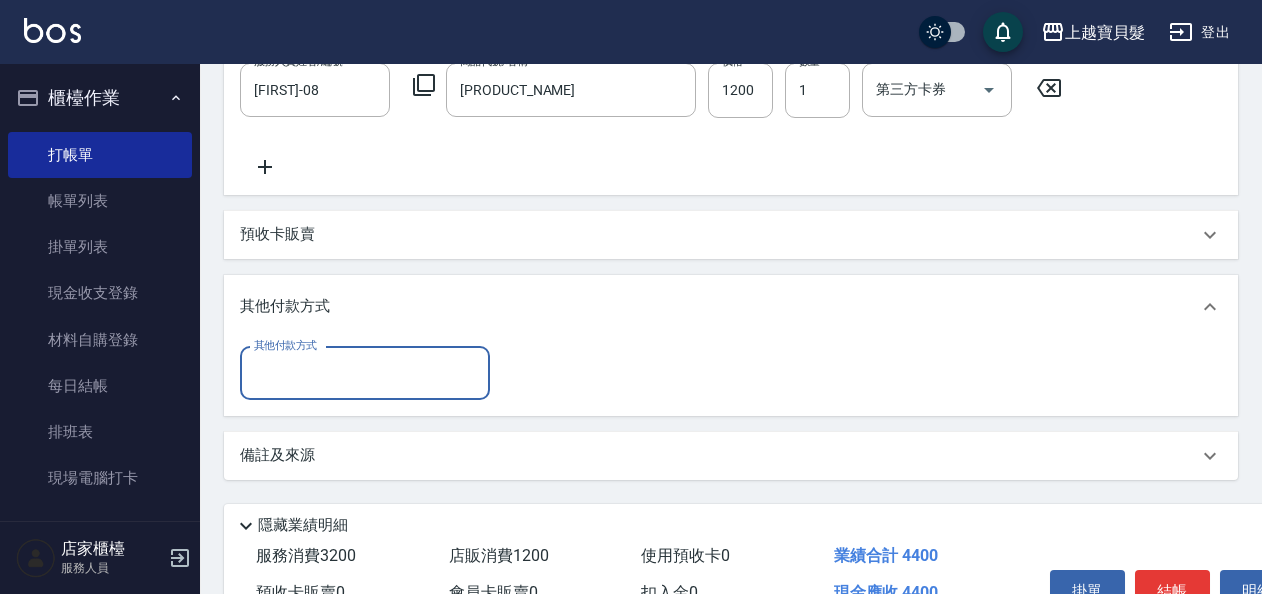 scroll, scrollTop: 0, scrollLeft: 0, axis: both 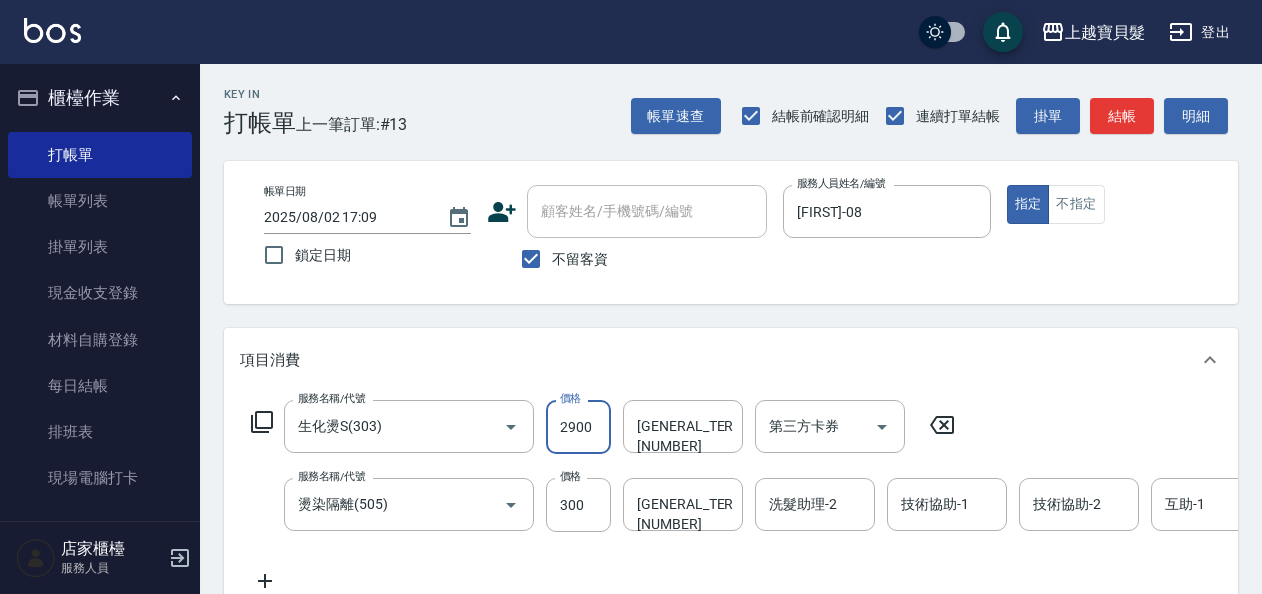 click on "2900" at bounding box center [578, 427] 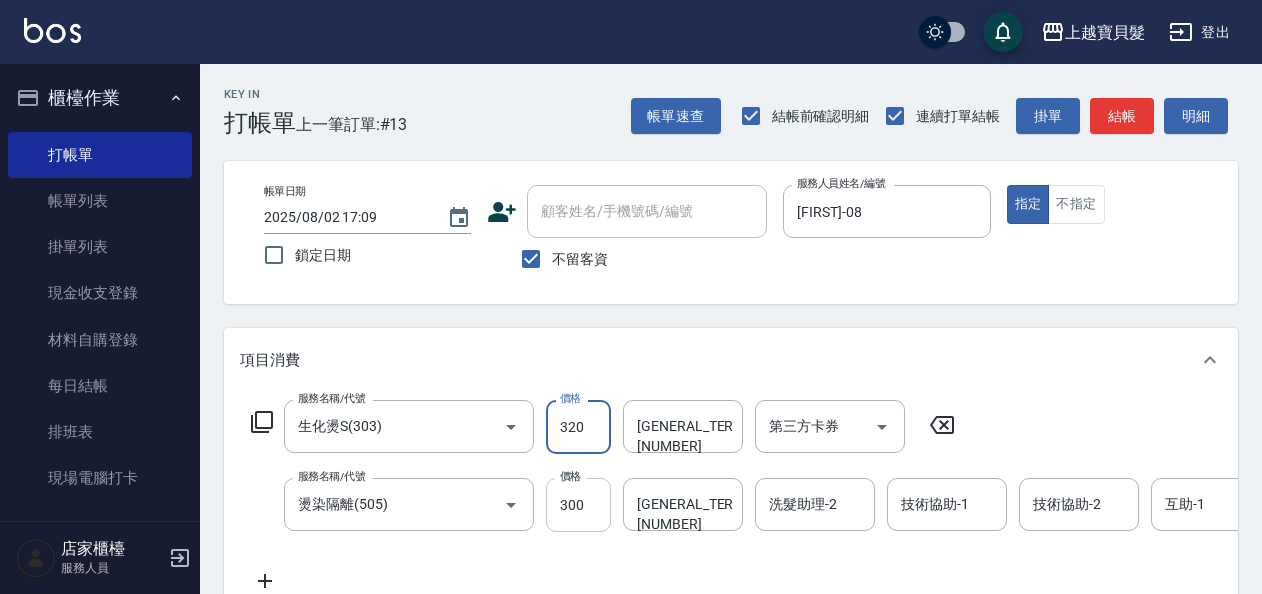type on "3200" 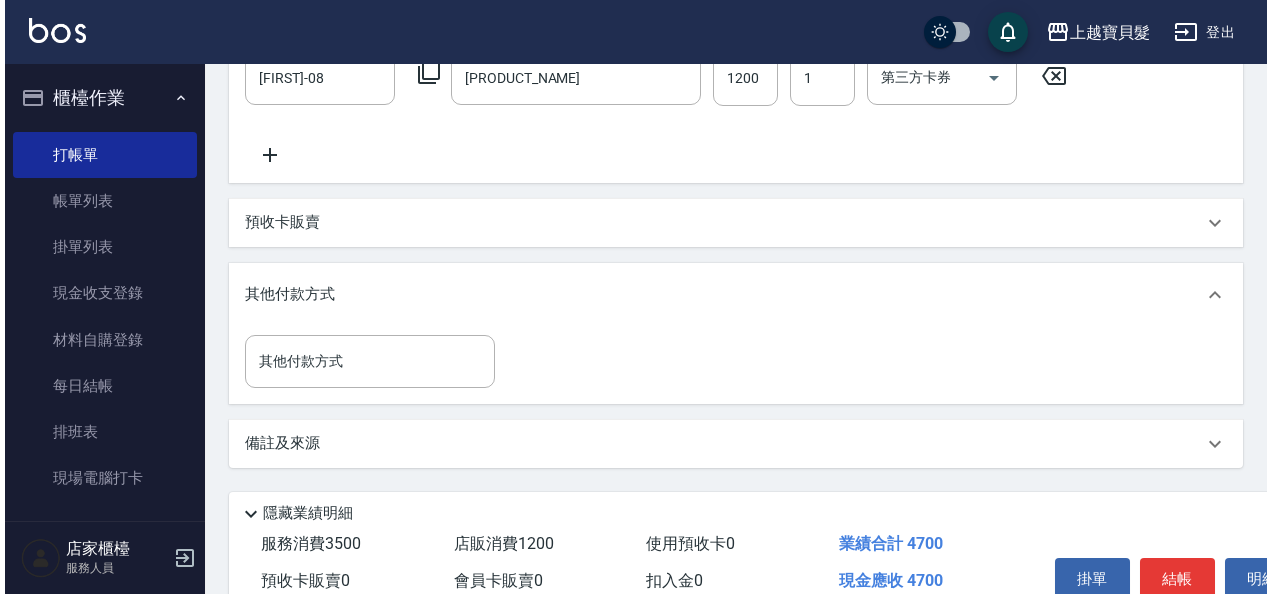 scroll, scrollTop: 758, scrollLeft: 0, axis: vertical 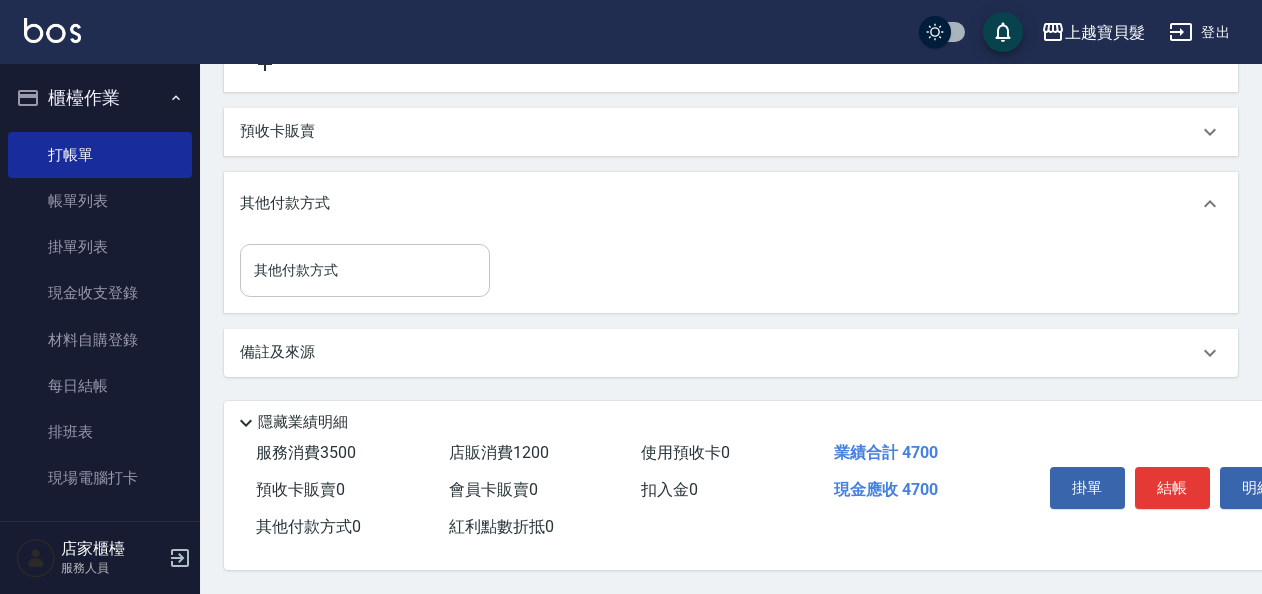 click on "其他付款方式" at bounding box center (365, 270) 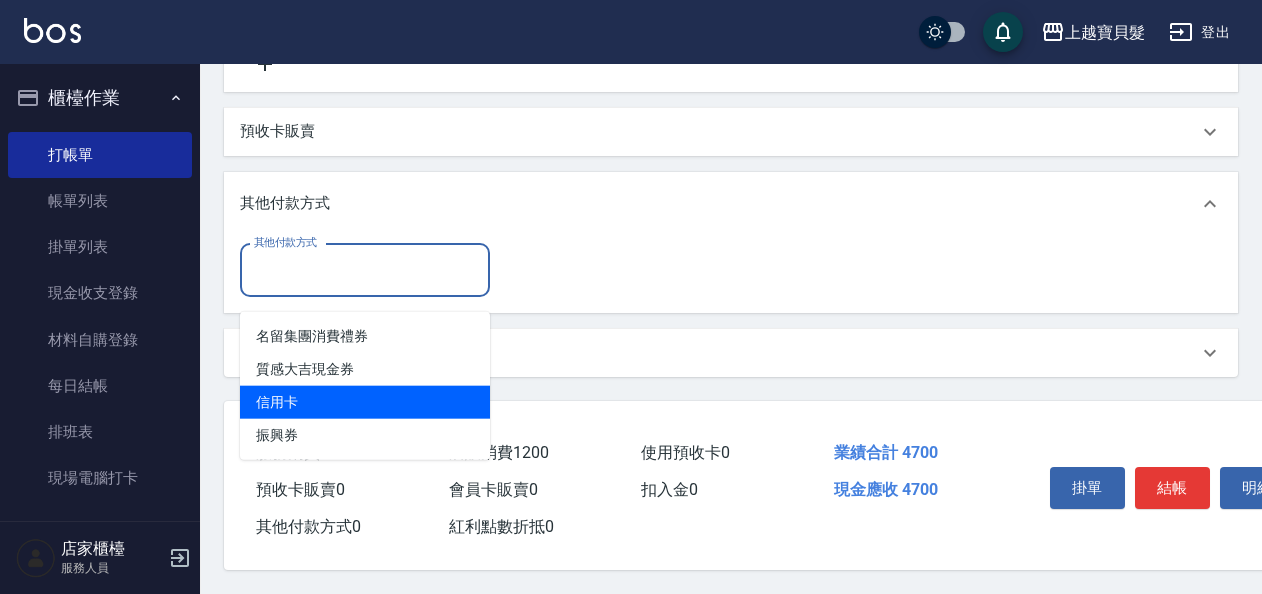 click on "信用卡" at bounding box center [365, 402] 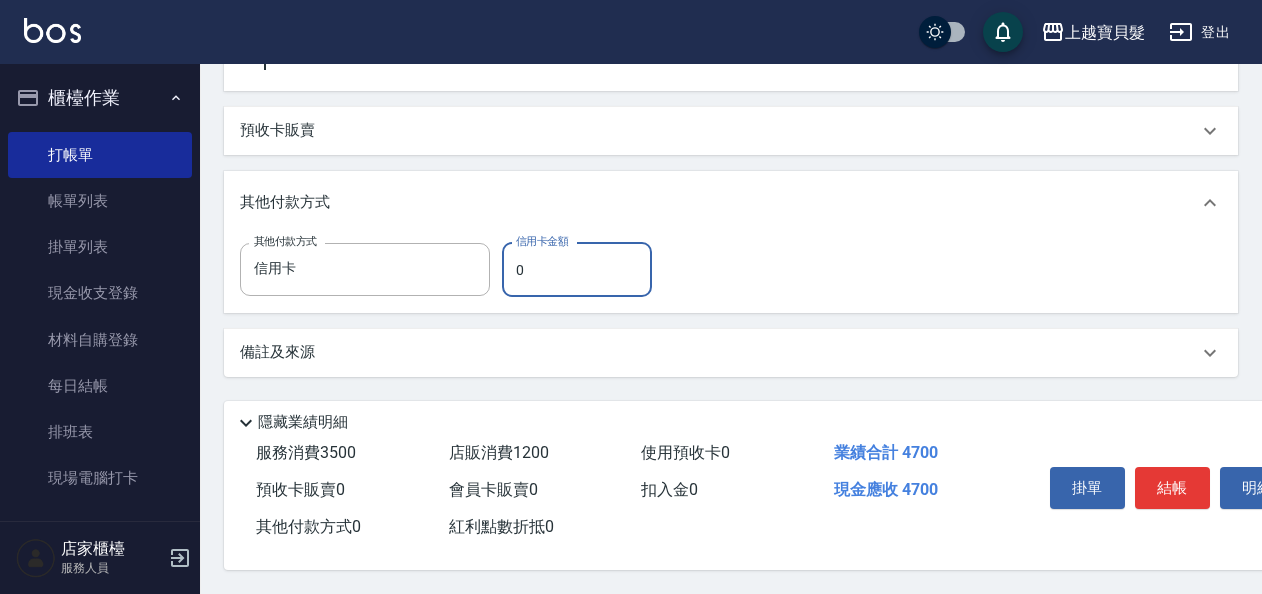 click on "0" at bounding box center [577, 270] 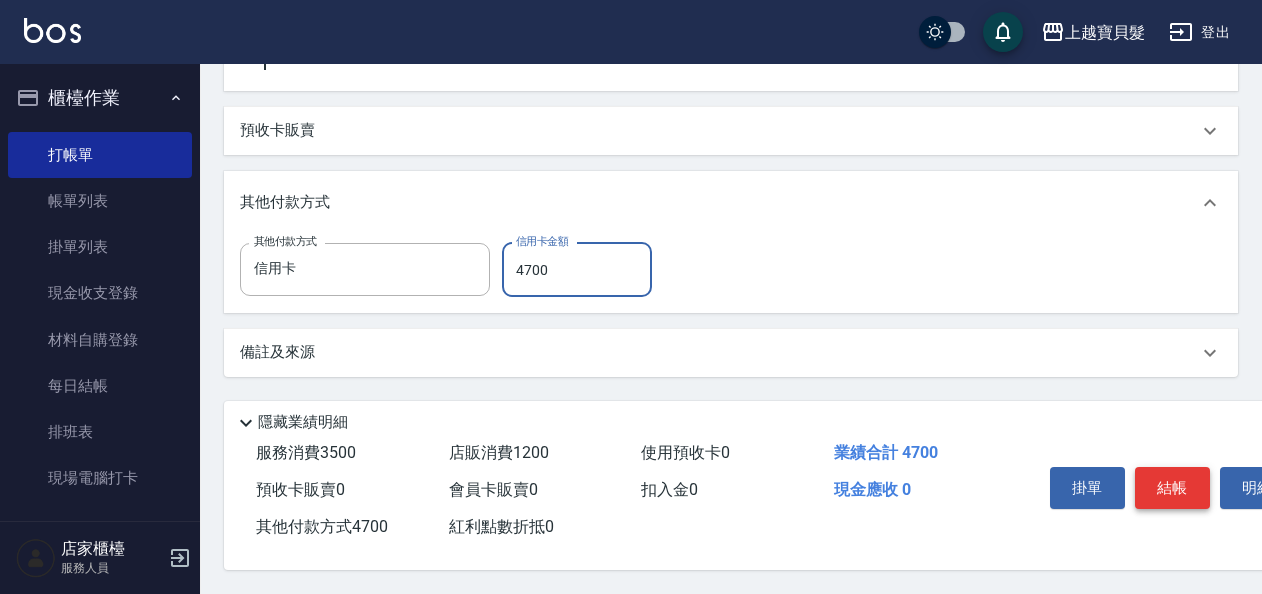 type on "4700" 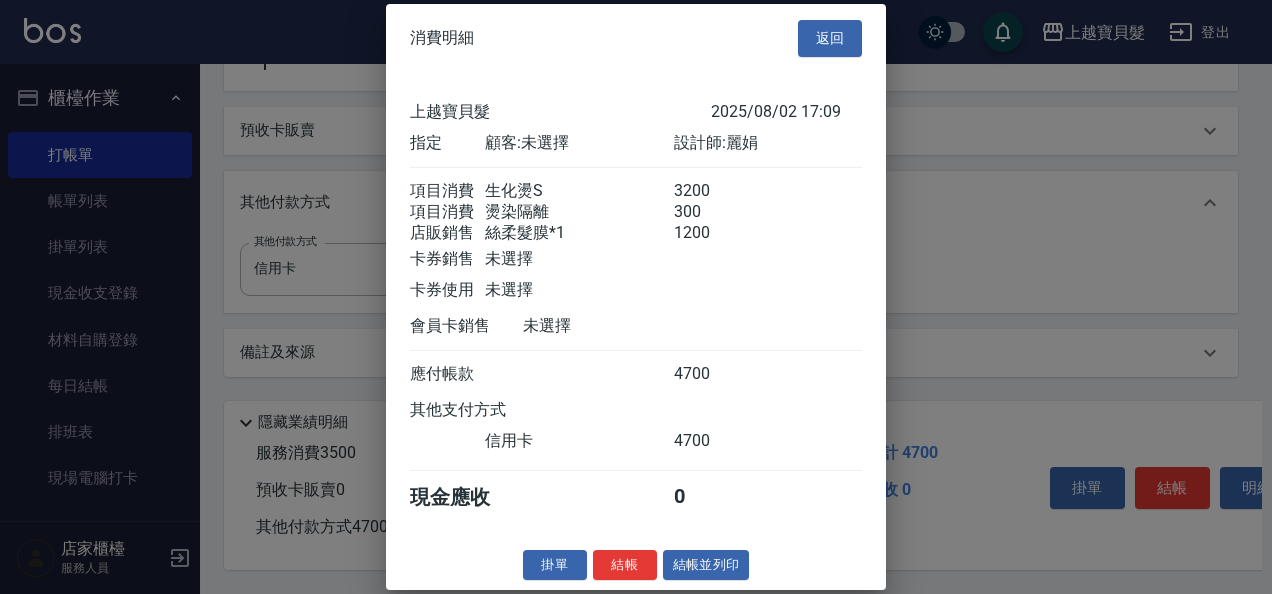 scroll, scrollTop: 18, scrollLeft: 0, axis: vertical 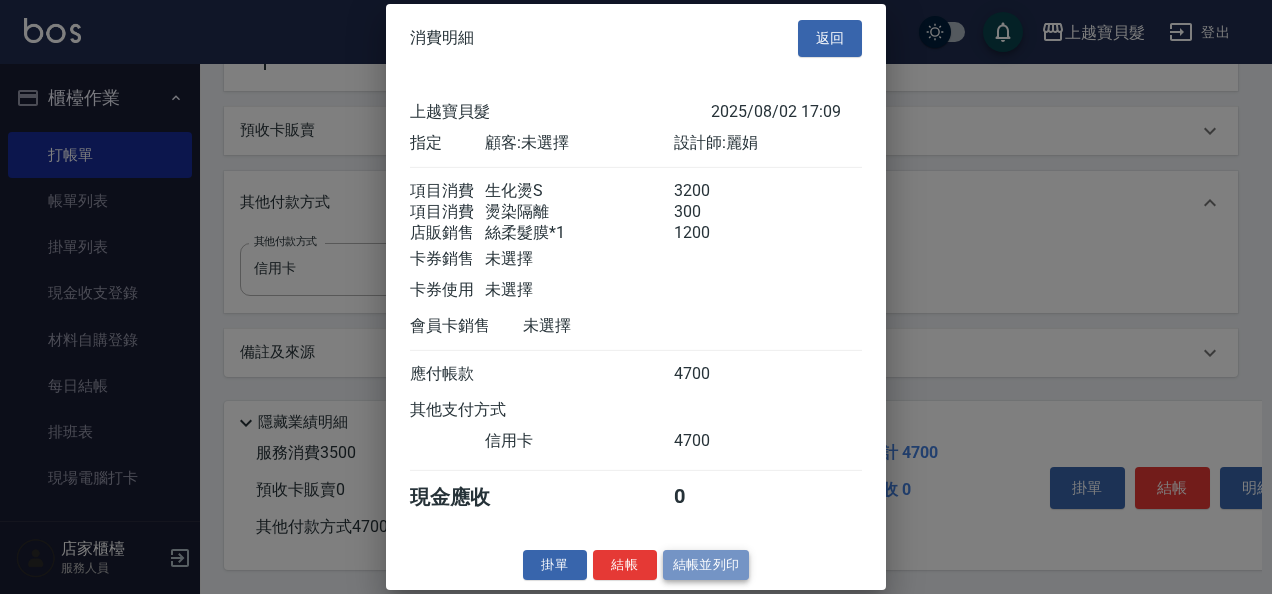 click on "結帳並列印" at bounding box center [706, 564] 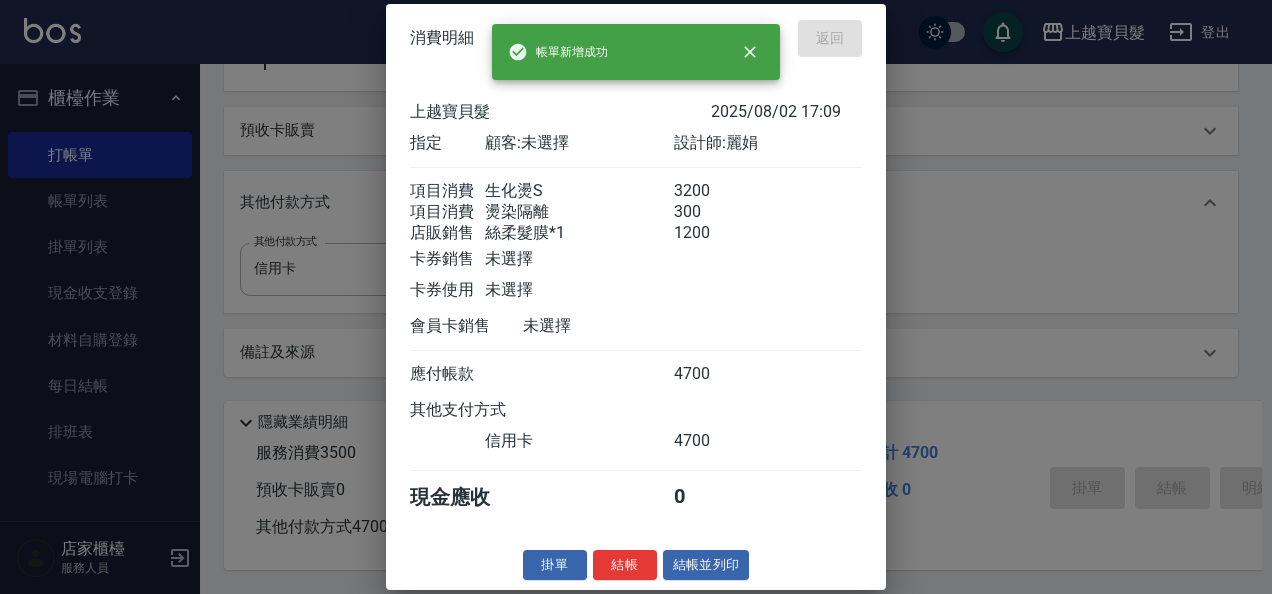 type on "[DATE] [TIME]" 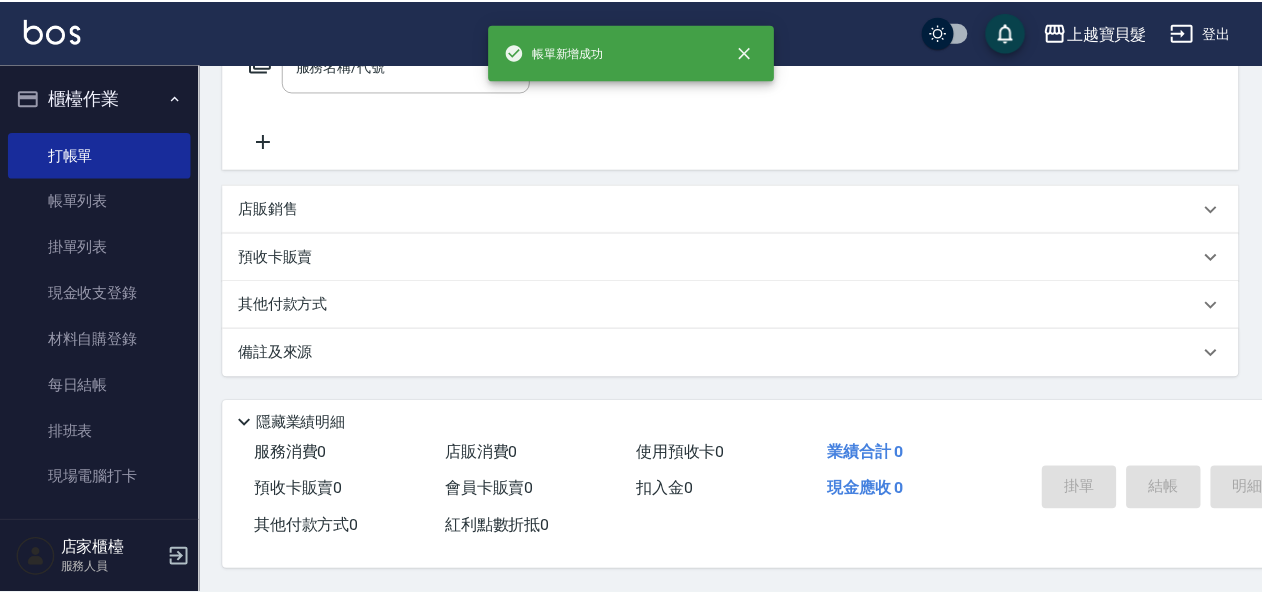 scroll, scrollTop: 0, scrollLeft: 0, axis: both 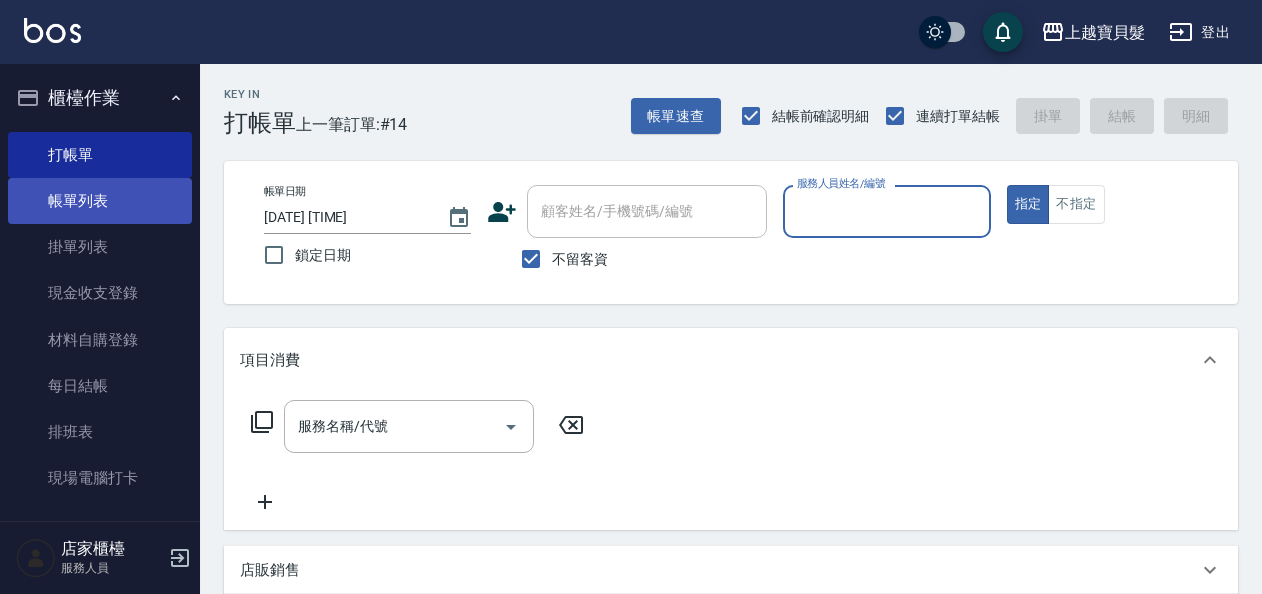 click on "帳單列表" at bounding box center (100, 201) 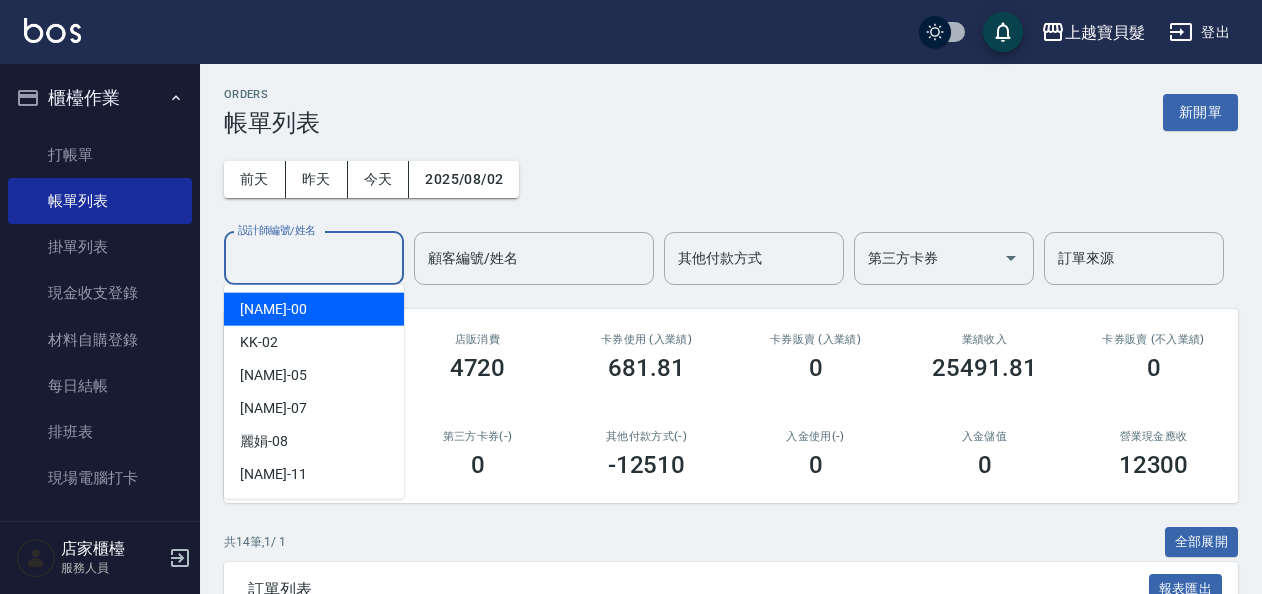 click on "設計師編號/姓名" at bounding box center [314, 258] 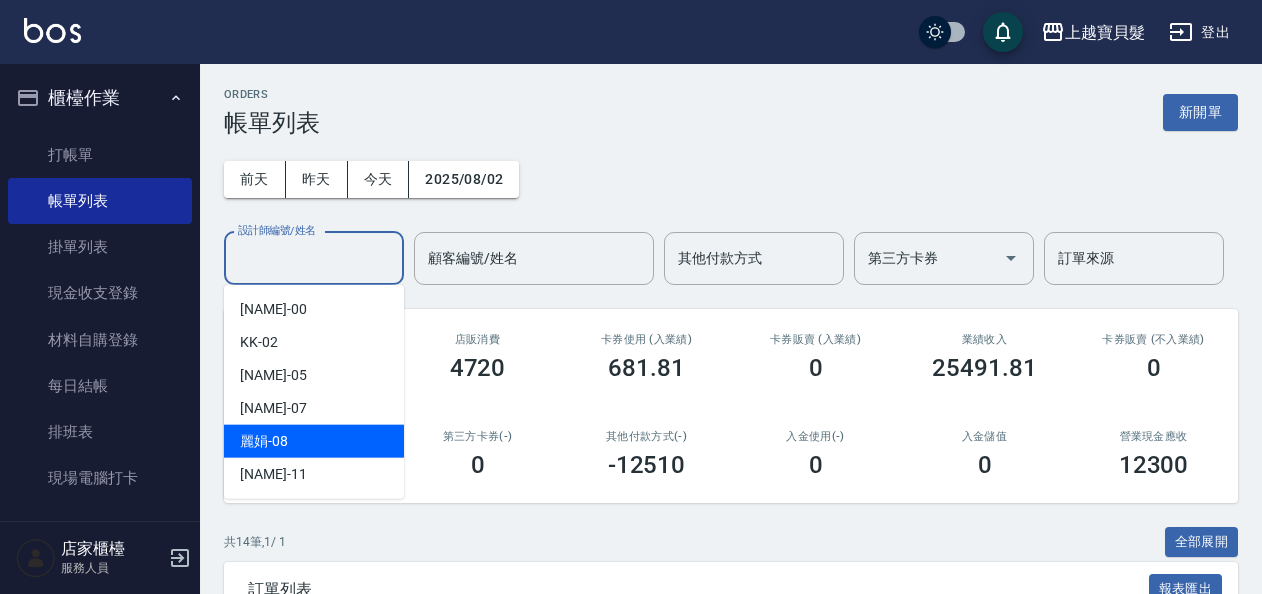 click on "[NAME] -[NUMBER]" at bounding box center (314, 441) 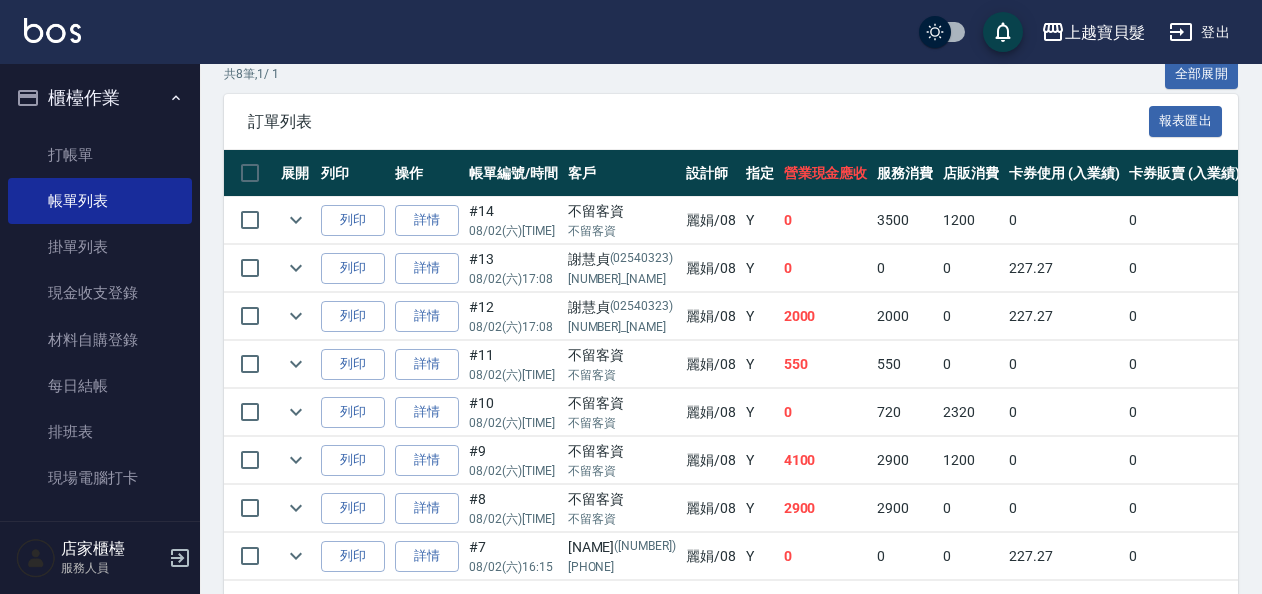 scroll, scrollTop: 500, scrollLeft: 0, axis: vertical 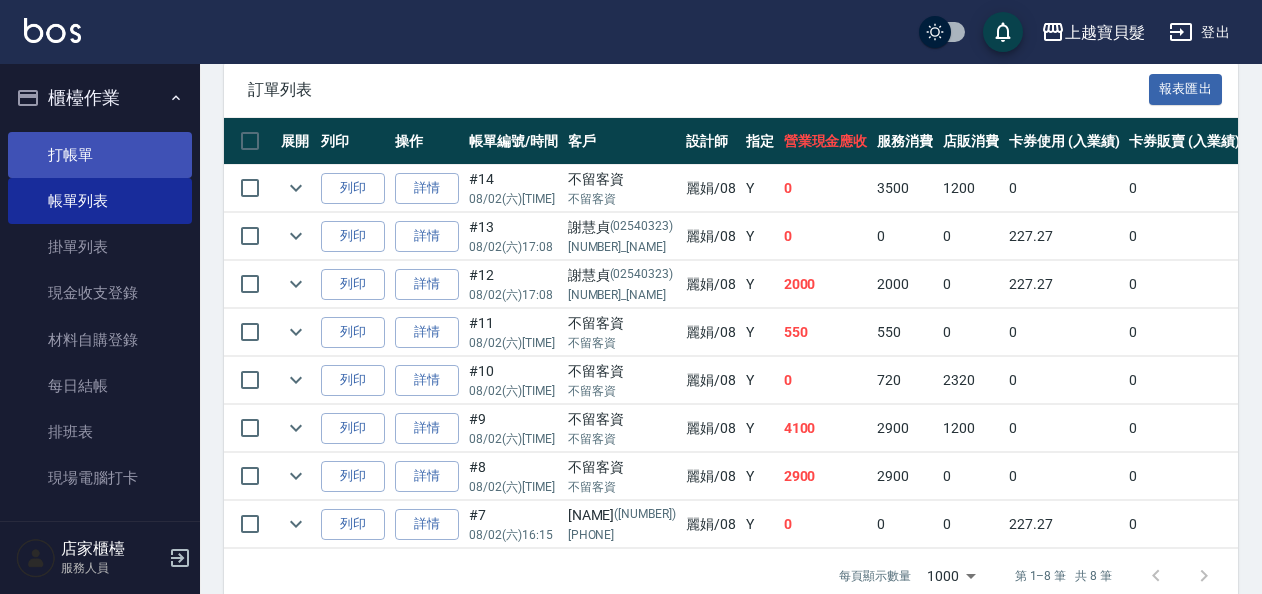 click on "打帳單" at bounding box center (100, 155) 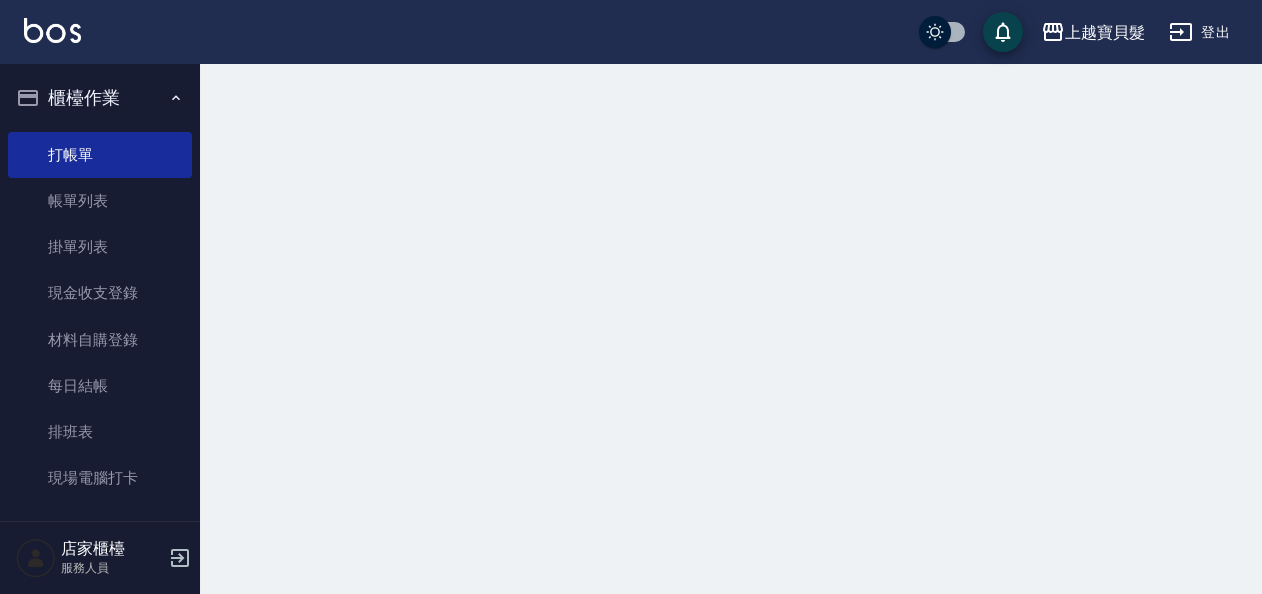 scroll, scrollTop: 0, scrollLeft: 0, axis: both 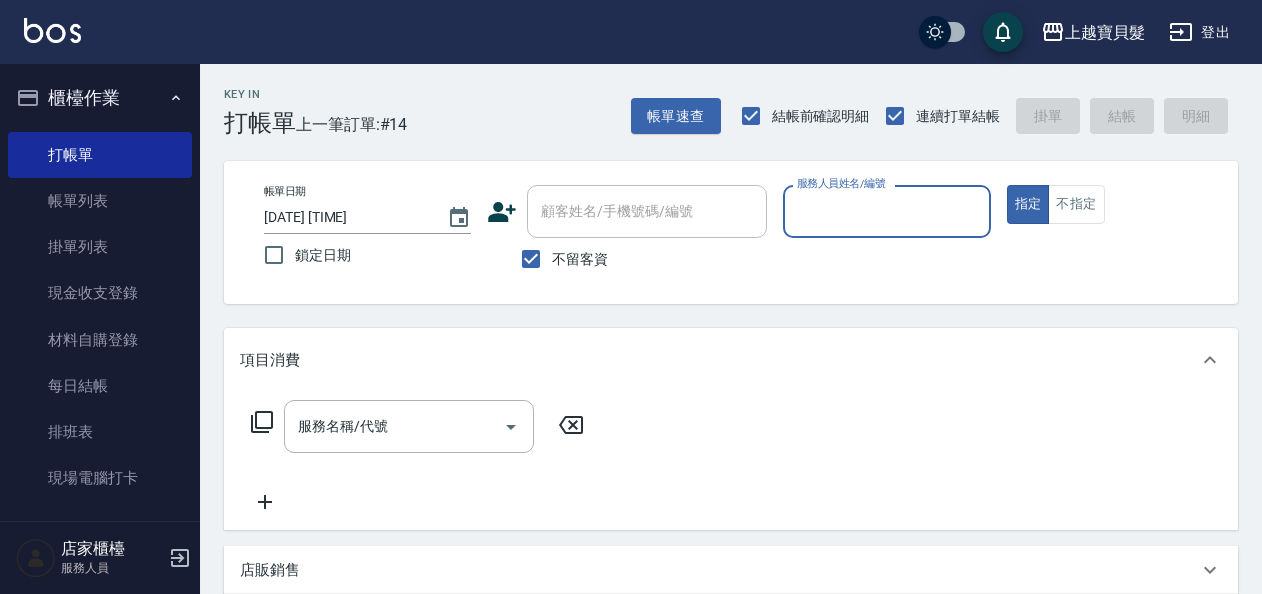 drag, startPoint x: 804, startPoint y: 207, endPoint x: 805, endPoint y: 226, distance: 19.026299 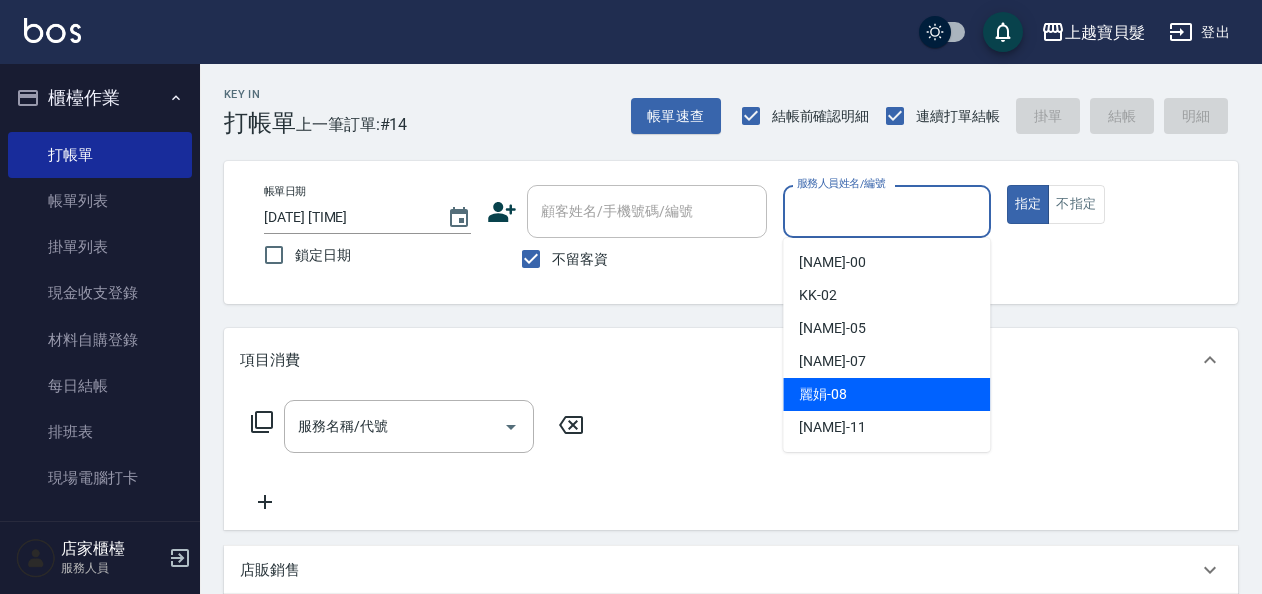 click on "[NAME] -[NUMBER]" at bounding box center (886, 394) 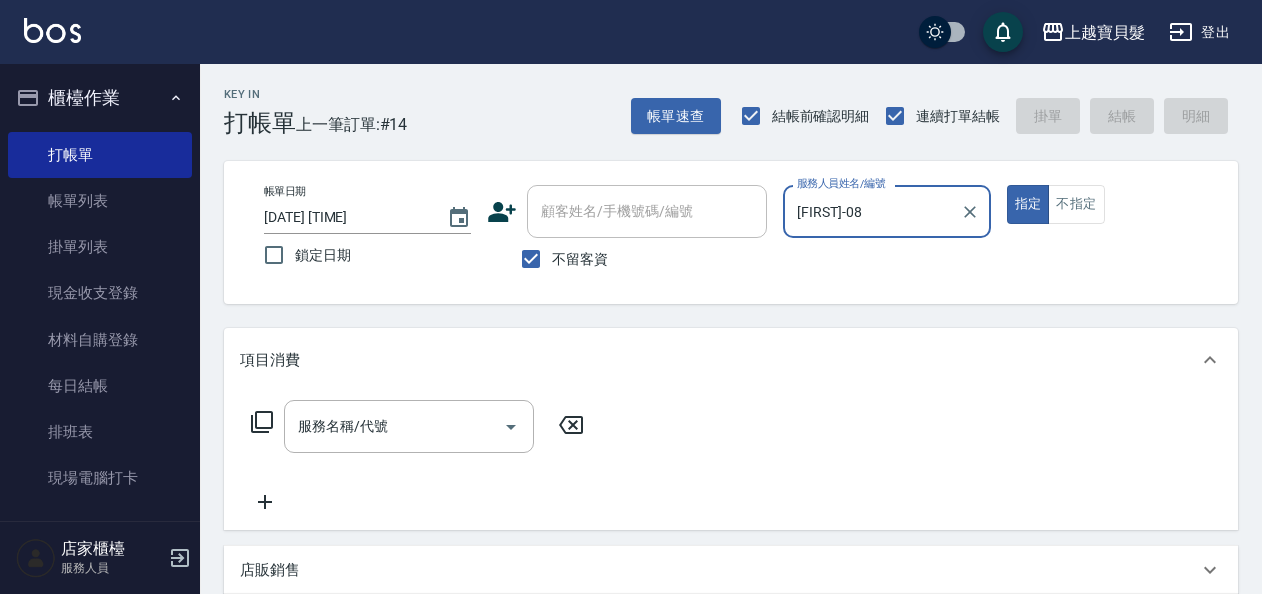 click 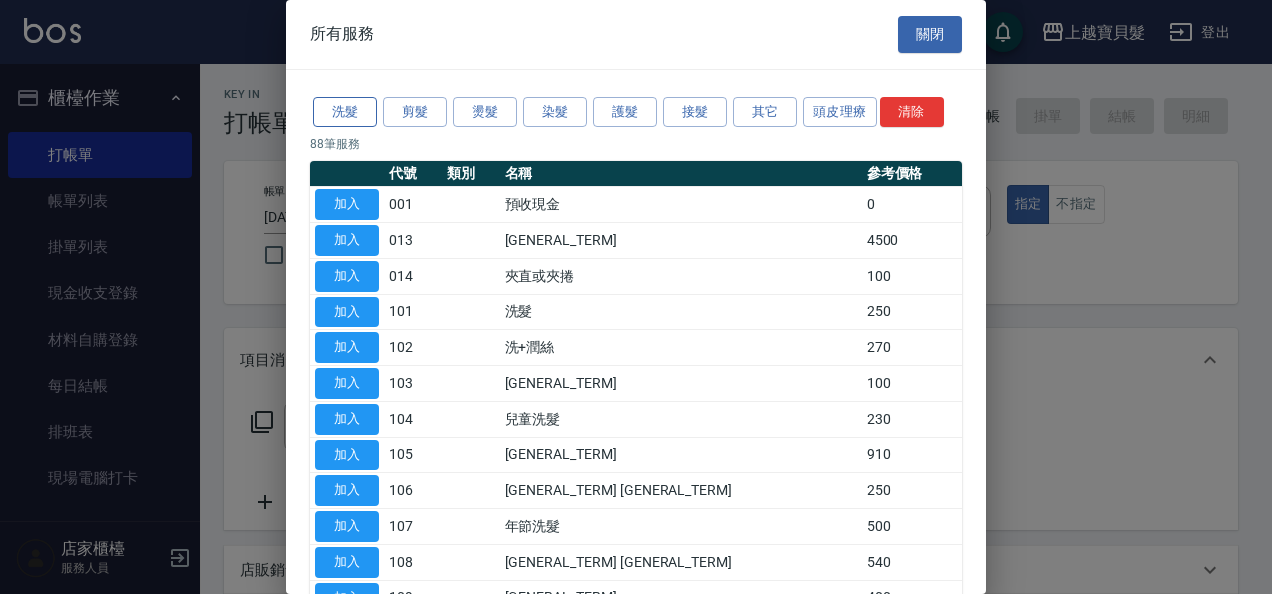 click on "洗髮" at bounding box center [345, 112] 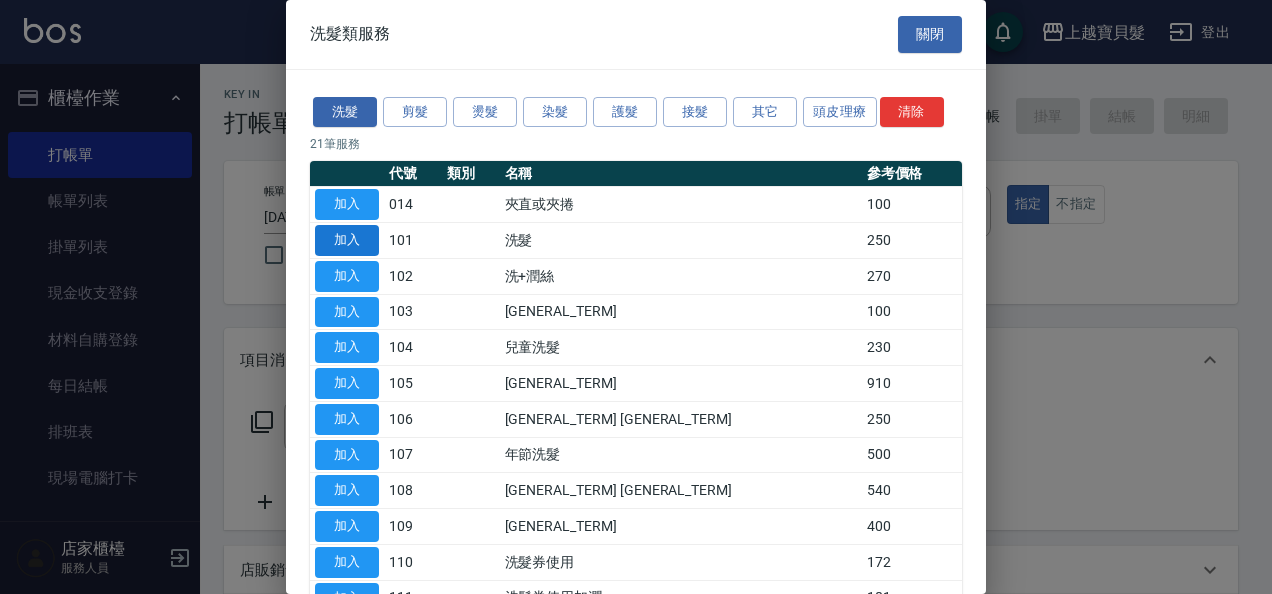 click on "加入" at bounding box center [347, 240] 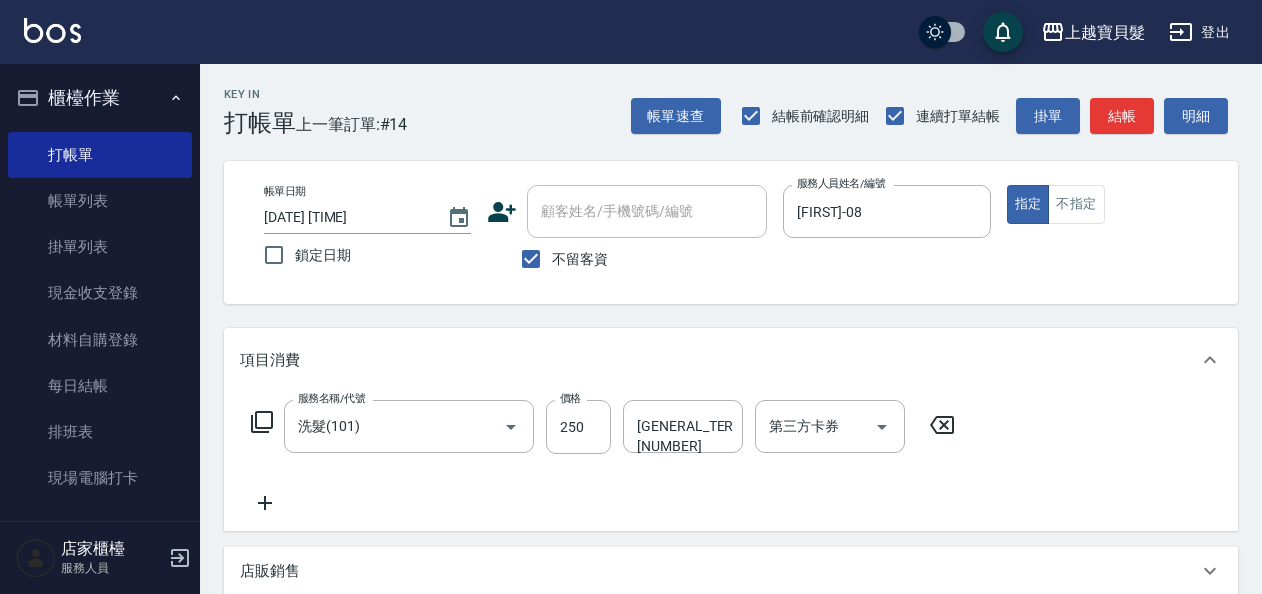 click 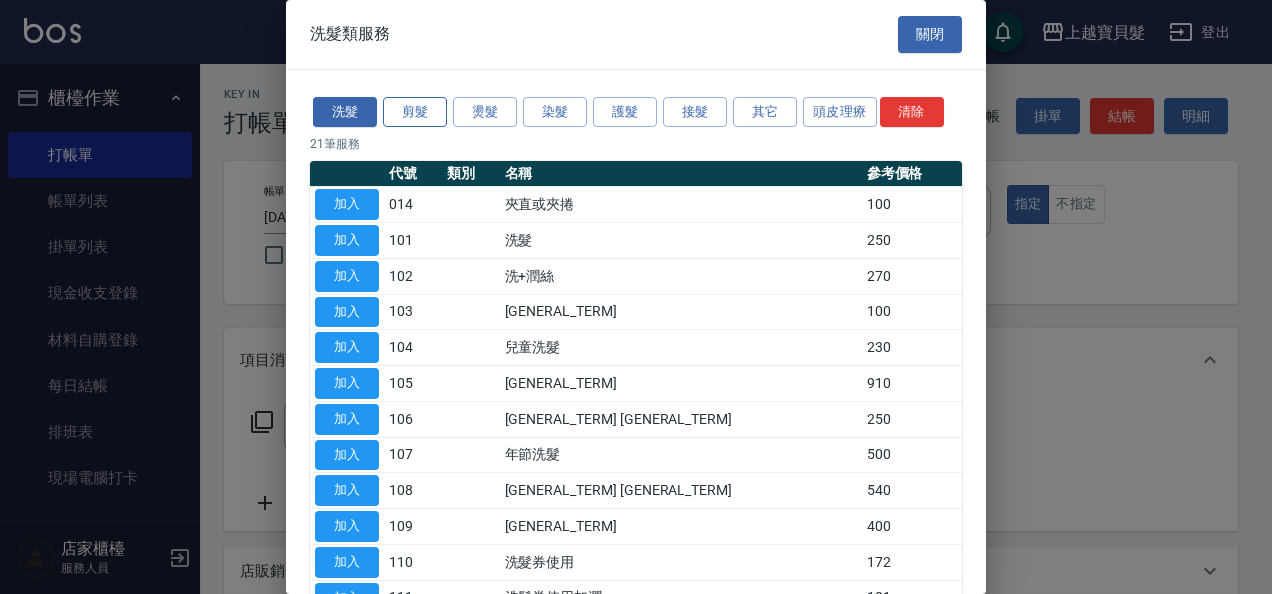 click on "剪髮" at bounding box center (415, 112) 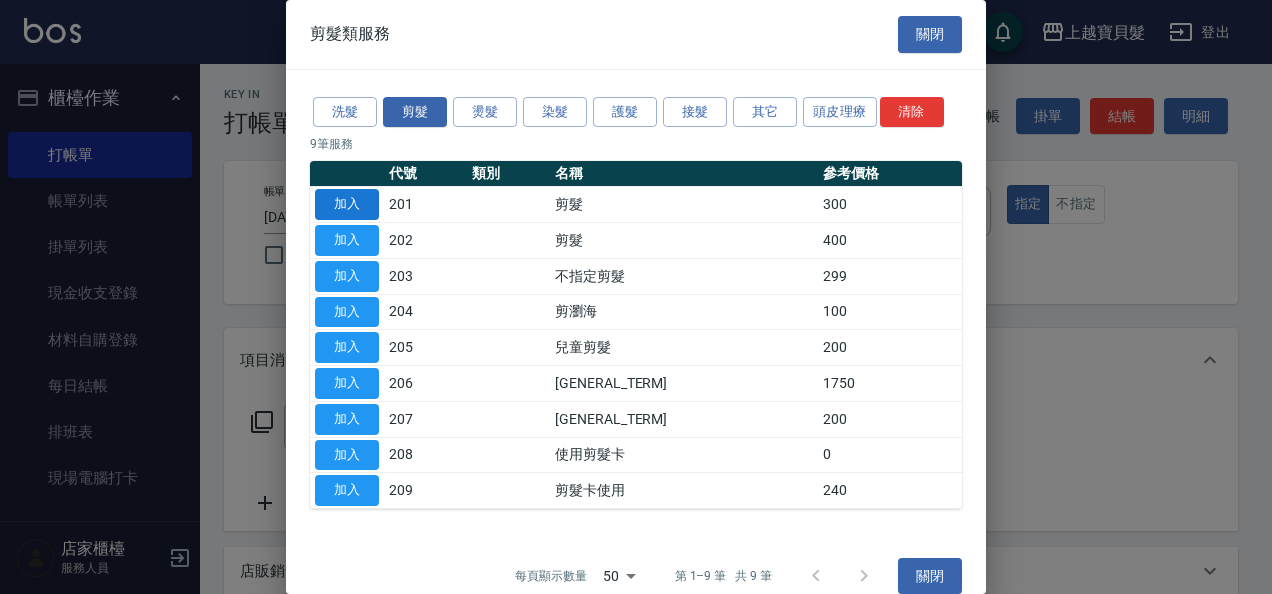 click on "加入" at bounding box center [347, 204] 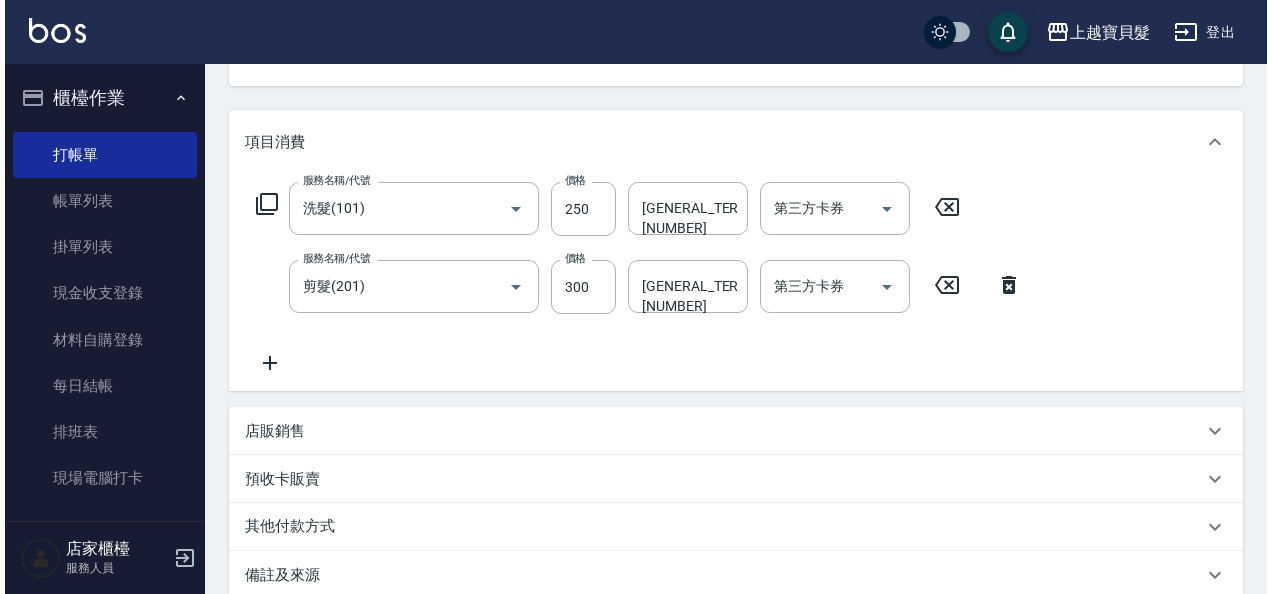 scroll, scrollTop: 400, scrollLeft: 0, axis: vertical 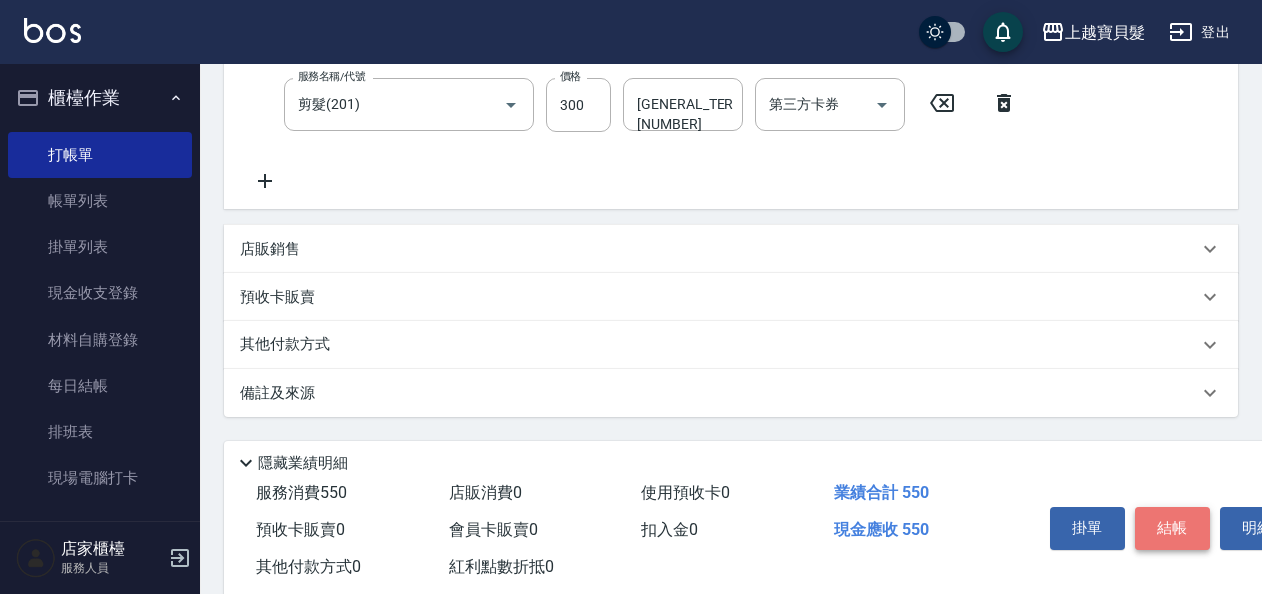 click on "結帳" at bounding box center [1172, 528] 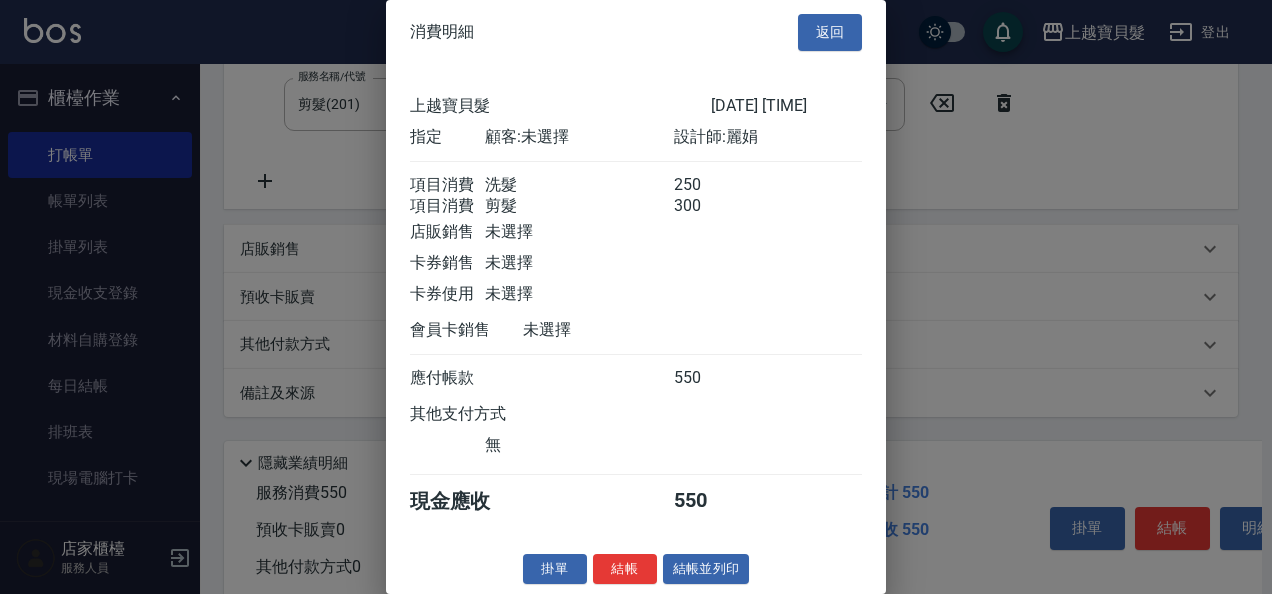 scroll, scrollTop: 28, scrollLeft: 0, axis: vertical 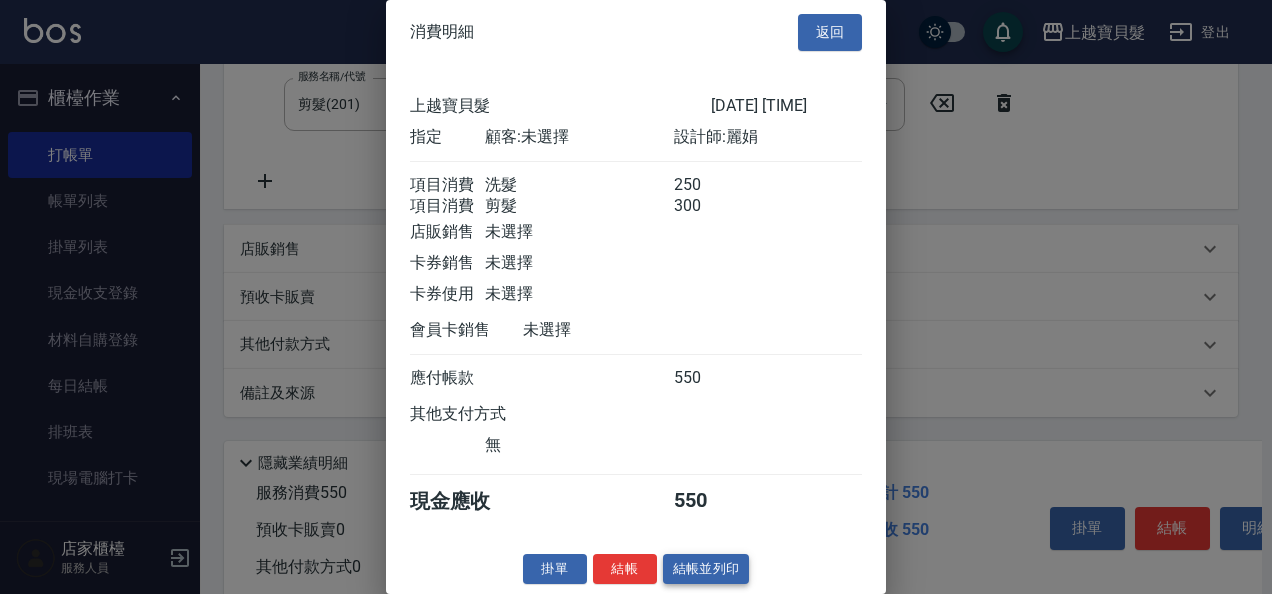 click on "結帳並列印" at bounding box center (706, 569) 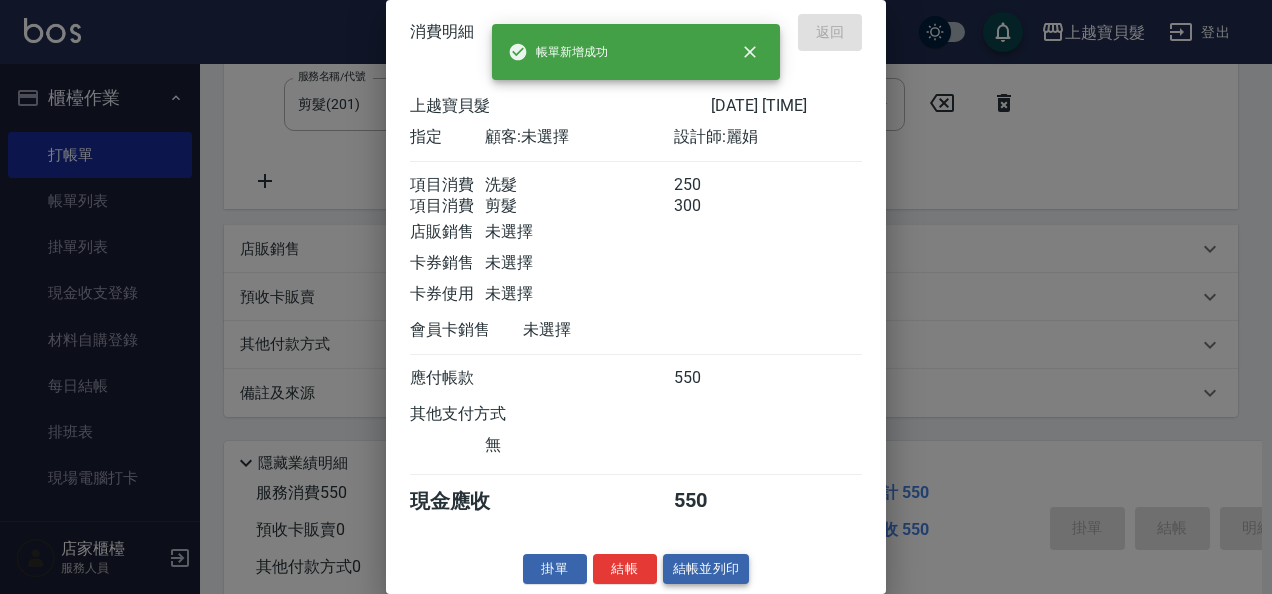 type 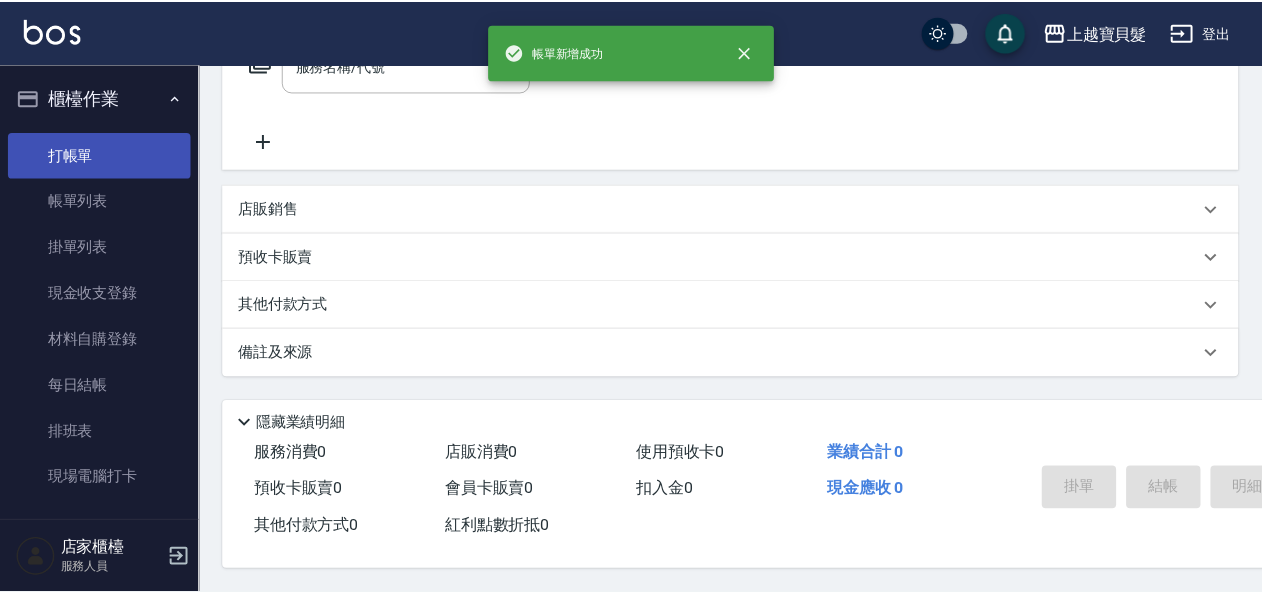 scroll, scrollTop: 0, scrollLeft: 0, axis: both 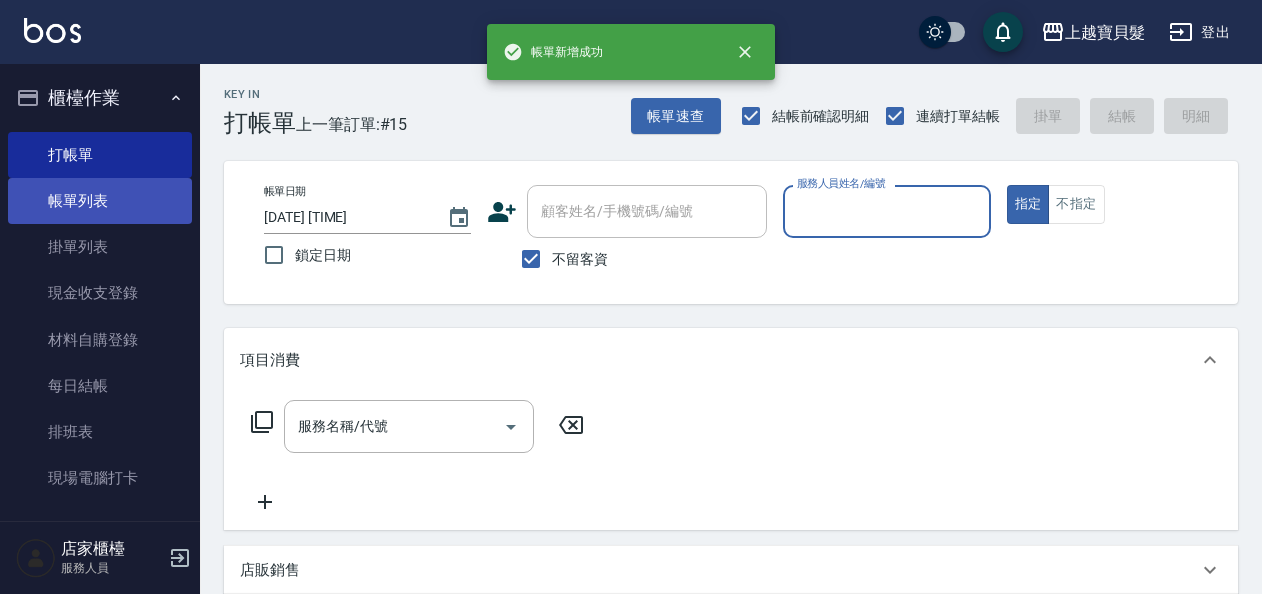 click on "帳單列表" at bounding box center [100, 201] 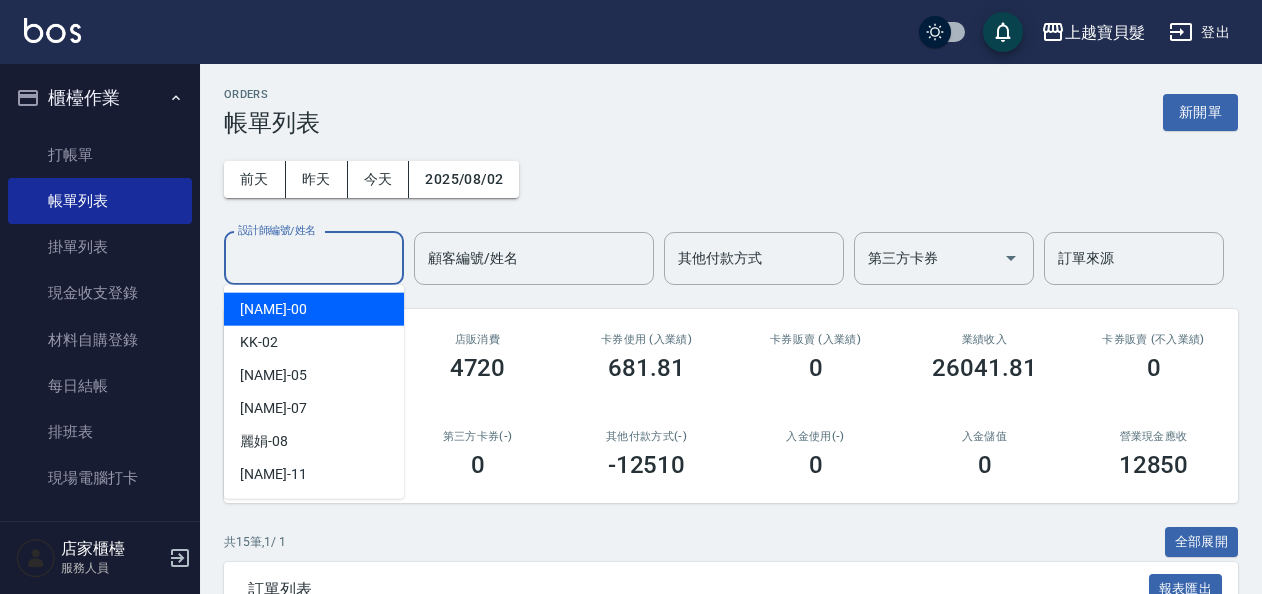 click on "設計師編號/姓名" at bounding box center (314, 258) 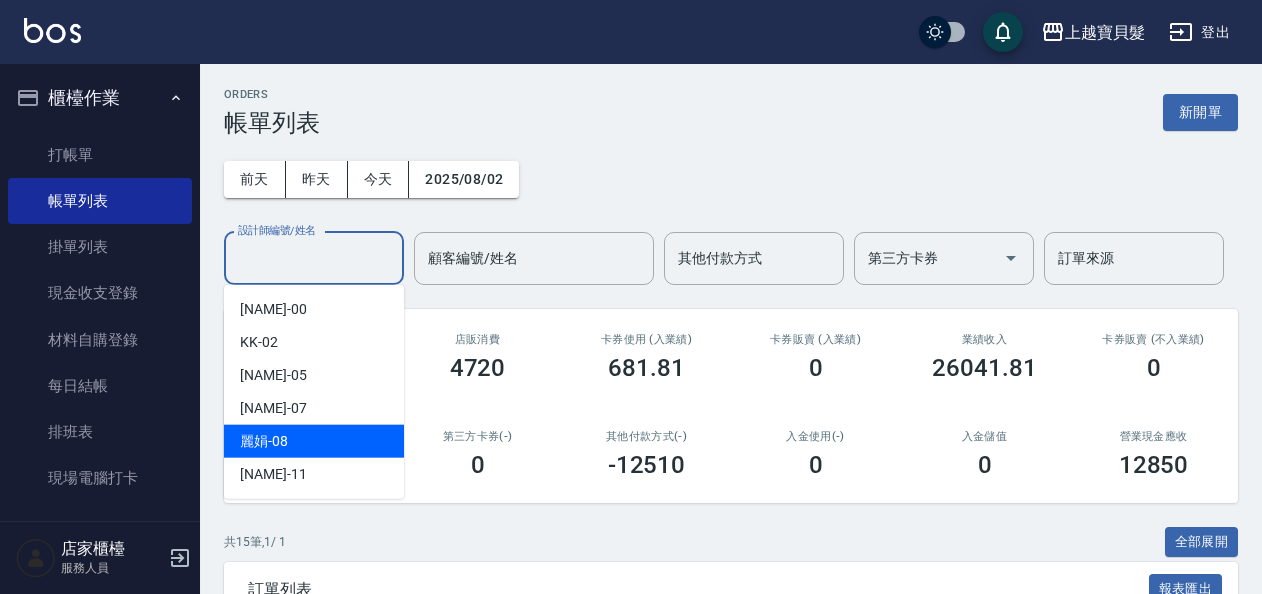 click on "[NAME] -[NUMBER]" at bounding box center (314, 441) 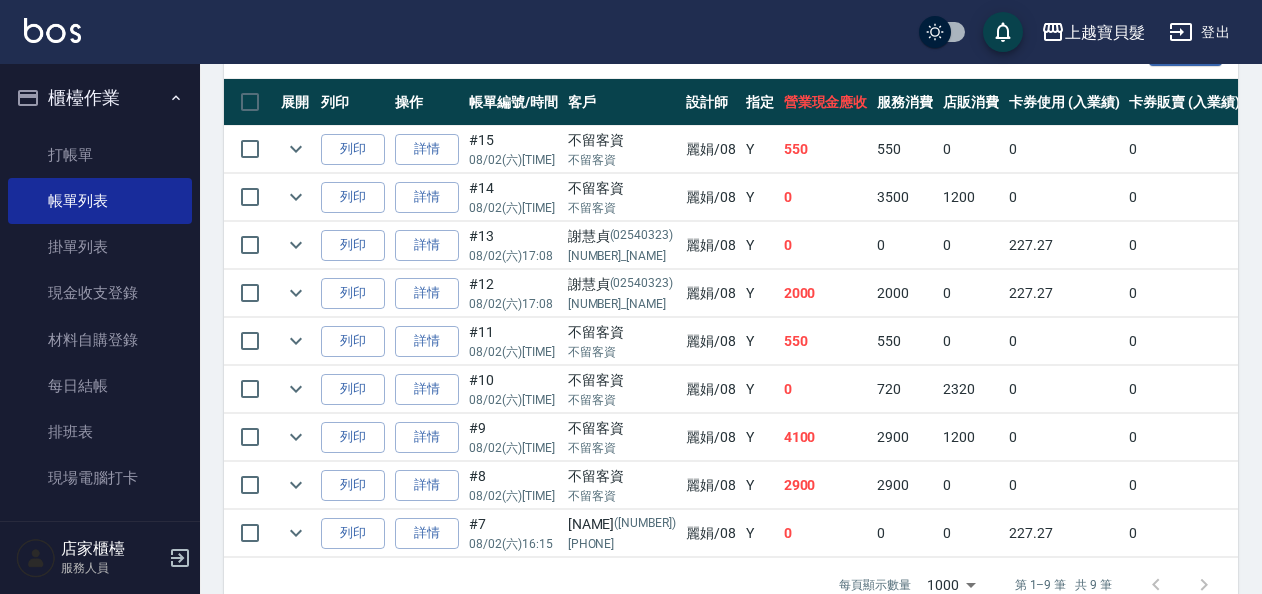 scroll, scrollTop: 590, scrollLeft: 0, axis: vertical 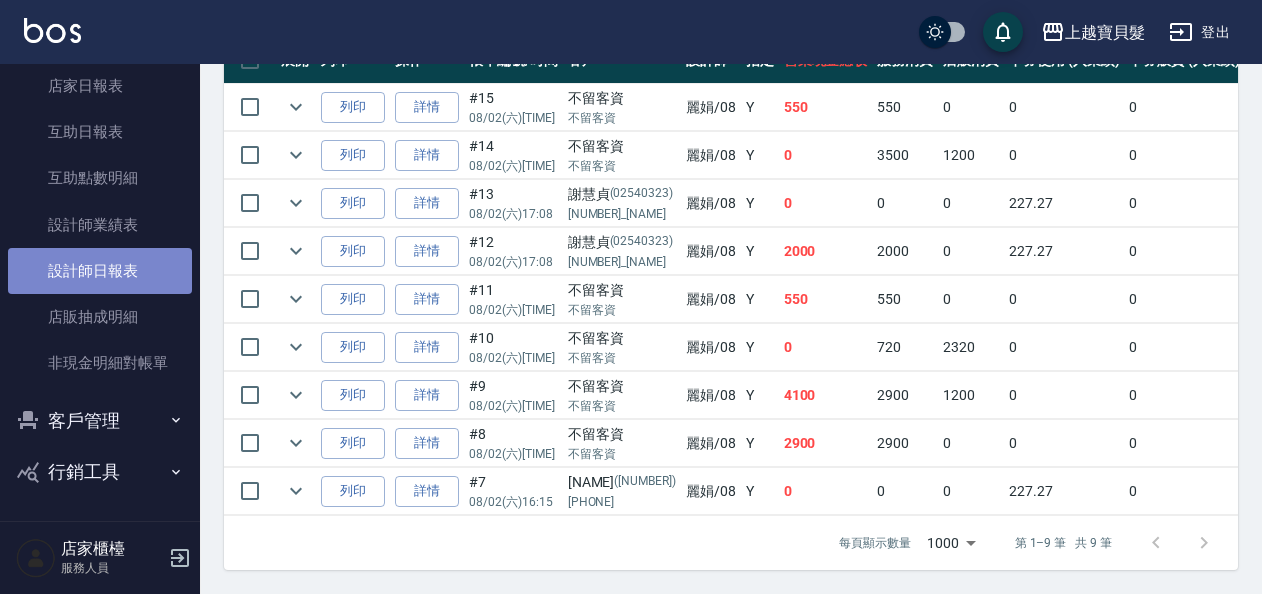 click on "設計師日報表" at bounding box center [100, 271] 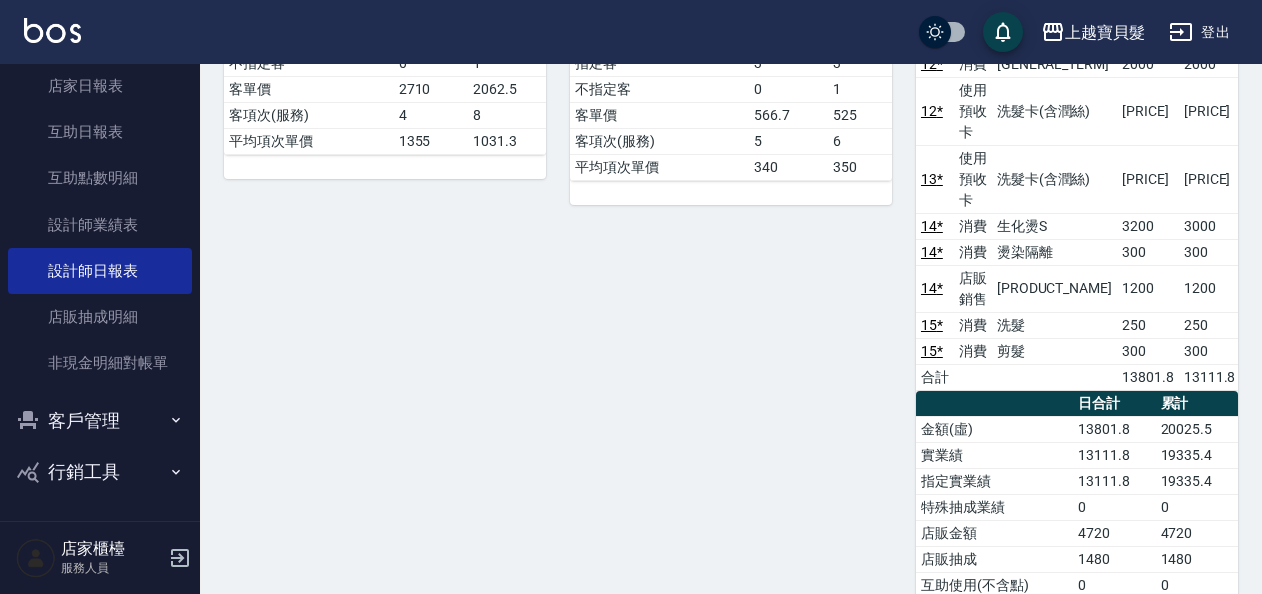 scroll, scrollTop: 700, scrollLeft: 0, axis: vertical 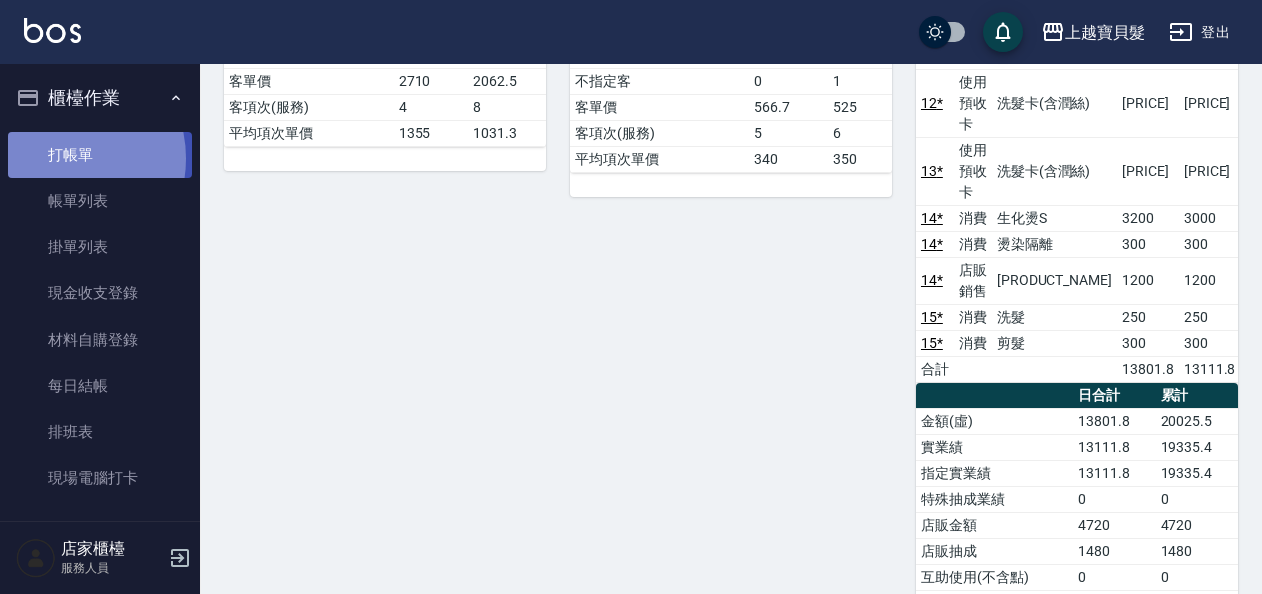 click on "打帳單" at bounding box center [100, 155] 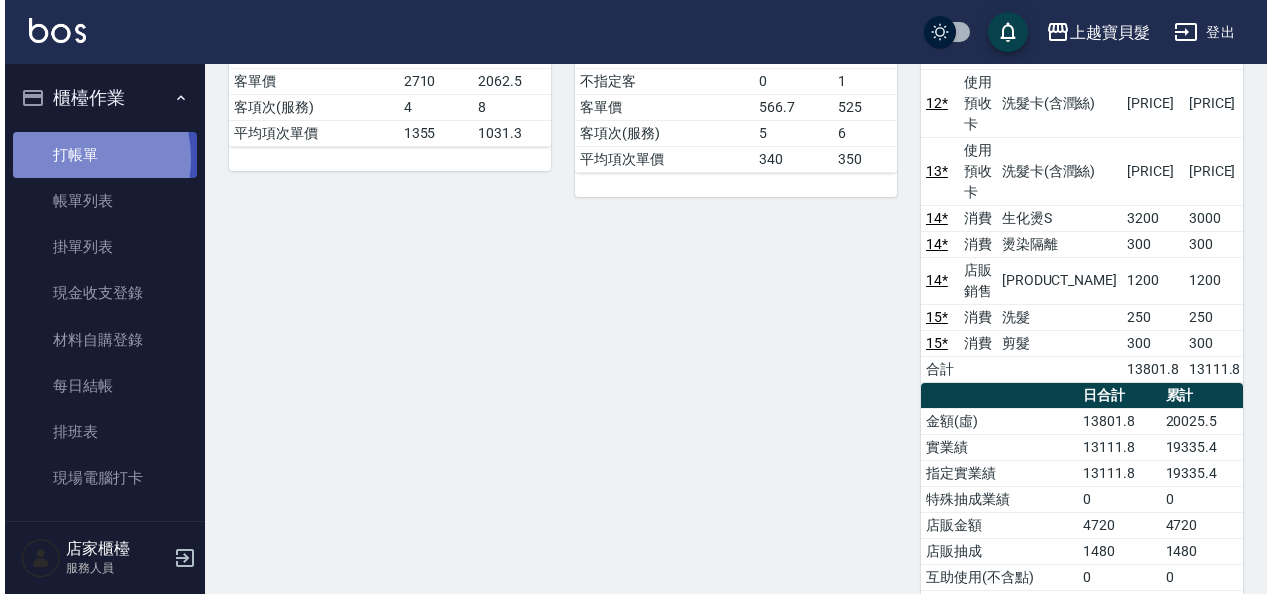 scroll, scrollTop: 0, scrollLeft: 0, axis: both 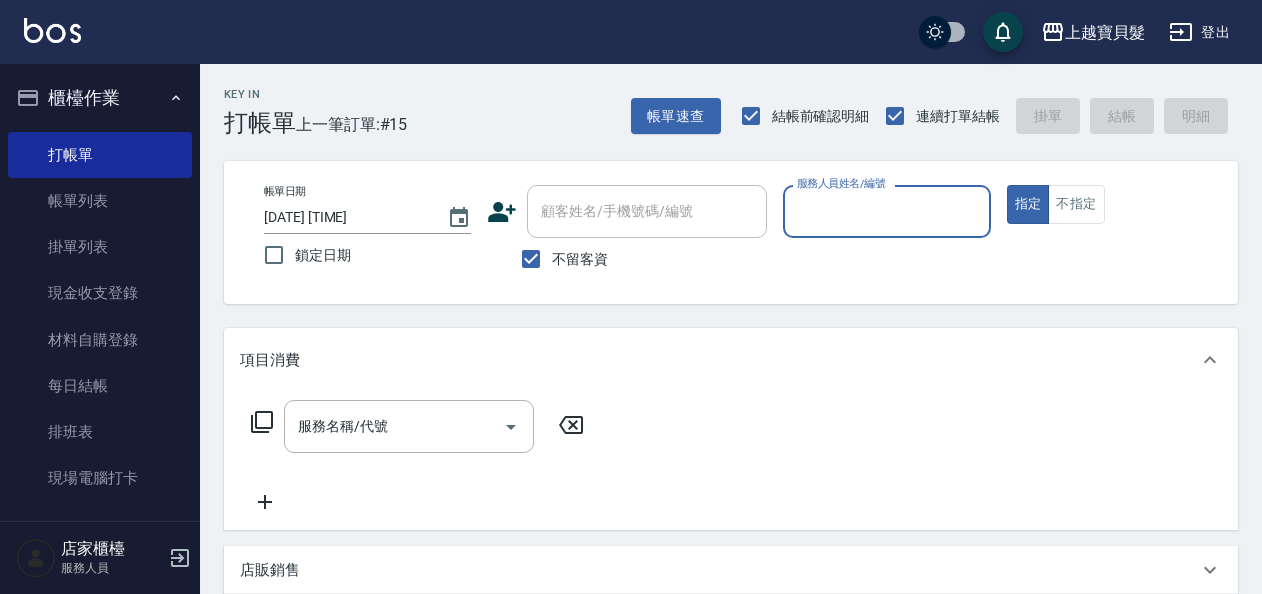 click on "服務人員姓名/編號" at bounding box center (886, 211) 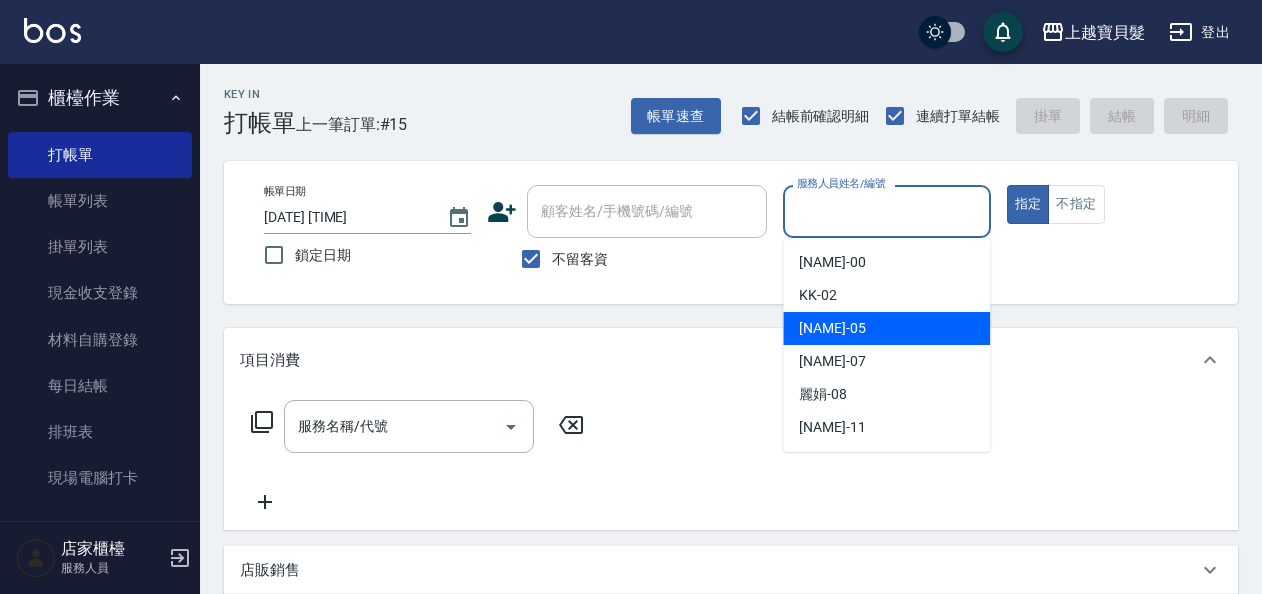 click on "[NAME]-05" at bounding box center (832, 328) 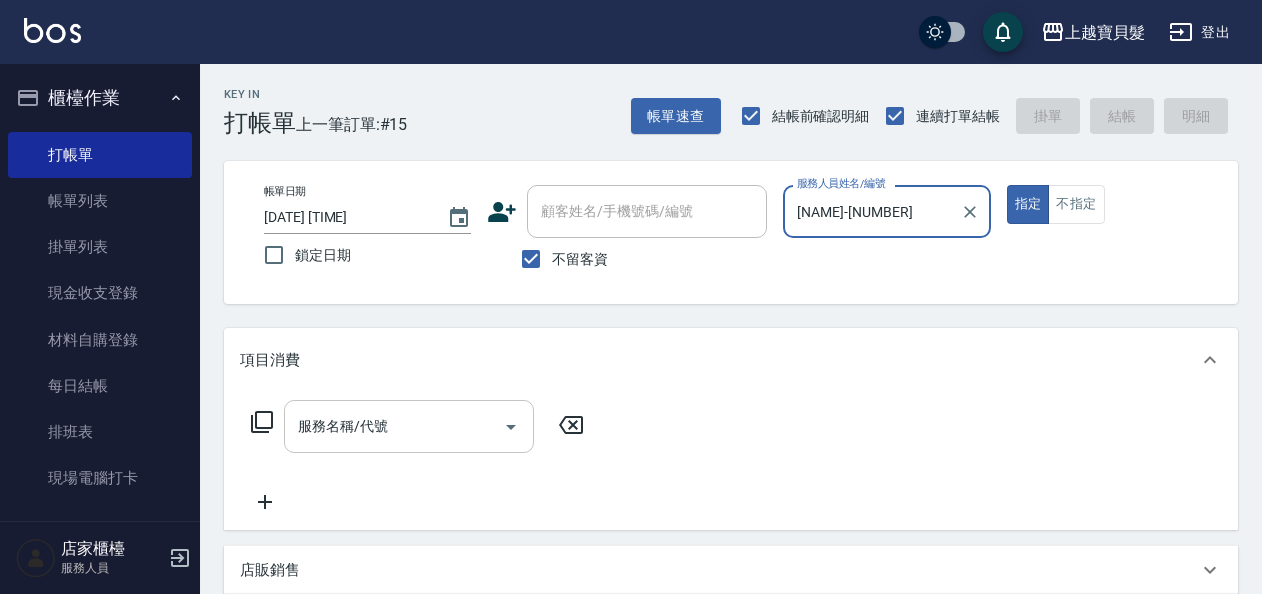 click on "服務名稱/代號" at bounding box center (394, 426) 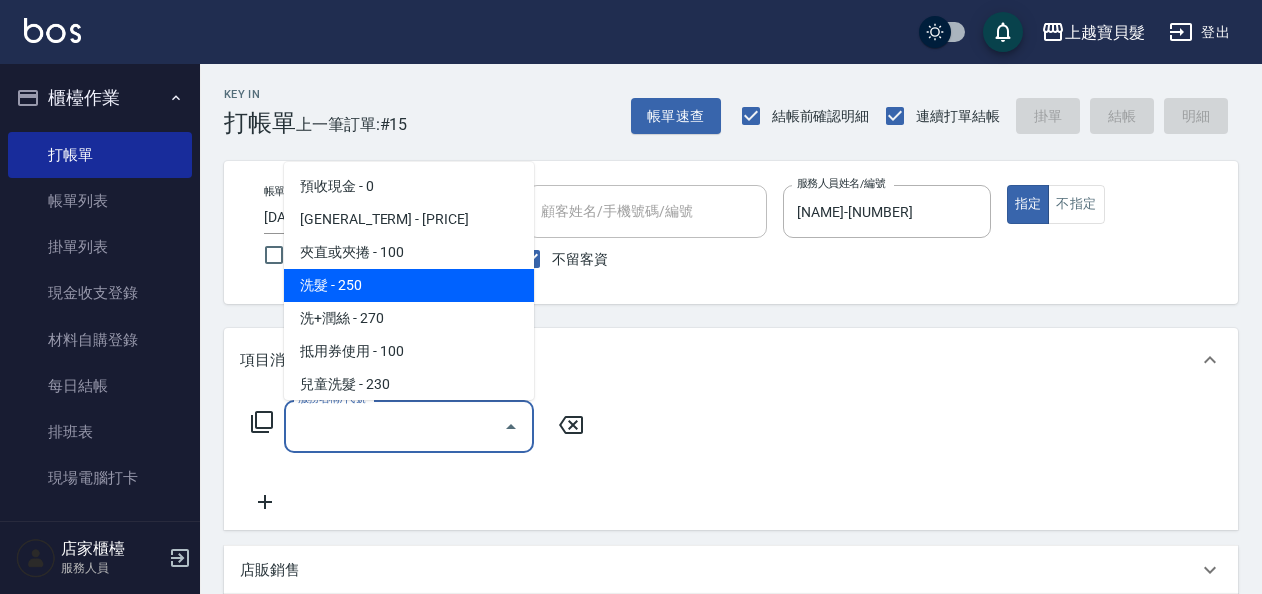 click on "洗髮 - 250" at bounding box center (409, 285) 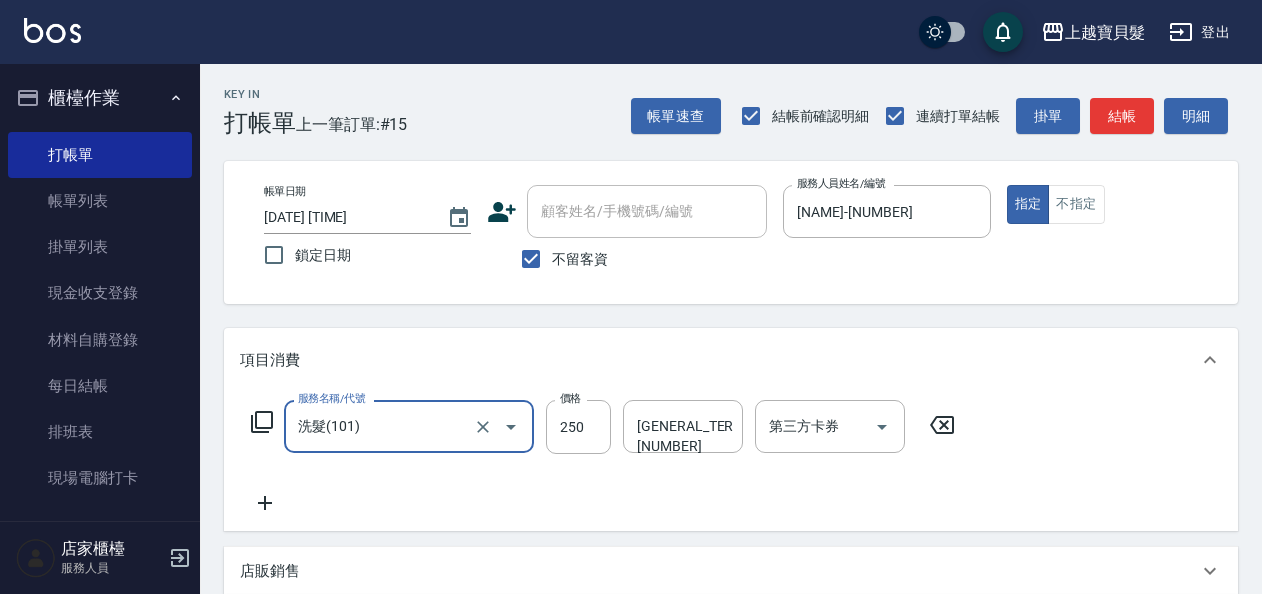 click 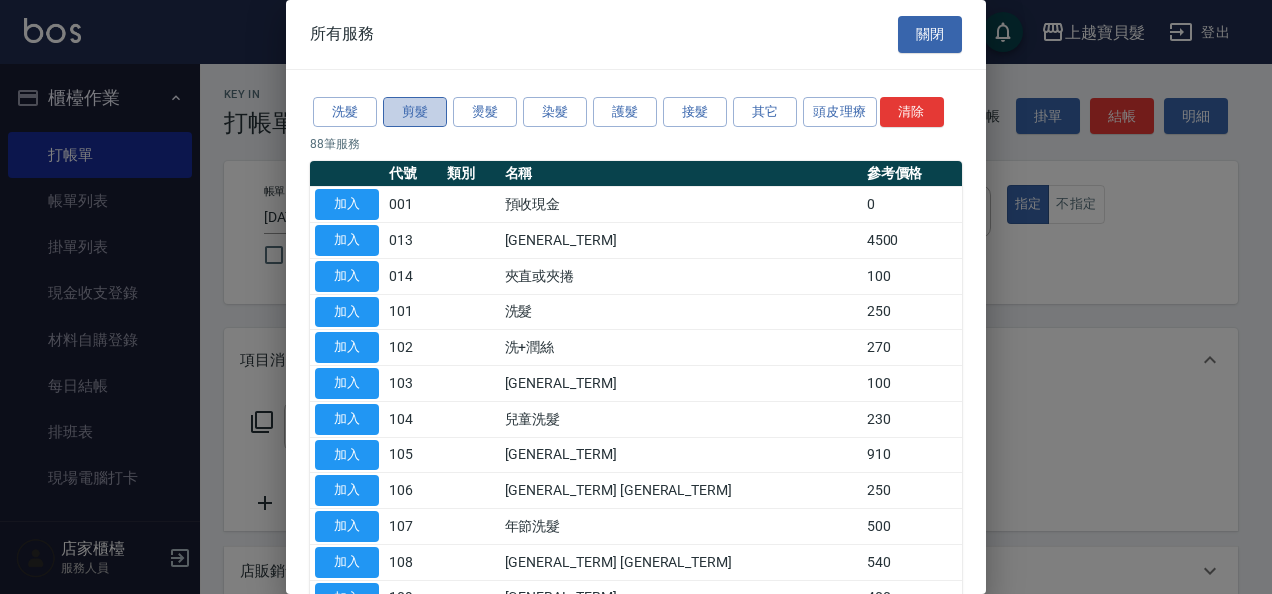 click on "剪髮" at bounding box center (415, 112) 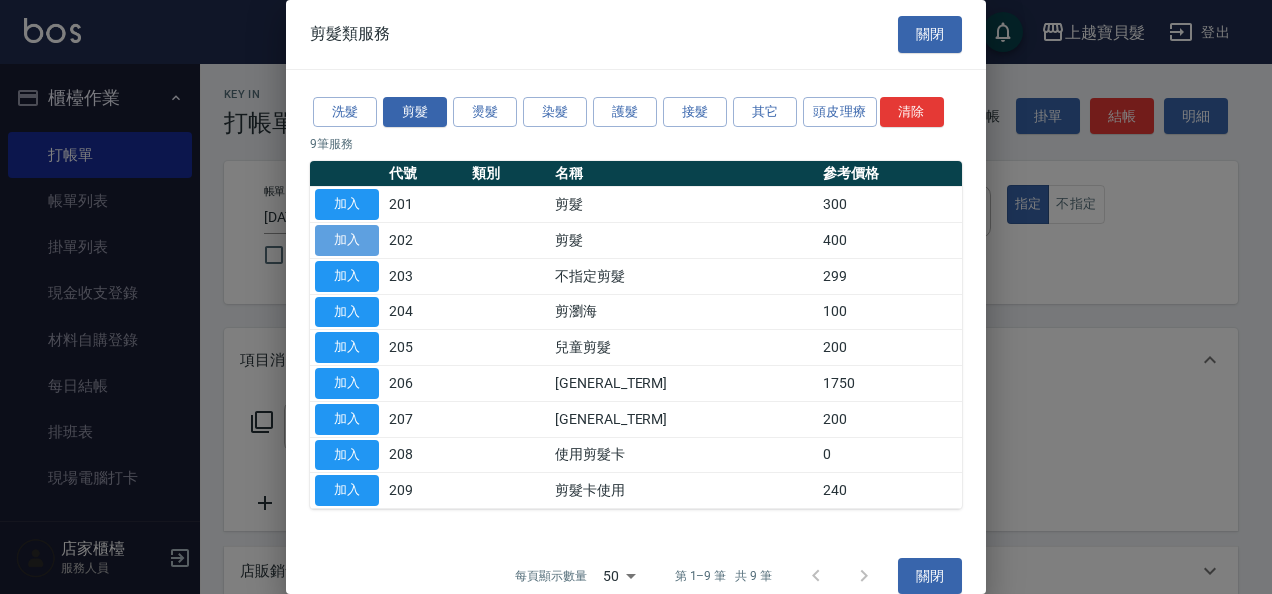 click on "加入" at bounding box center (347, 240) 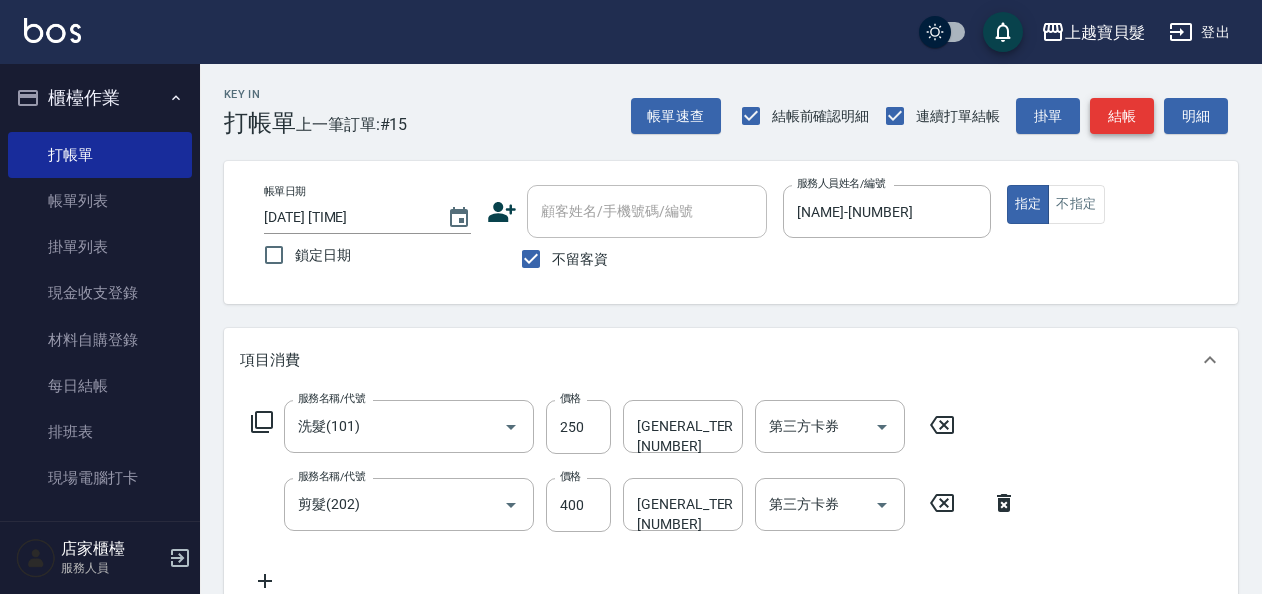click on "結帳" at bounding box center (1122, 116) 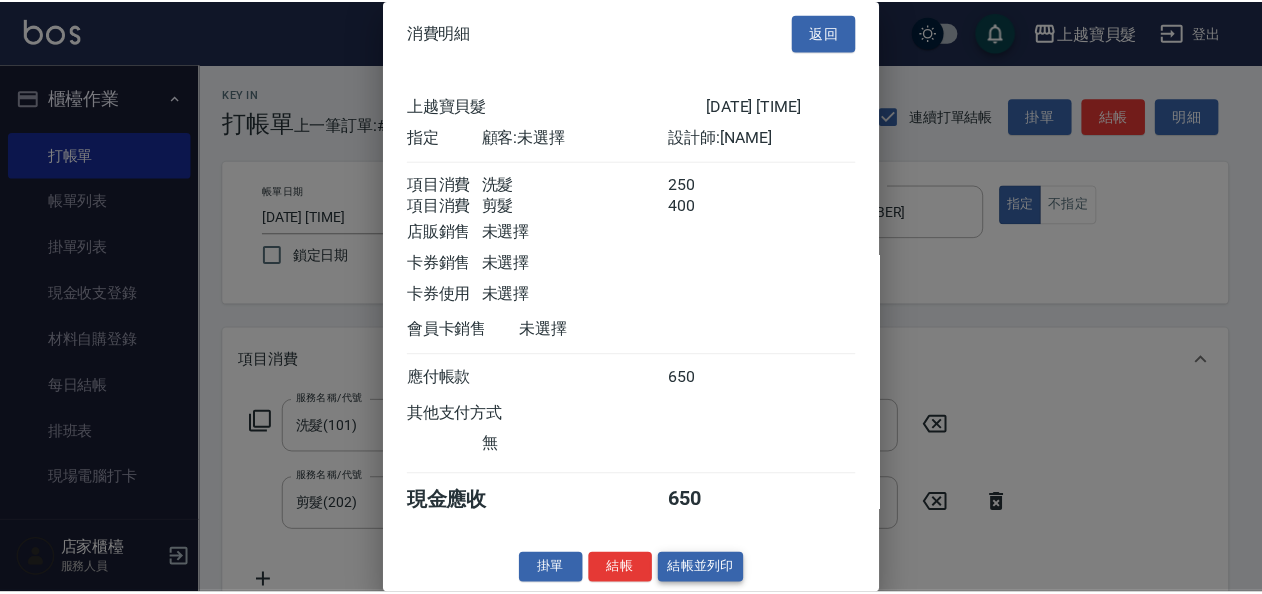 scroll, scrollTop: 28, scrollLeft: 0, axis: vertical 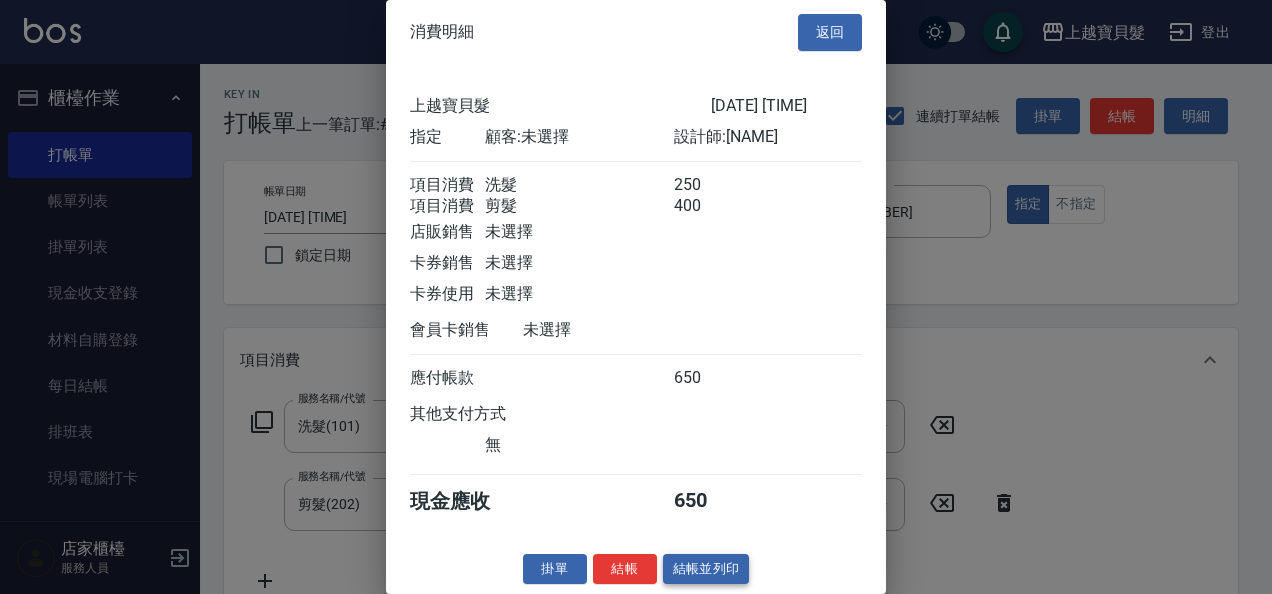 click on "結帳並列印" at bounding box center [706, 569] 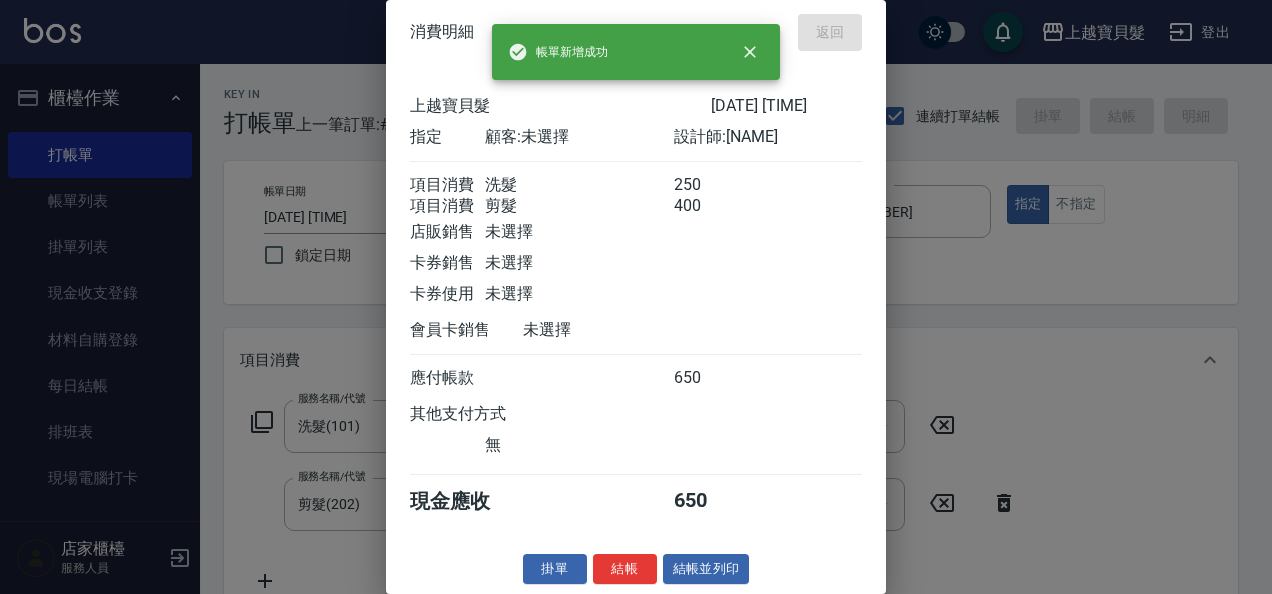 type on "2025/08/02 18:26" 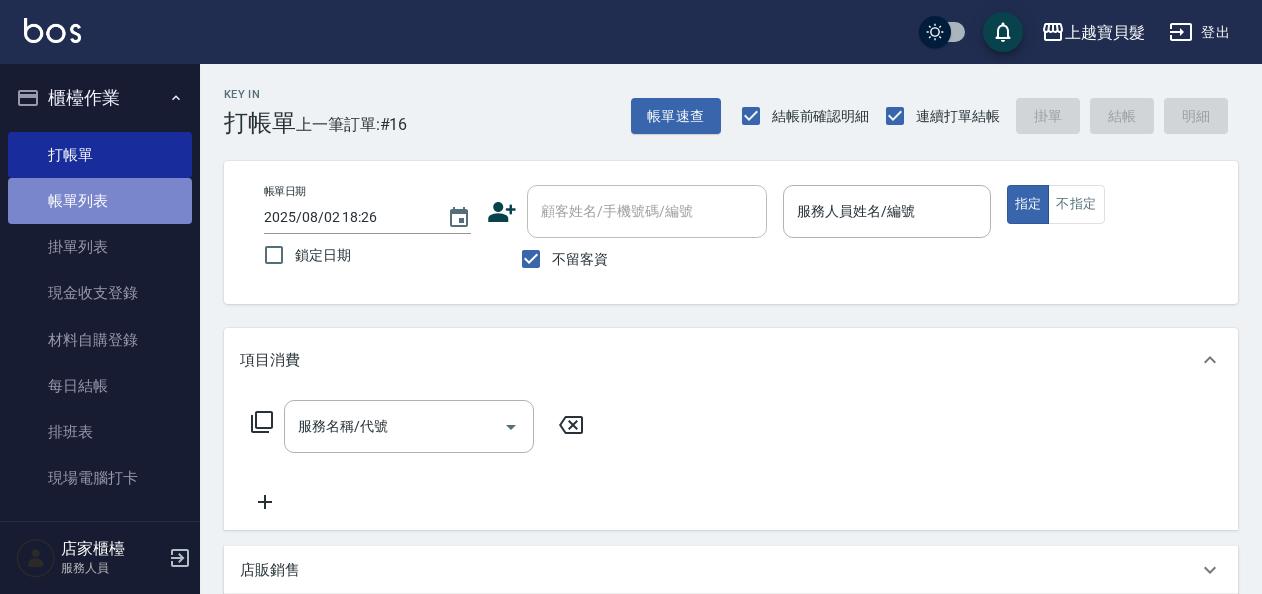 click on "帳單列表" at bounding box center (100, 201) 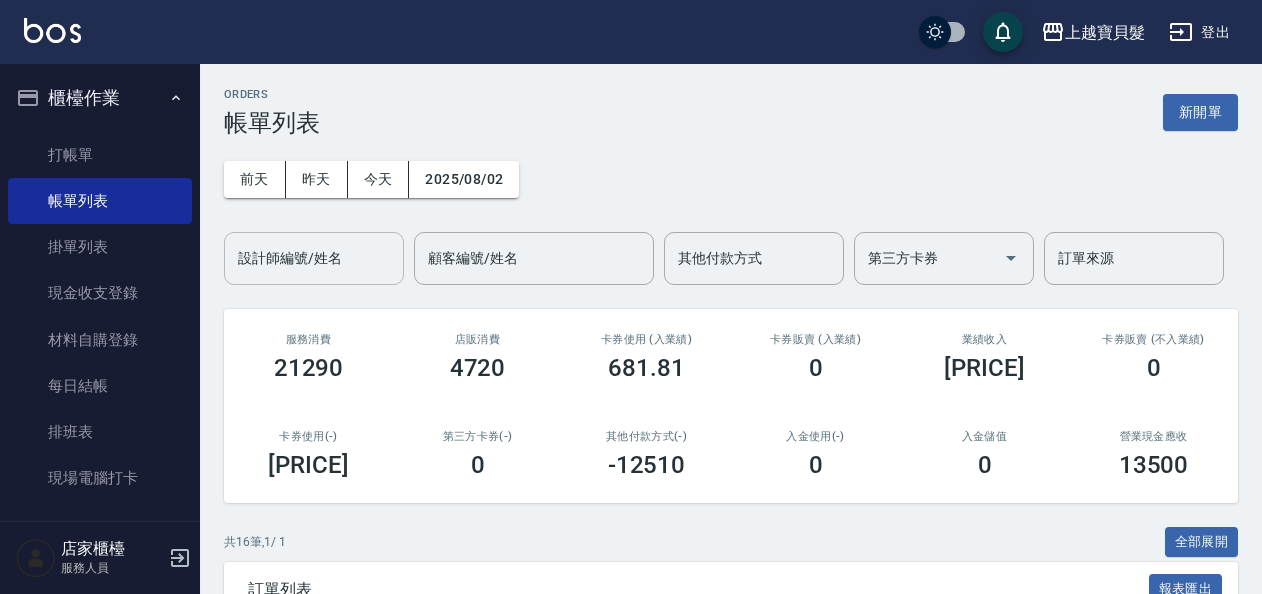 drag, startPoint x: 382, startPoint y: 284, endPoint x: 370, endPoint y: 272, distance: 16.970562 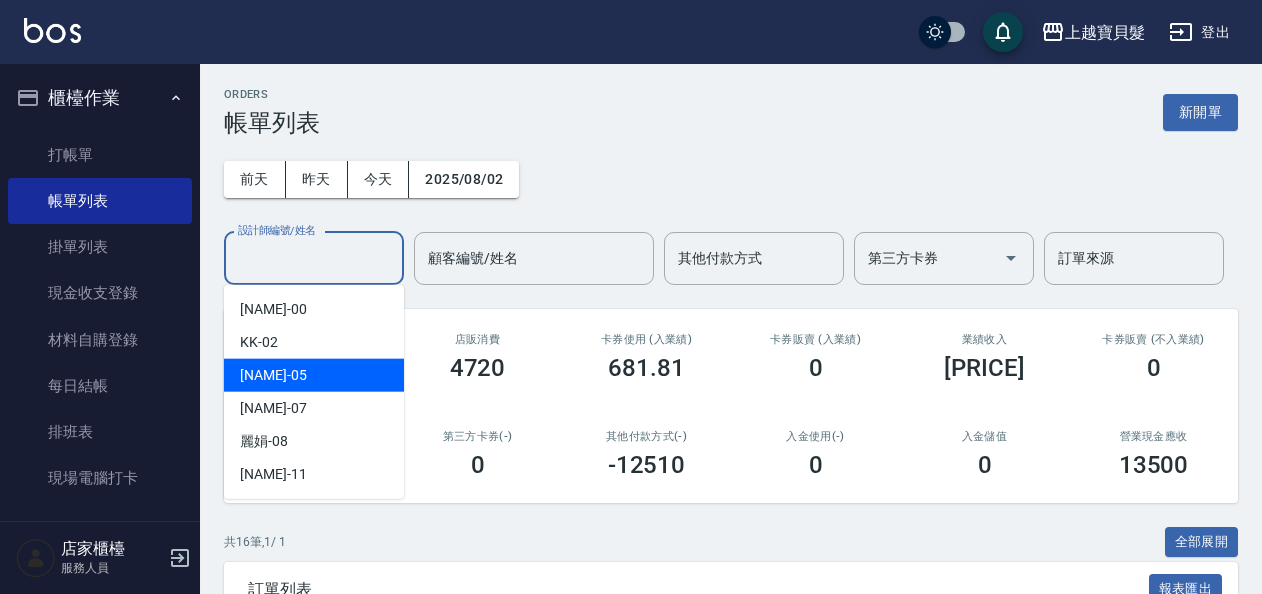 click on "[NAME]-05" at bounding box center (314, 375) 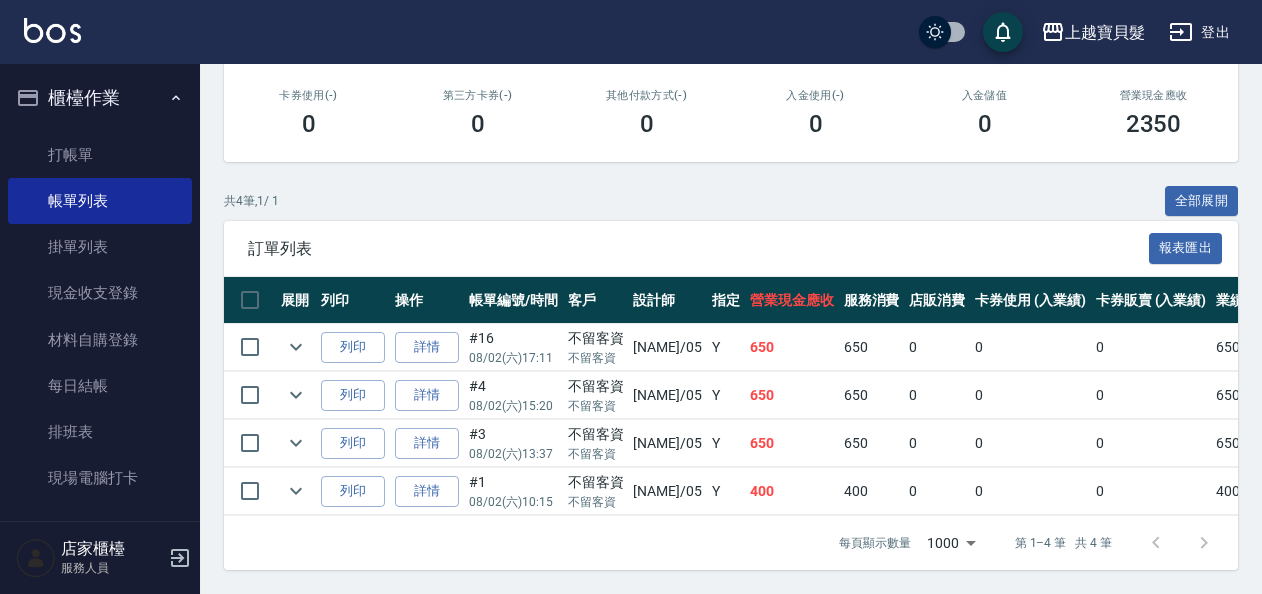 scroll, scrollTop: 353, scrollLeft: 0, axis: vertical 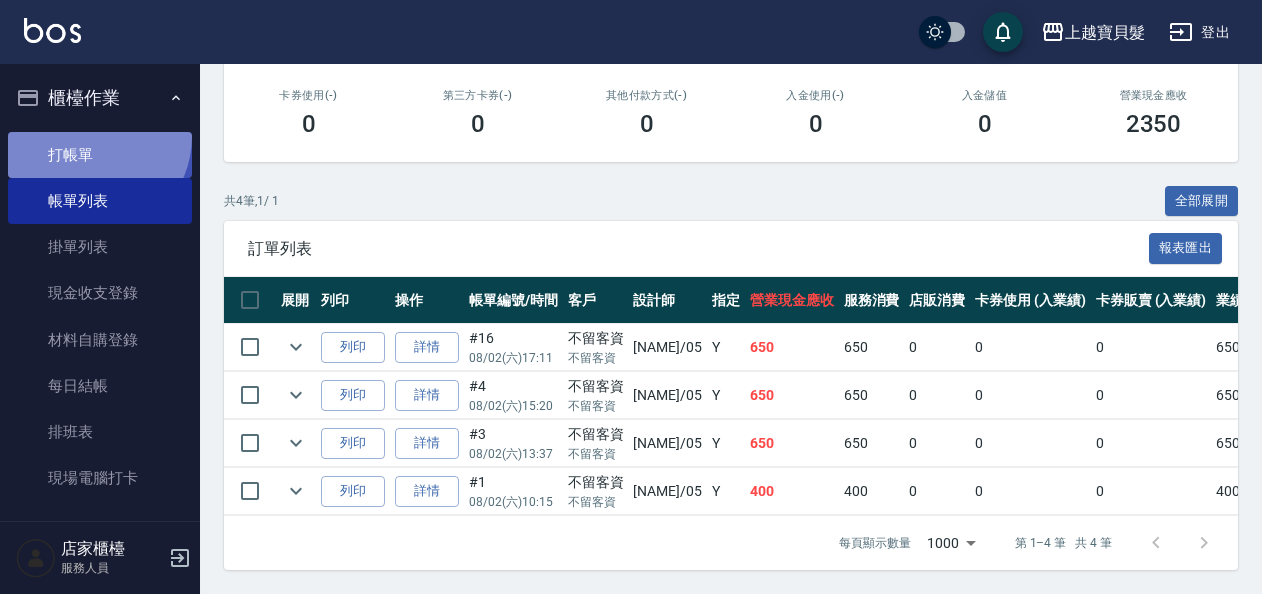 click on "打帳單" at bounding box center [100, 155] 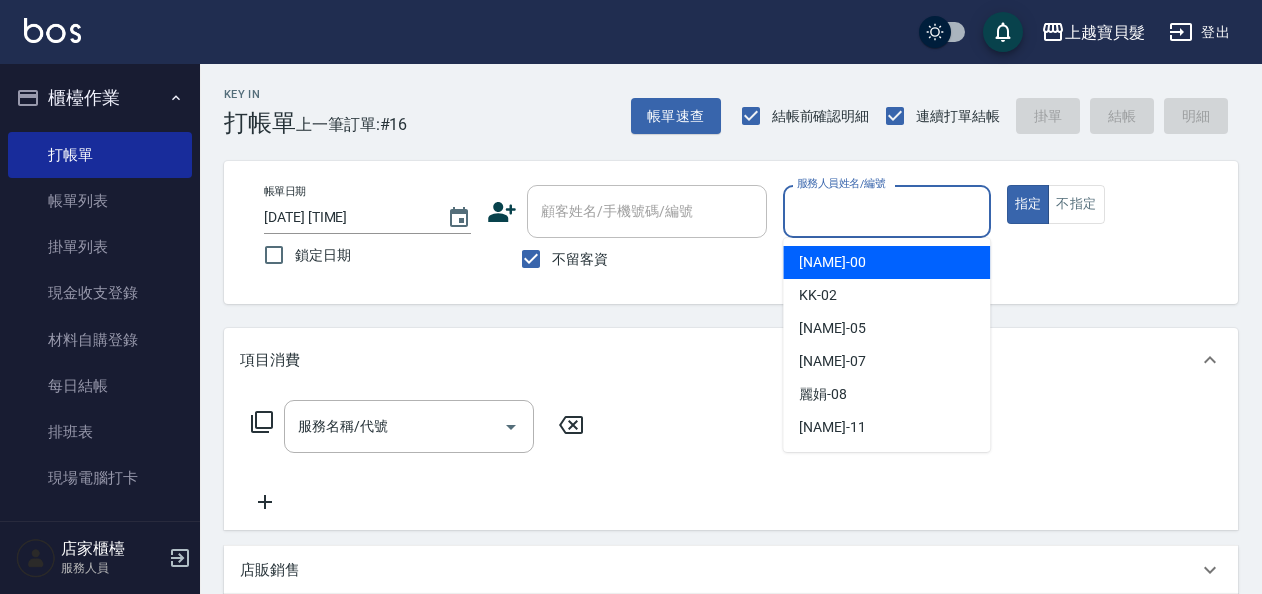 click on "服務人員姓名/編號" at bounding box center (886, 211) 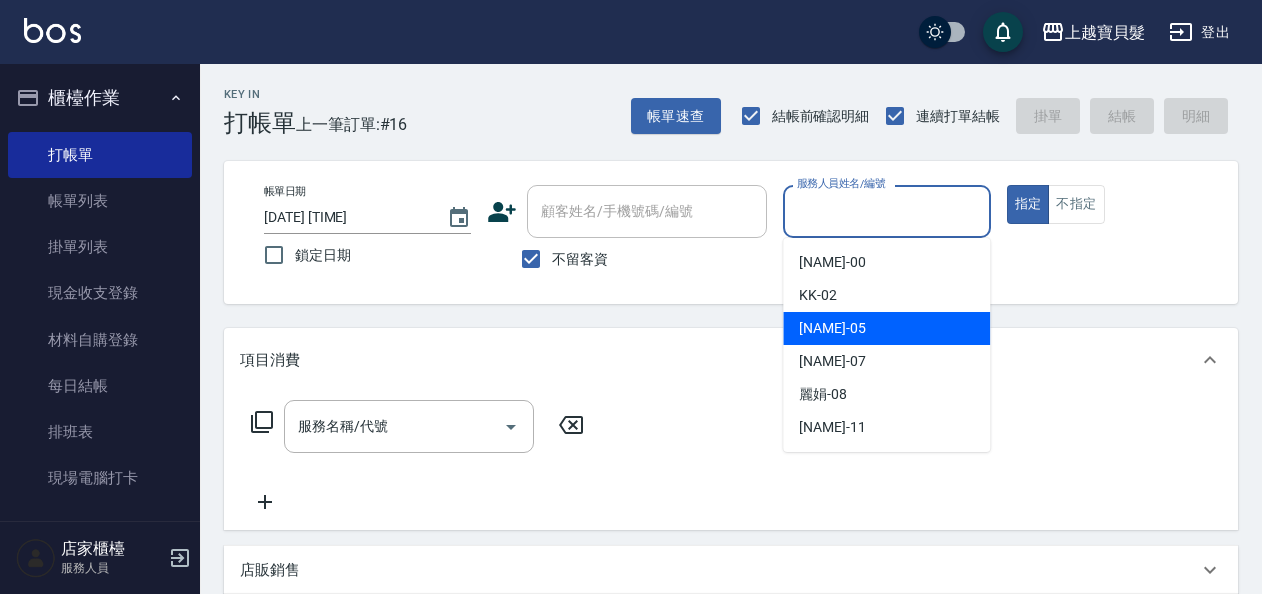 click on "[NAME]-05" at bounding box center [886, 328] 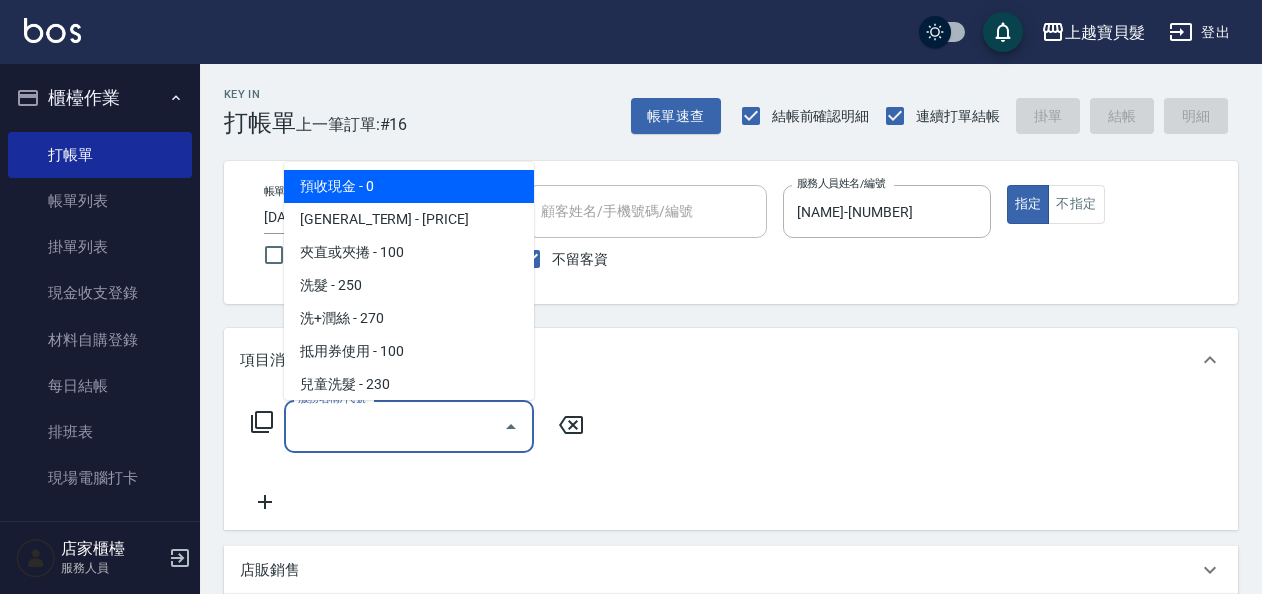 click on "服務名稱/代號" at bounding box center (394, 426) 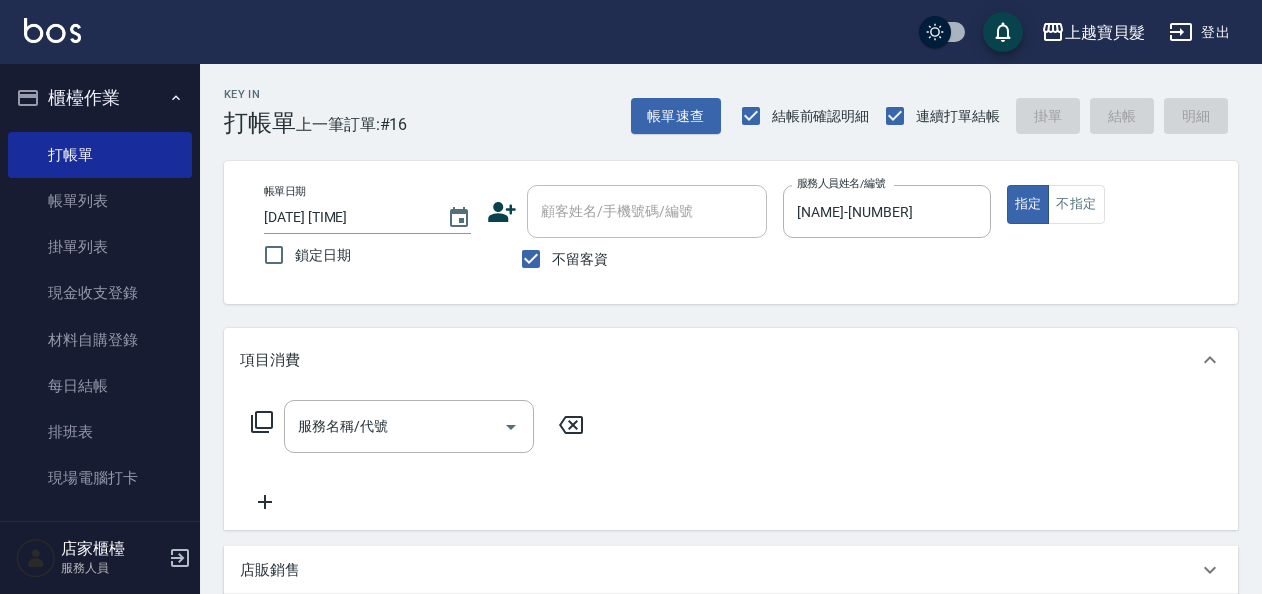 click 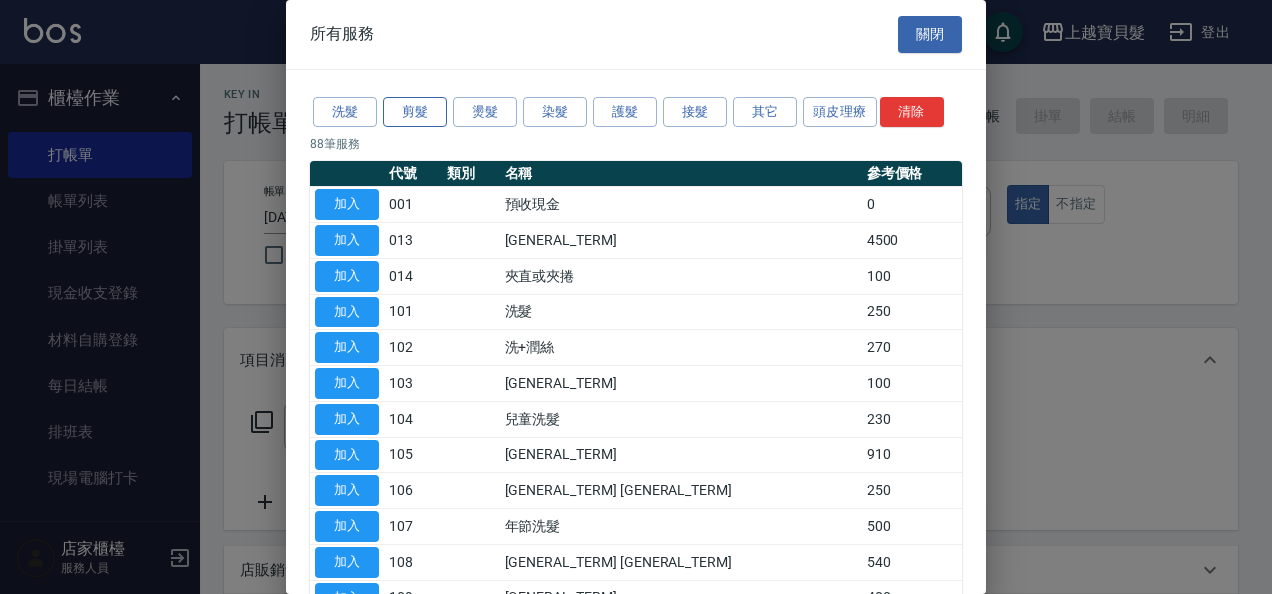 click on "剪髮" at bounding box center [415, 112] 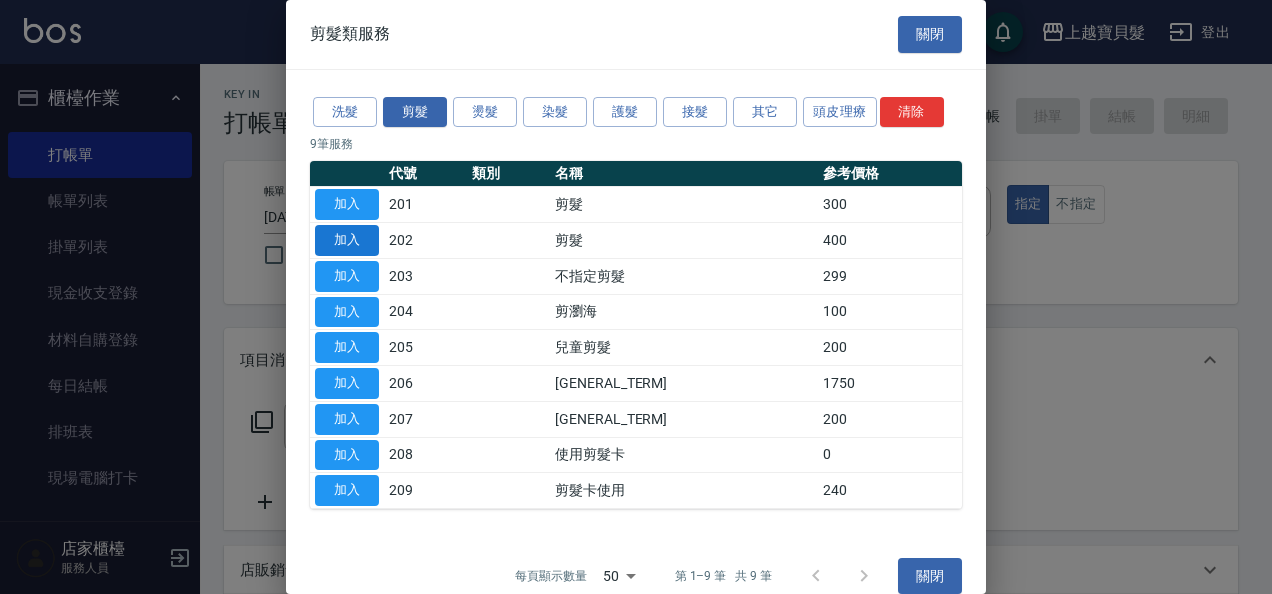 click on "加入" at bounding box center [347, 240] 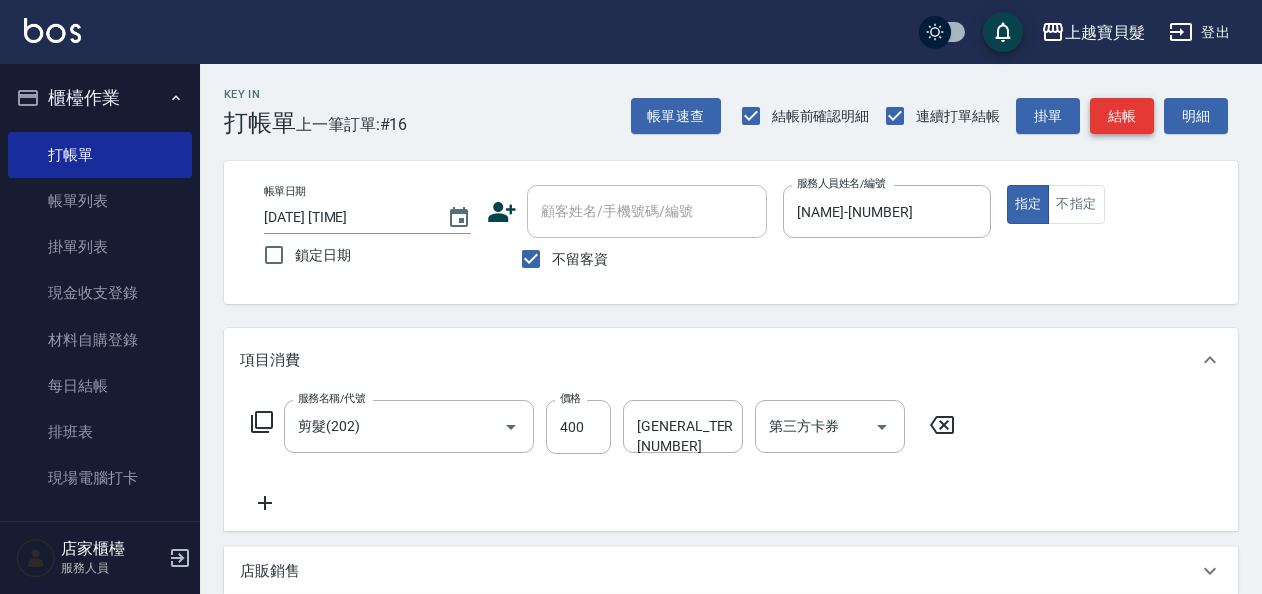 click on "結帳" at bounding box center (1122, 116) 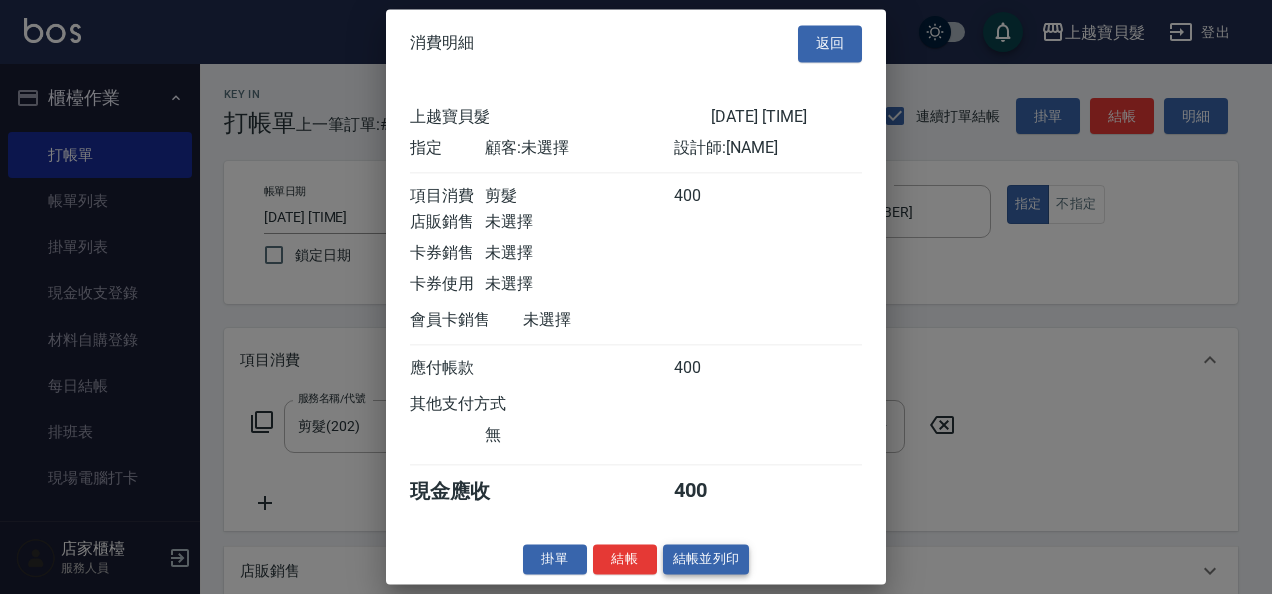 click on "結帳並列印" at bounding box center [706, 559] 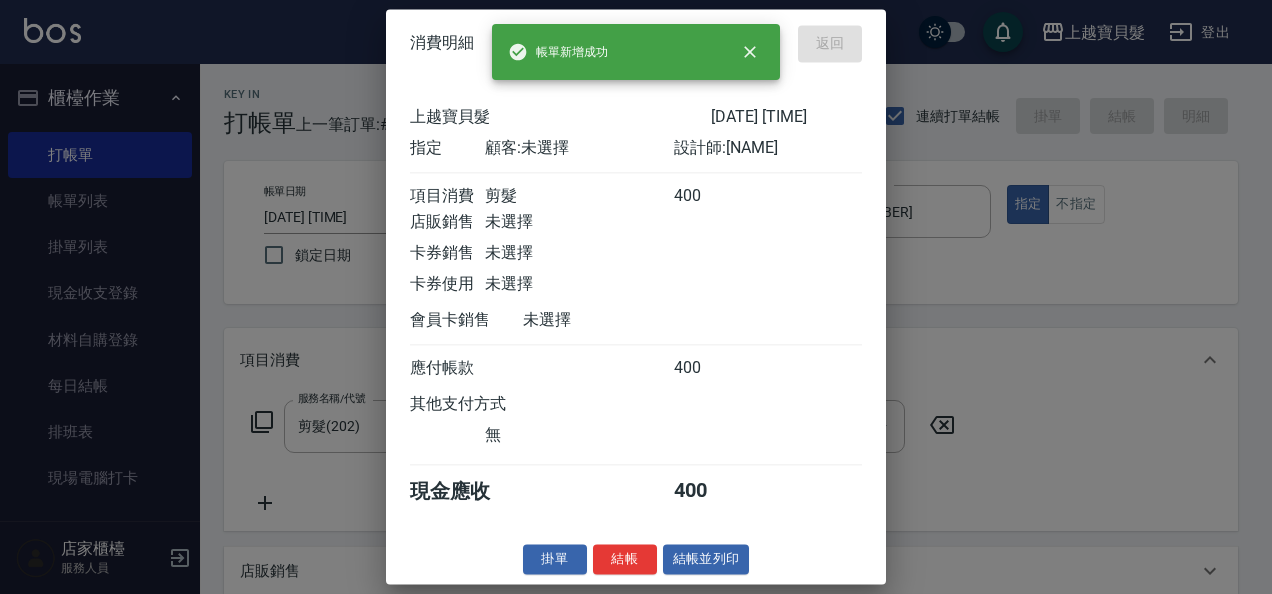 type 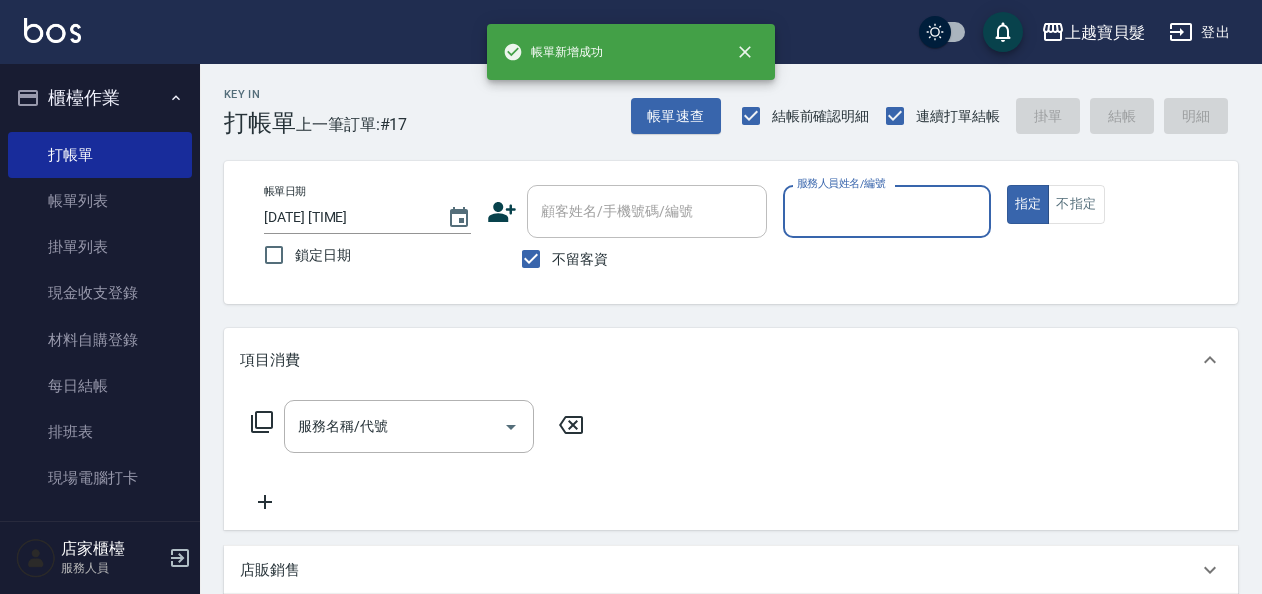 click on "帳單日期 [DATE] [TIME] 鎖定日期 顧客姓名/手機號碼/編號 顧客姓名/手機號碼/編號 不留客資 服務人員姓名/編號 服務人員姓名/編號 指定 不指定 項目消費 服務名稱/代號 服務名稱/代號 店販銷售 服務人員姓名/編號 服務人員姓名/編號 商品代號/名稱 商品代號/名稱 預收卡販賣 卡券名稱/代號 卡券名稱/代號 其他付款方式 其他付款方式 其他付款方式 備註及來源 備註 備註 訂單來源 ​ 訂單來源 隱藏業績明細 服務消費  0 店販消費  0 使用預收卡  0 業績合計   0 預收卡販賣  0 會員卡販賣  0 扣入金  0 現金應收   0 其他付款方式  0 紅利點數折抵  0 掛單 結帳 明細" at bounding box center [731, 509] 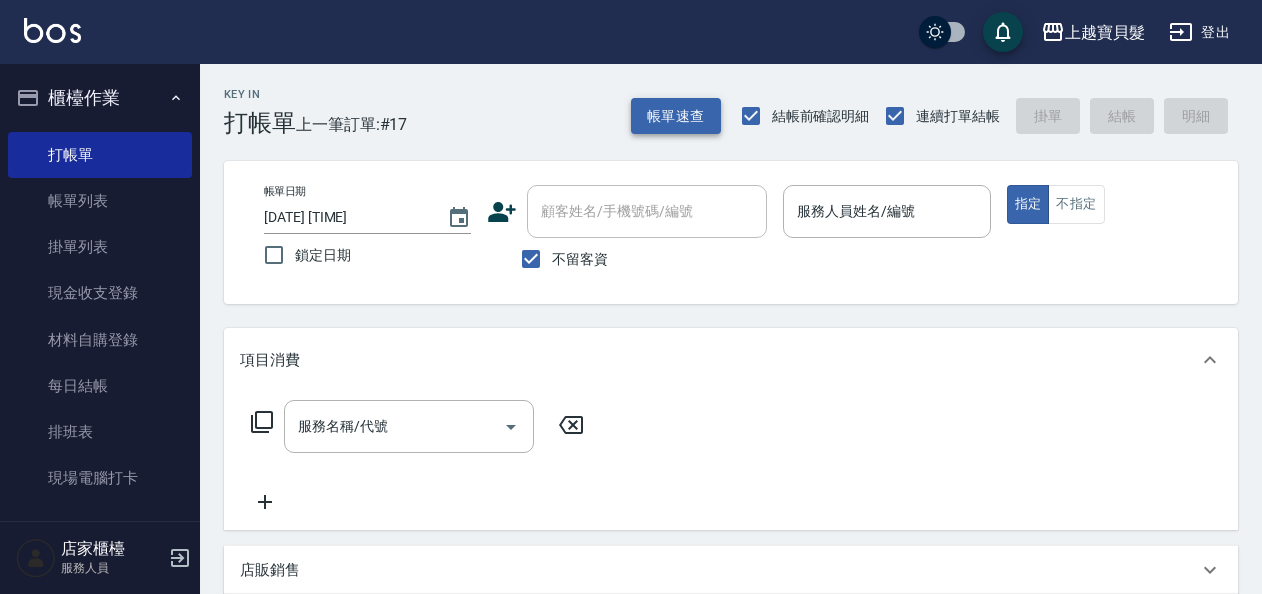 click on "帳單速查" at bounding box center (676, 116) 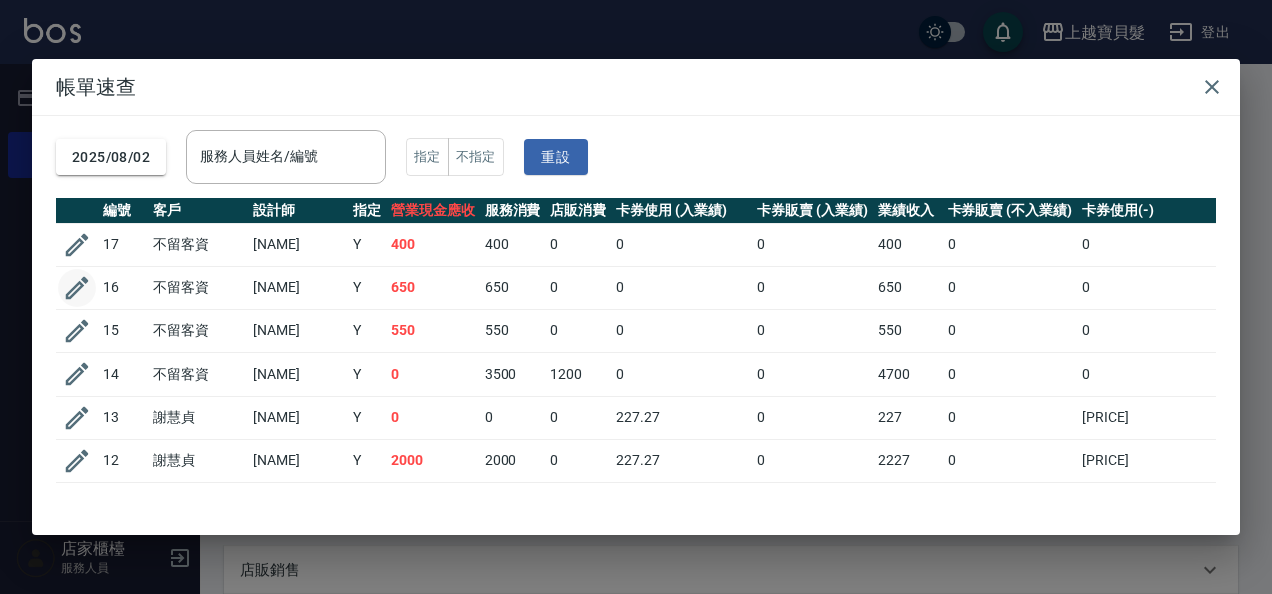 click 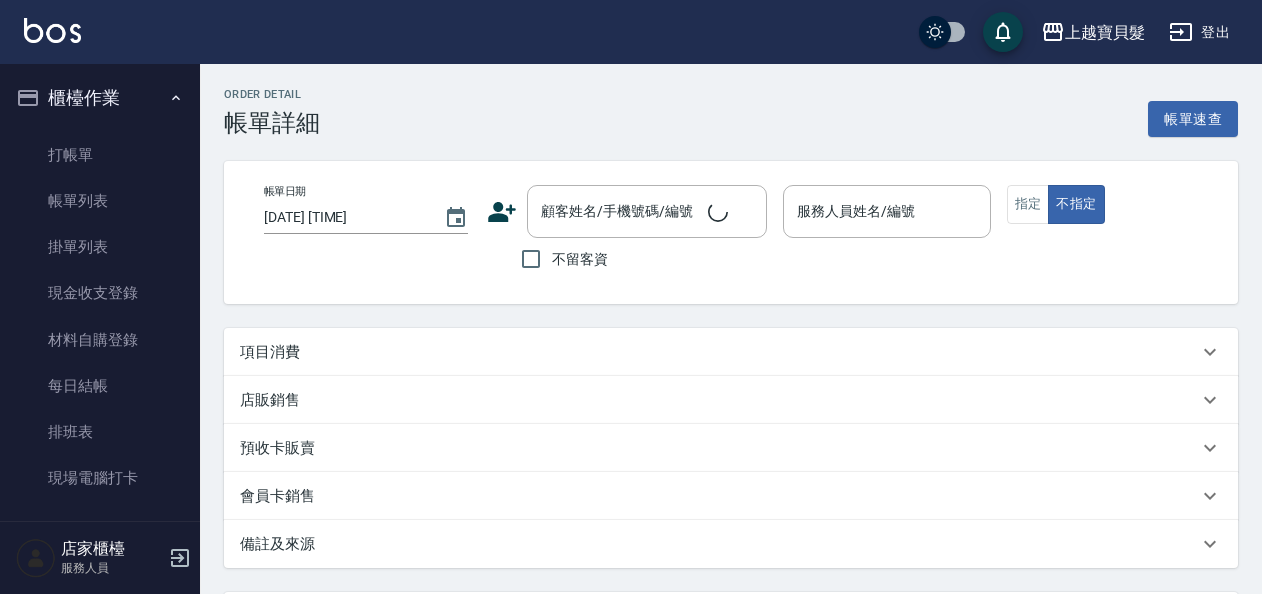 type on "[DATE] [TIME]" 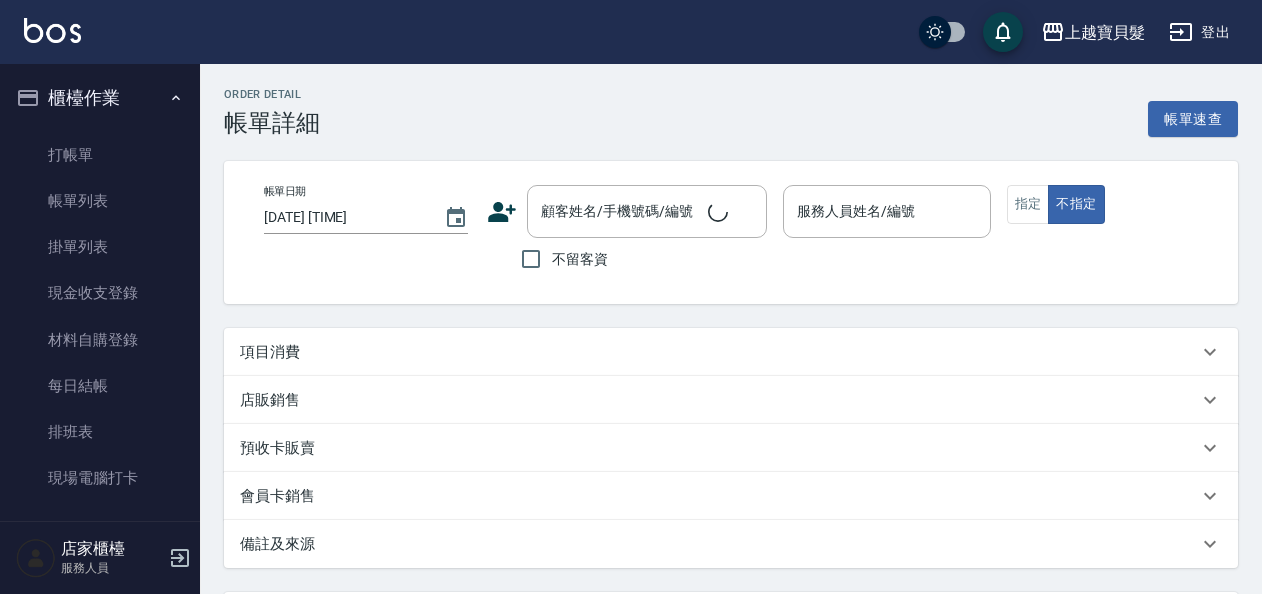 checkbox on "true" 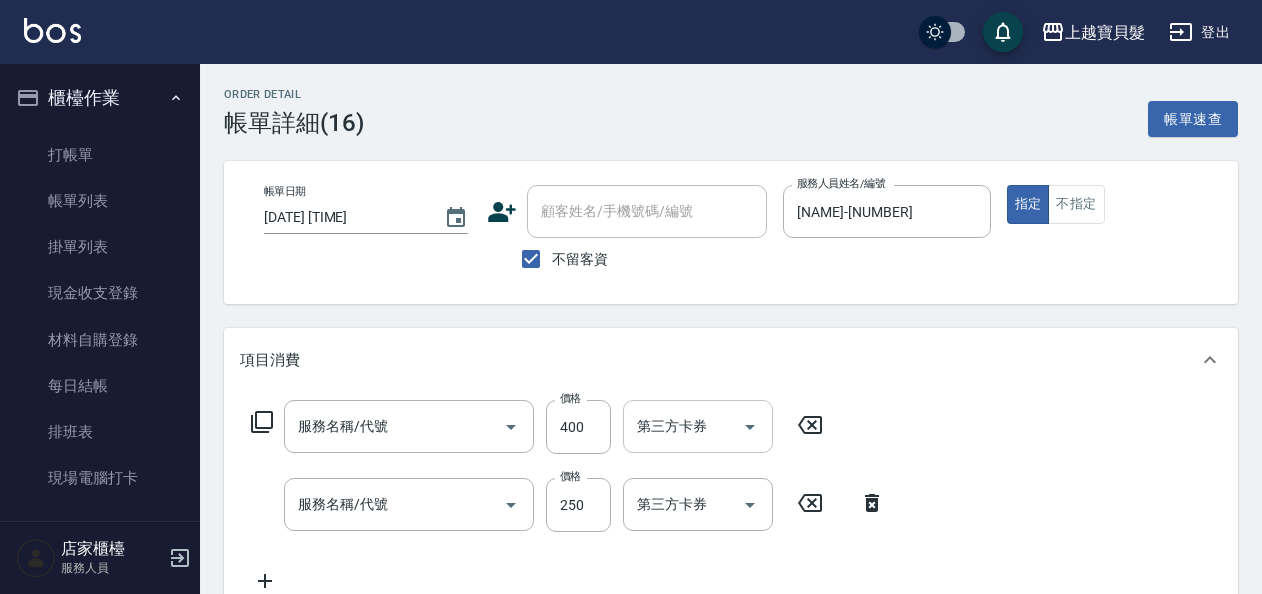 type on "剪髮(202)" 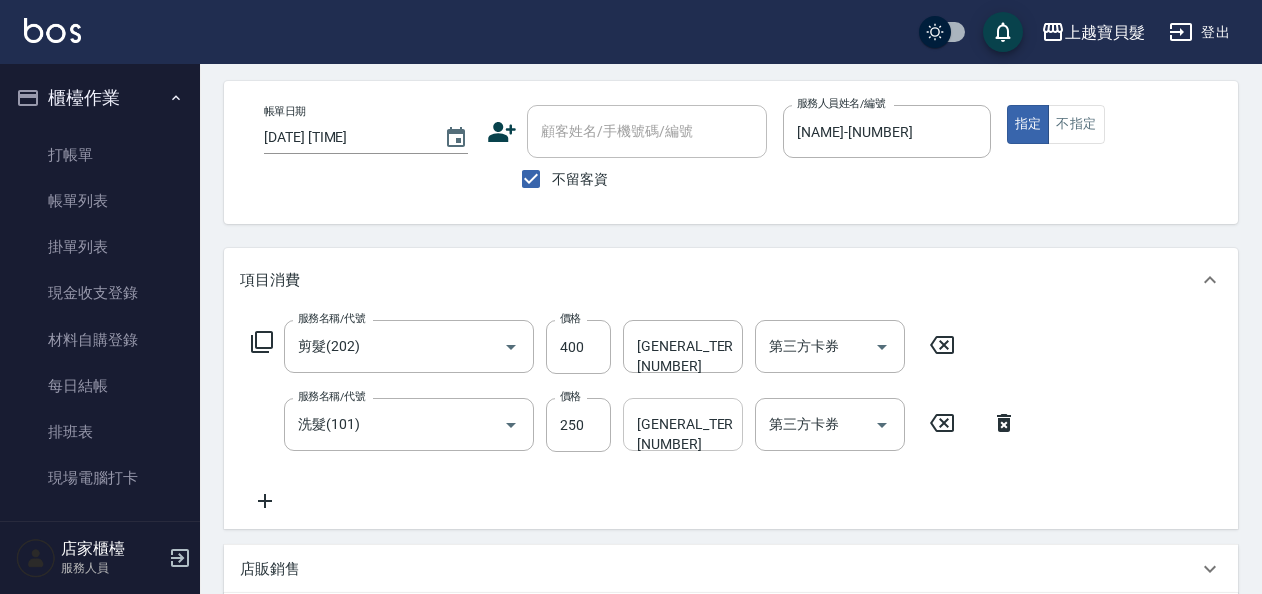 scroll, scrollTop: 100, scrollLeft: 0, axis: vertical 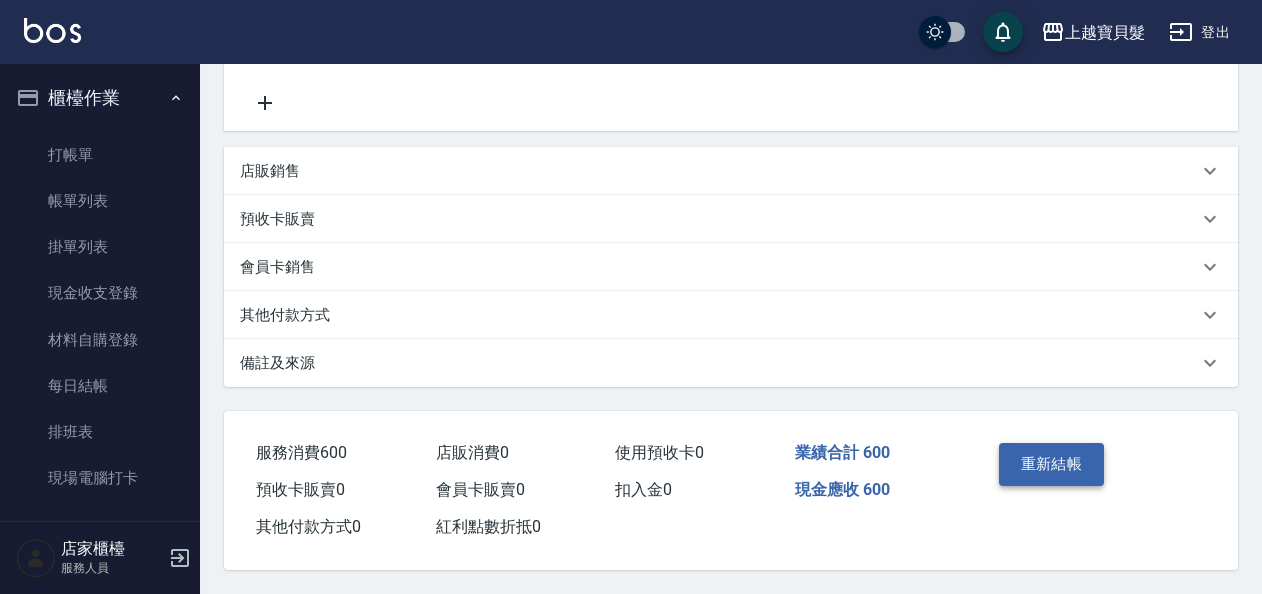 type on "350" 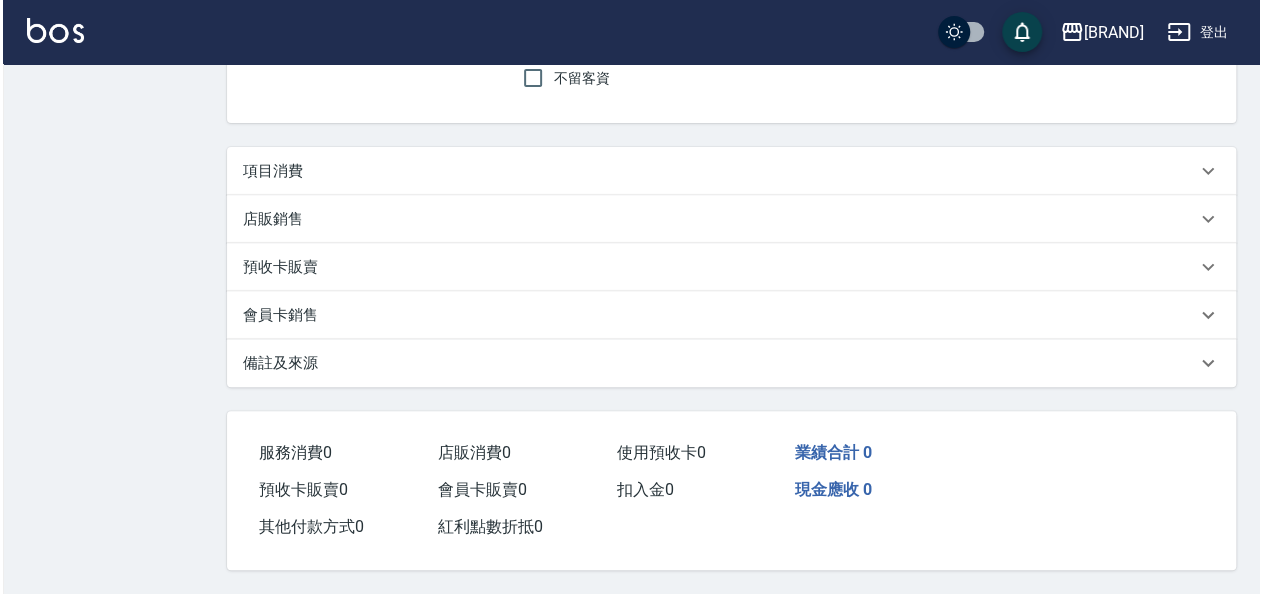 scroll, scrollTop: 188, scrollLeft: 0, axis: vertical 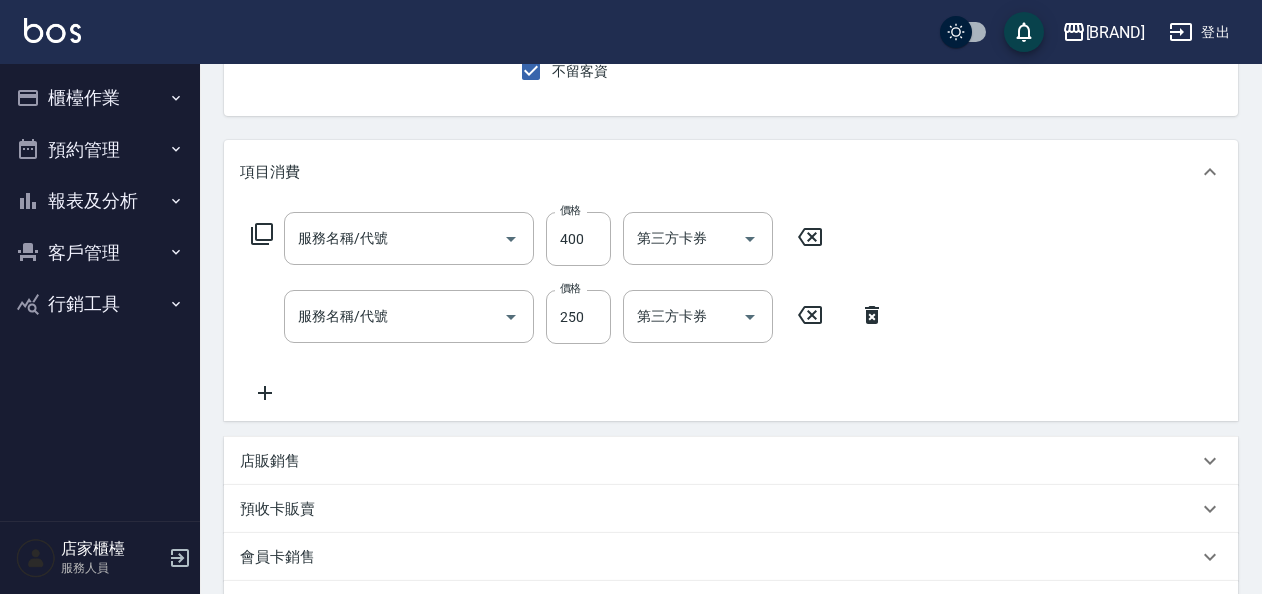 type on "[DATE] [TIME]" 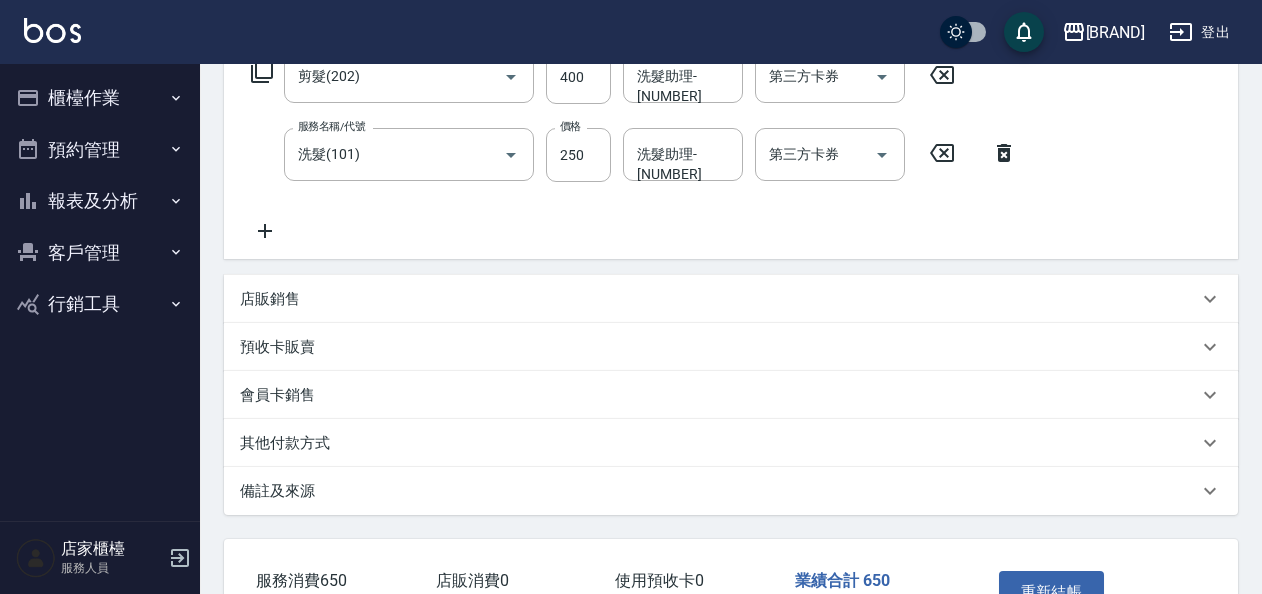 scroll, scrollTop: 185, scrollLeft: 0, axis: vertical 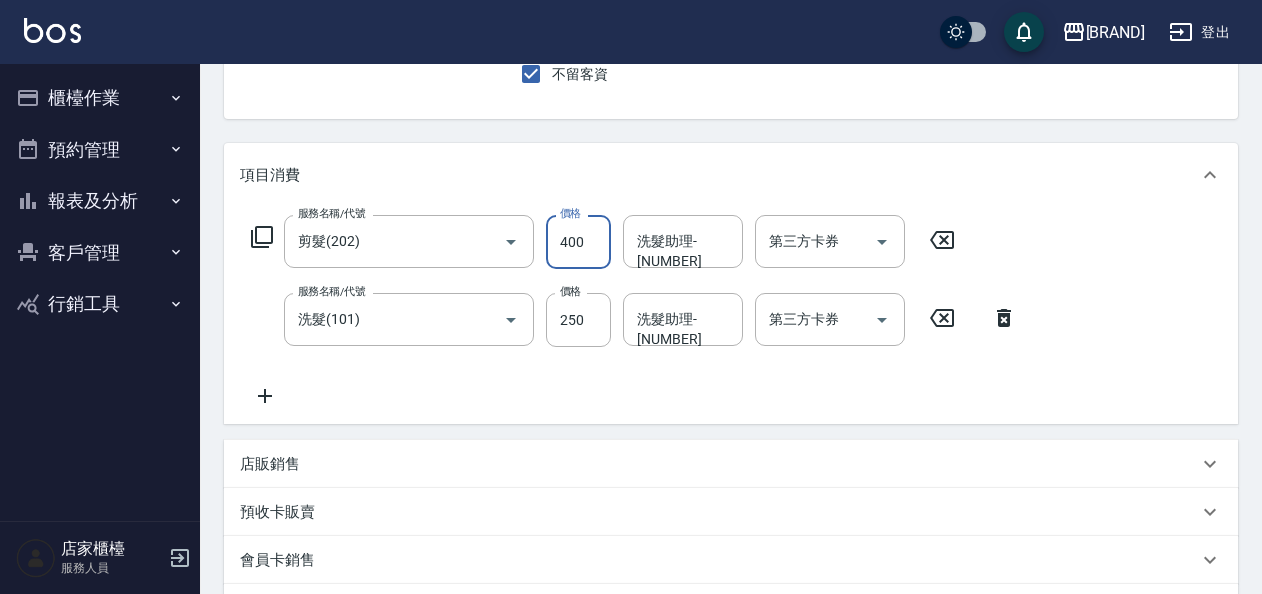 click on "400" at bounding box center [578, 242] 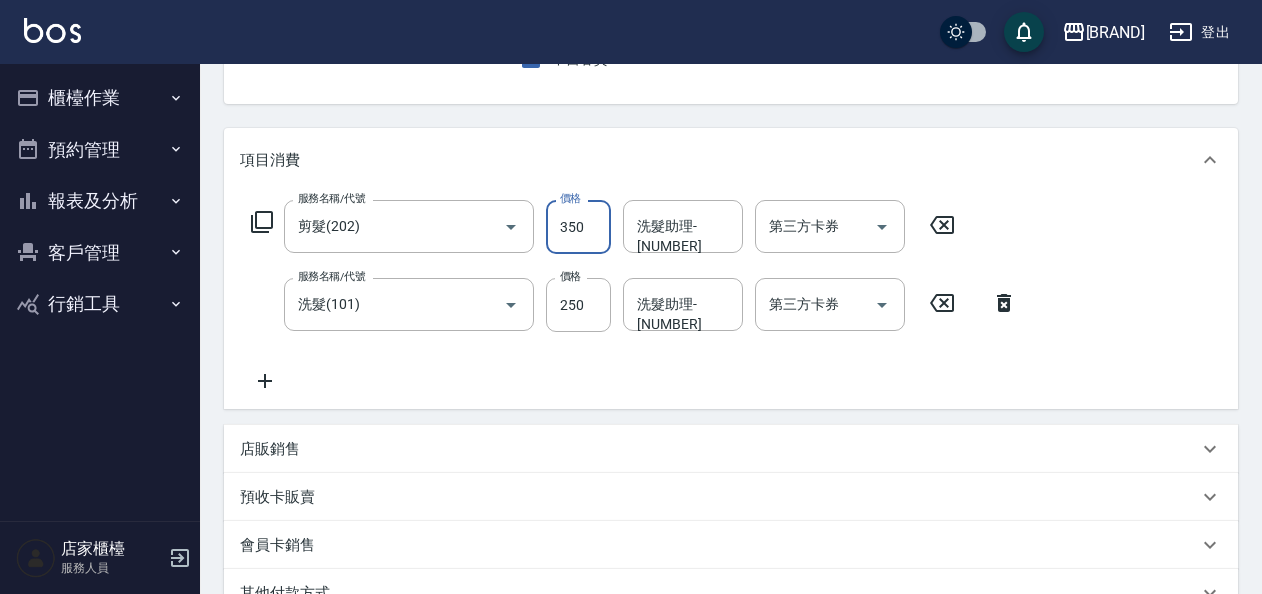 scroll, scrollTop: 485, scrollLeft: 0, axis: vertical 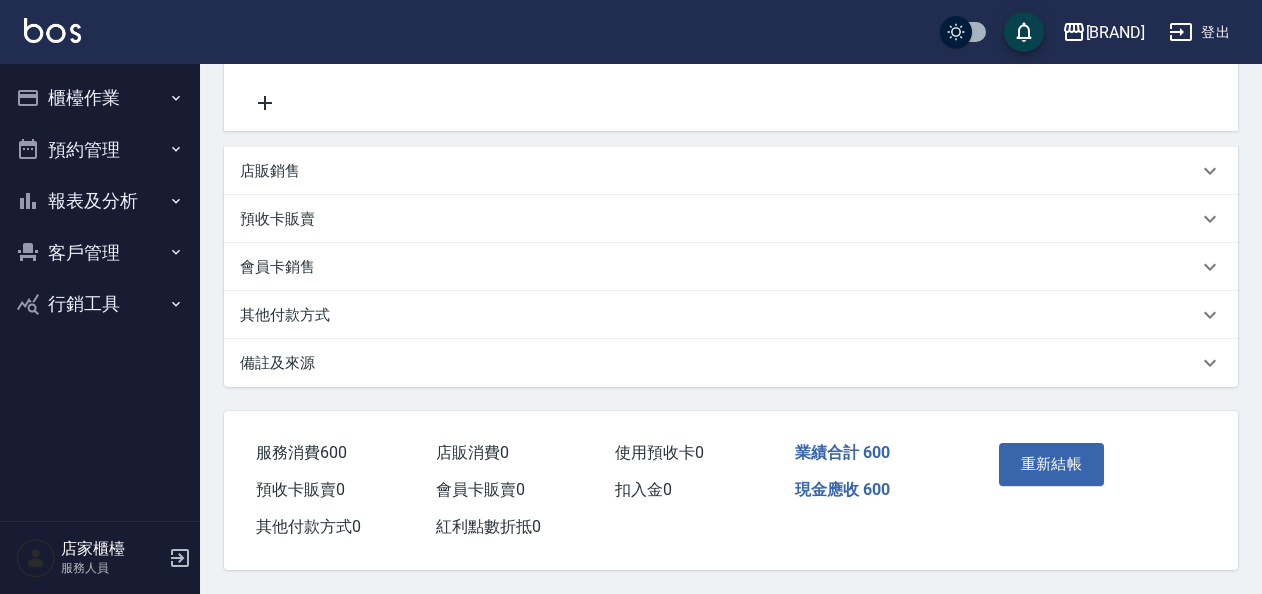 type on "350" 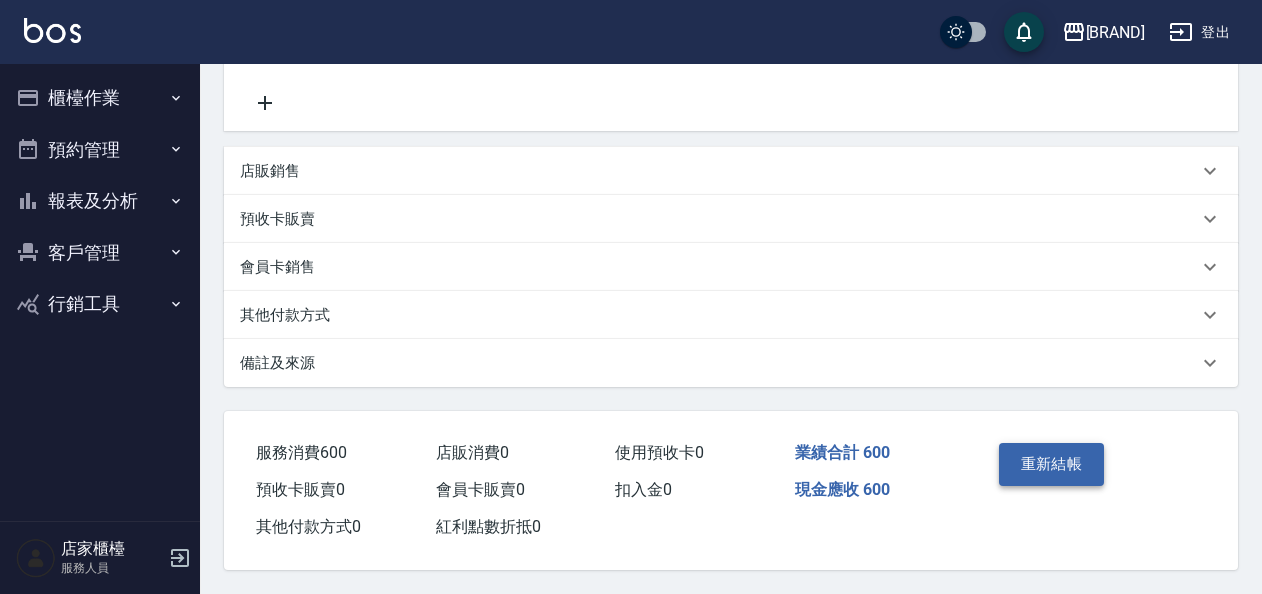 drag, startPoint x: 1112, startPoint y: 460, endPoint x: 1086, endPoint y: 463, distance: 26.172504 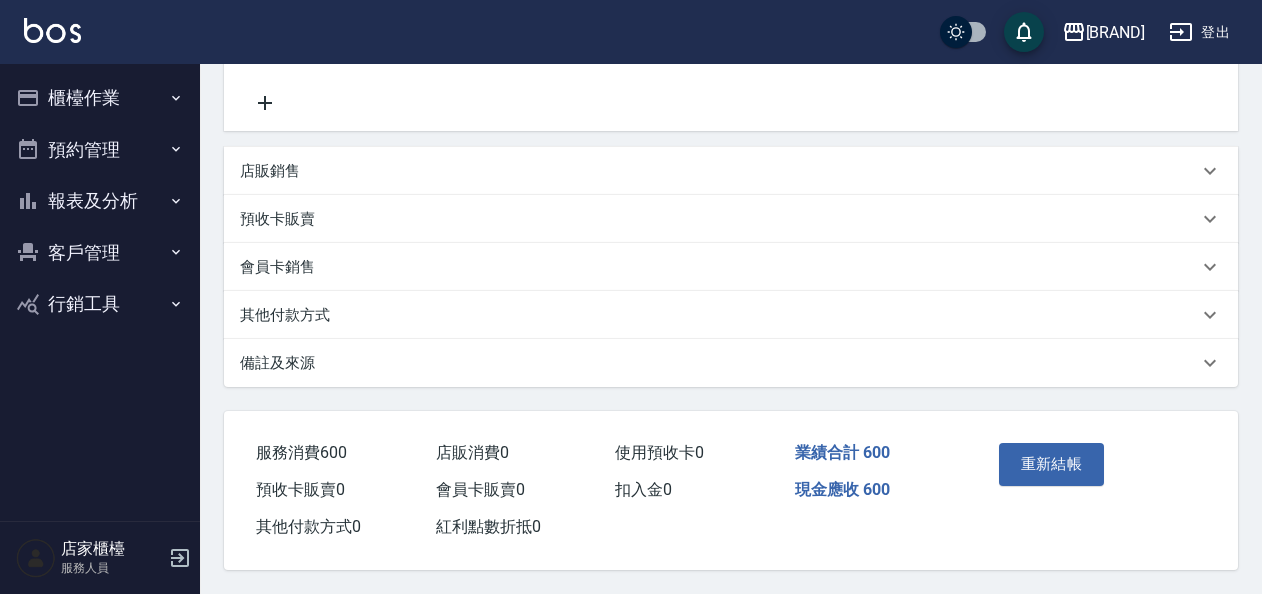 drag, startPoint x: 1086, startPoint y: 463, endPoint x: 1026, endPoint y: 463, distance: 60 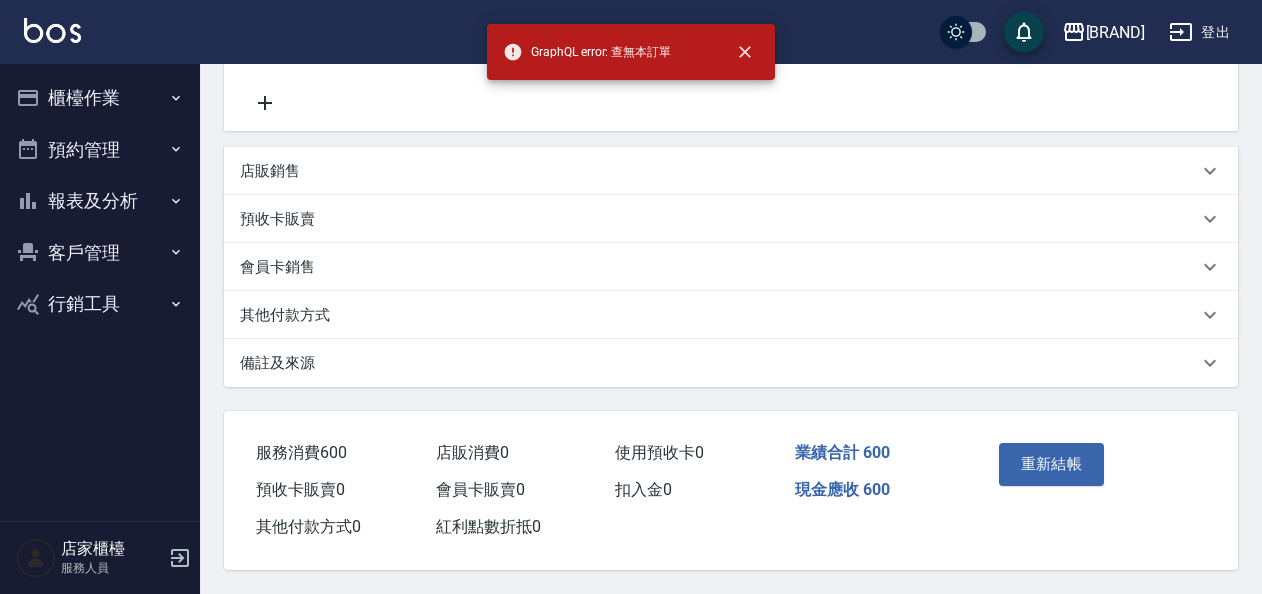 click on "櫃檯作業" at bounding box center [100, 98] 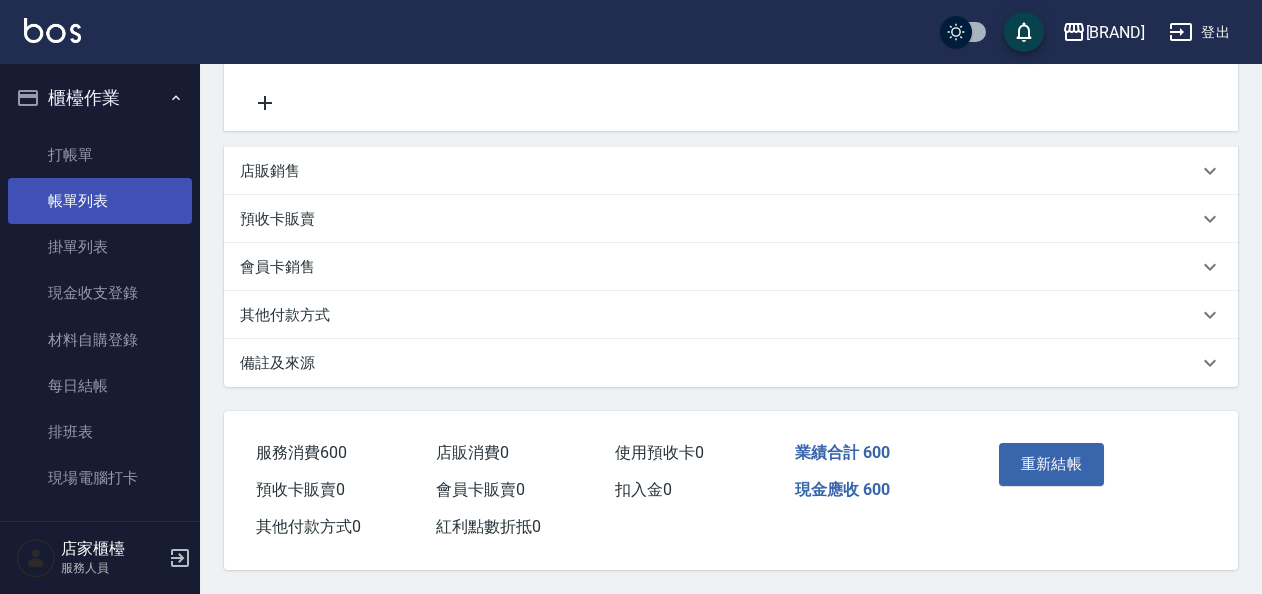 click on "帳單列表" at bounding box center (100, 201) 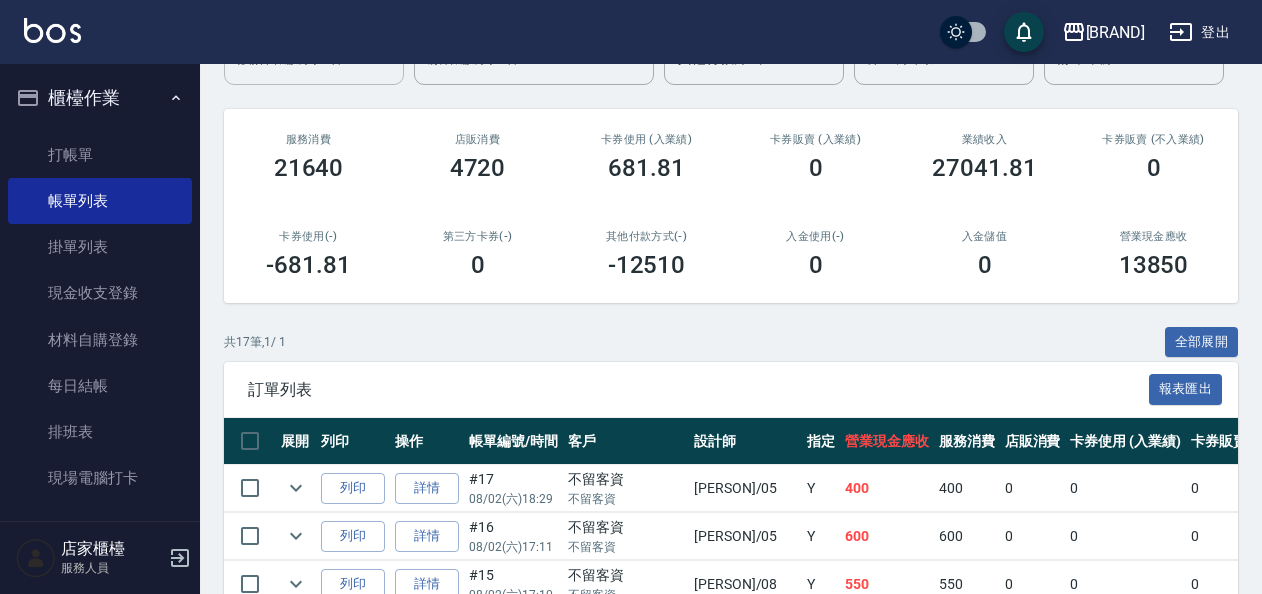 scroll, scrollTop: 0, scrollLeft: 0, axis: both 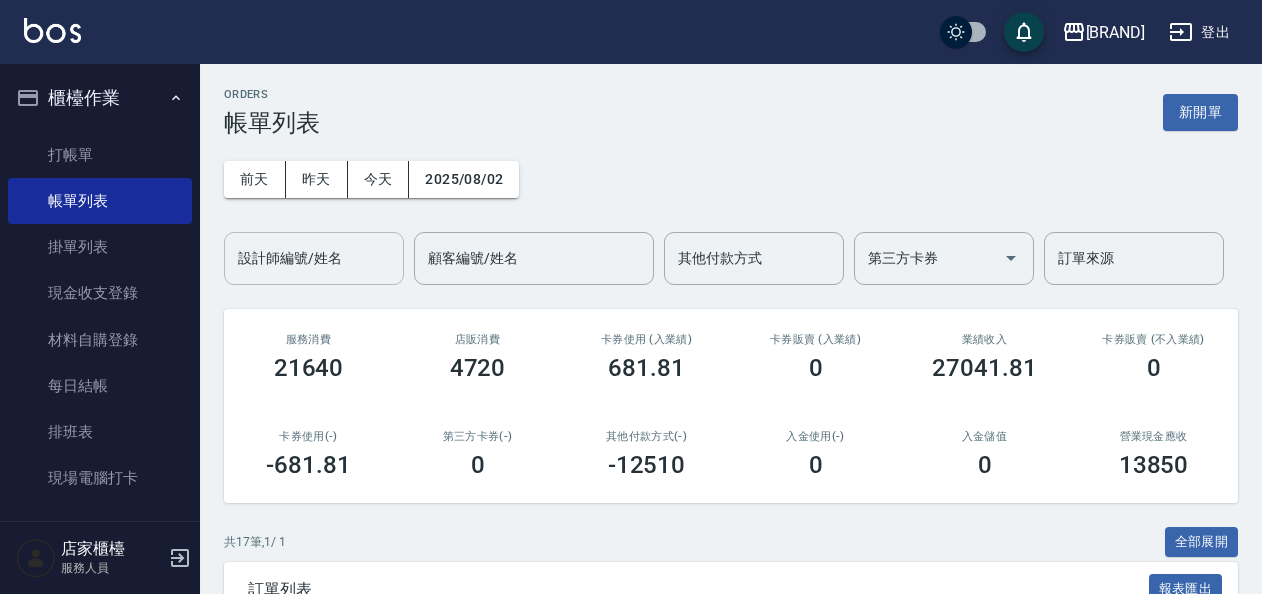 click on "設計師編號/姓名 設計師編號/姓名" at bounding box center [314, 258] 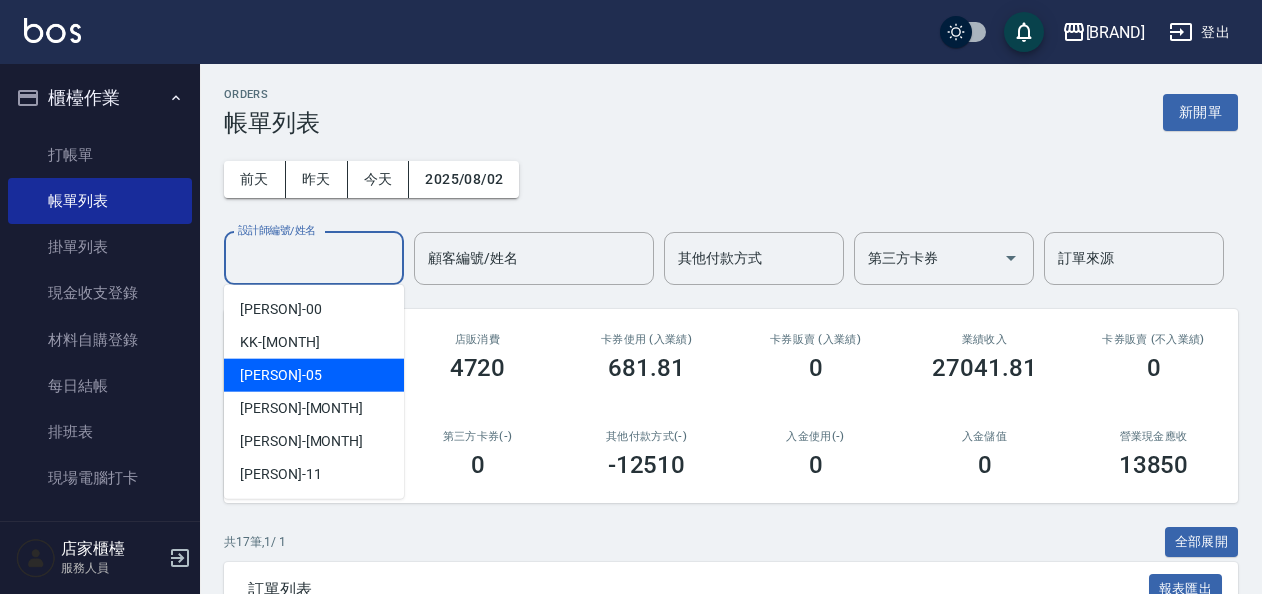 click on "[NAME]-05" at bounding box center [314, 375] 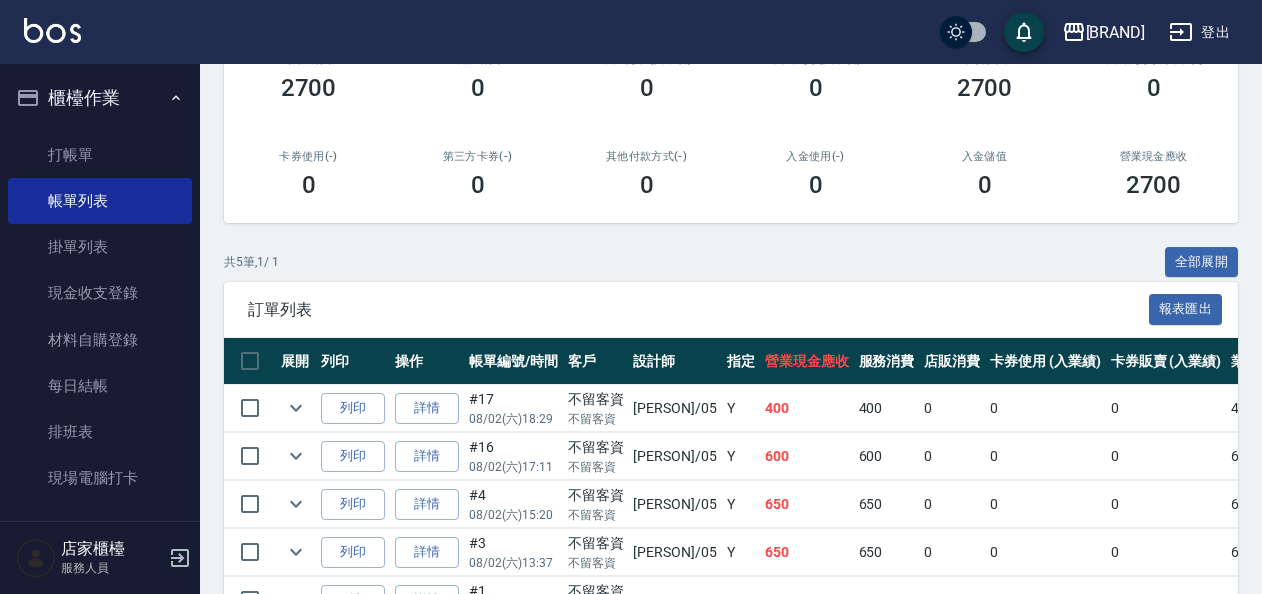 scroll, scrollTop: 400, scrollLeft: 0, axis: vertical 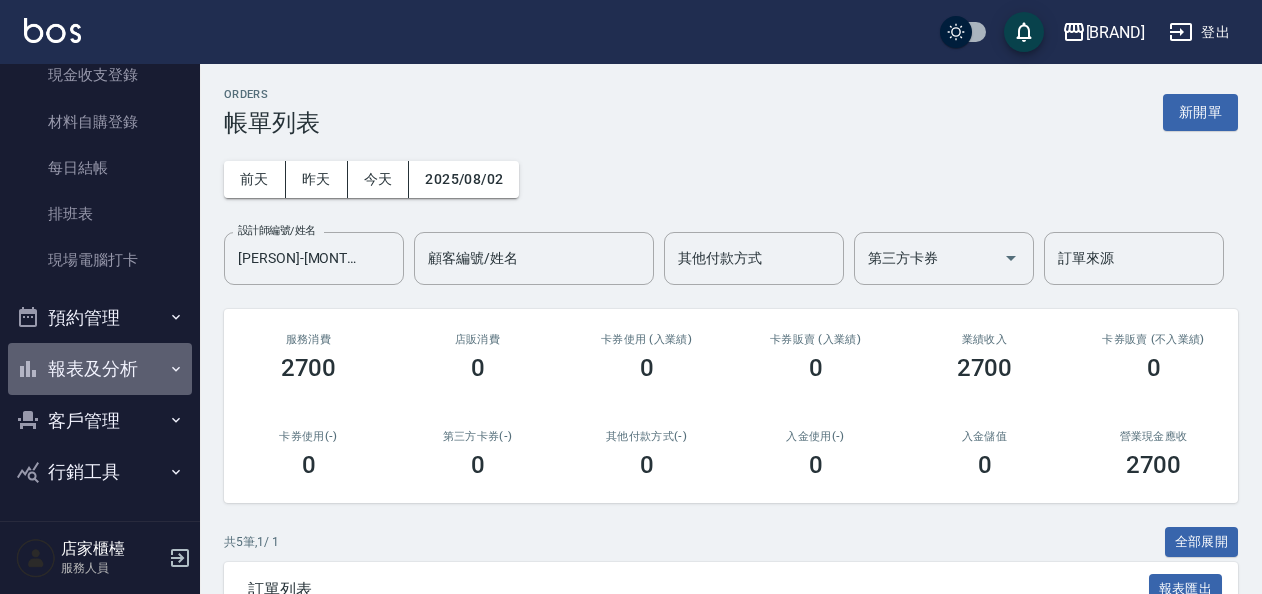 click on "報表及分析" at bounding box center [100, 369] 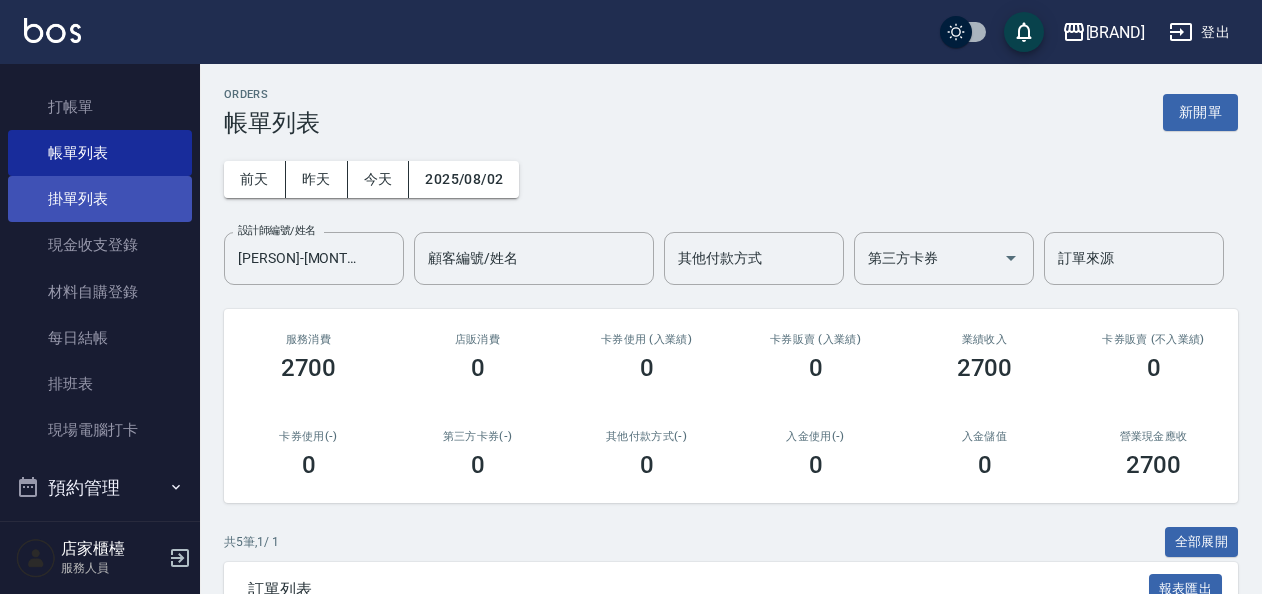scroll, scrollTop: 18, scrollLeft: 0, axis: vertical 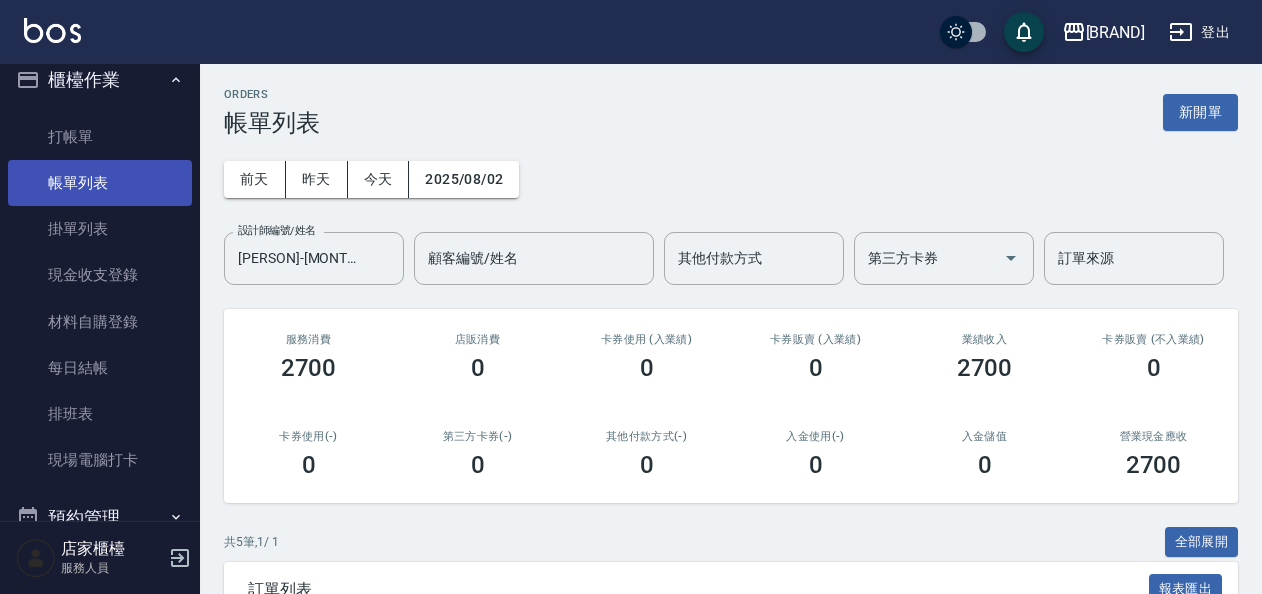 click on "帳單列表" at bounding box center (100, 183) 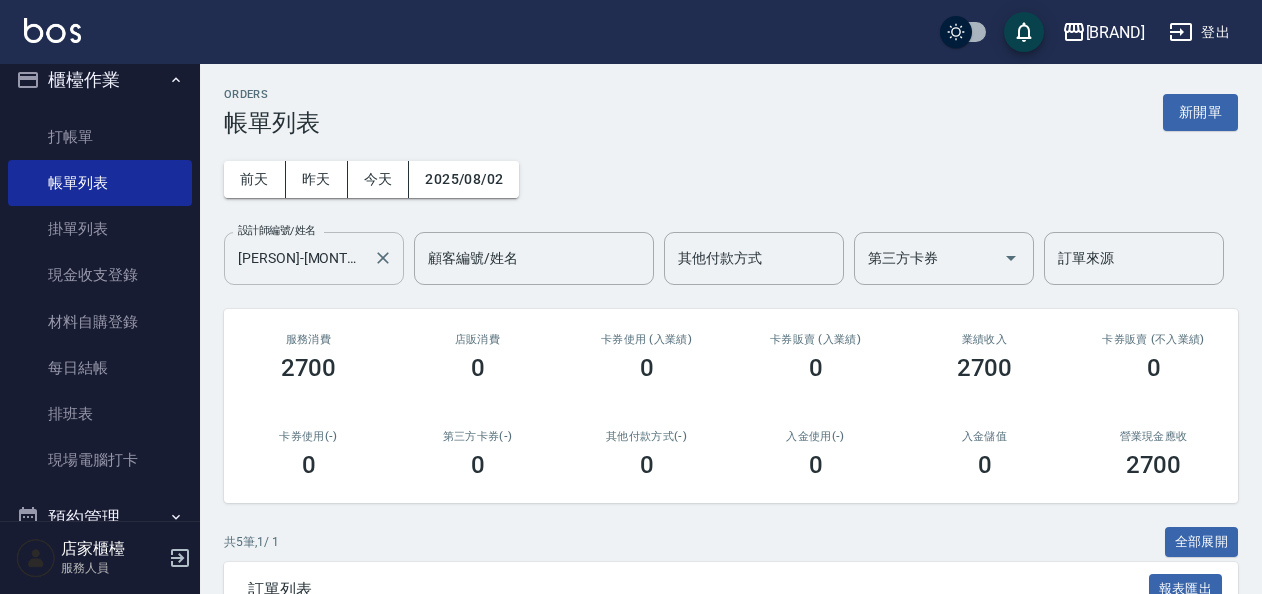 drag, startPoint x: 306, startPoint y: 240, endPoint x: 301, endPoint y: 250, distance: 11.18034 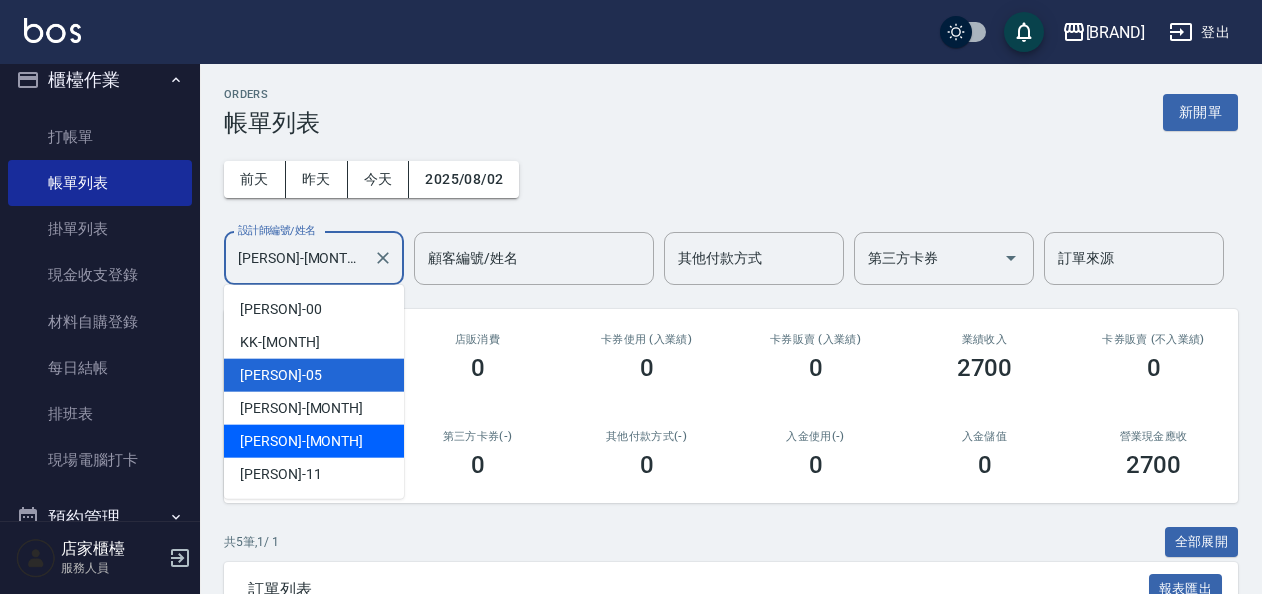 click on "[NAME] -[NUMBER]" at bounding box center [314, 441] 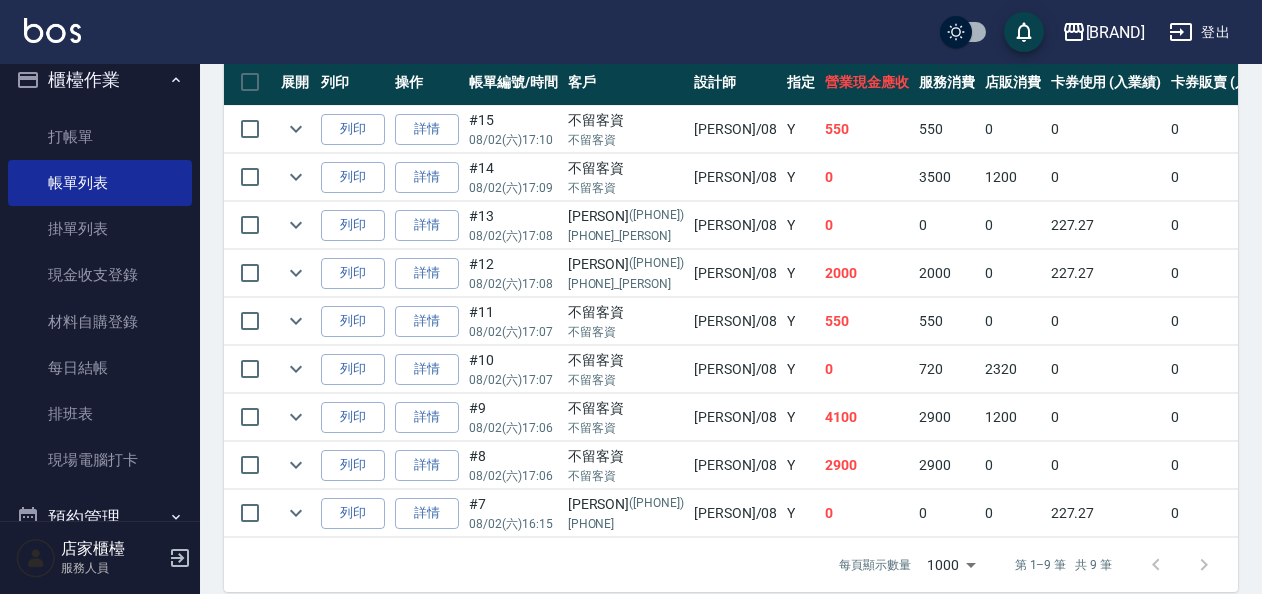 scroll, scrollTop: 590, scrollLeft: 0, axis: vertical 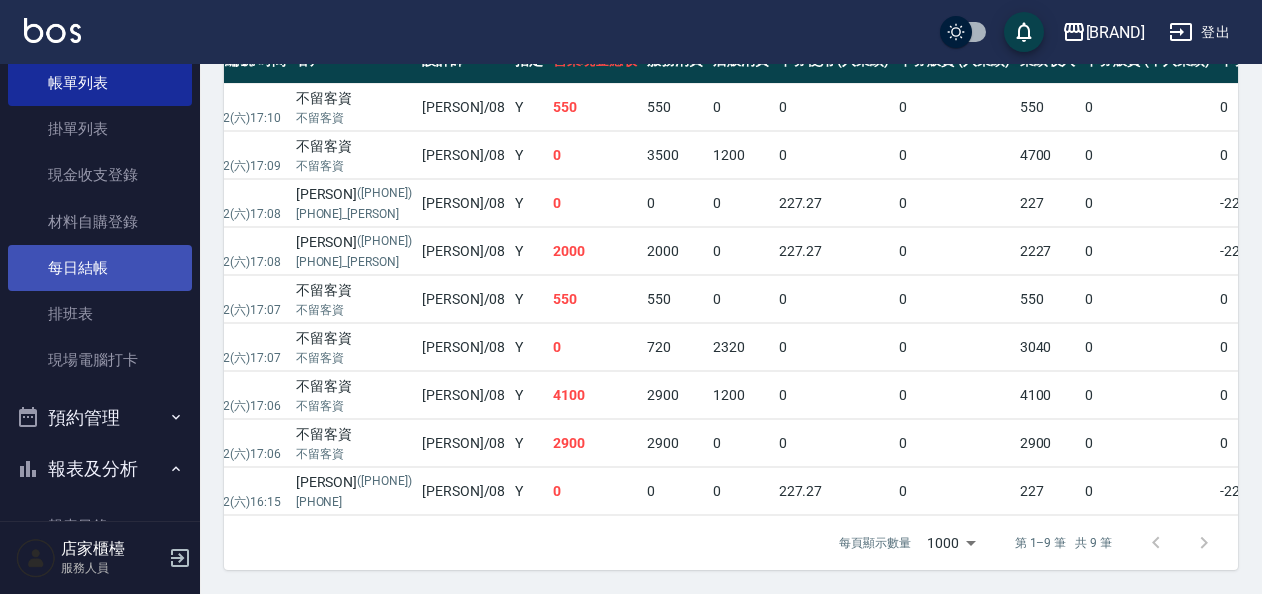 click on "每日結帳" at bounding box center (100, 268) 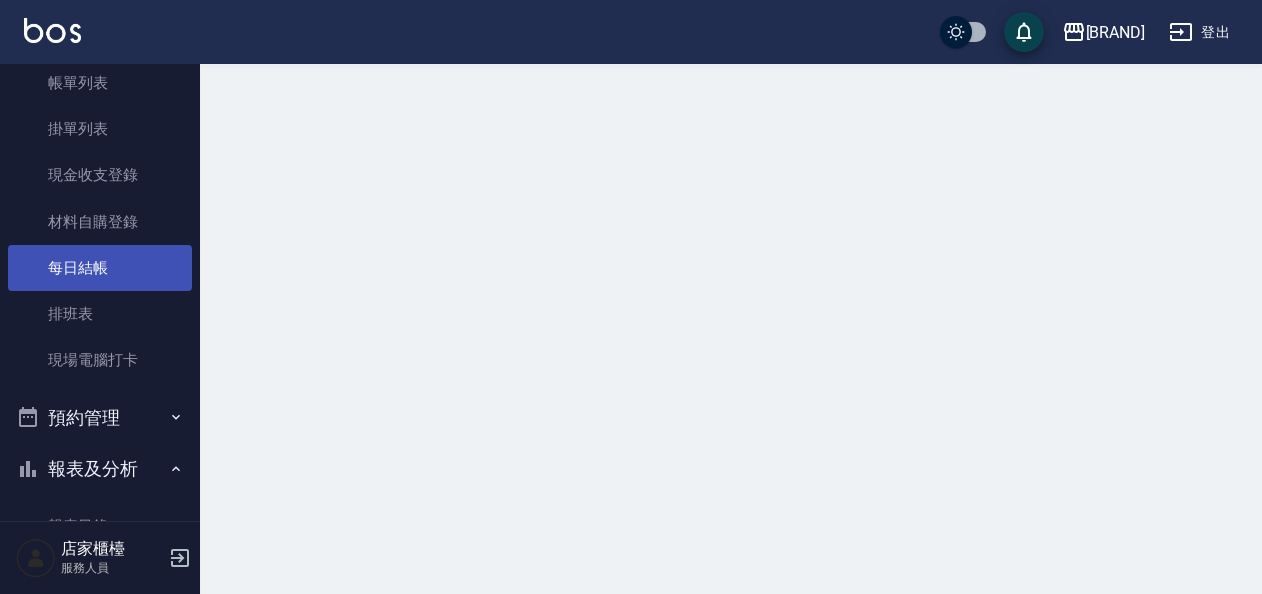 scroll, scrollTop: 0, scrollLeft: 0, axis: both 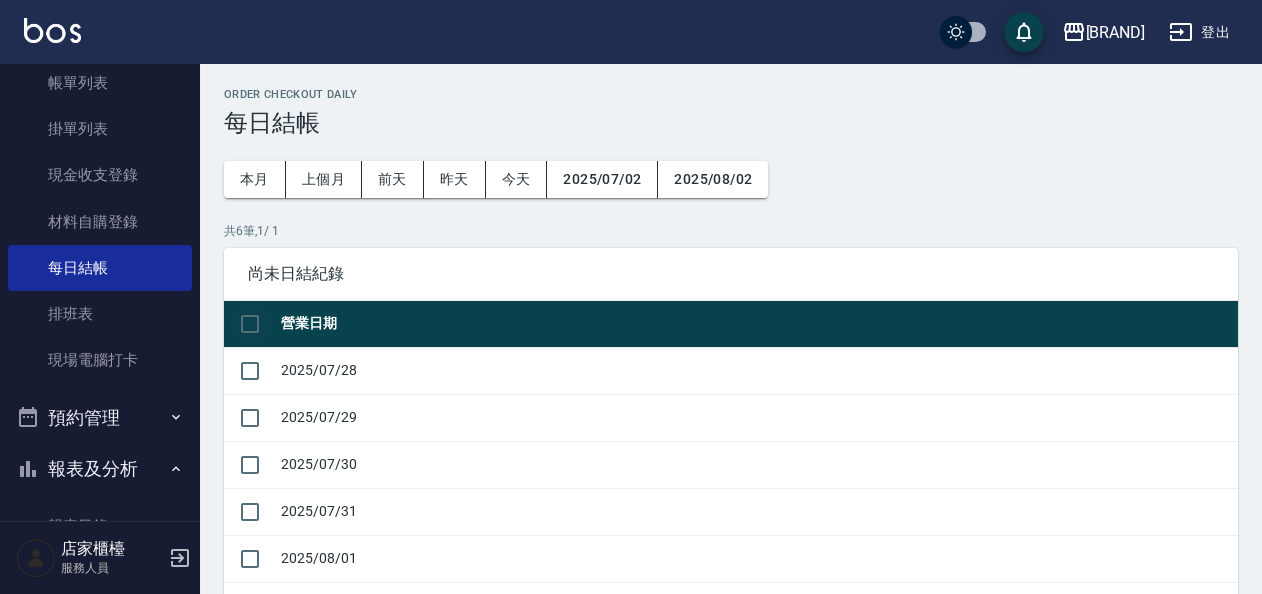 click at bounding box center (250, 324) 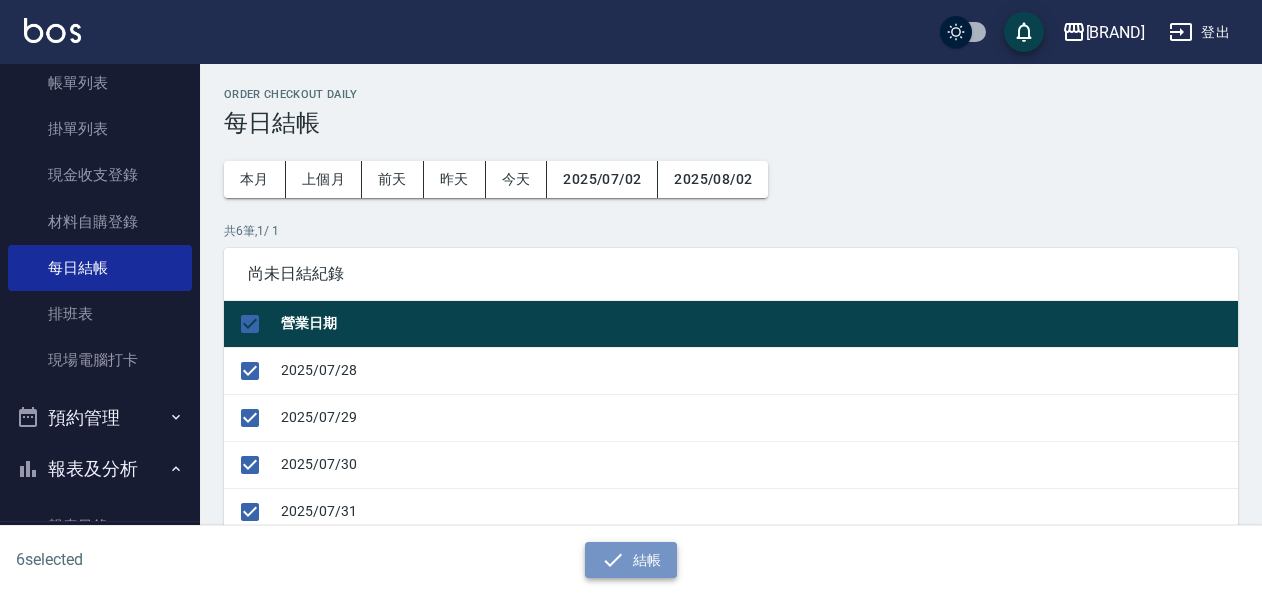 click on "結帳" at bounding box center (631, 560) 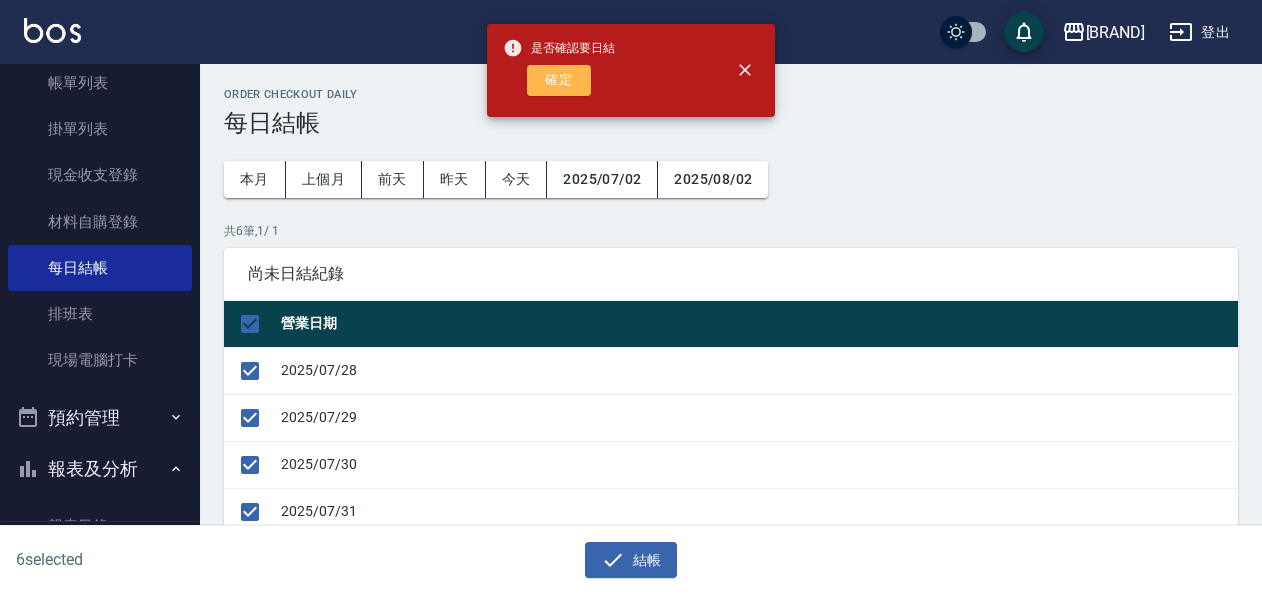click on "確定" at bounding box center (559, 80) 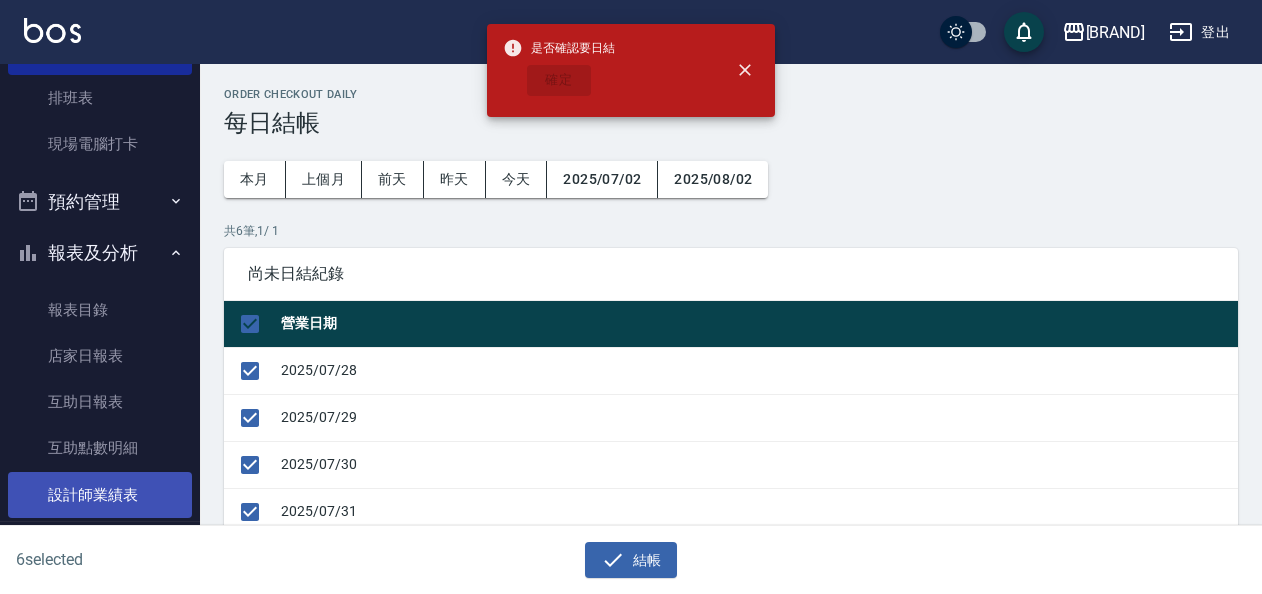 scroll, scrollTop: 518, scrollLeft: 0, axis: vertical 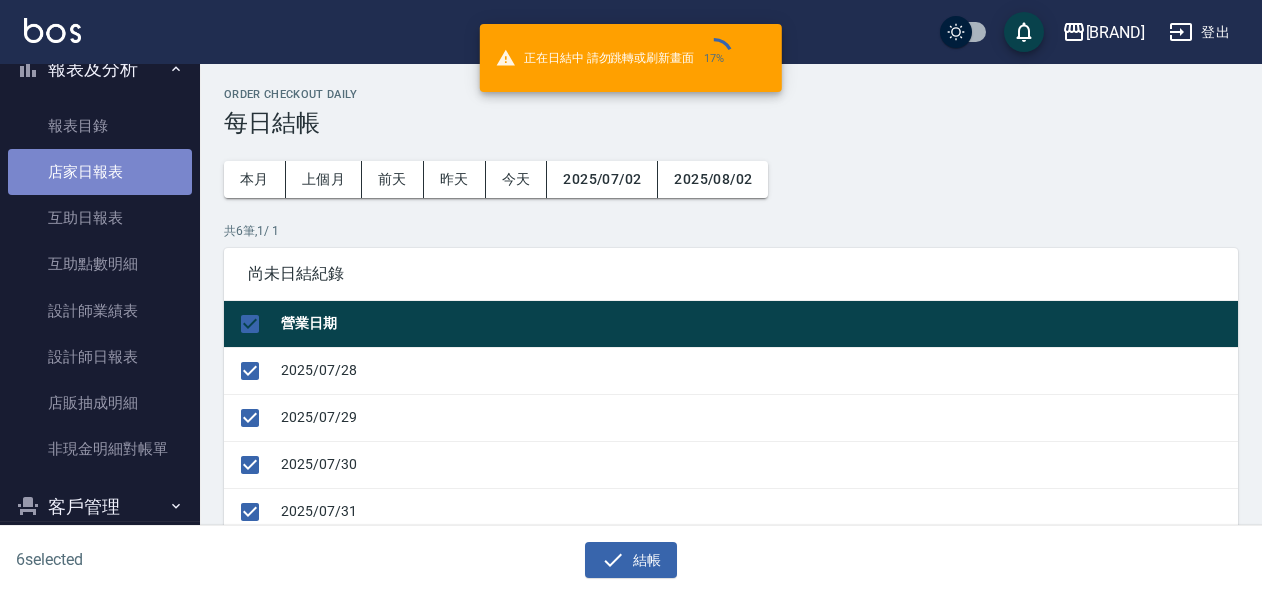 click on "店家日報表" at bounding box center [100, 172] 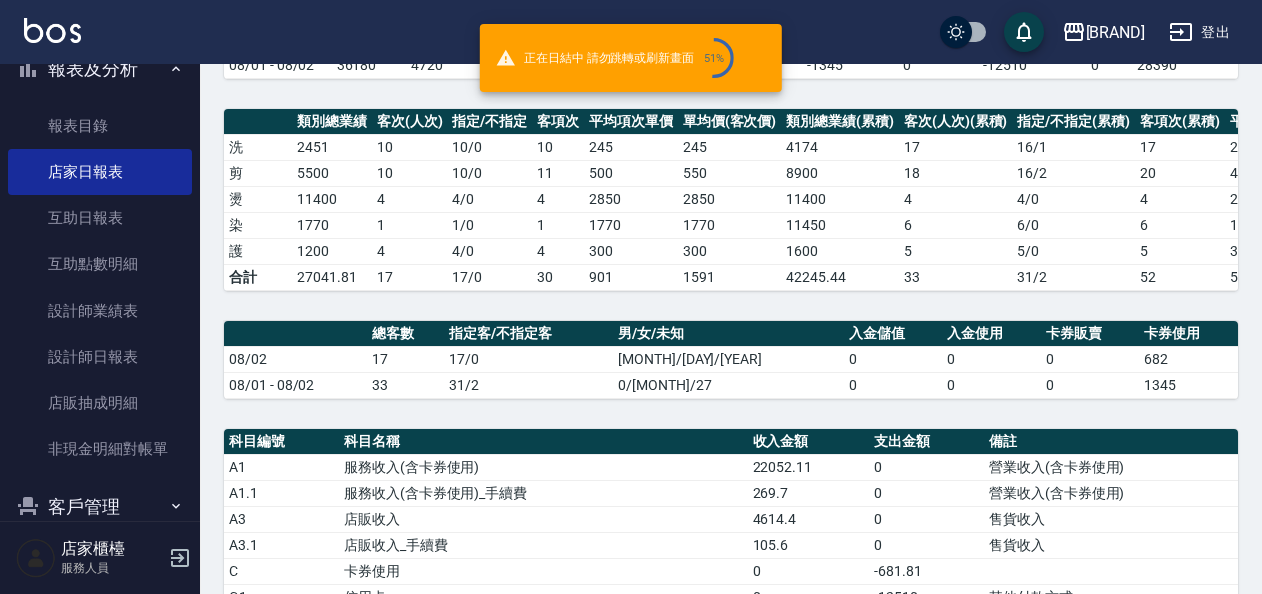 scroll, scrollTop: 500, scrollLeft: 0, axis: vertical 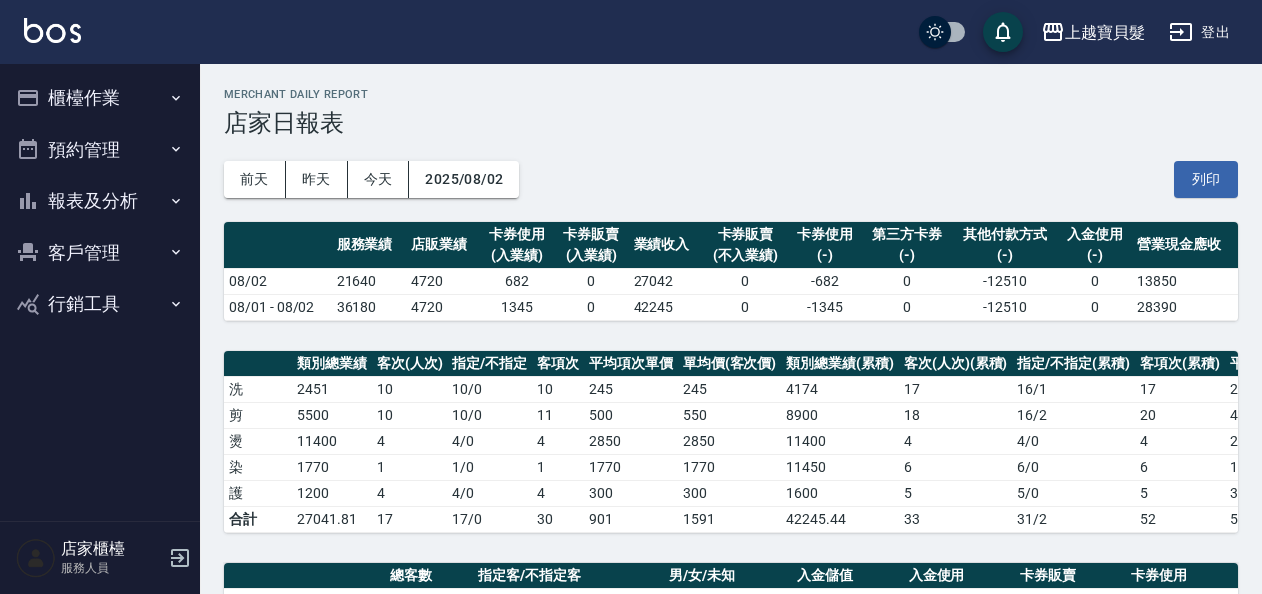 click on "櫃檯作業" at bounding box center [100, 98] 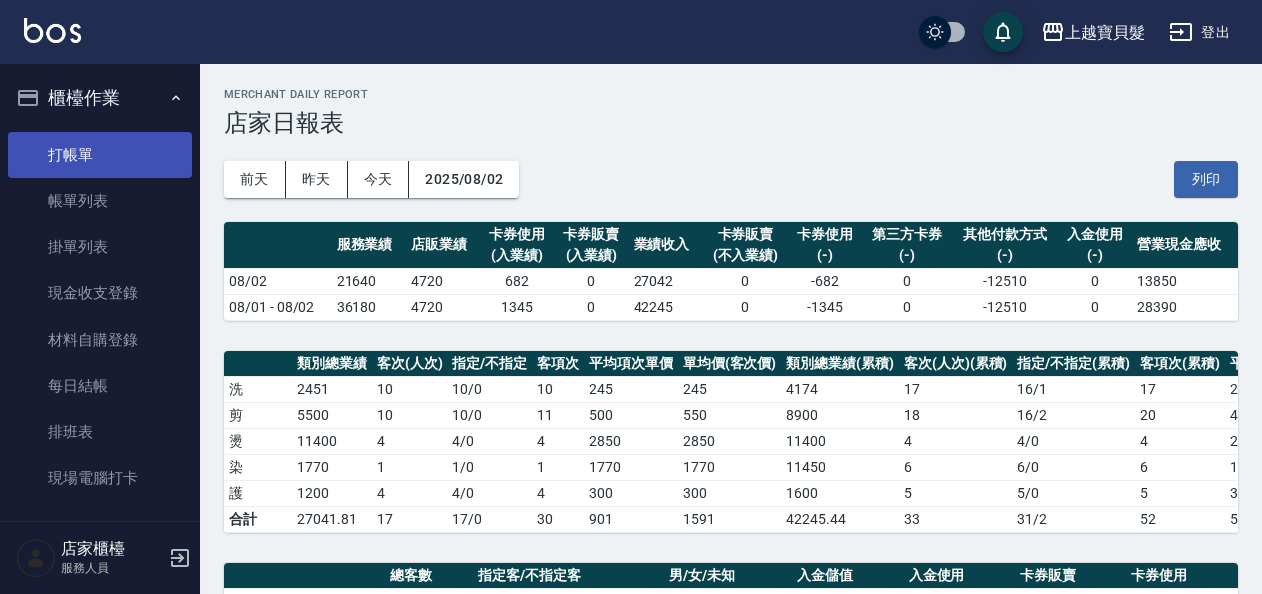 click on "打帳單" at bounding box center [100, 155] 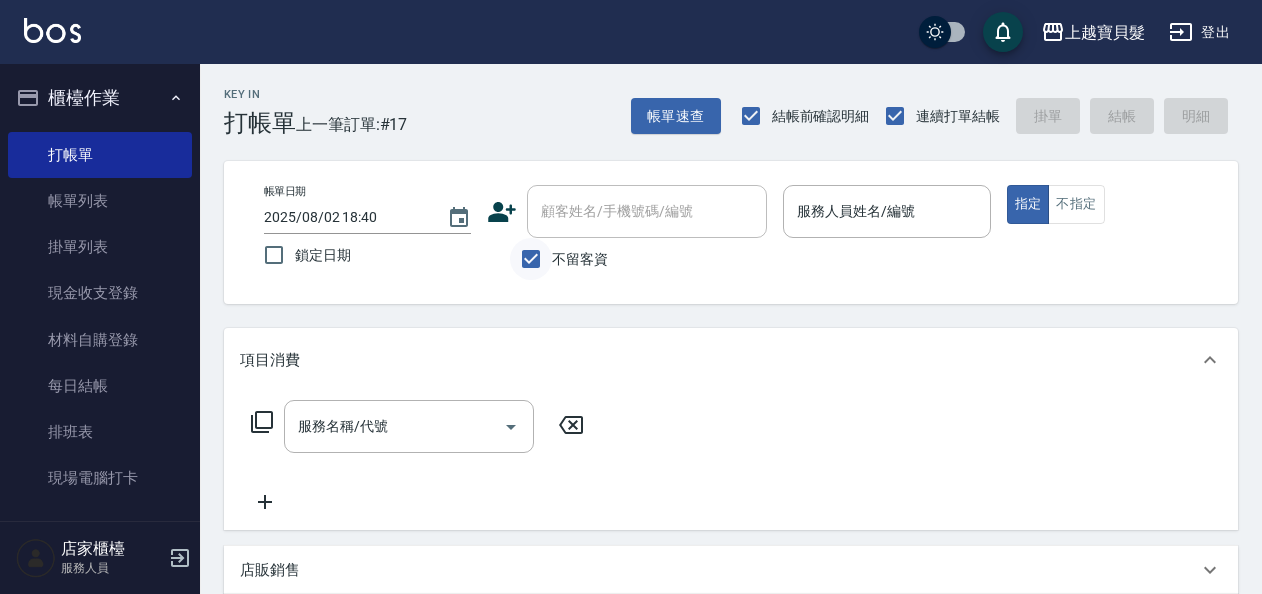 click on "不留客資" at bounding box center (531, 259) 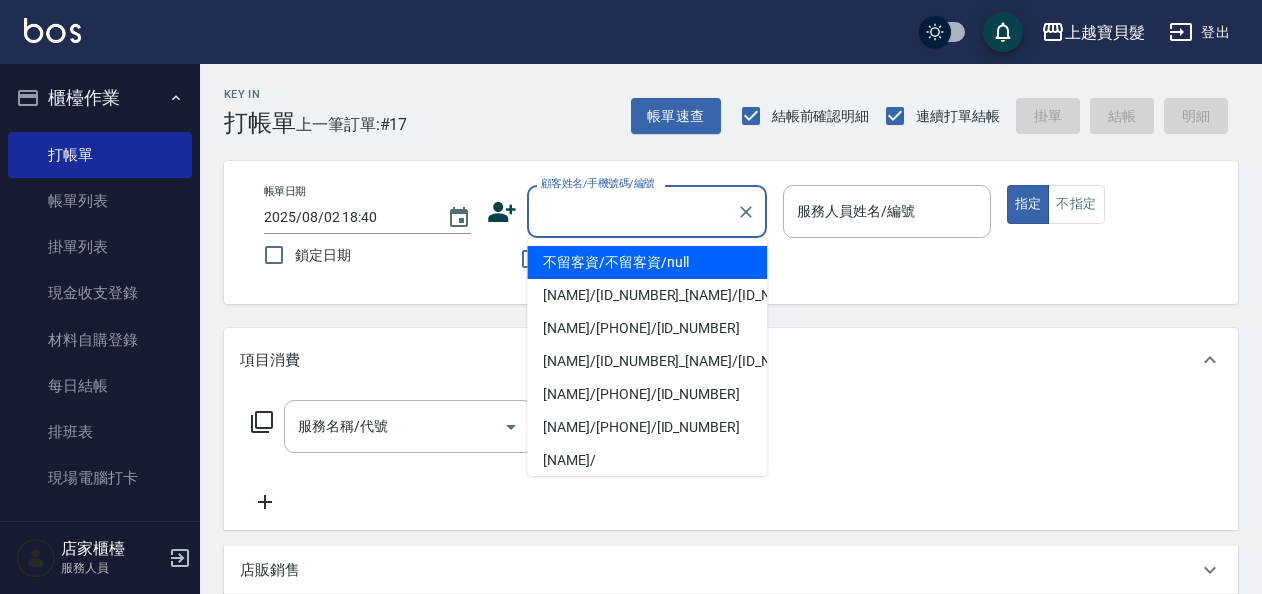 click on "顧客姓名/手機號碼/編號" at bounding box center [632, 211] 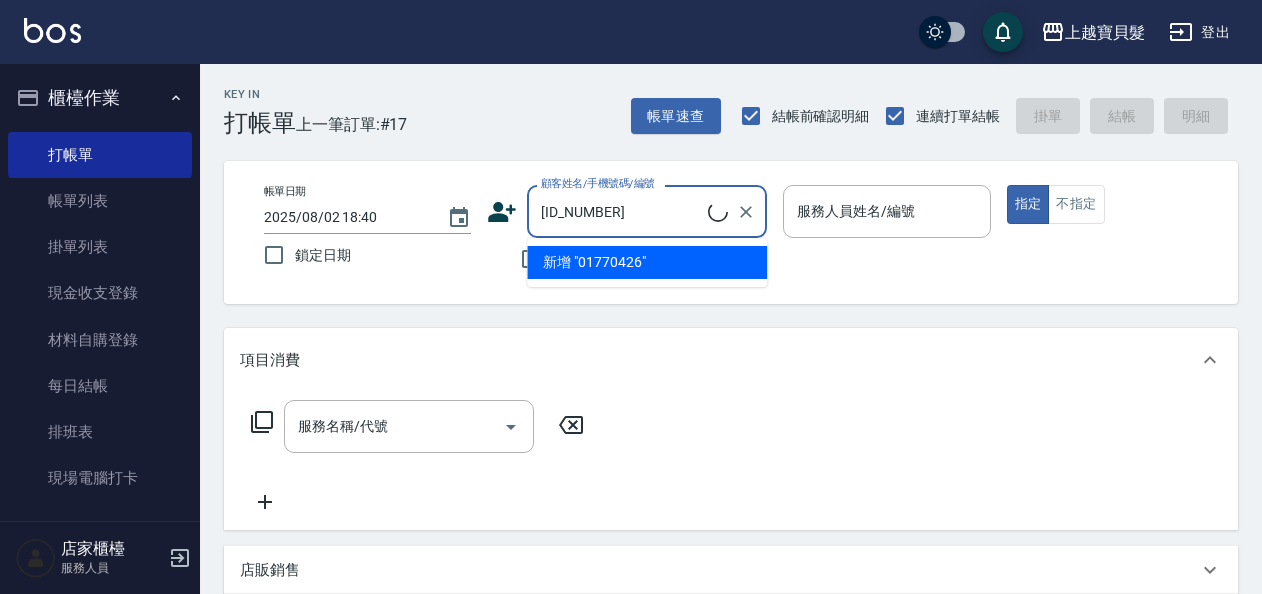 type on "陳維傑/0200/01770426" 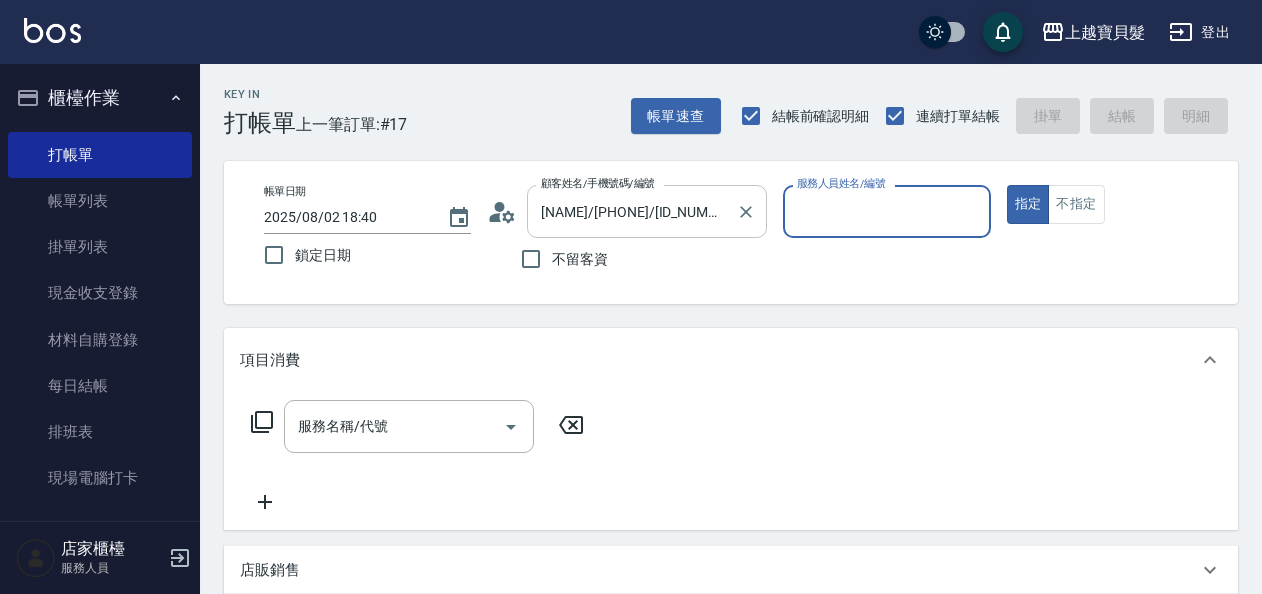 type on "Ponny-11" 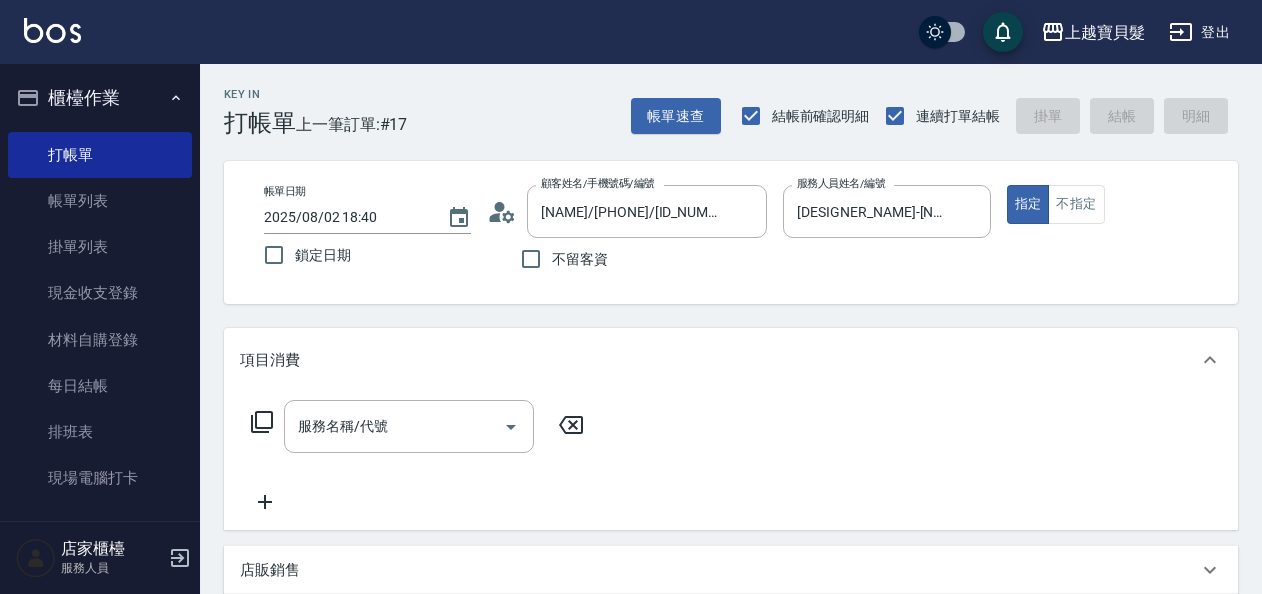 click 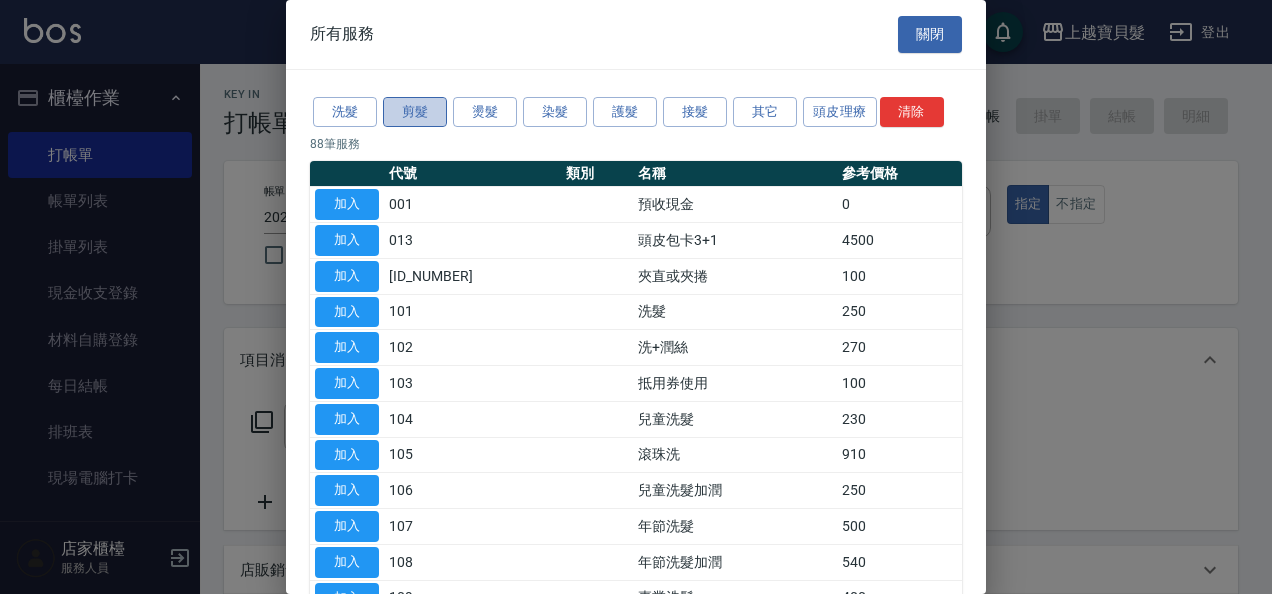 click on "剪髮" at bounding box center (415, 112) 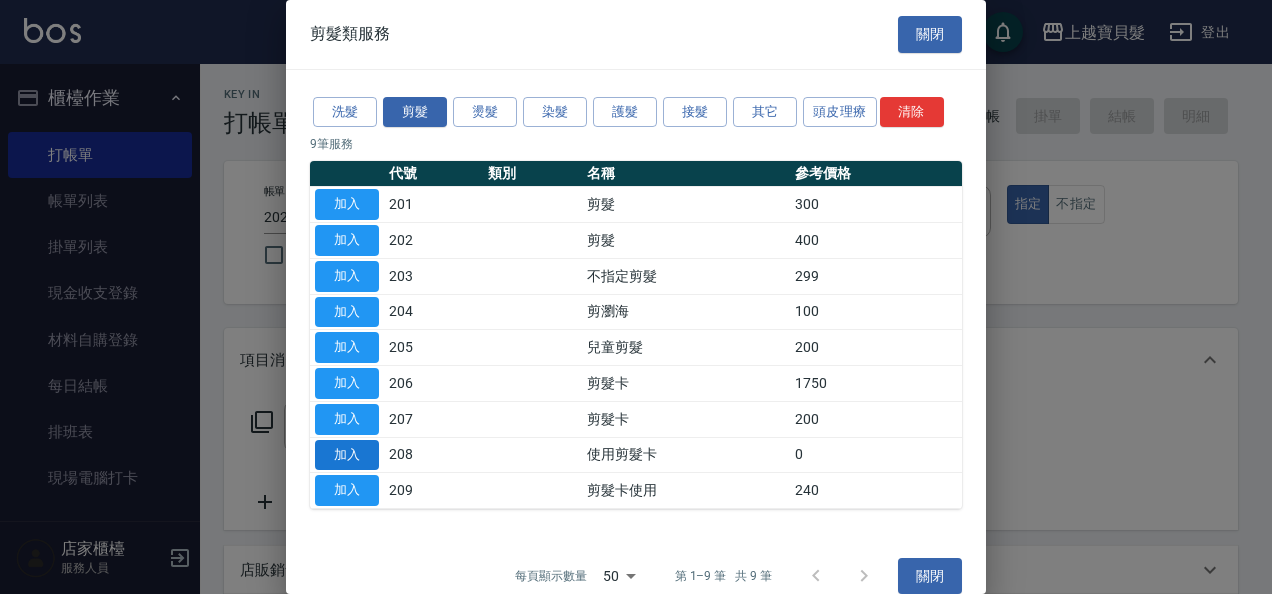 click on "加入" at bounding box center (347, 455) 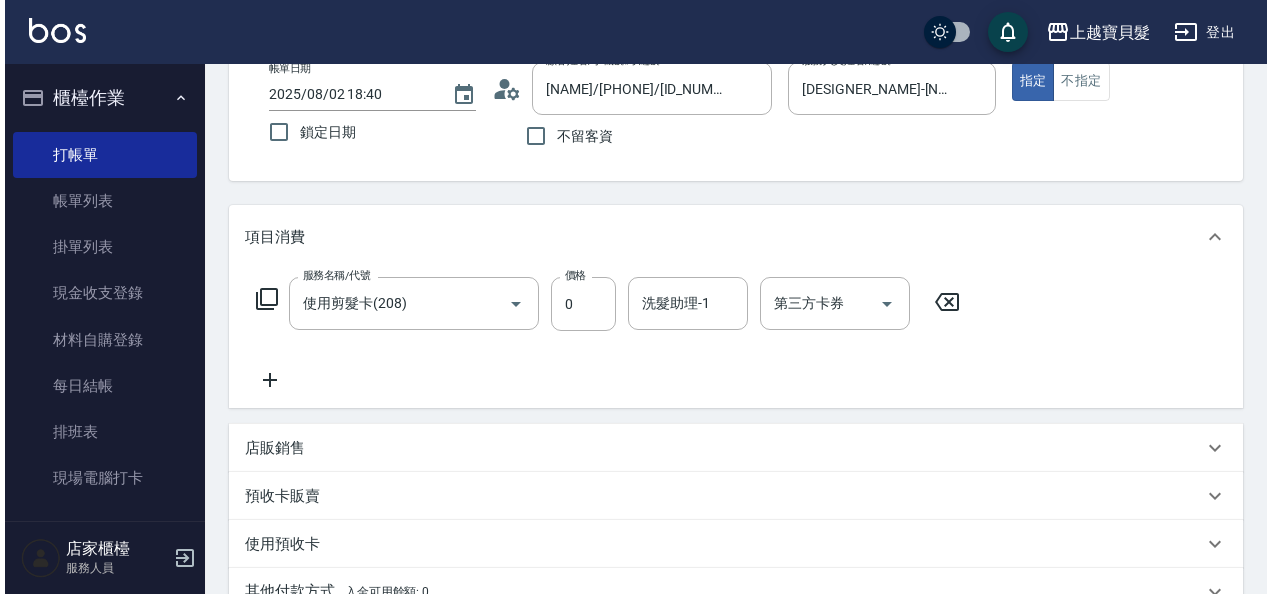 scroll, scrollTop: 417, scrollLeft: 0, axis: vertical 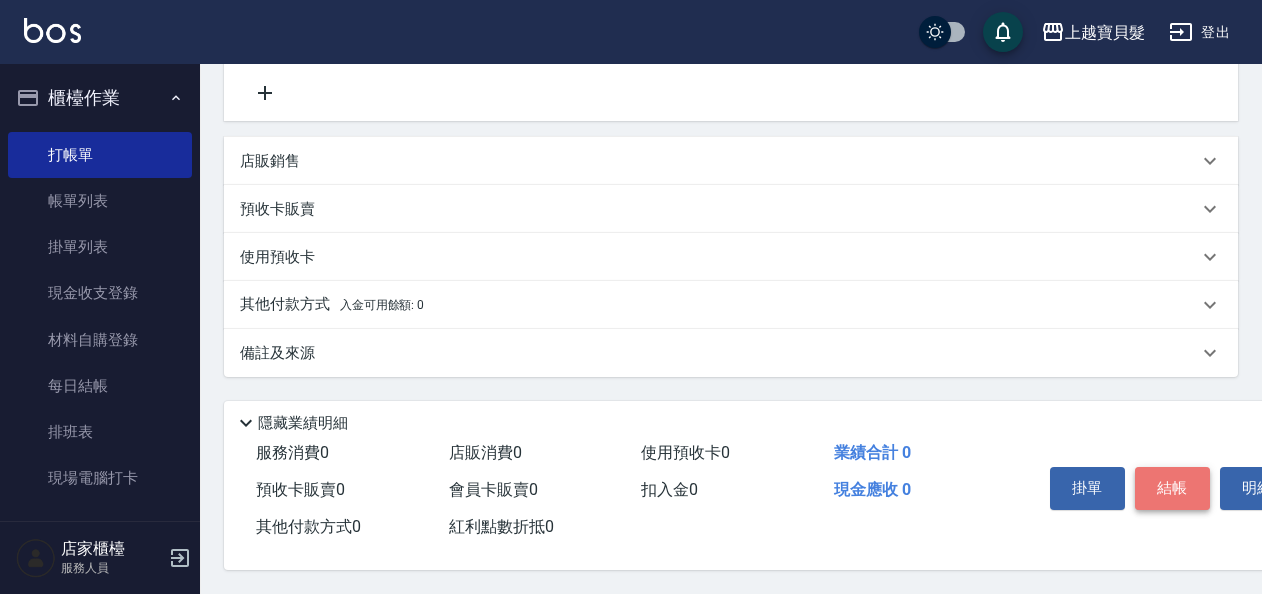click on "結帳" at bounding box center [1172, 488] 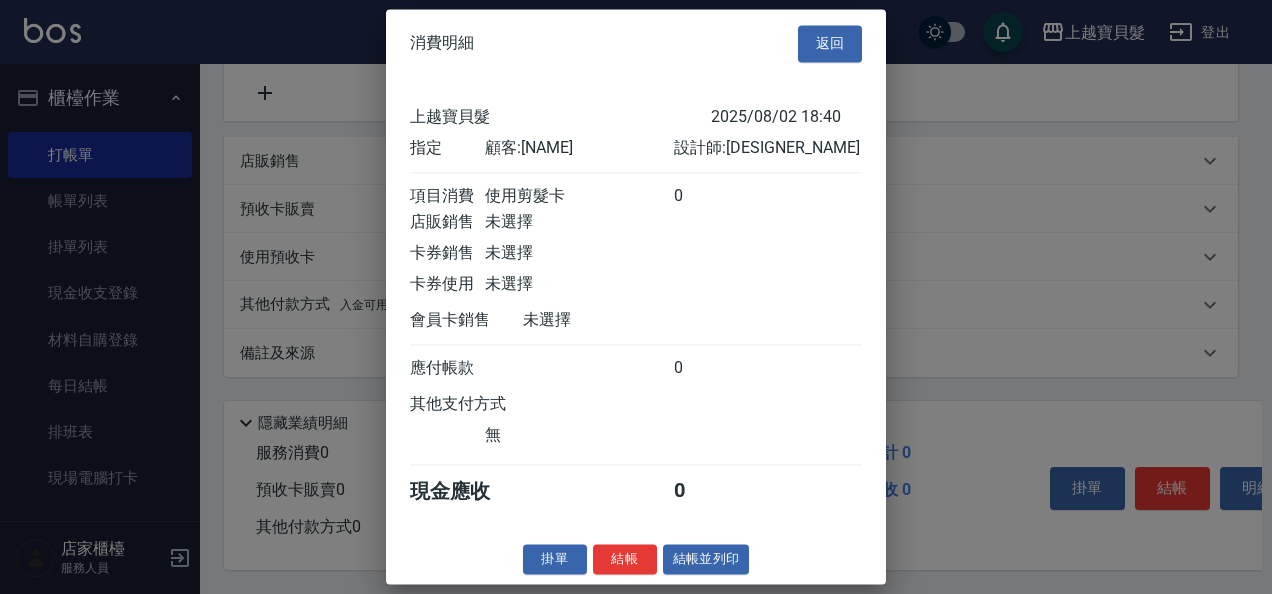 scroll, scrollTop: 5, scrollLeft: 0, axis: vertical 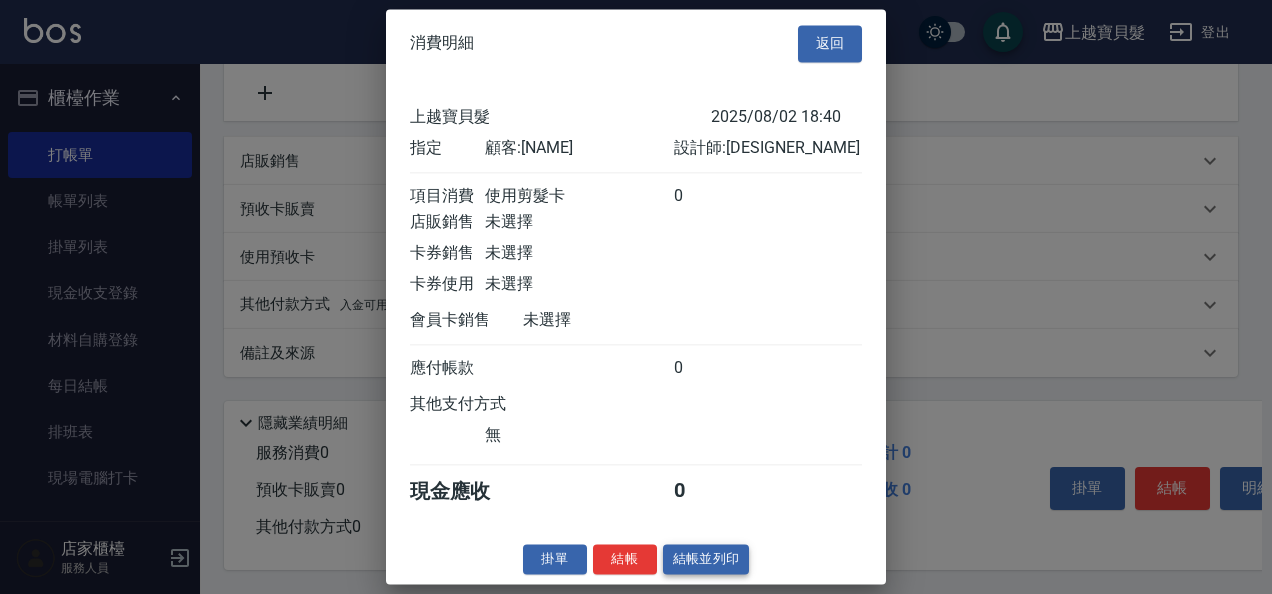 click on "結帳並列印" at bounding box center [706, 559] 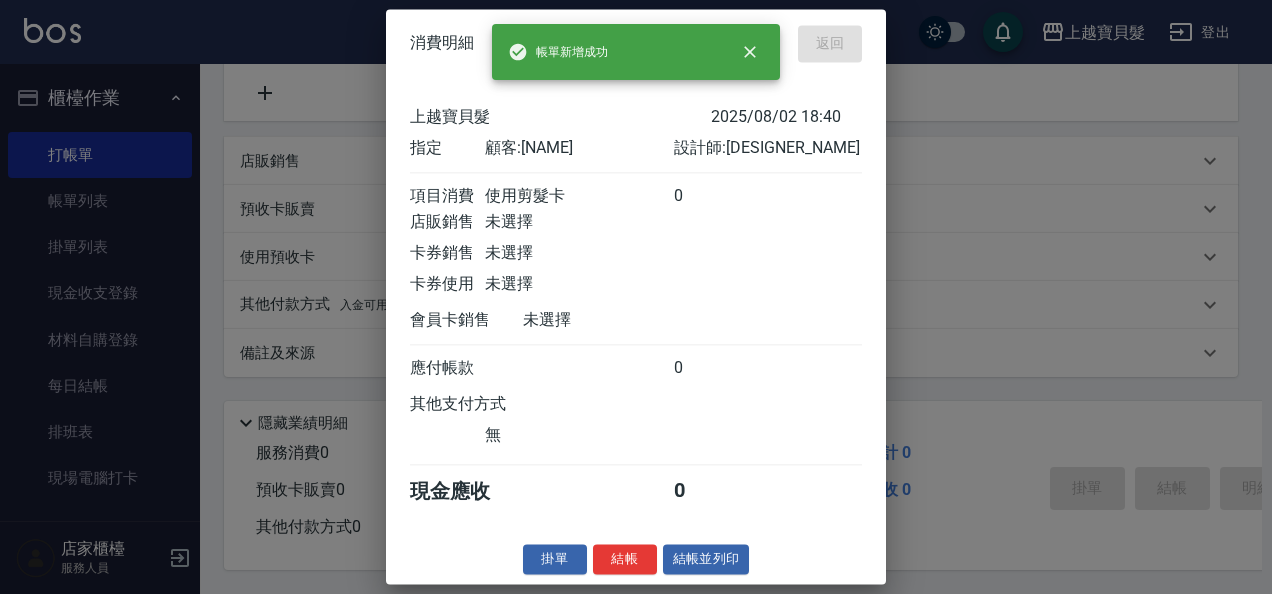 type on "2025/08/02 18:41" 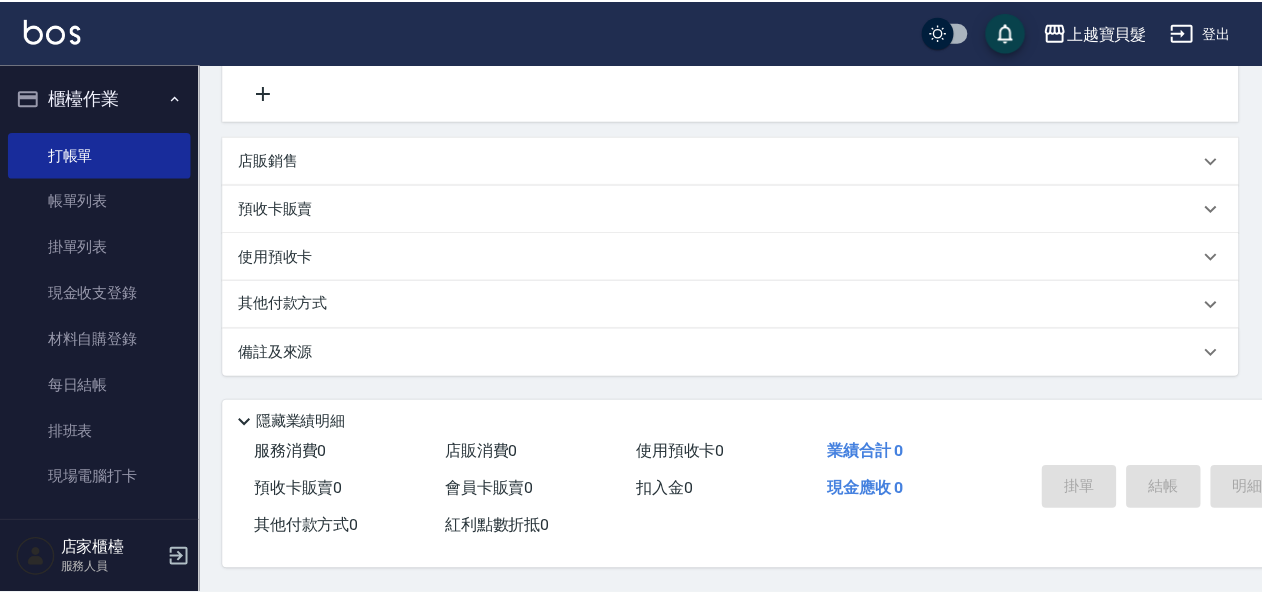 scroll, scrollTop: 0, scrollLeft: 0, axis: both 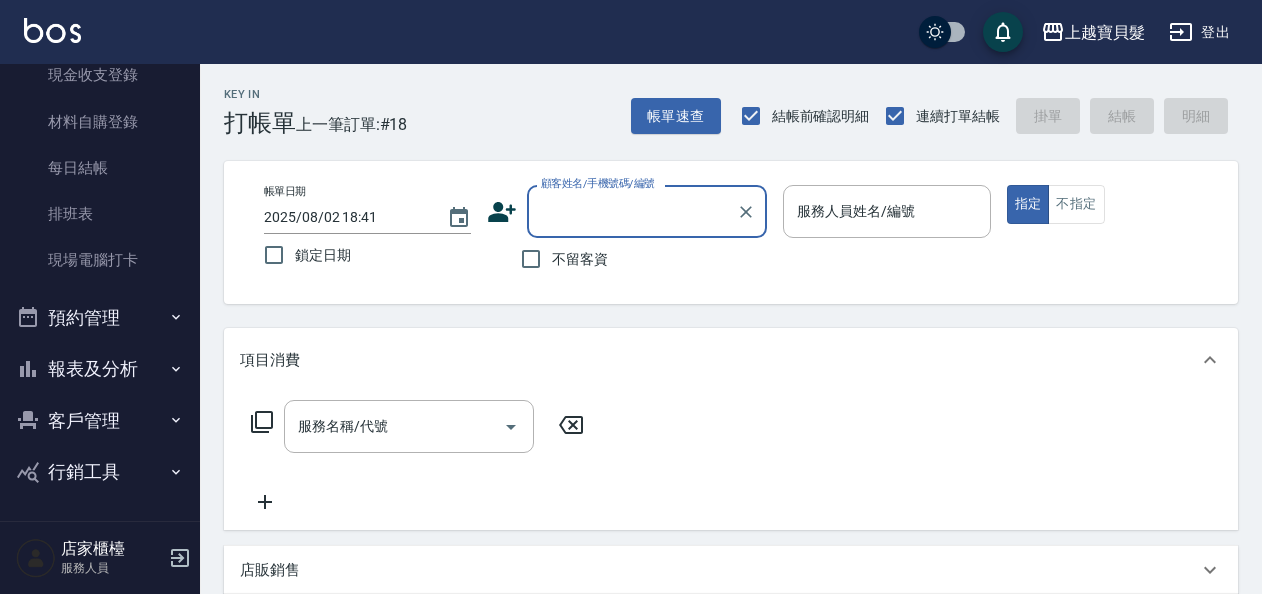 click on "報表及分析" at bounding box center [100, 369] 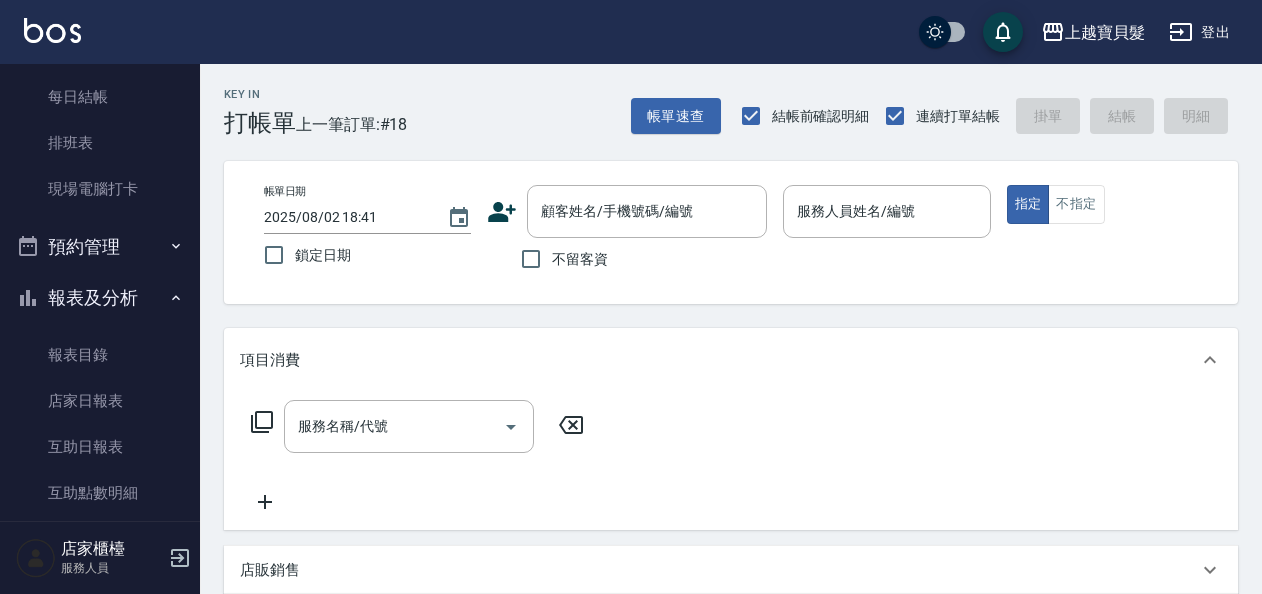 scroll, scrollTop: 604, scrollLeft: 0, axis: vertical 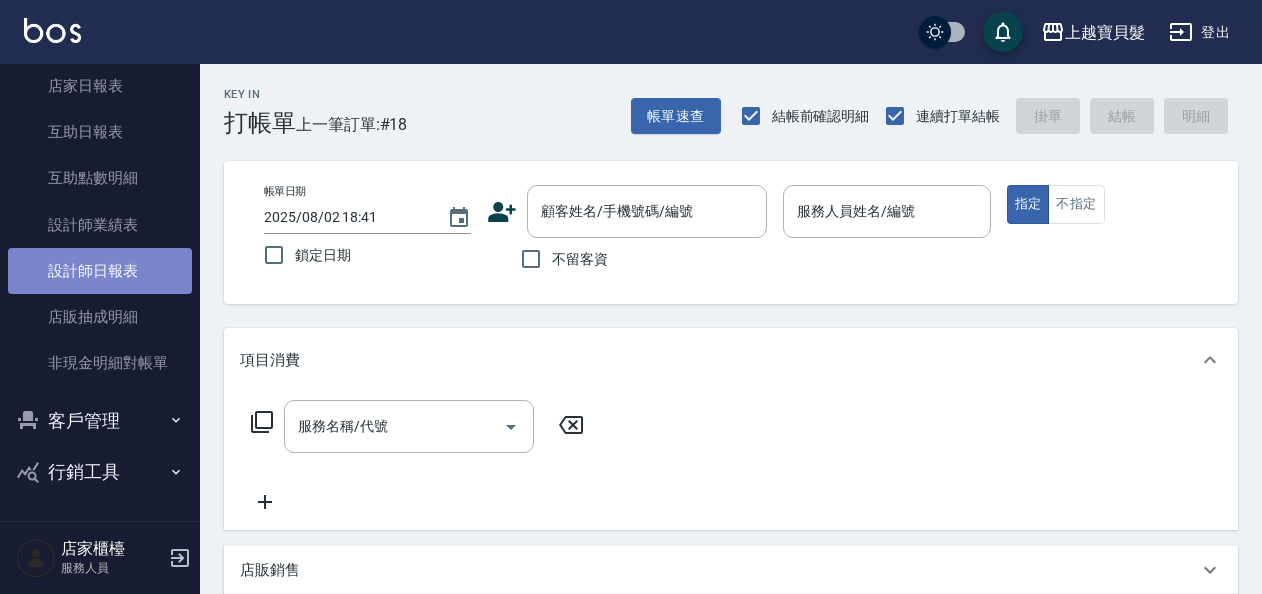 click on "設計師日報表" at bounding box center (100, 271) 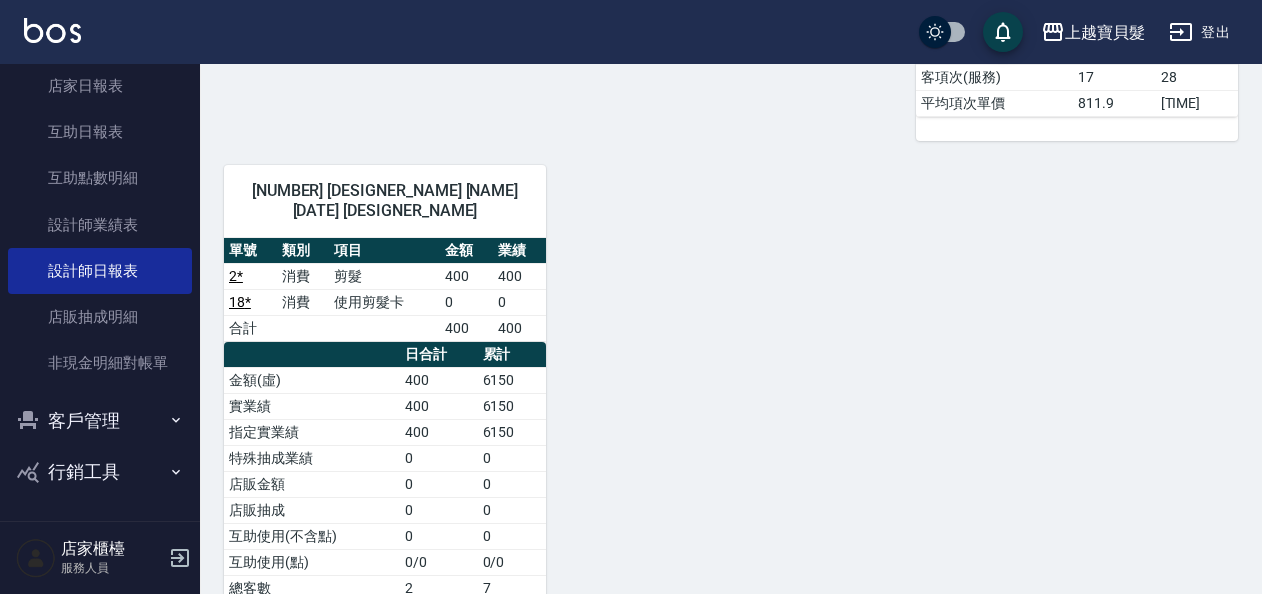 scroll, scrollTop: 1187, scrollLeft: 0, axis: vertical 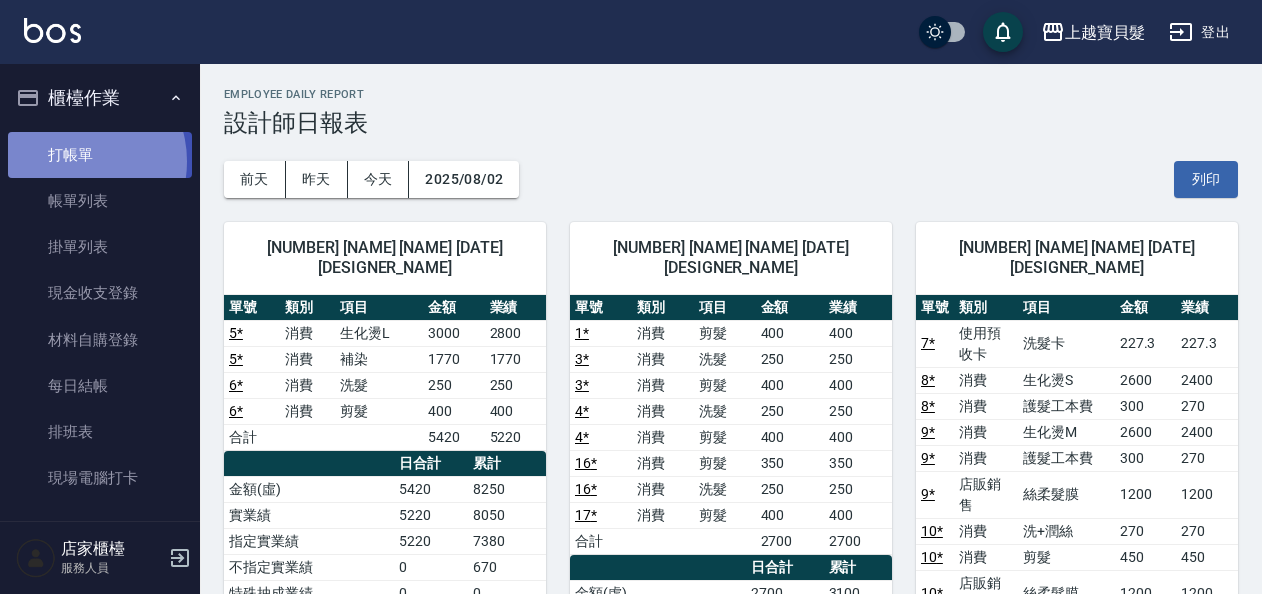 click on "打帳單" at bounding box center [100, 155] 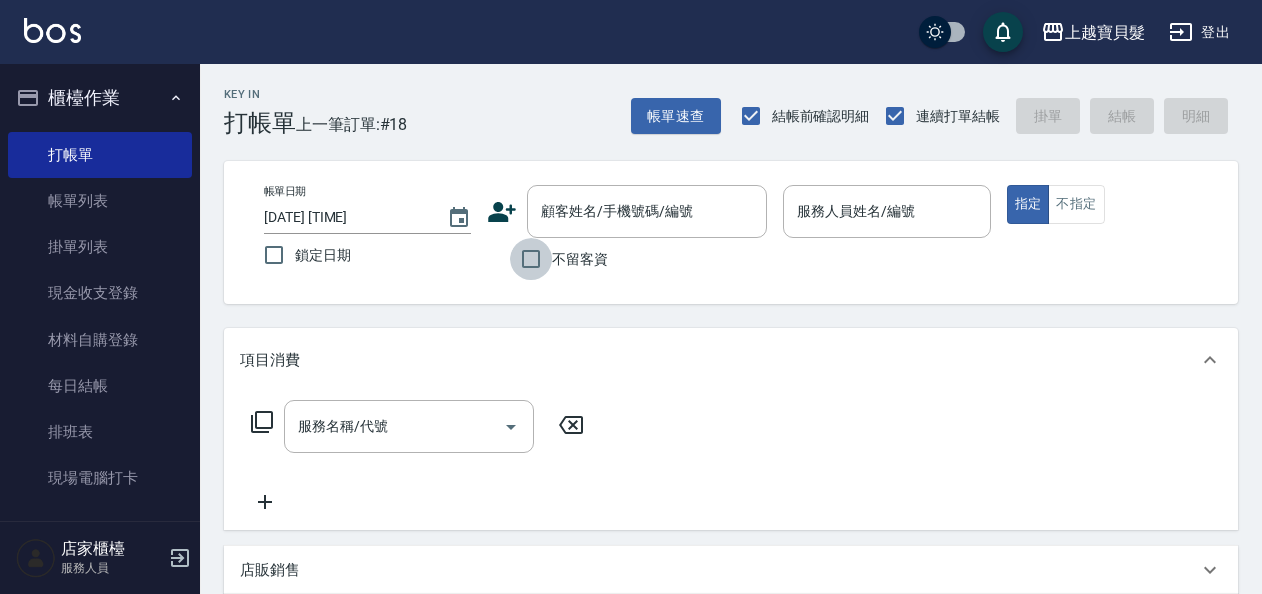 click on "不留客資" at bounding box center [531, 259] 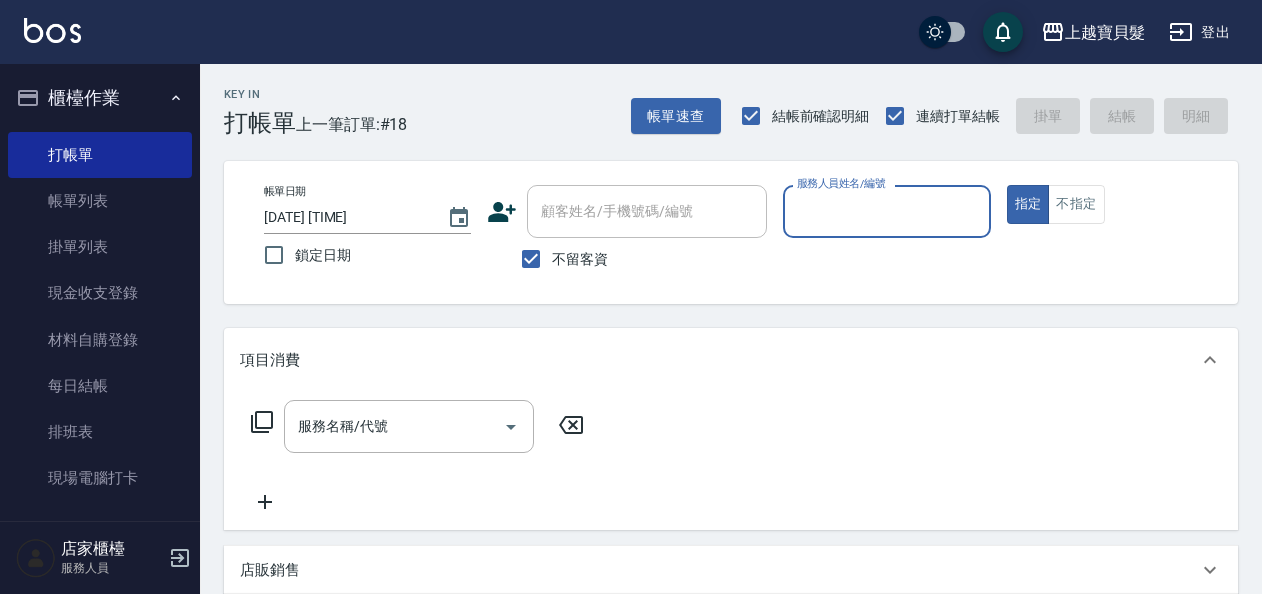click on "服務人員姓名/編號" at bounding box center (886, 211) 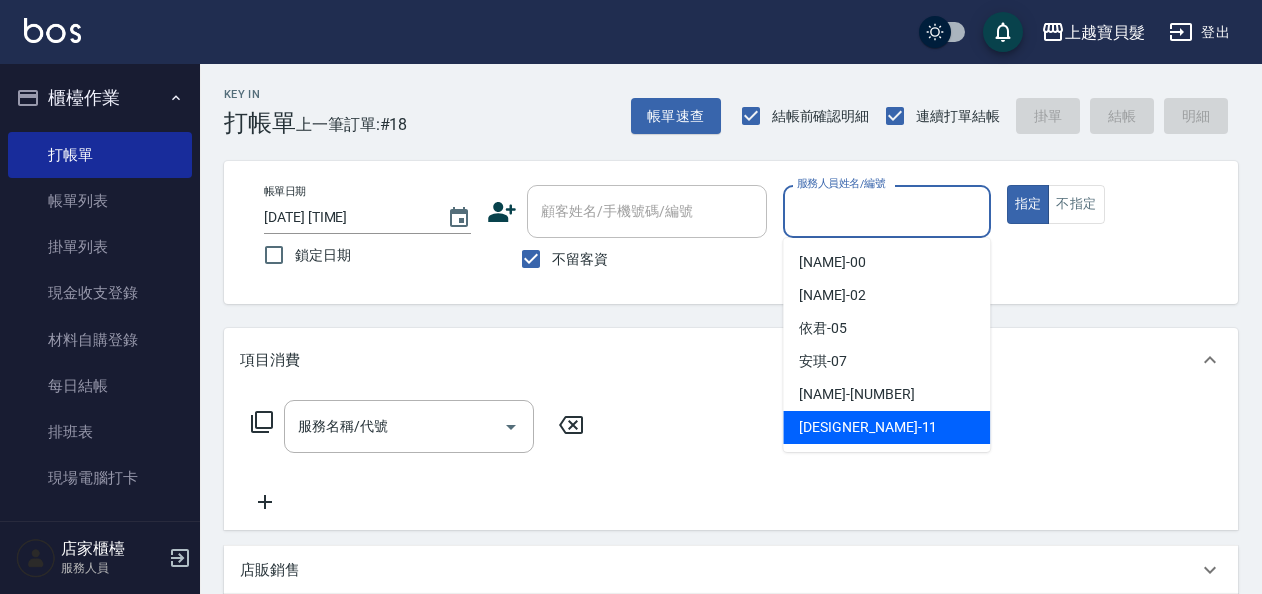 click on "Ponny -11" at bounding box center (886, 427) 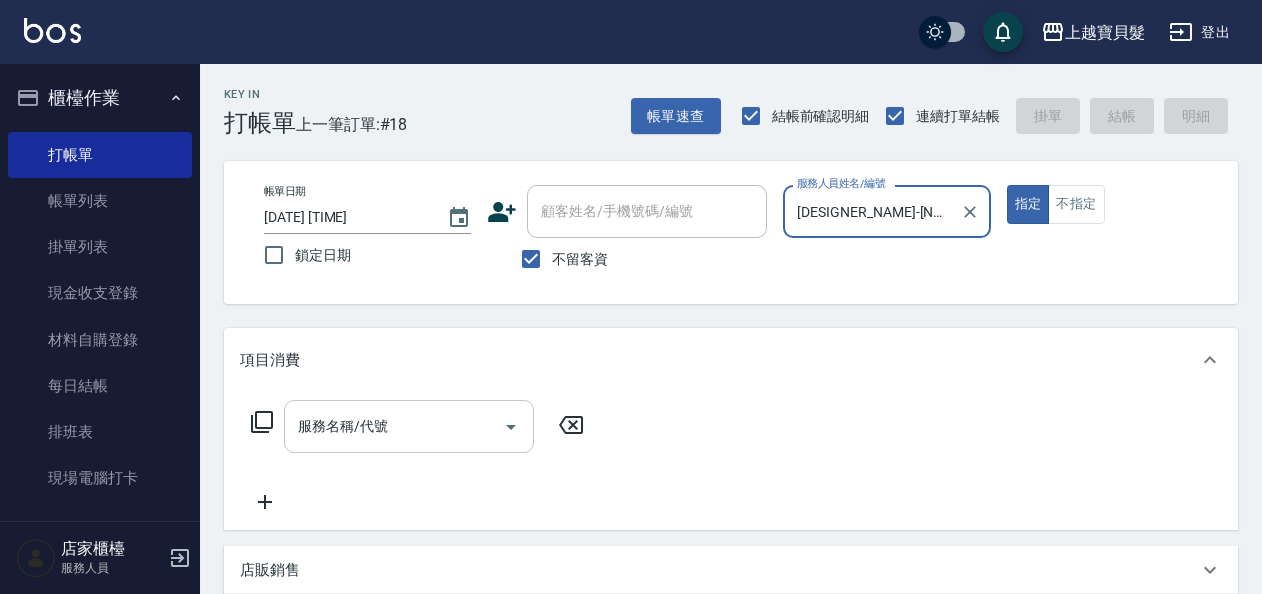 click on "服務名稱/代號" at bounding box center (394, 426) 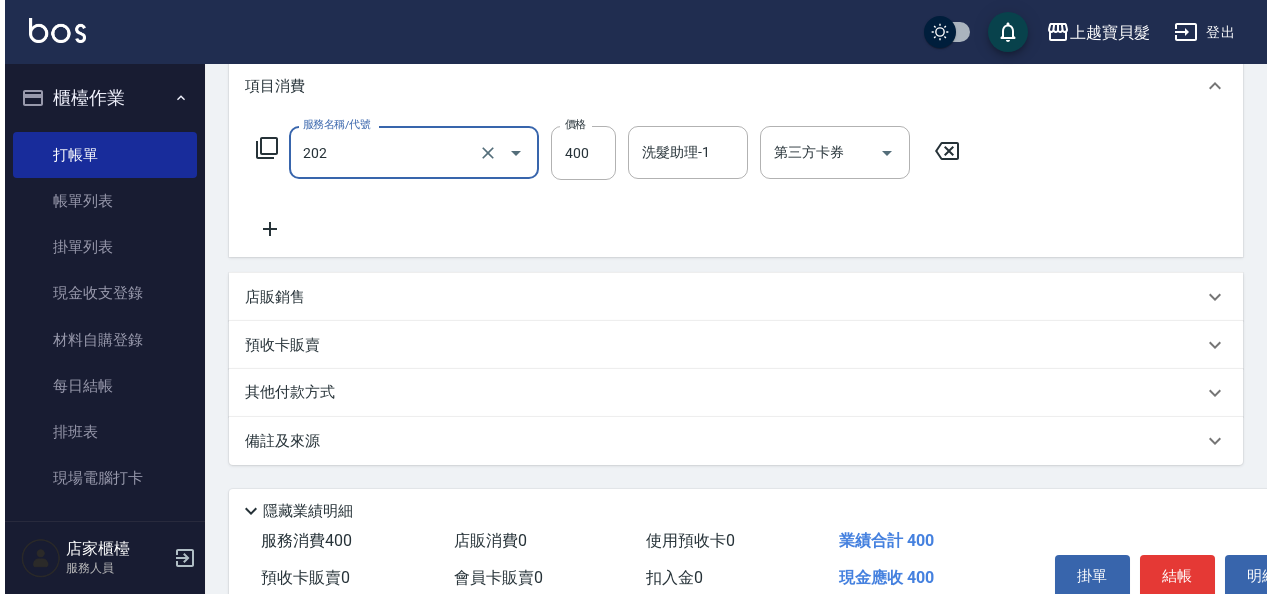 scroll, scrollTop: 369, scrollLeft: 0, axis: vertical 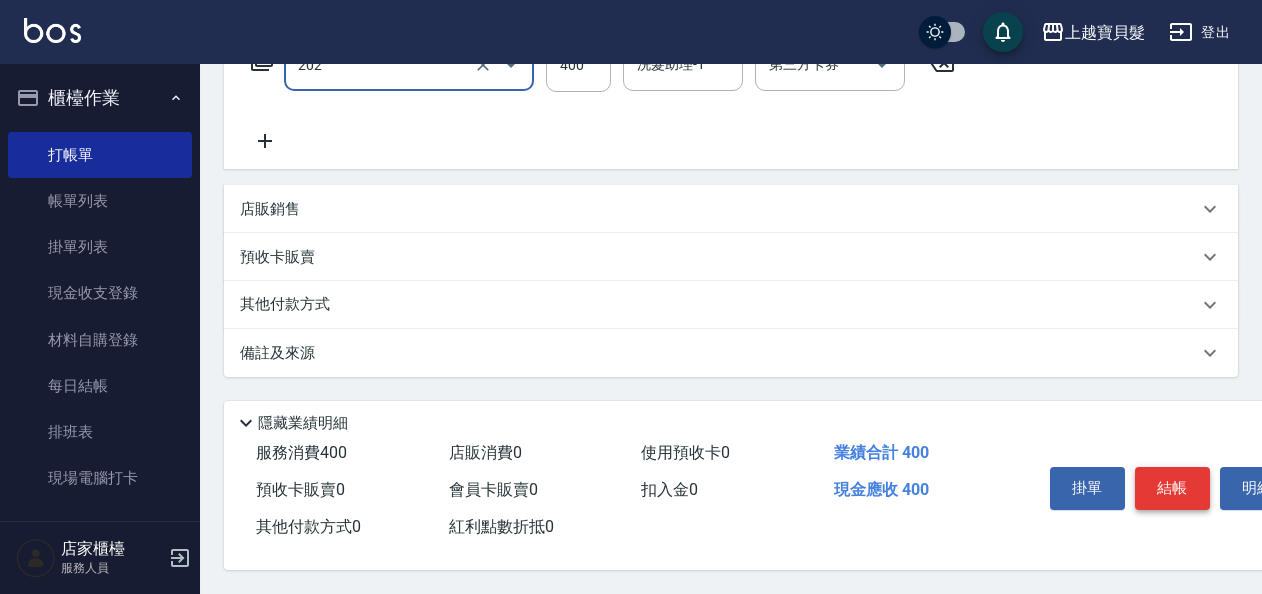 type on "剪髮(202)" 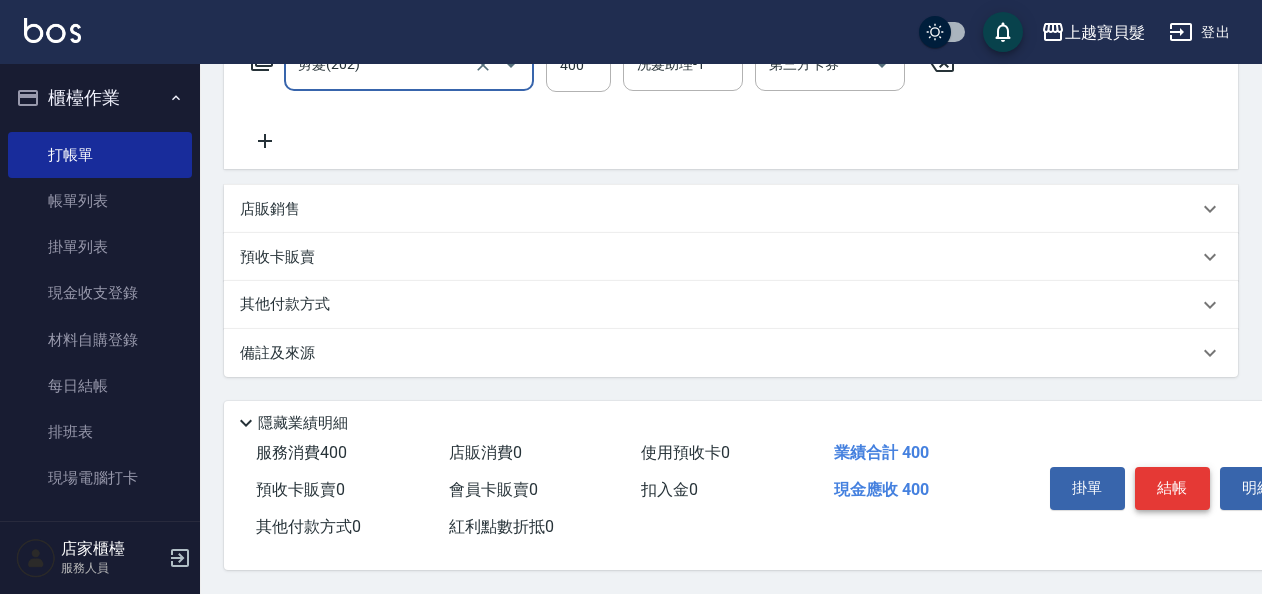 click on "結帳" at bounding box center (1172, 488) 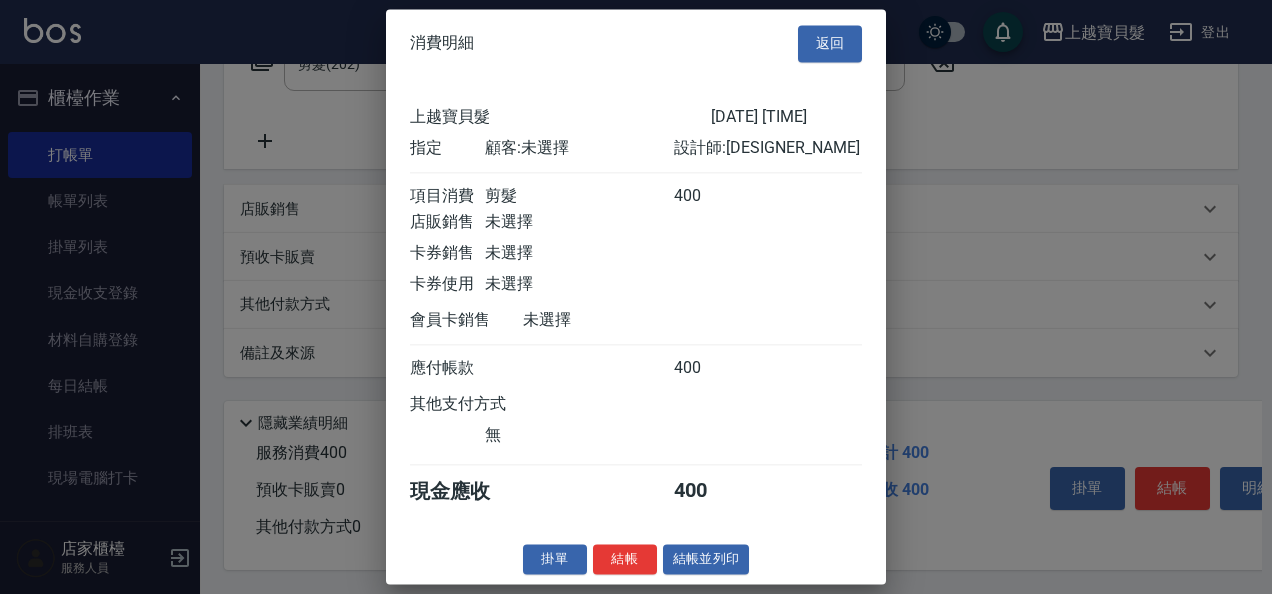 scroll, scrollTop: 5, scrollLeft: 0, axis: vertical 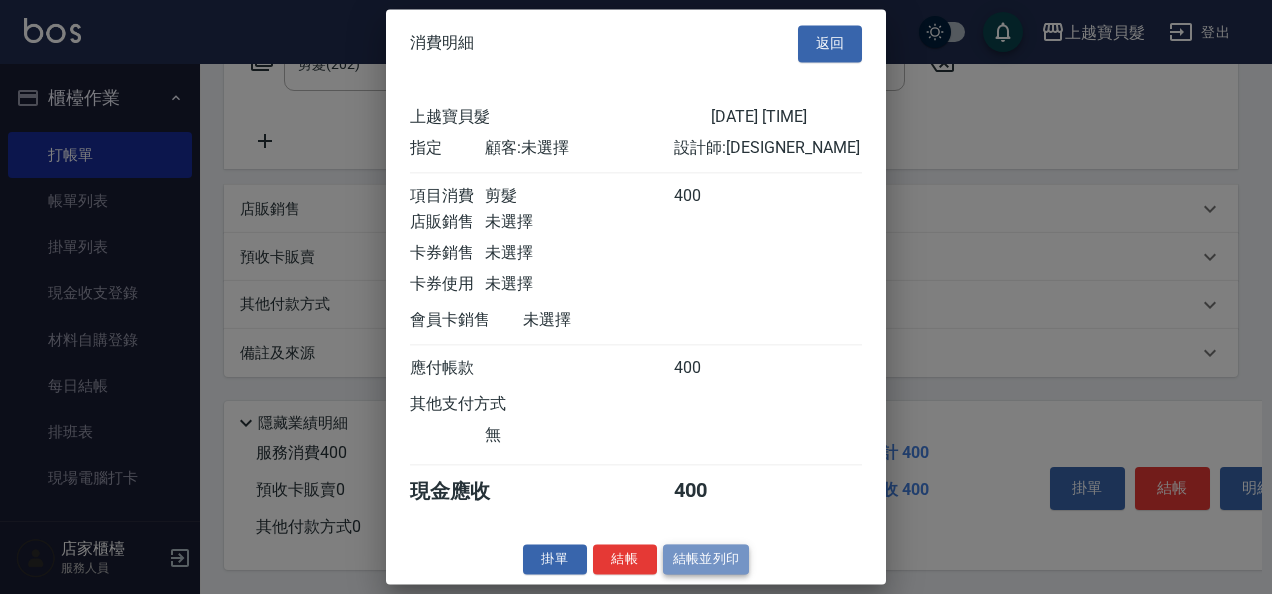 click on "結帳並列印" at bounding box center (706, 559) 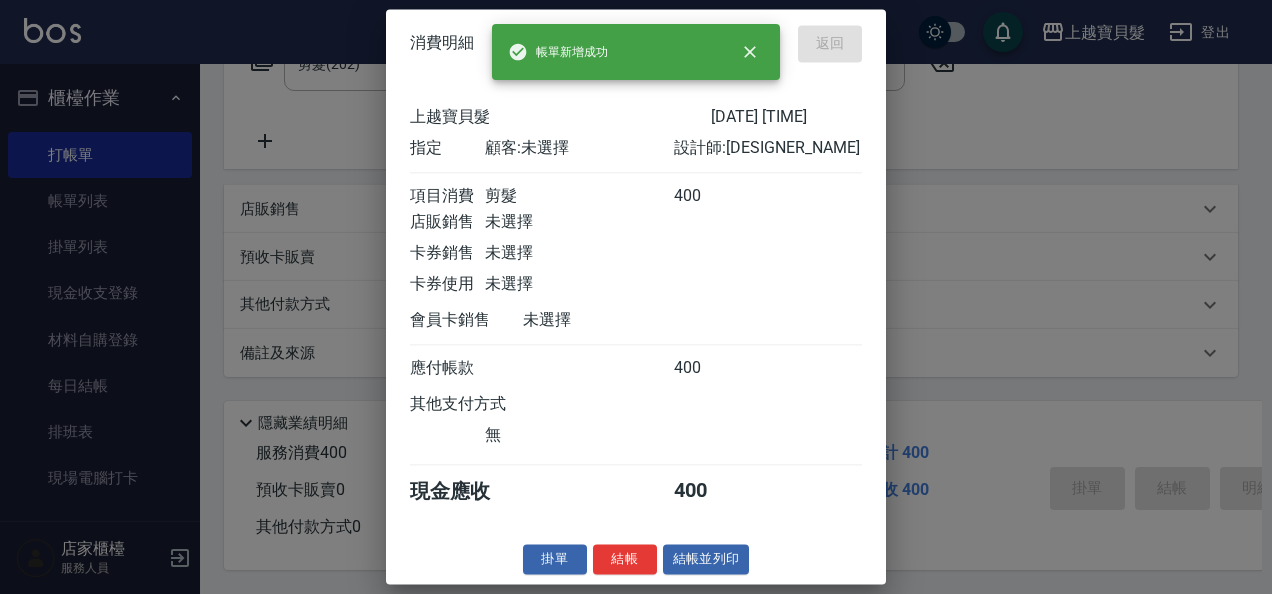 type 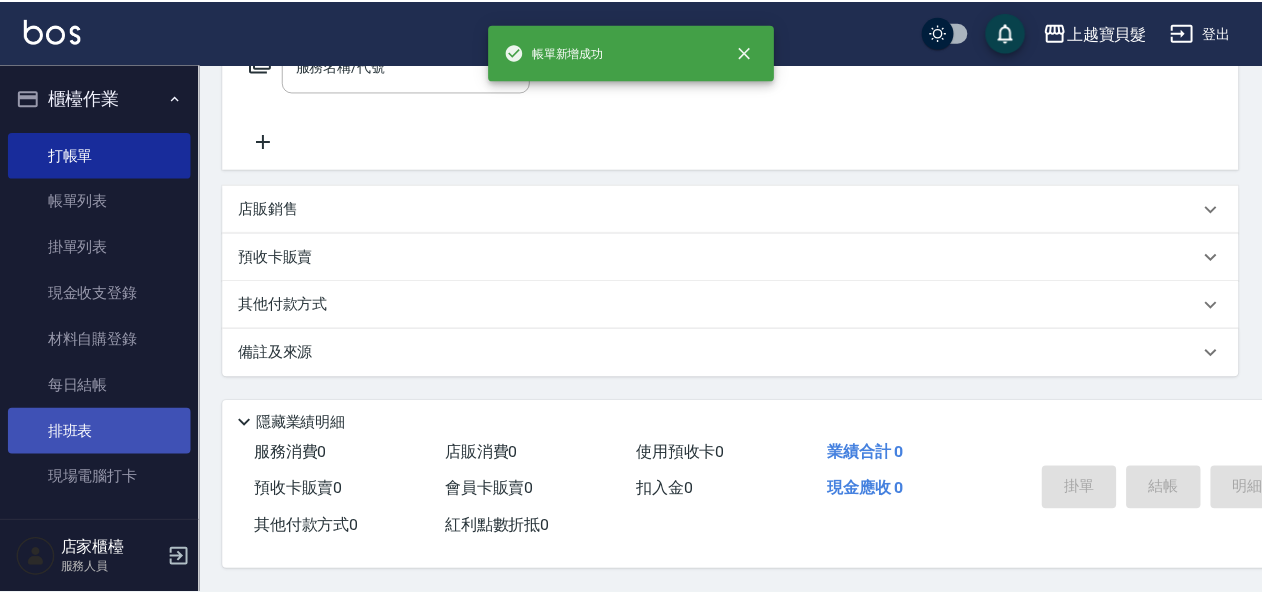 scroll, scrollTop: 0, scrollLeft: 0, axis: both 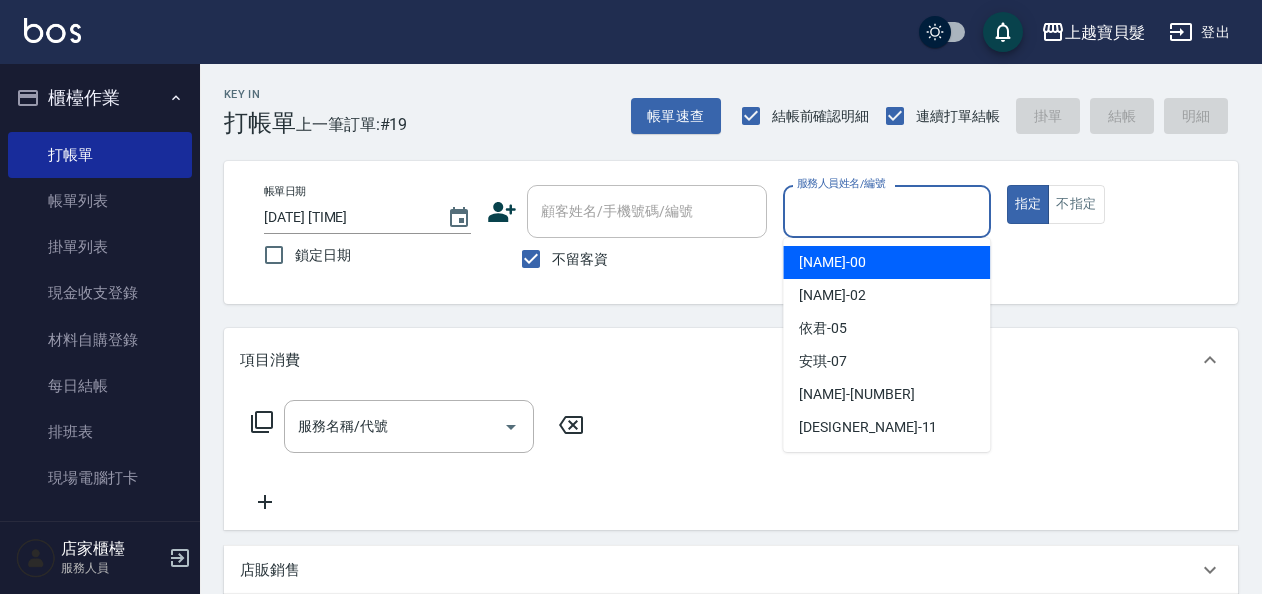 click on "服務人員姓名/編號" at bounding box center (886, 211) 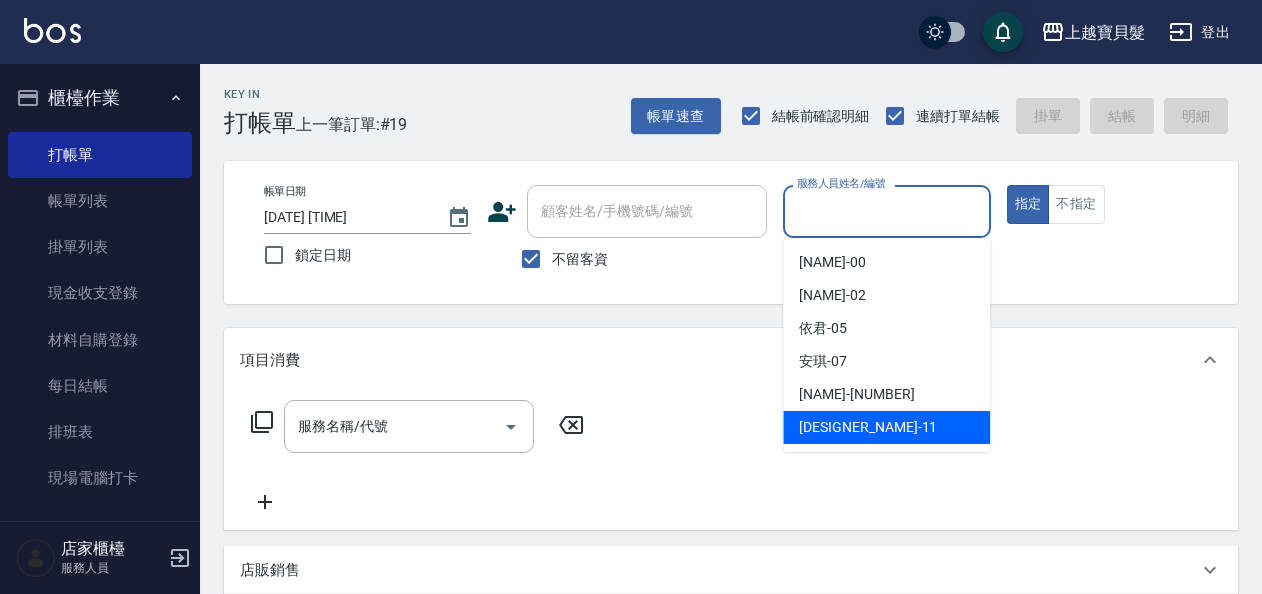 click on "Ponny -11" at bounding box center (886, 427) 